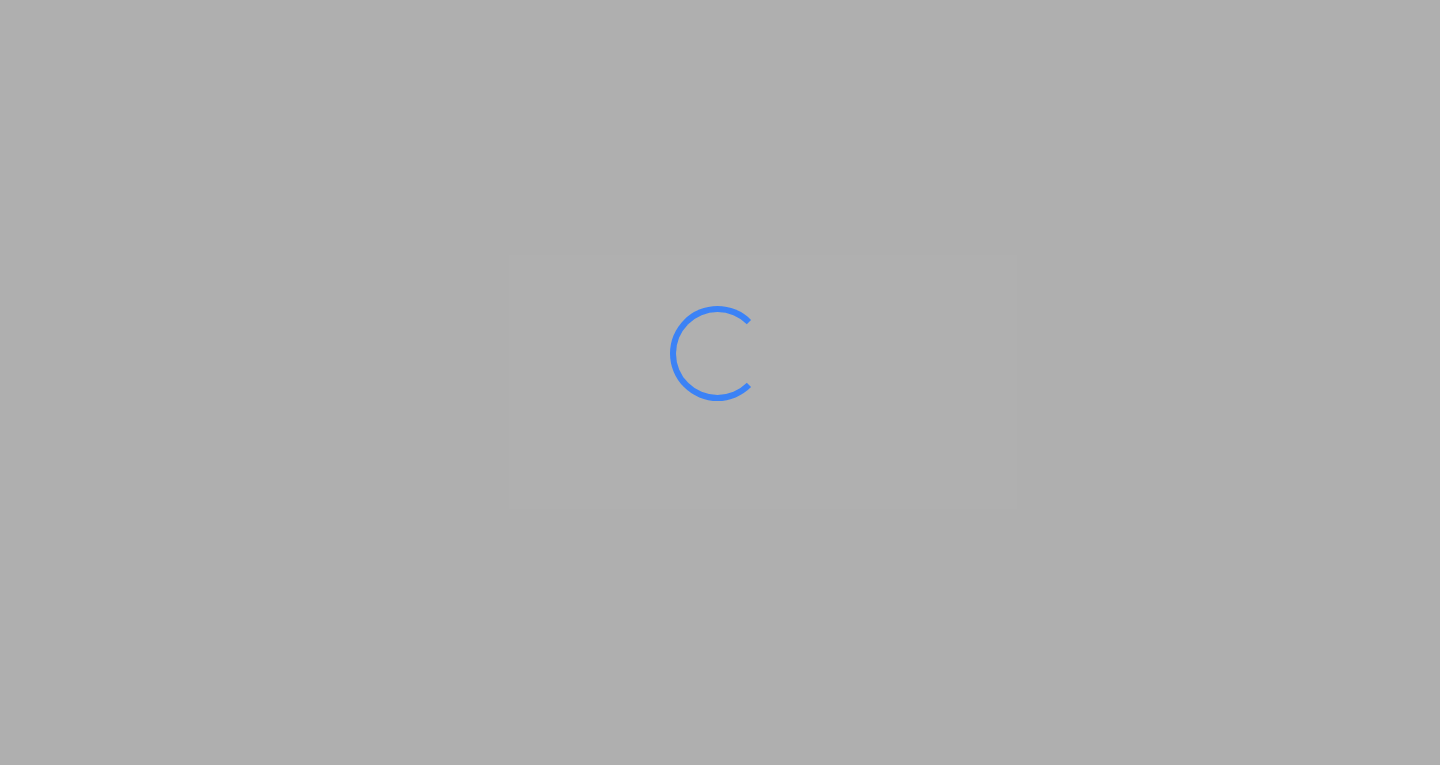 scroll, scrollTop: 0, scrollLeft: 0, axis: both 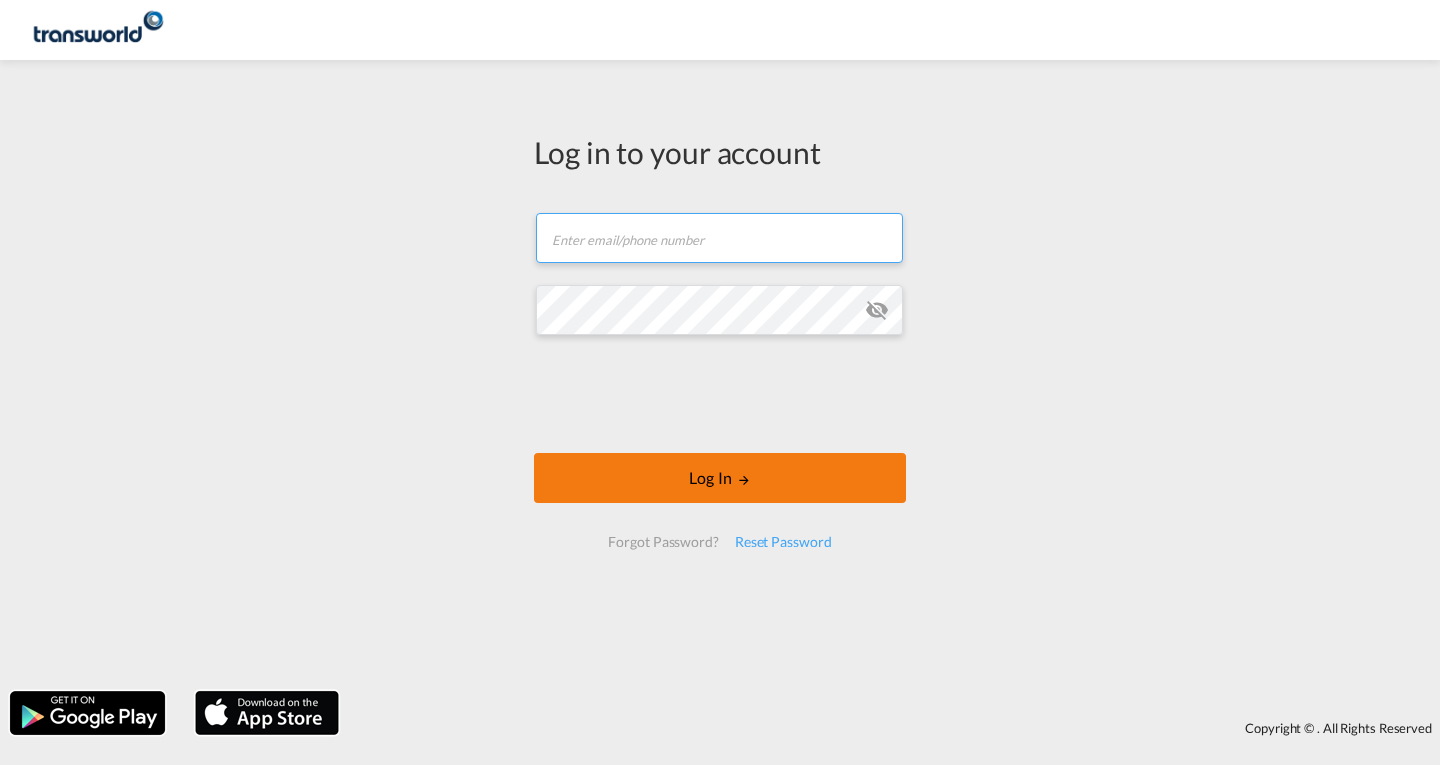 type on "[EMAIL]" 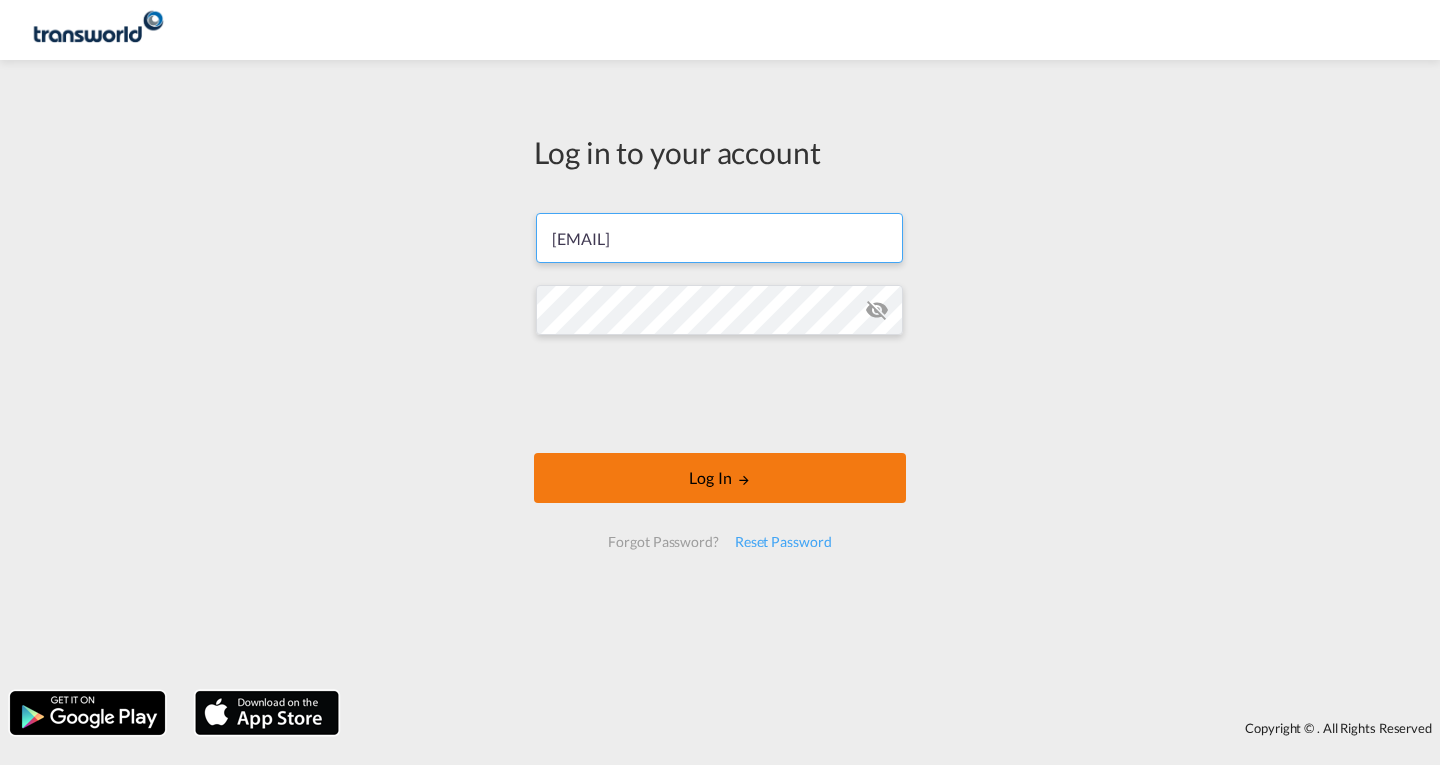 click on "Log In" at bounding box center [720, 478] 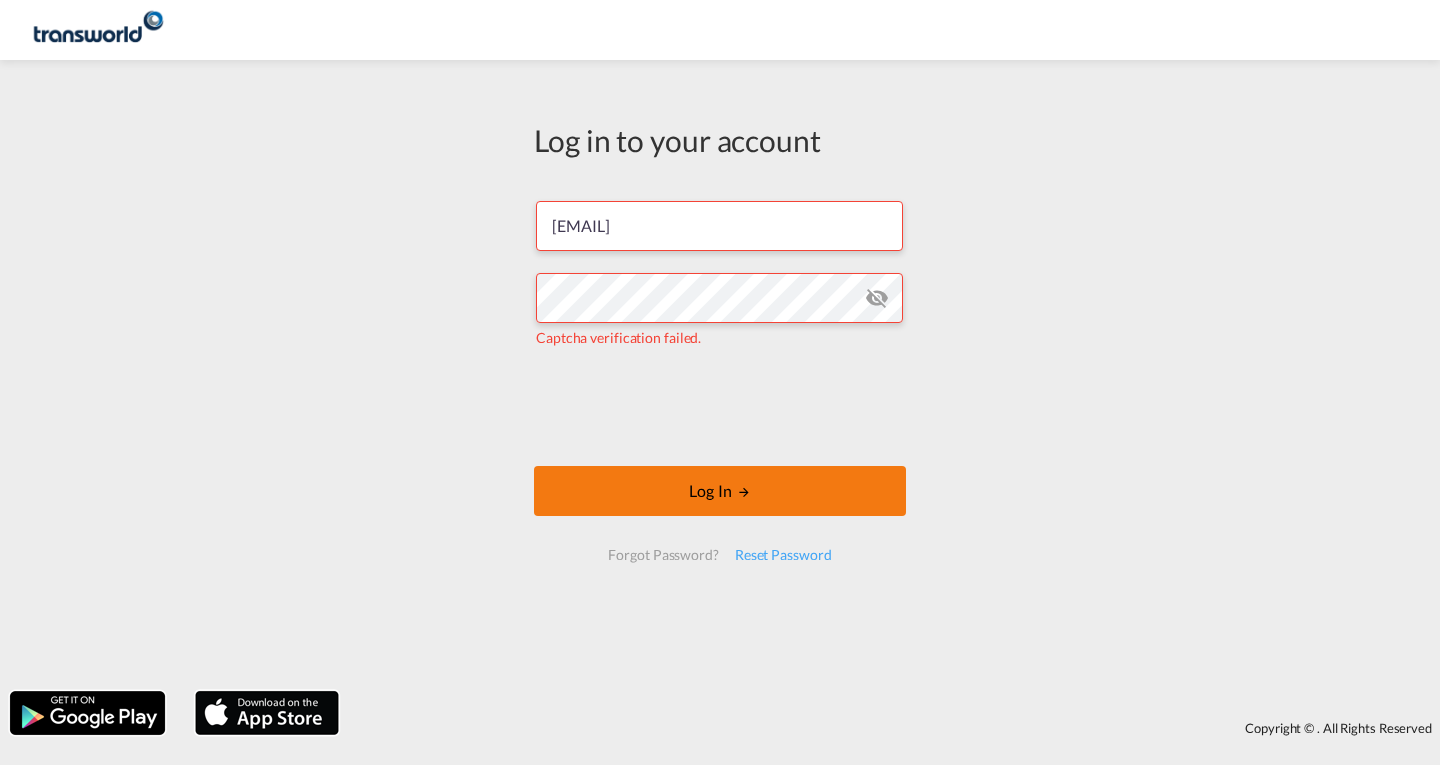click on "Log In" at bounding box center [720, 491] 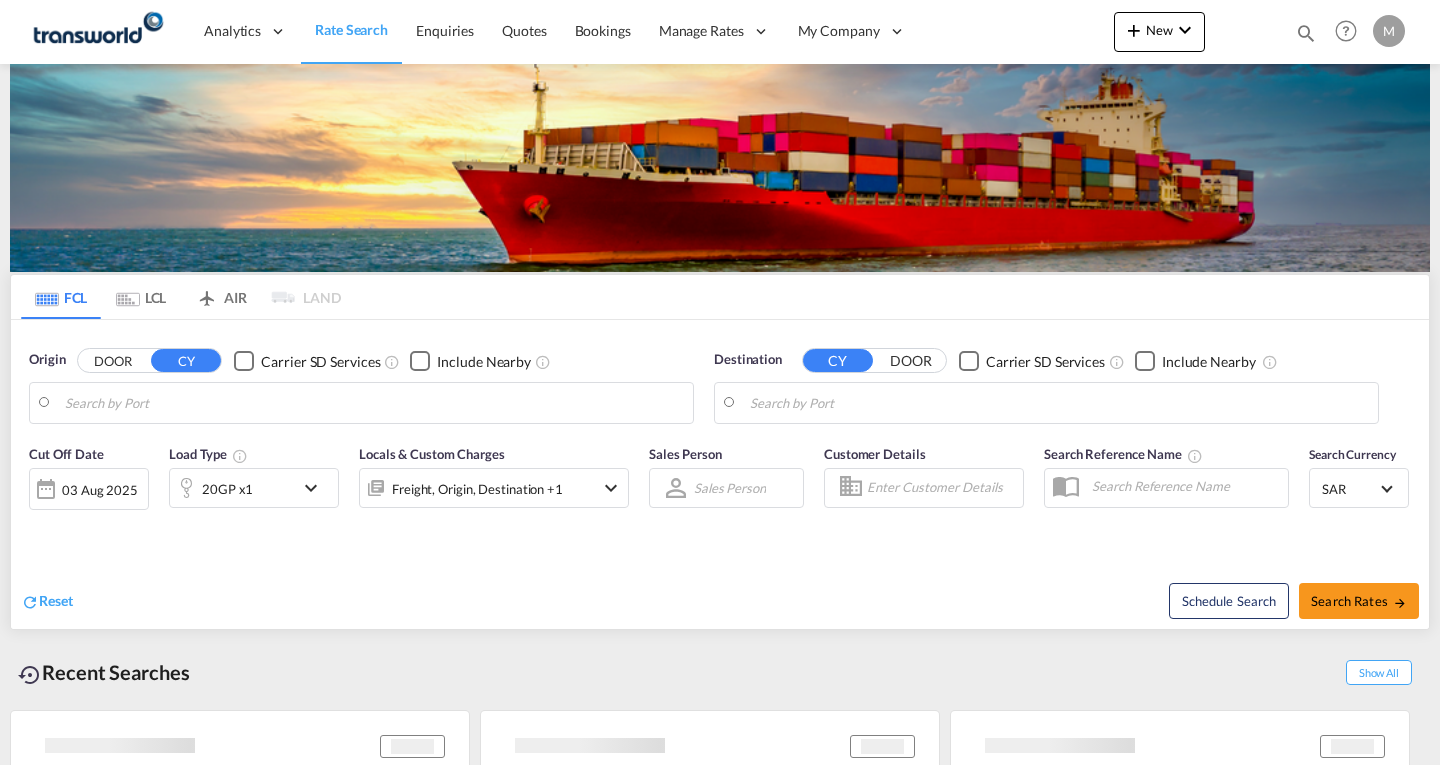 type on "[CITY], [POSTAL_CODE]" 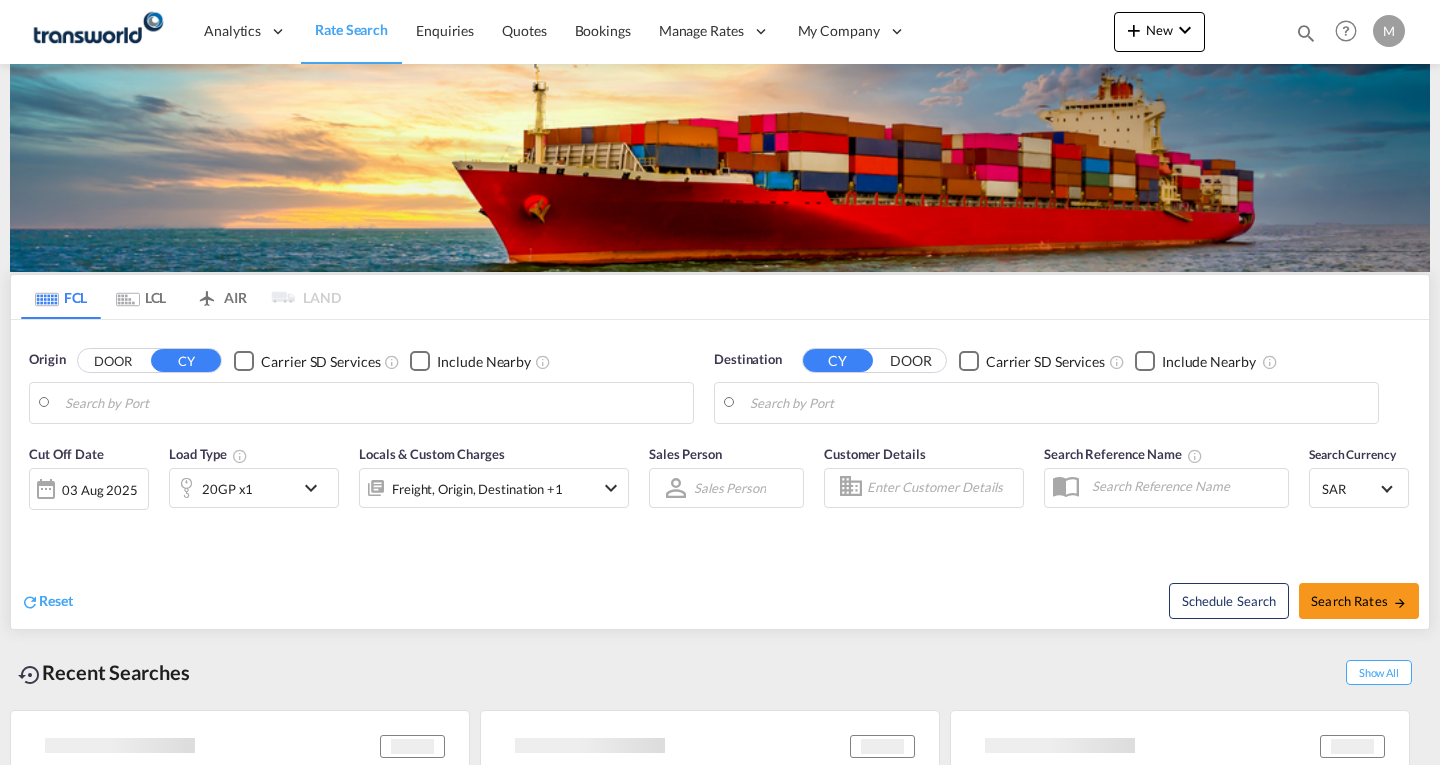 type on "Karachi, PKKHI" 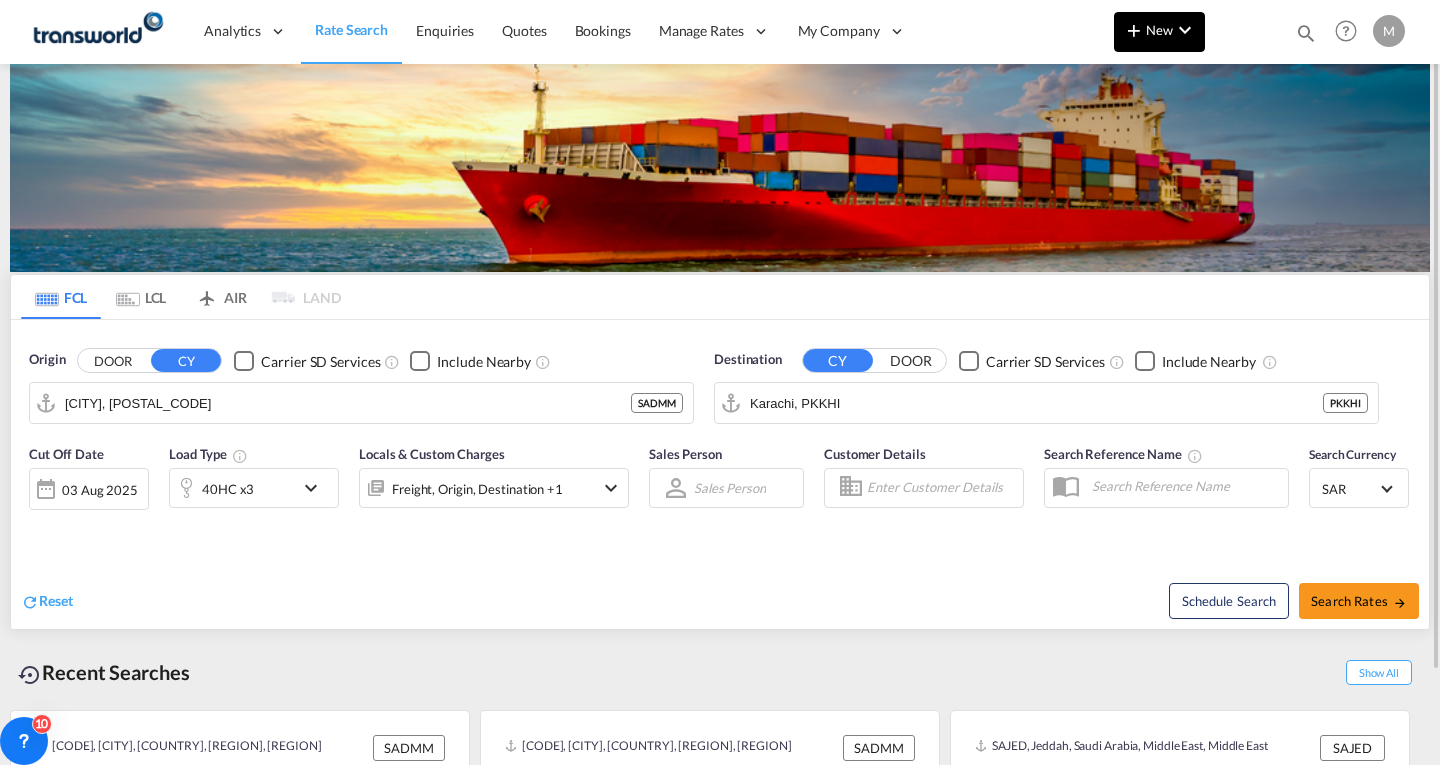 click on "New" at bounding box center (1159, 30) 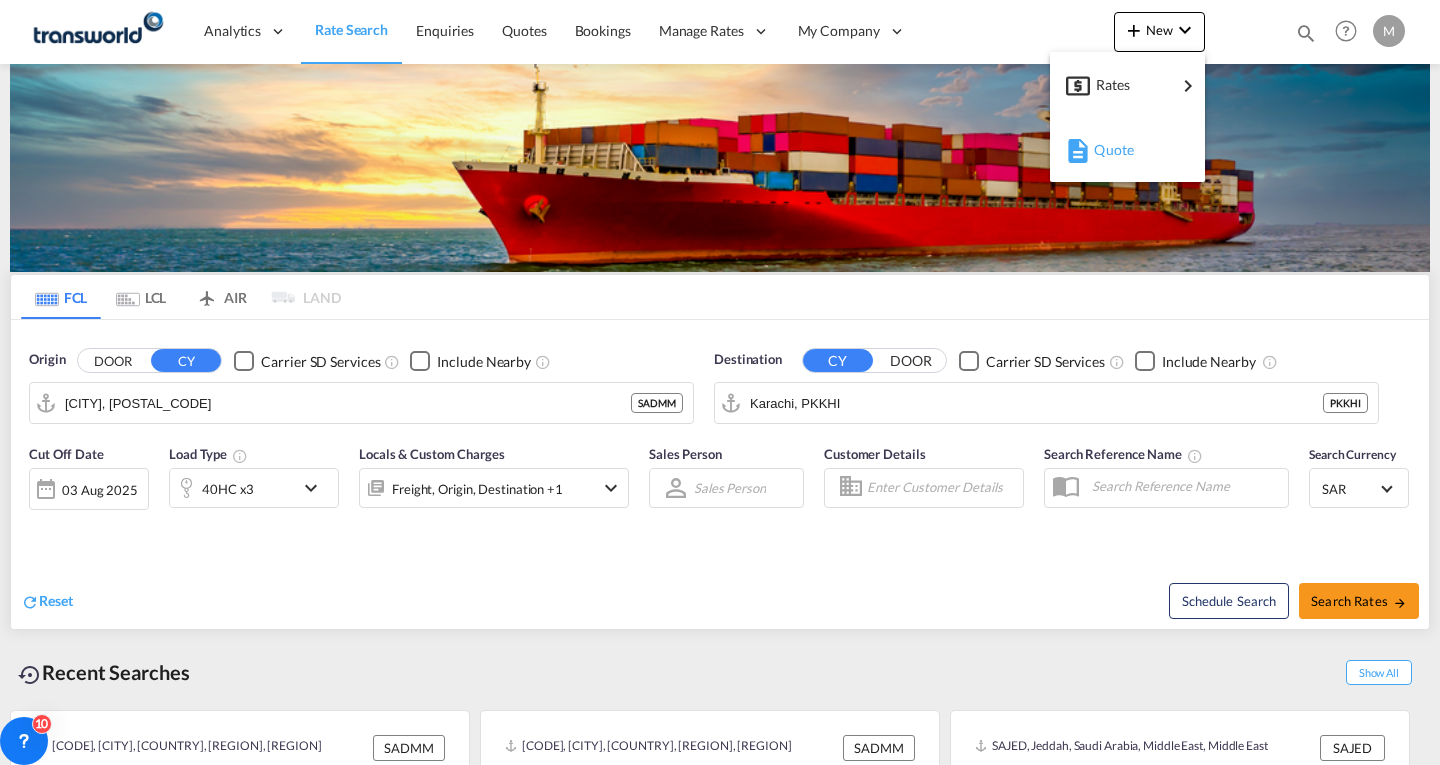 click on "Quote" at bounding box center [1105, 150] 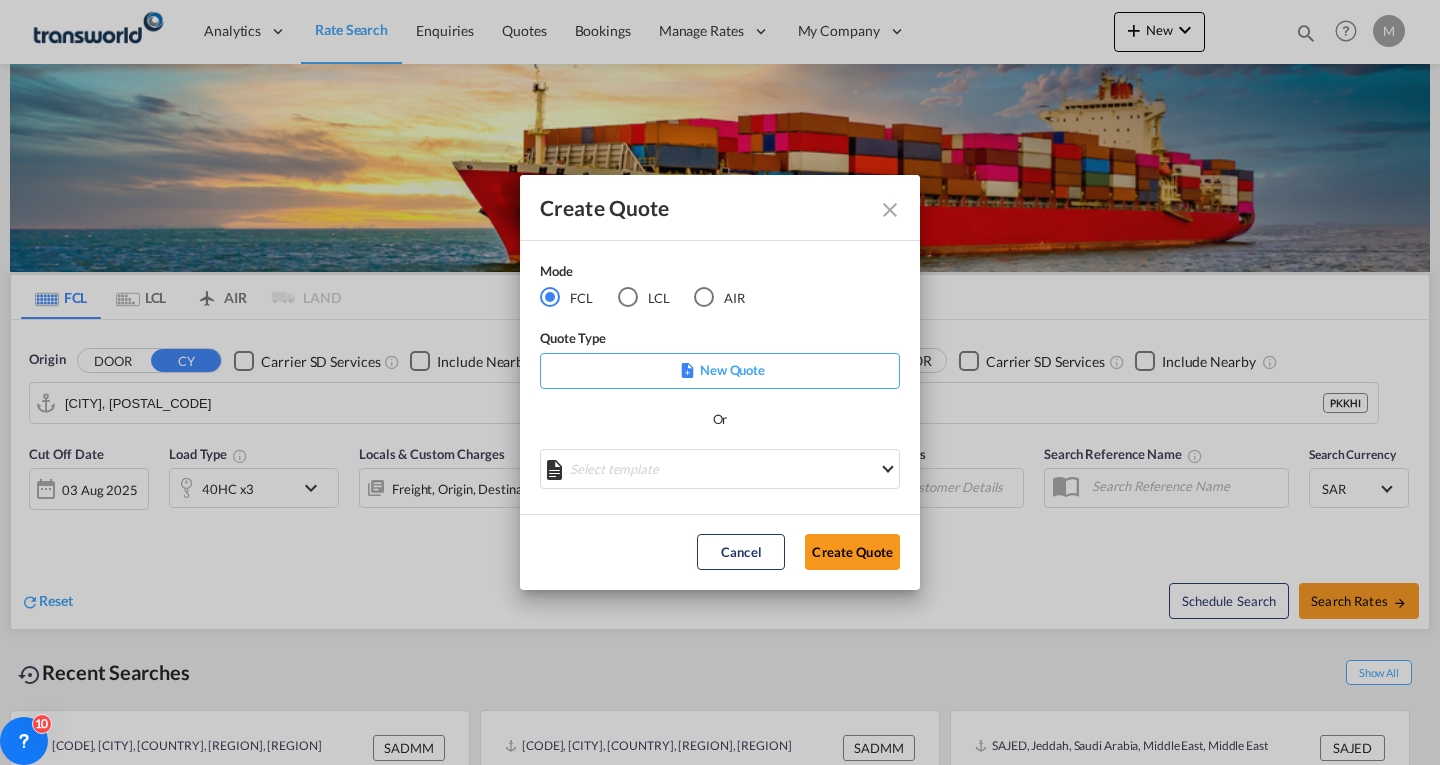 click on "New Quote" 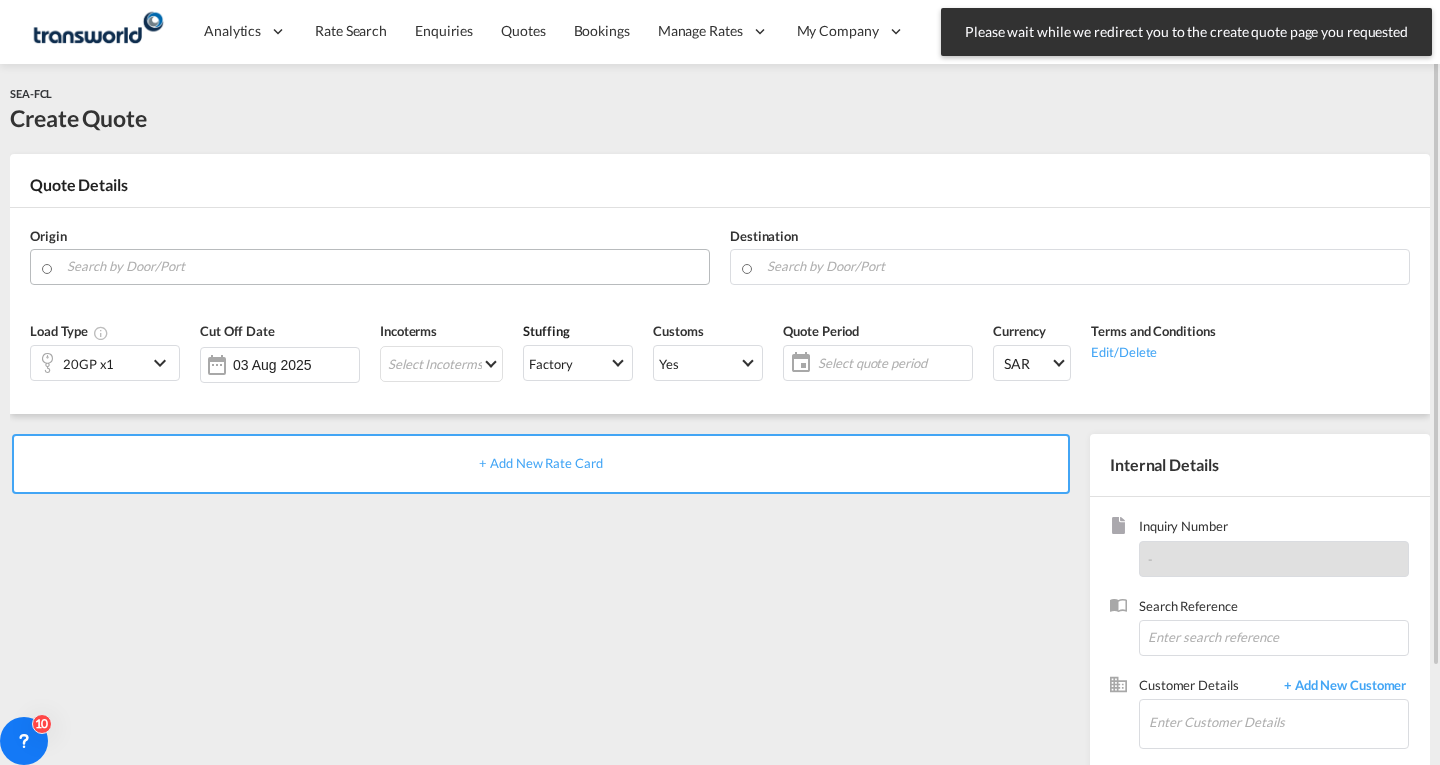 click at bounding box center [383, 266] 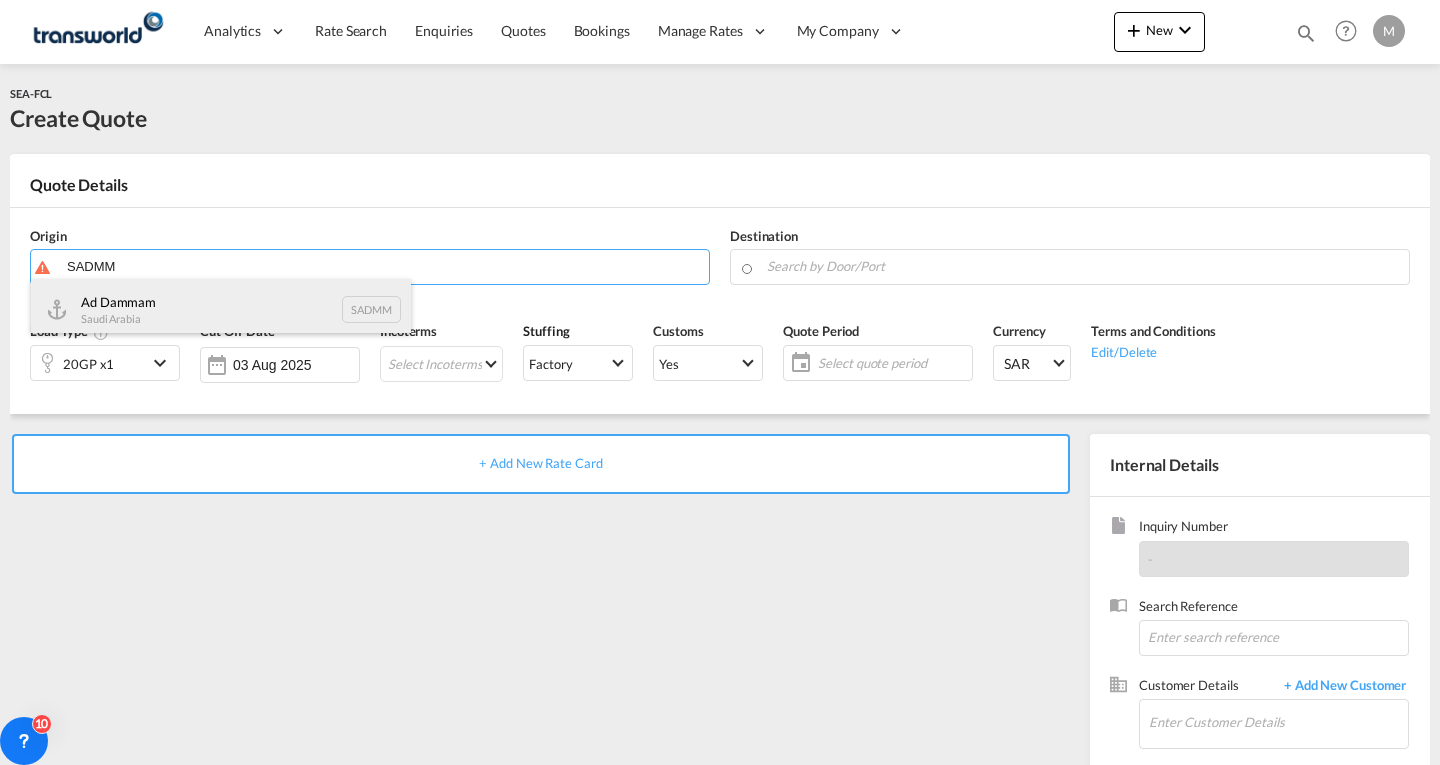 click on "Ad Dammam Saudi Arabia
SADMM" at bounding box center (221, 309) 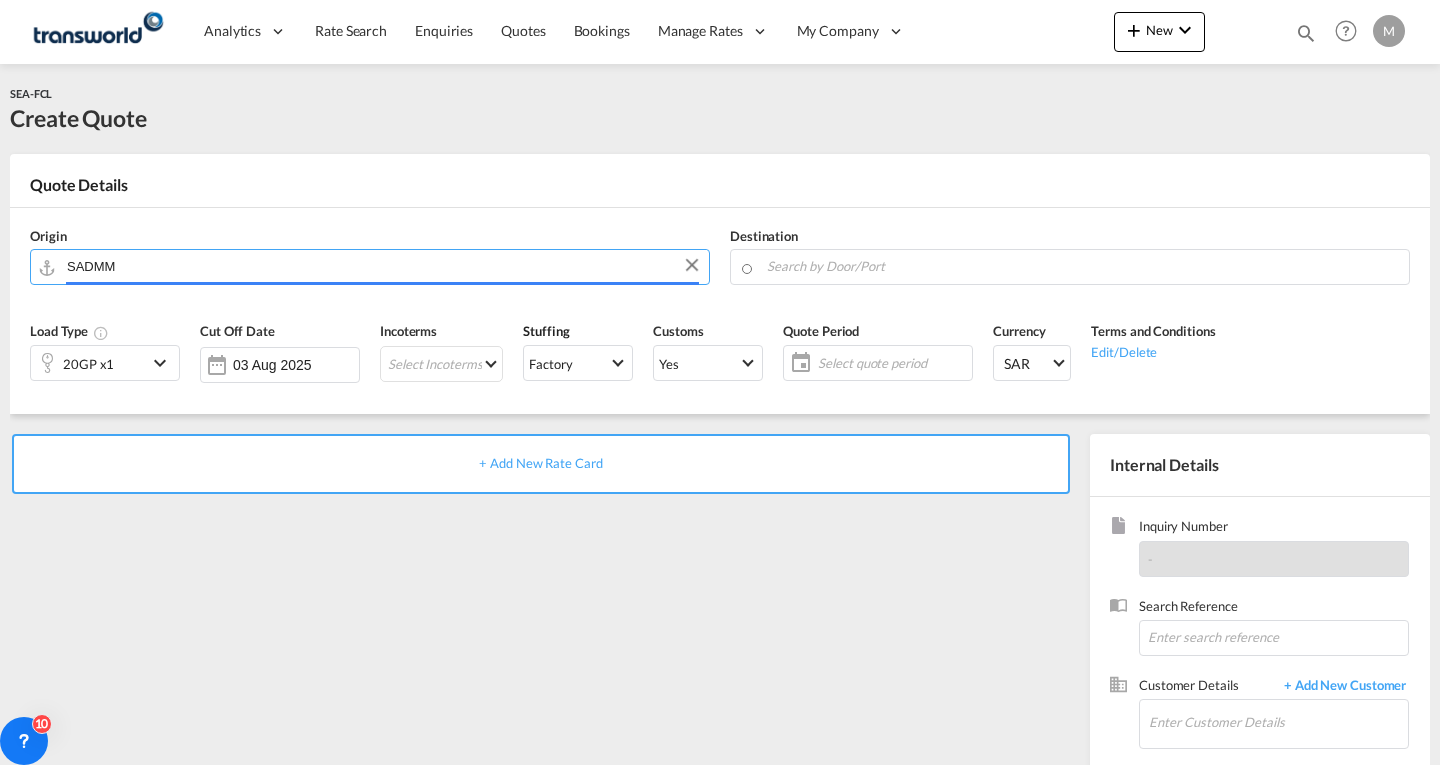 type on "[CITY], [POSTAL_CODE]" 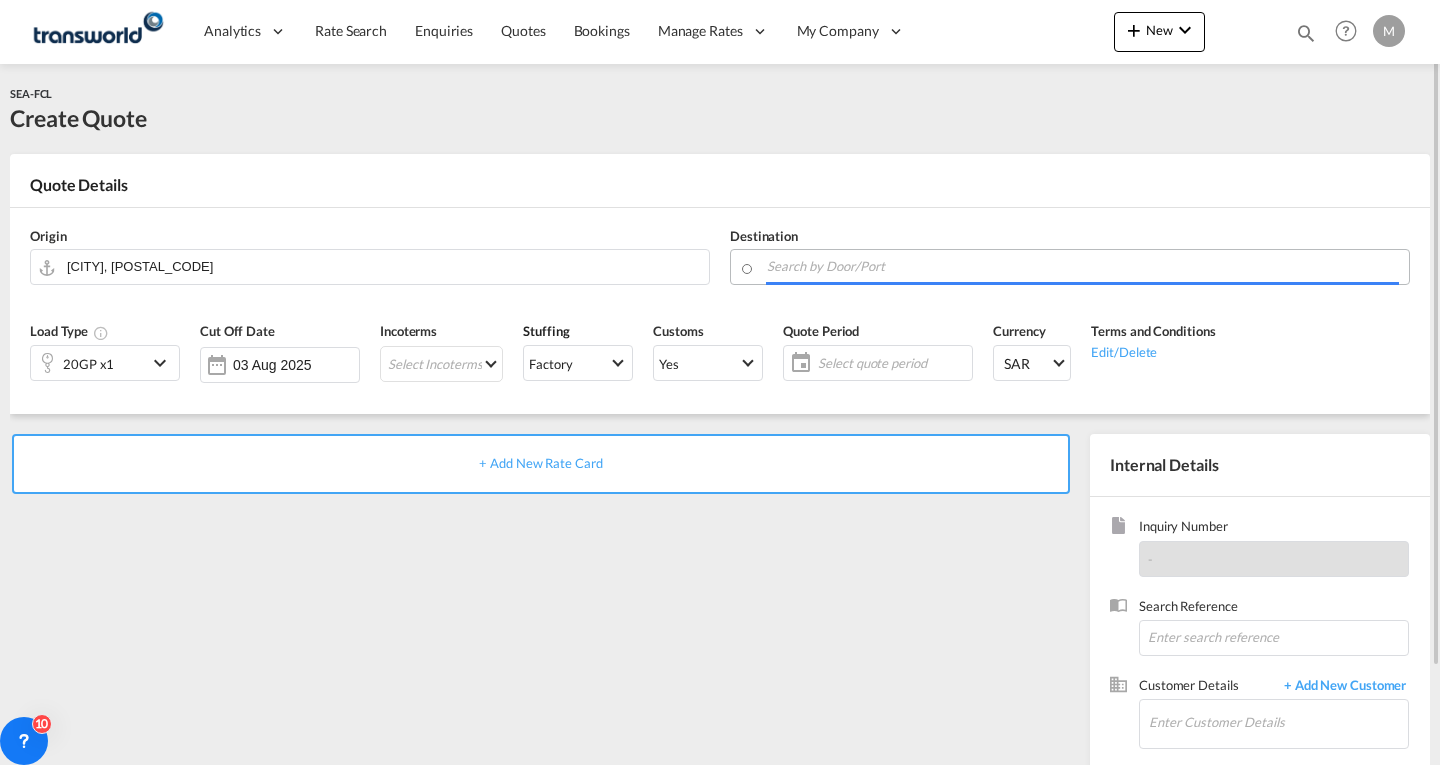 click at bounding box center [1083, 266] 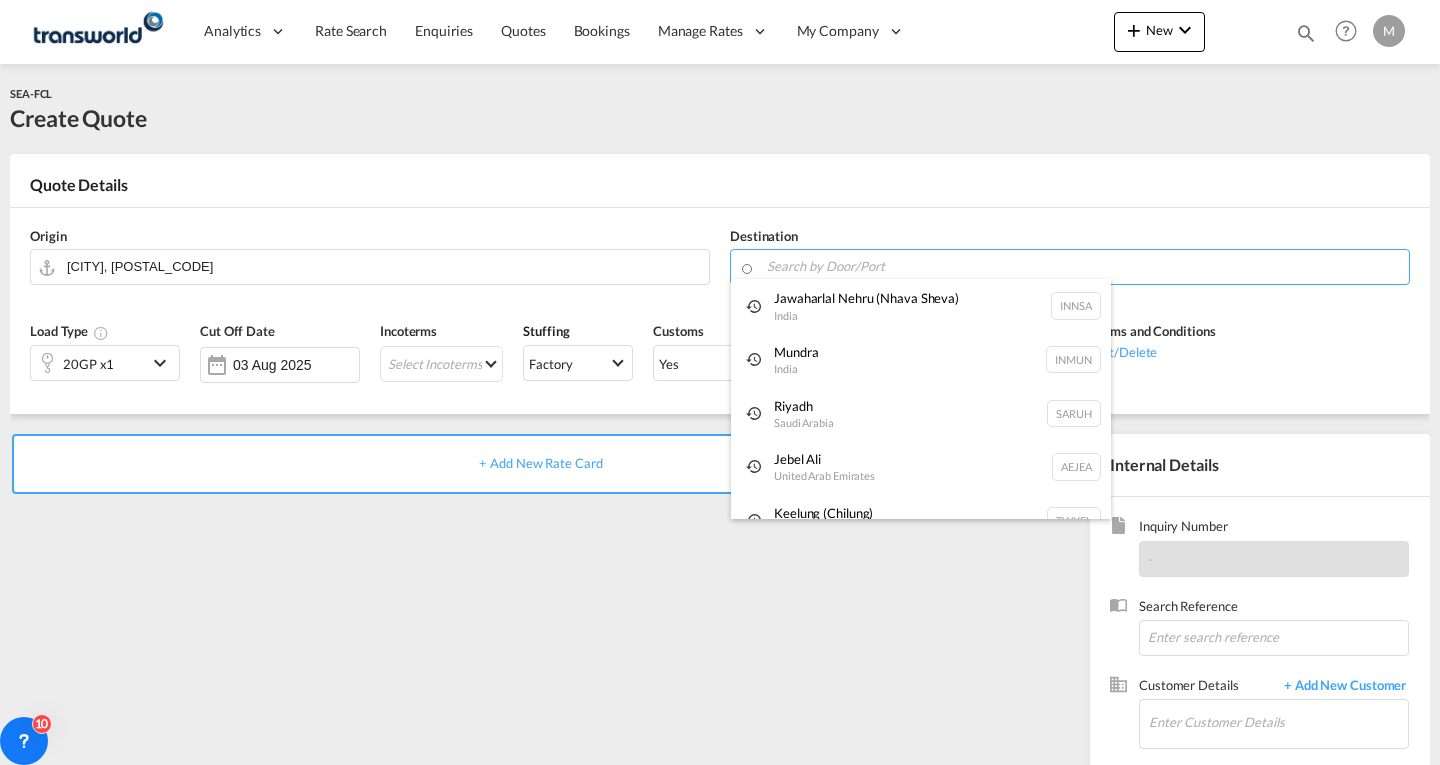 type on "K" 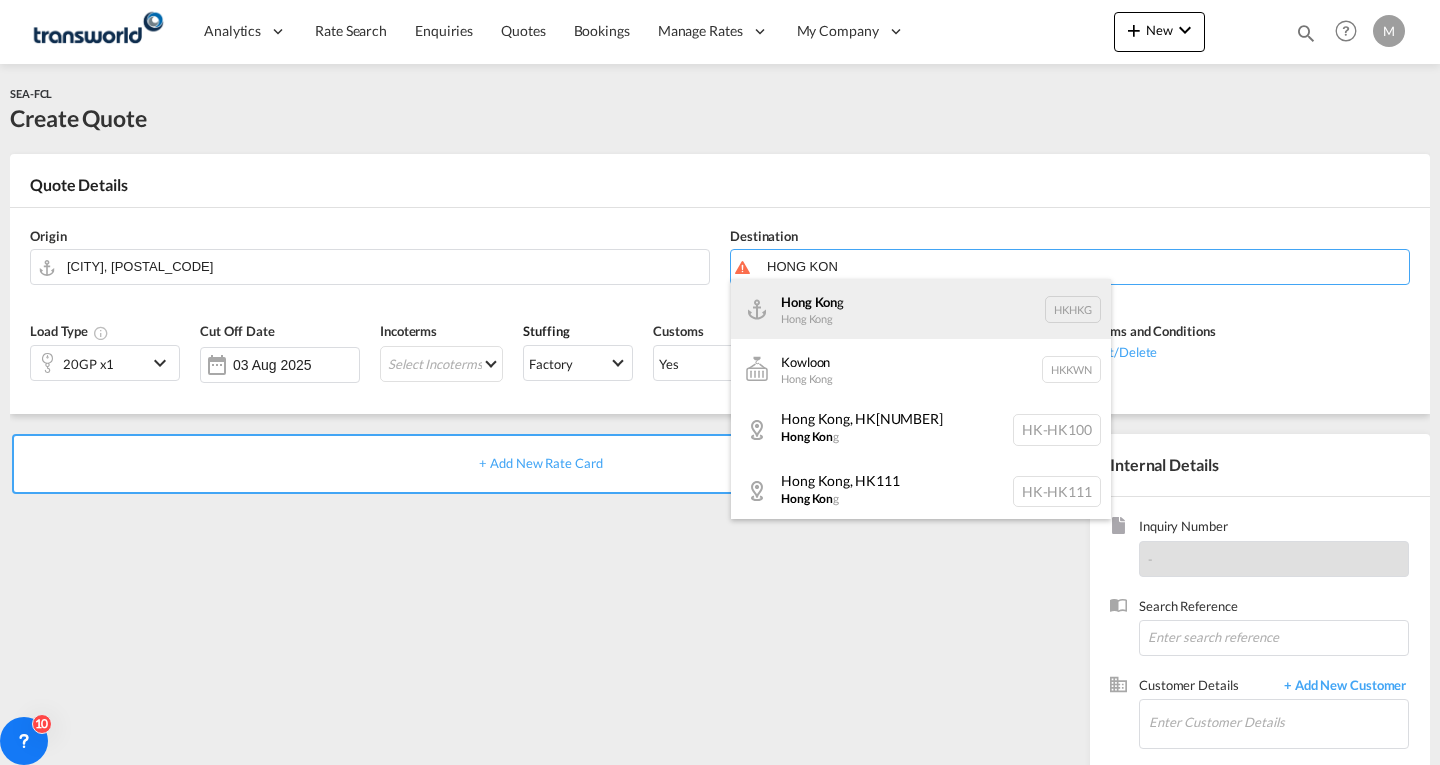 click on "Hong Kon g
Hong Kong
HKHKG" at bounding box center (921, 309) 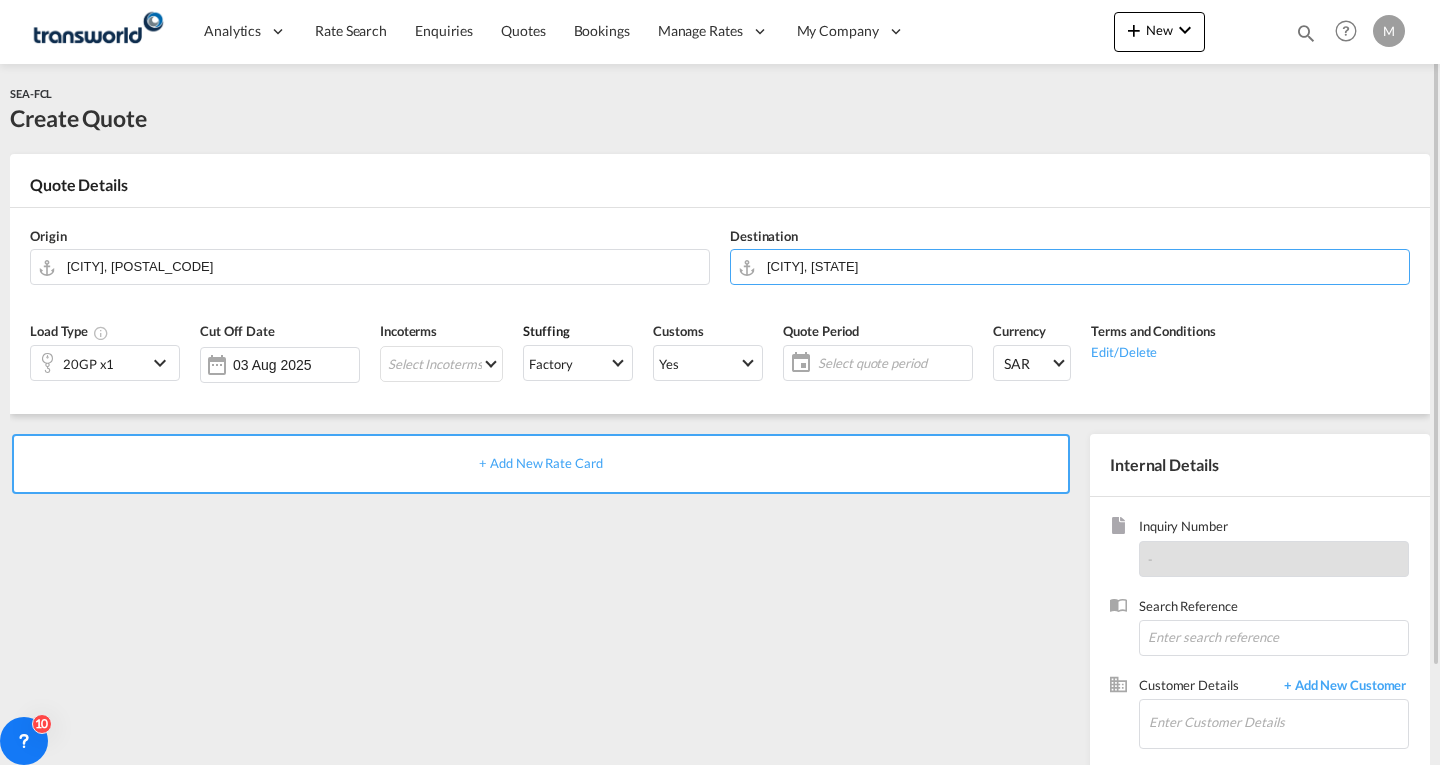 click on "20GP x1" at bounding box center (88, 364) 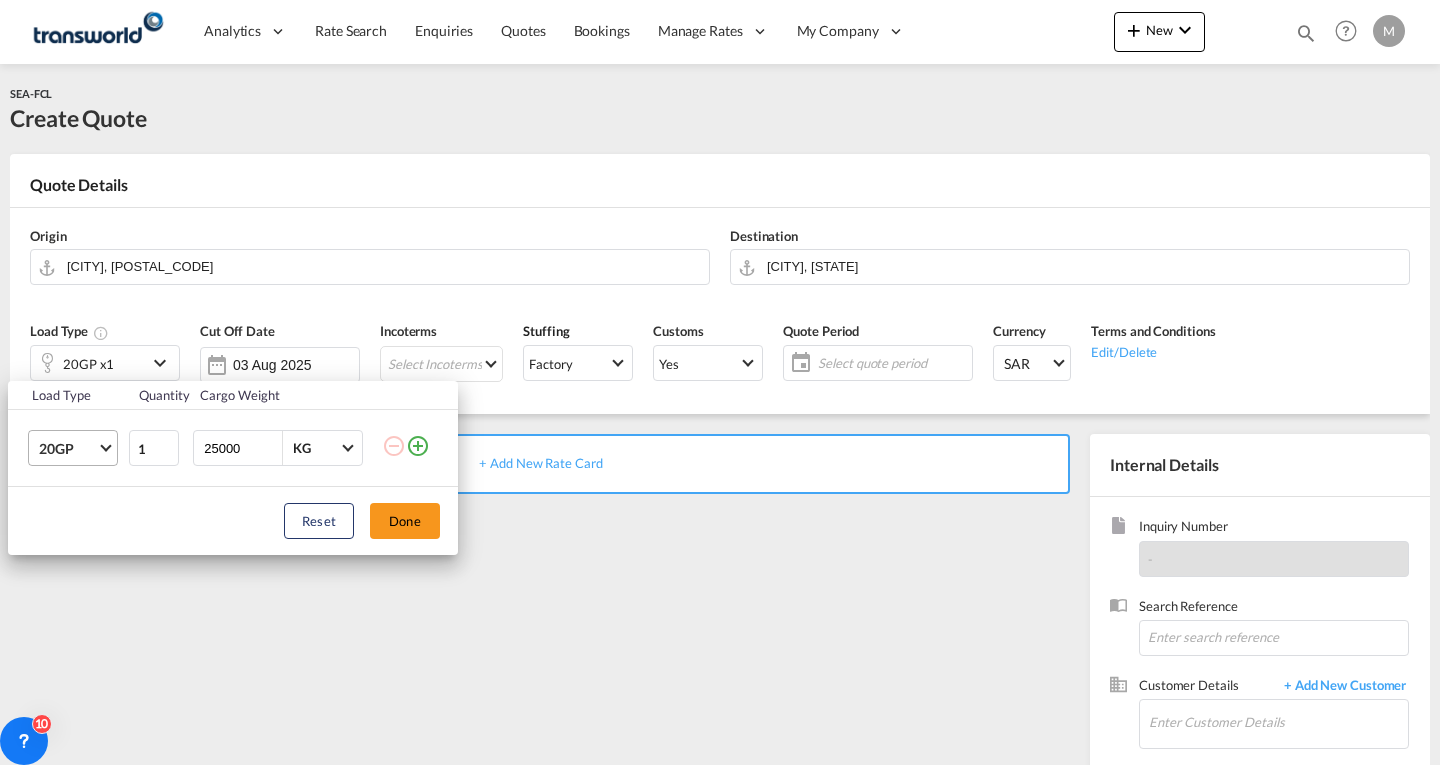 click on "20GP" at bounding box center [68, 449] 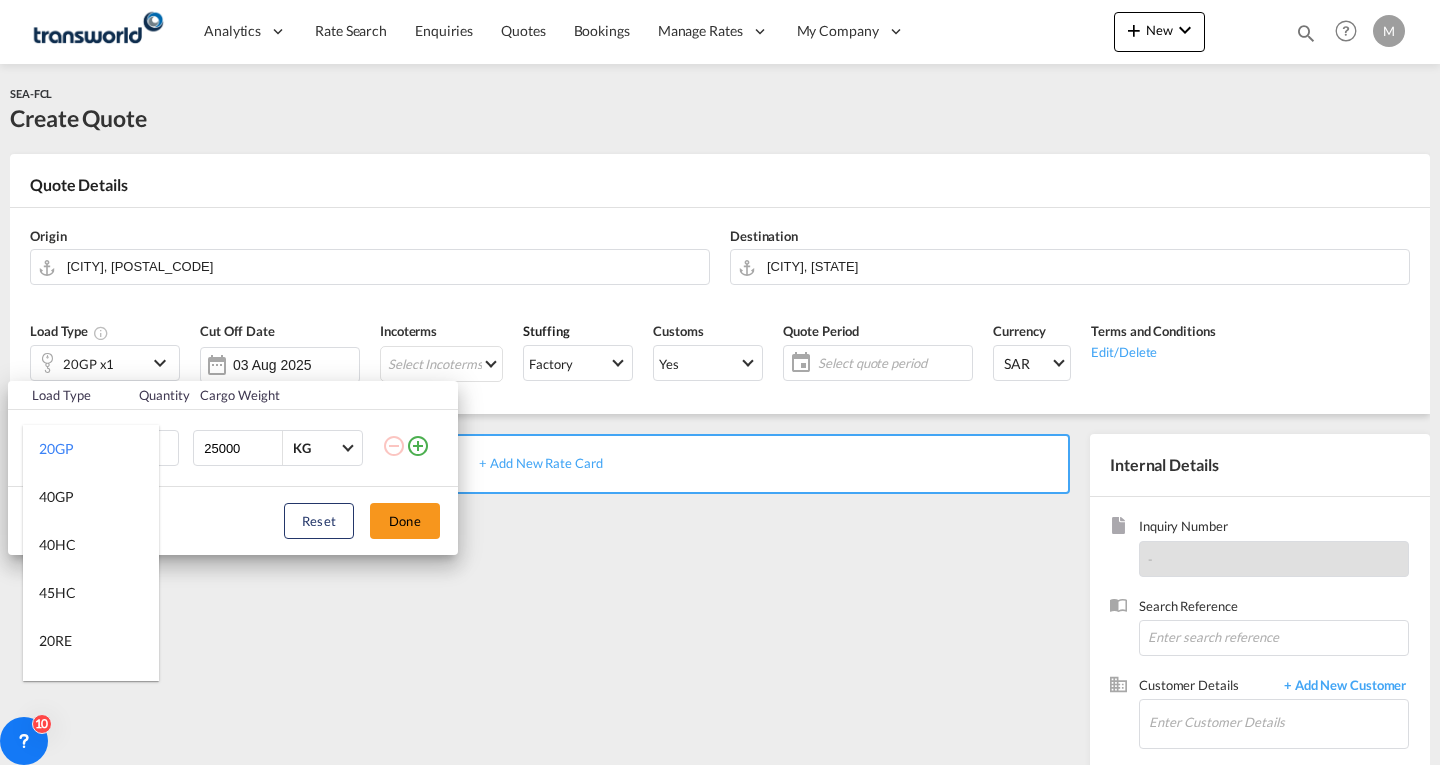 scroll, scrollTop: 124, scrollLeft: 0, axis: vertical 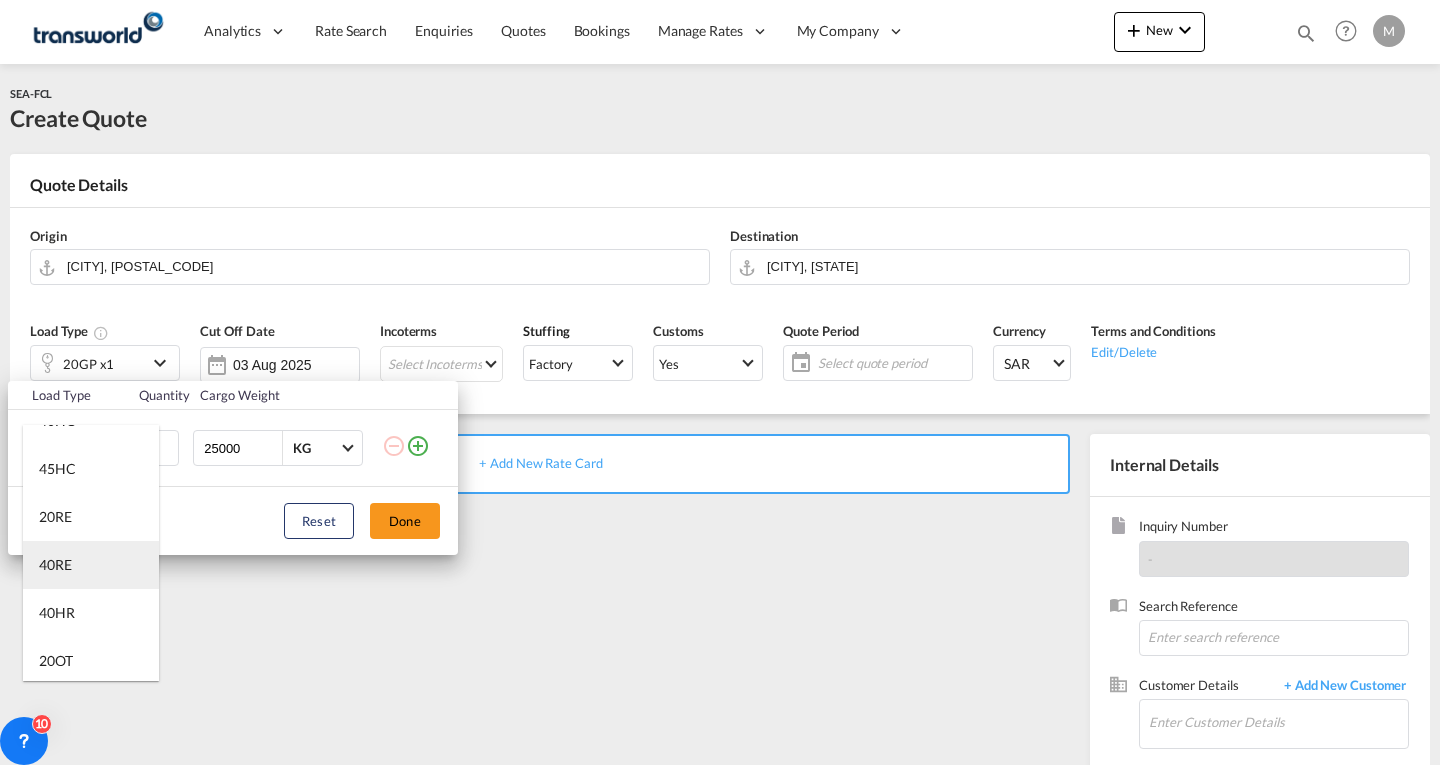 click on "40RE" at bounding box center (55, 565) 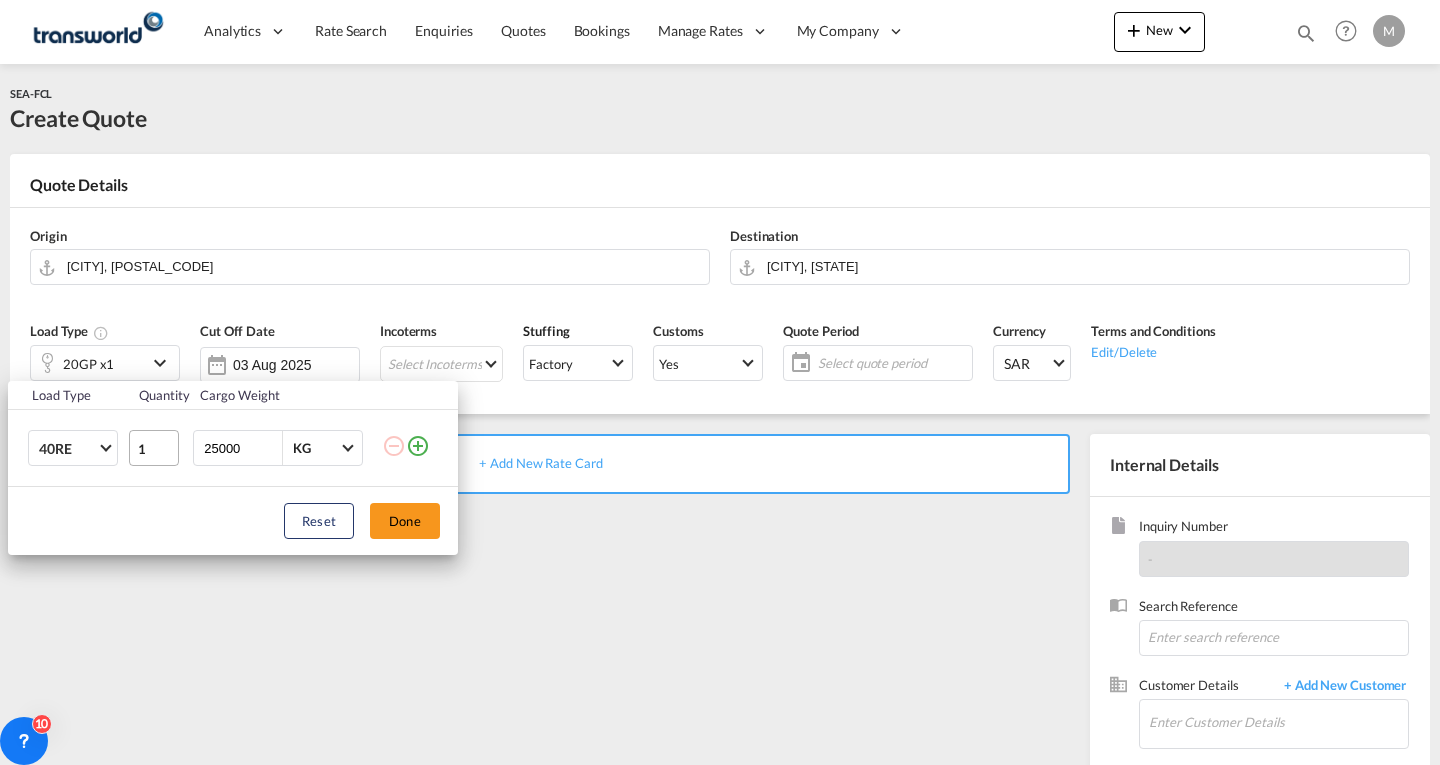 drag, startPoint x: 254, startPoint y: 444, endPoint x: 169, endPoint y: 463, distance: 87.09765 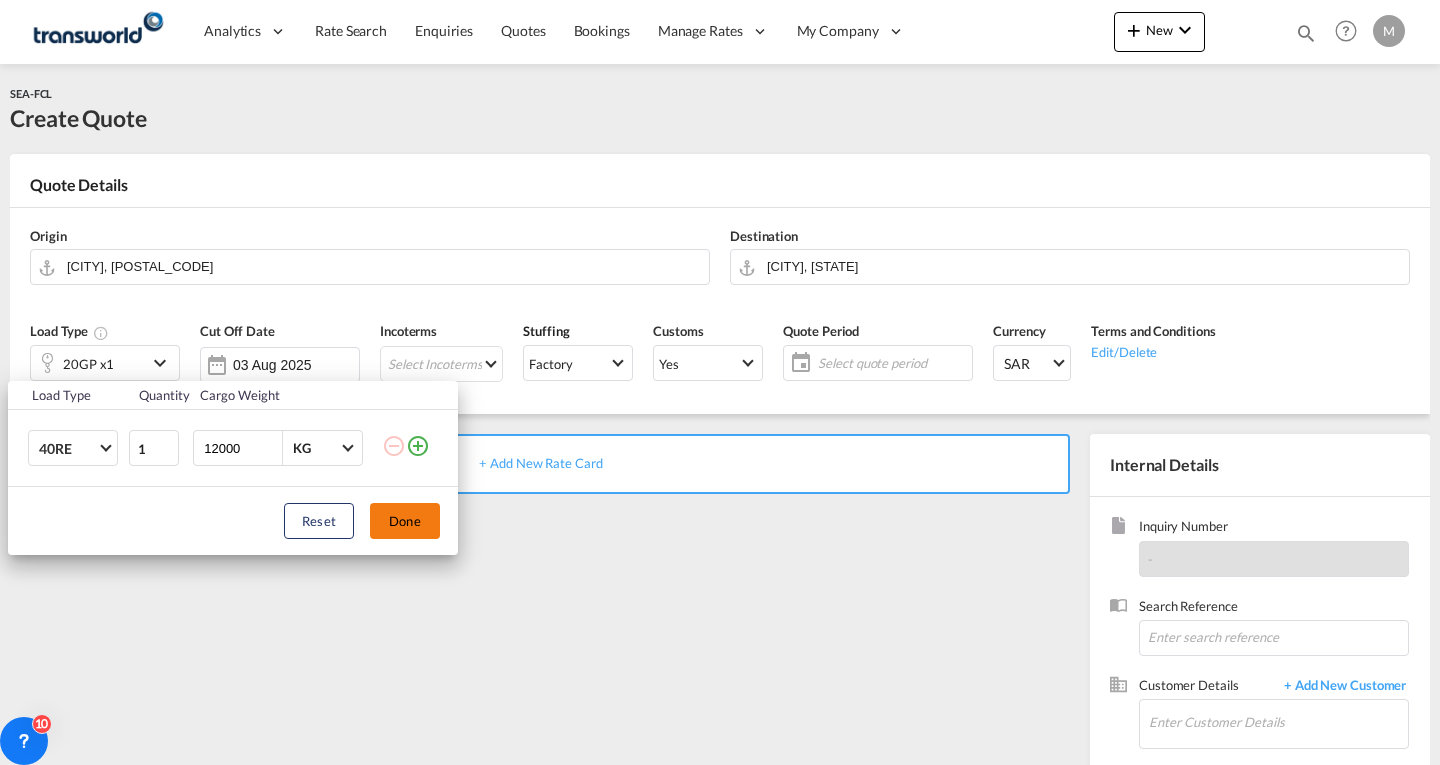 type on "12000" 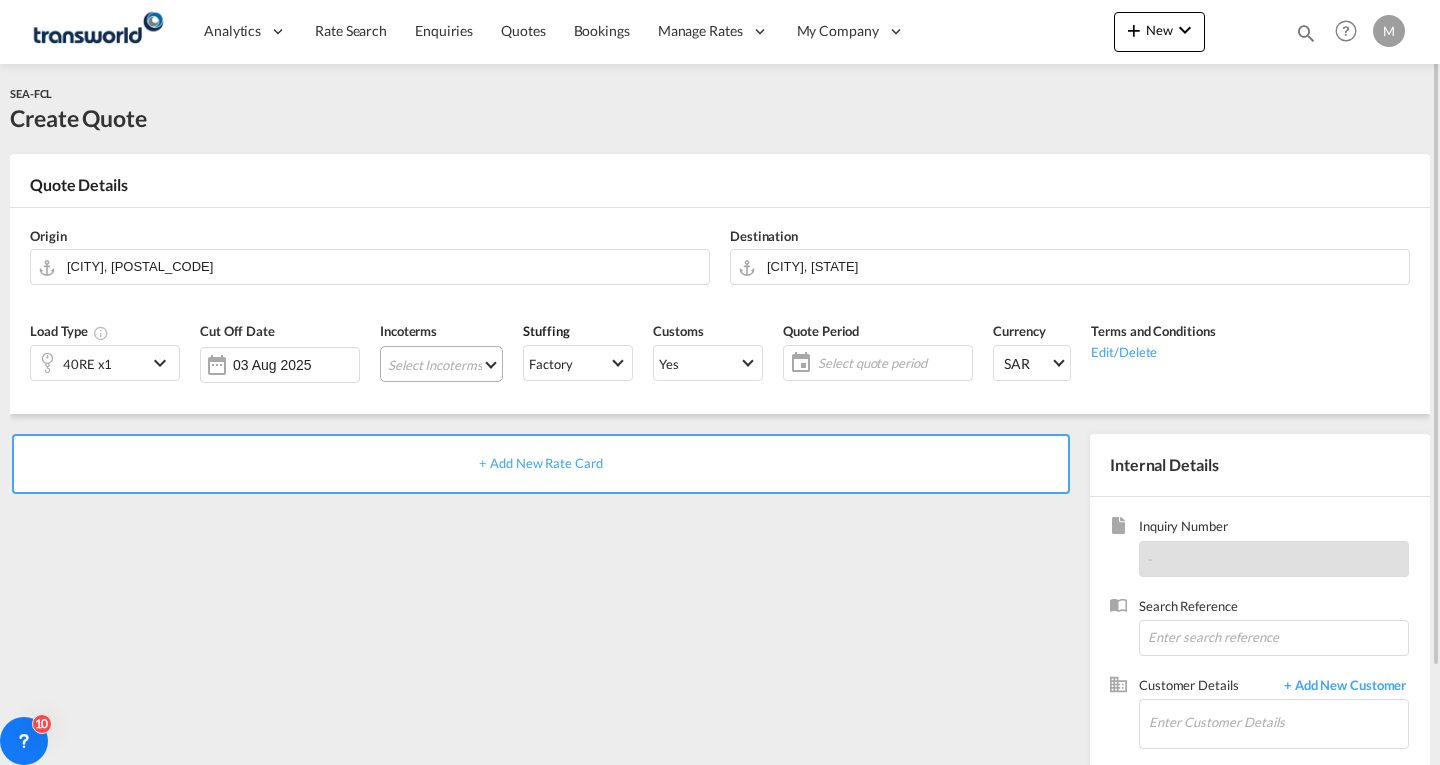 click on "Select Incoterms
CPT - import
Carrier Paid to DPU - import
Delivery at Place Unloaded DAP - export
Delivered at Place CIF - export
Cost,Insurance and Freight CIP - import
Carriage and Insurance Paid to DDP - export
Delivery Duty Paid DPU - export
Delivery at Place Unloaded EXW - import
Ex Works FAS - import
Free Alongside Ship FCA - export
Free Carrier FCA - import
Free Carrier DAP - import
Delivered at Place FOB - import
Free on Board FOB - export
Free on Board EXW - export
Ex Works CPT - export
Carrier Paid to CFR - import
Cost and Freight FAS - export
Free Alongside Ship CIF - import
Cost,Insurance and Freight CIP - export
Carriage and Insurance Paid to CFR - export
Cost and Freight" at bounding box center (441, 364) 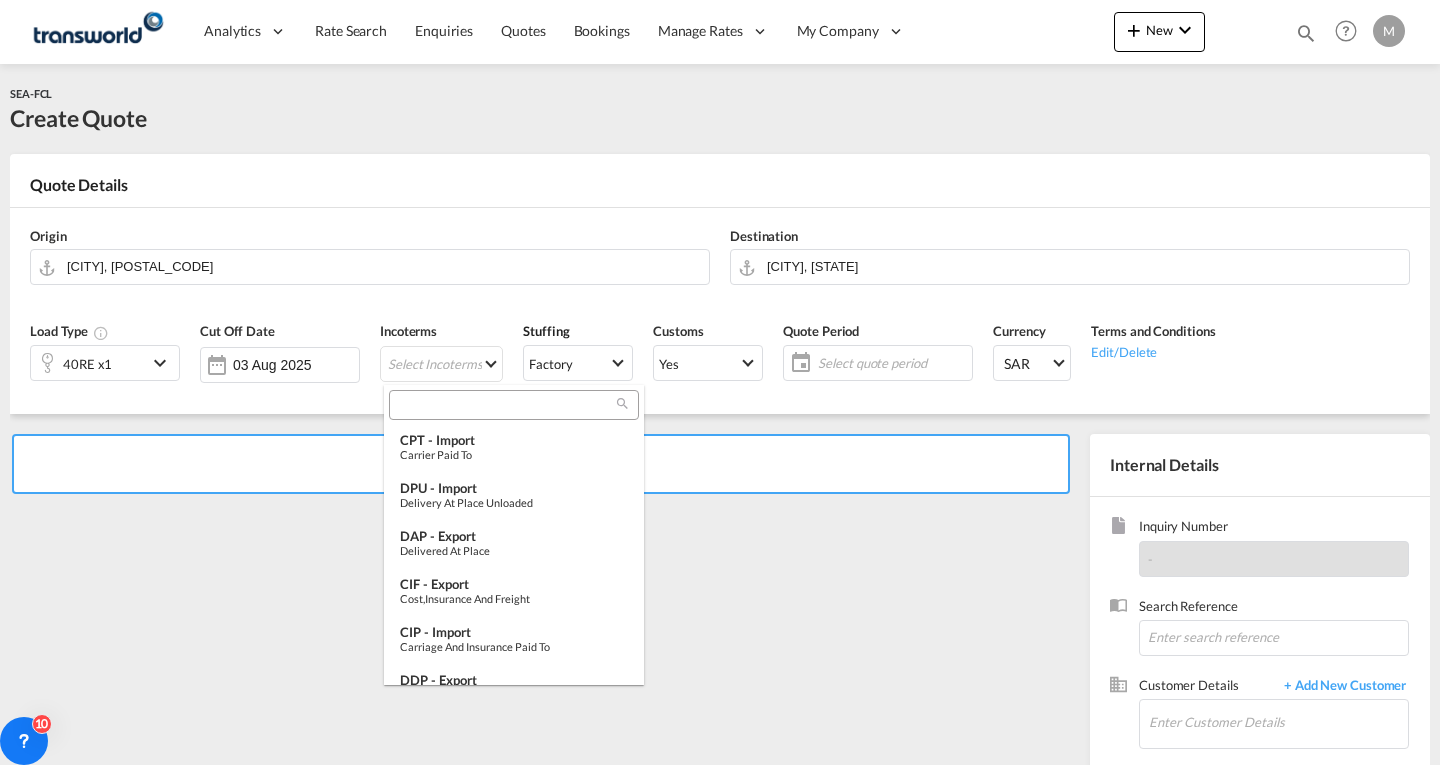 click at bounding box center [506, 405] 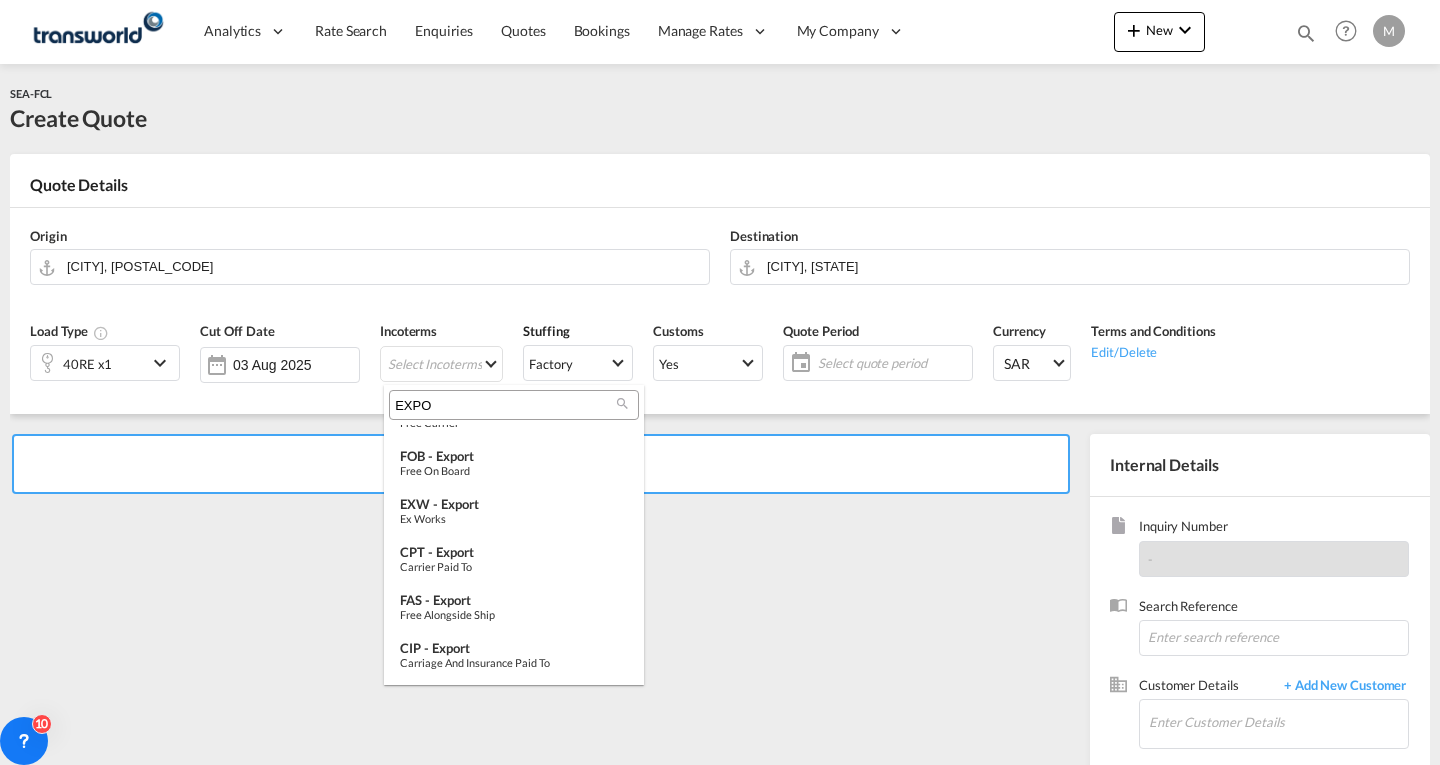 scroll, scrollTop: 228, scrollLeft: 0, axis: vertical 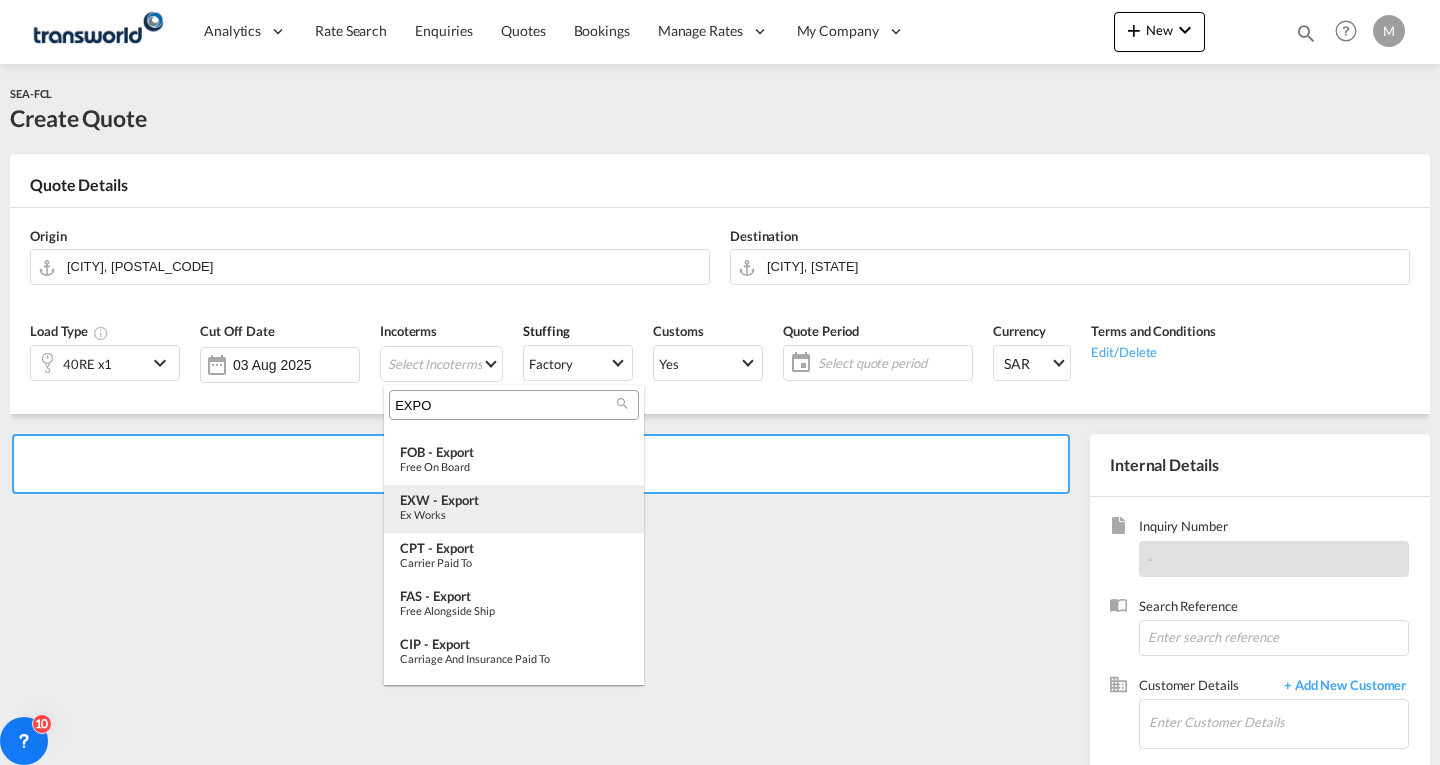 type on "EXPO" 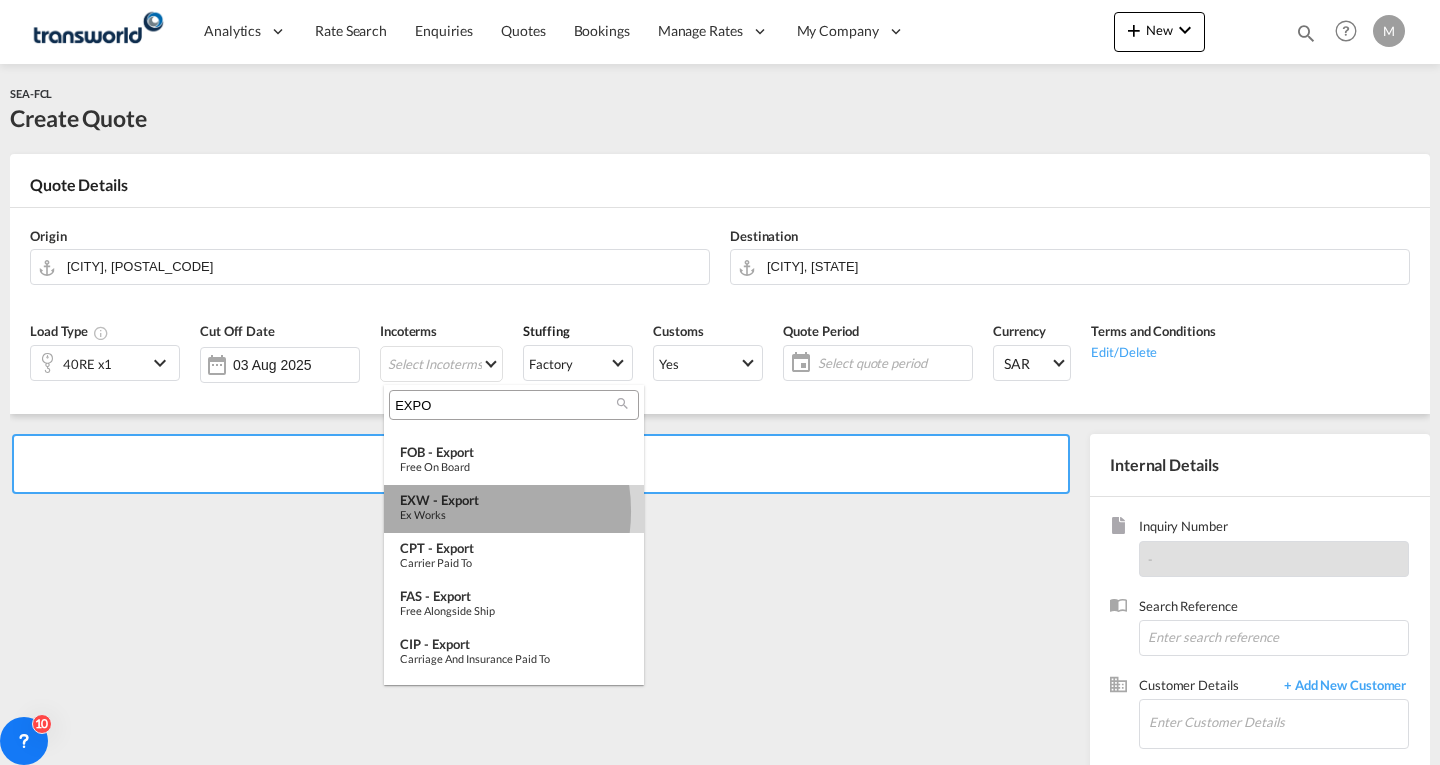 click on "Ex Works" at bounding box center [514, 514] 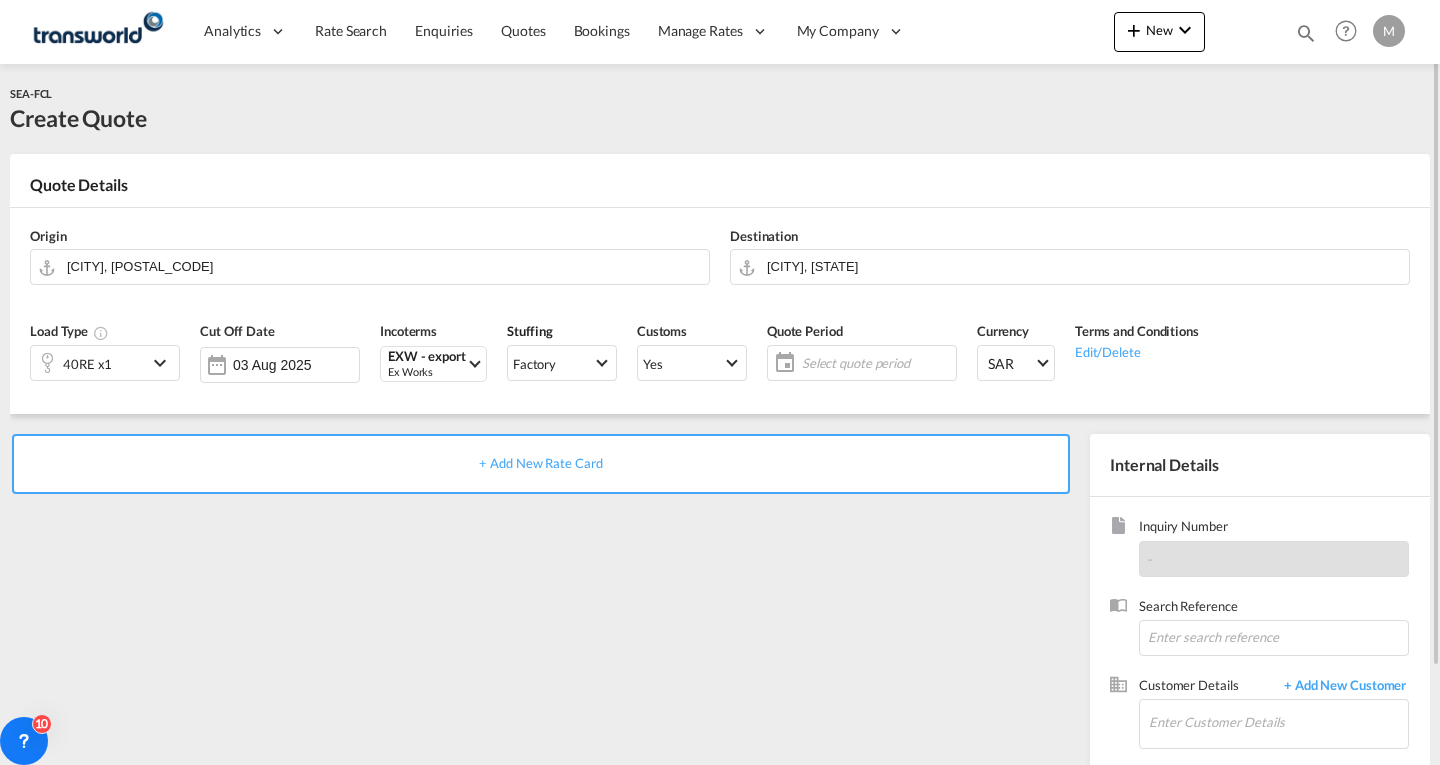 click on "Select quote period" 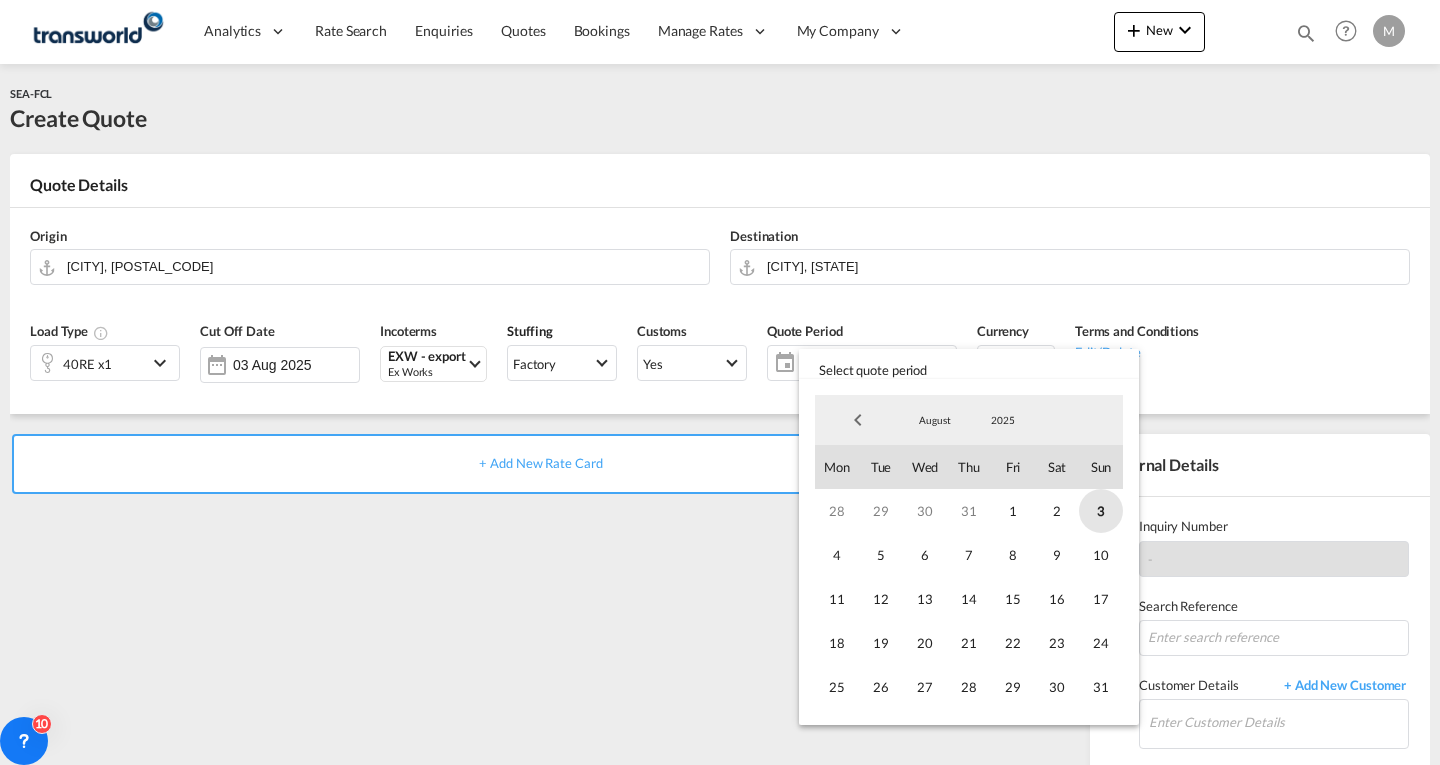 click on "3" at bounding box center (1101, 511) 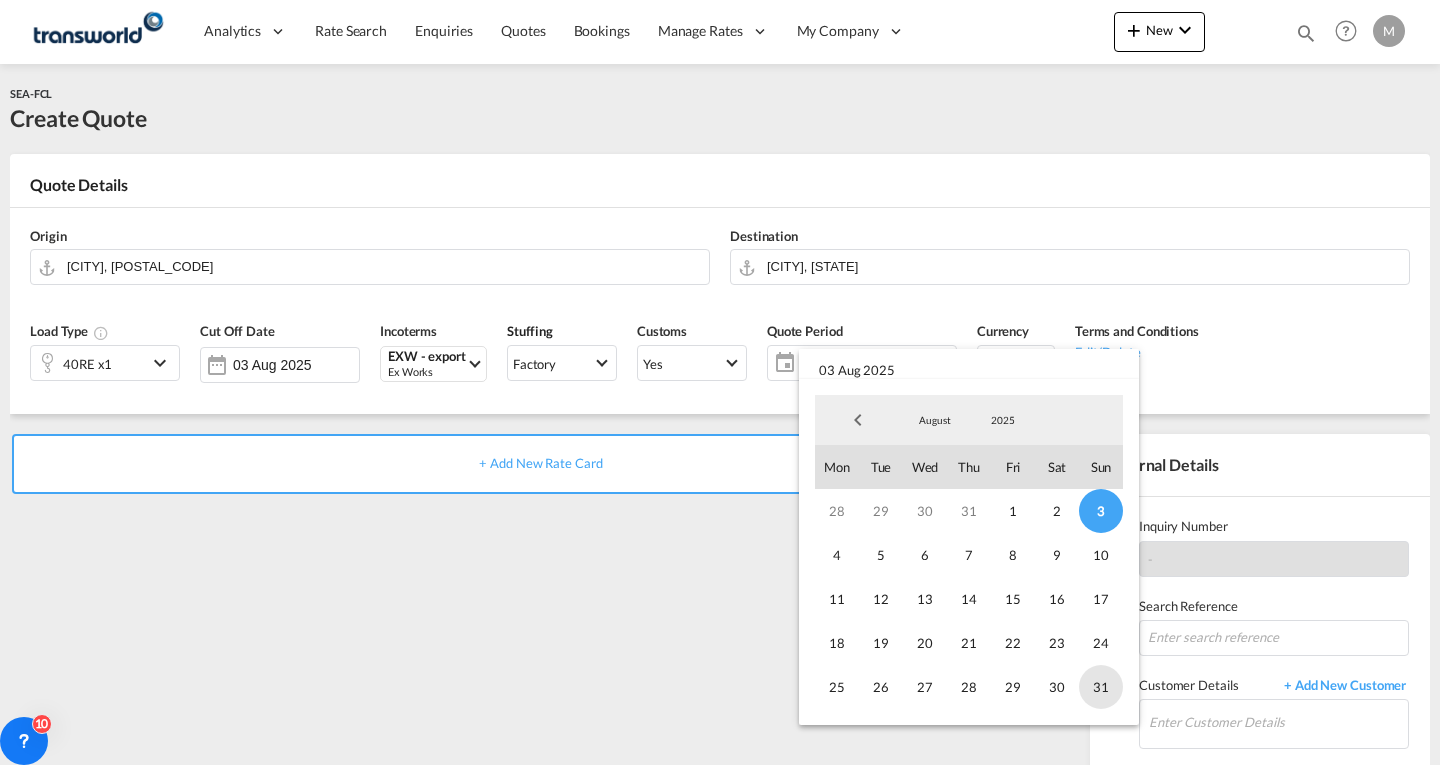 click on "31" at bounding box center [1101, 687] 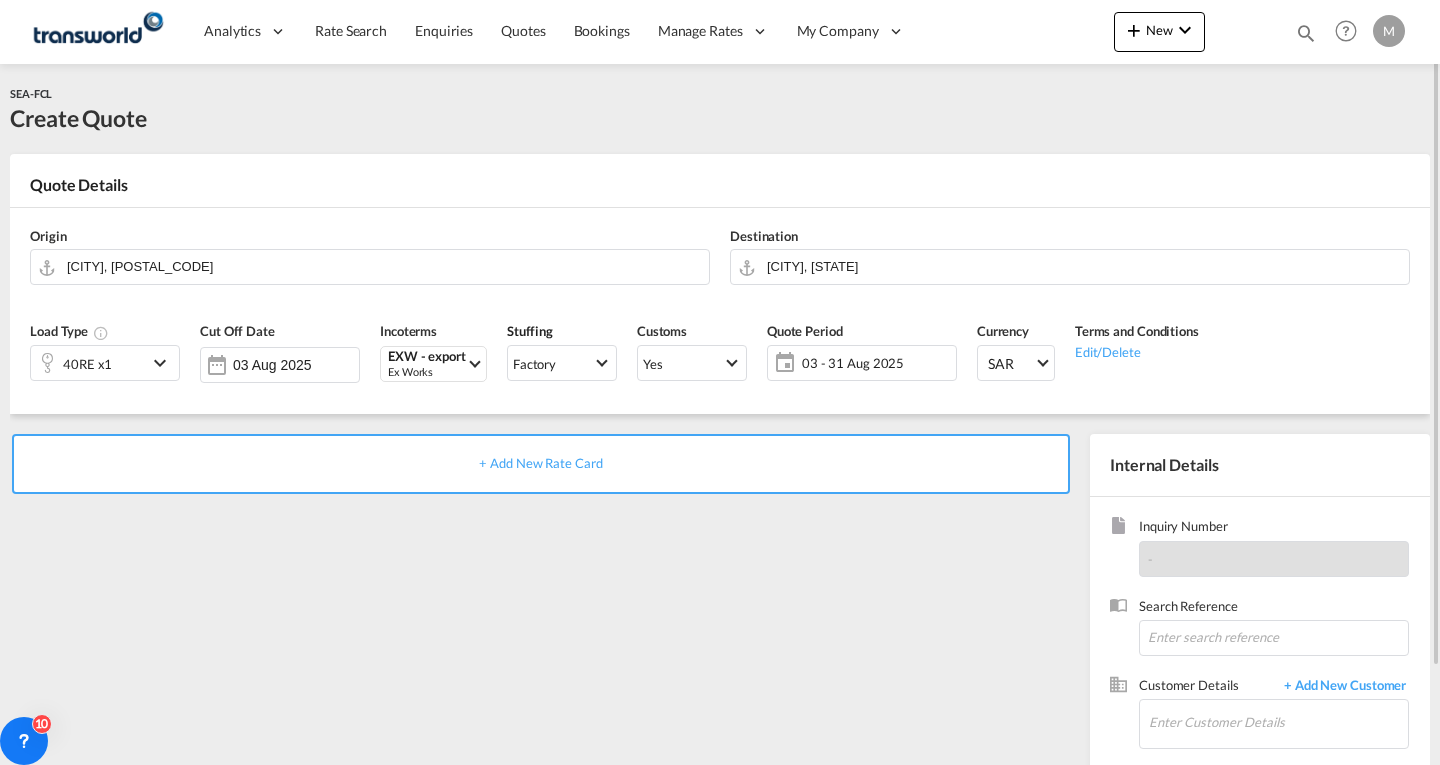 click on "+ Add New Rate Card" at bounding box center (545, 643) 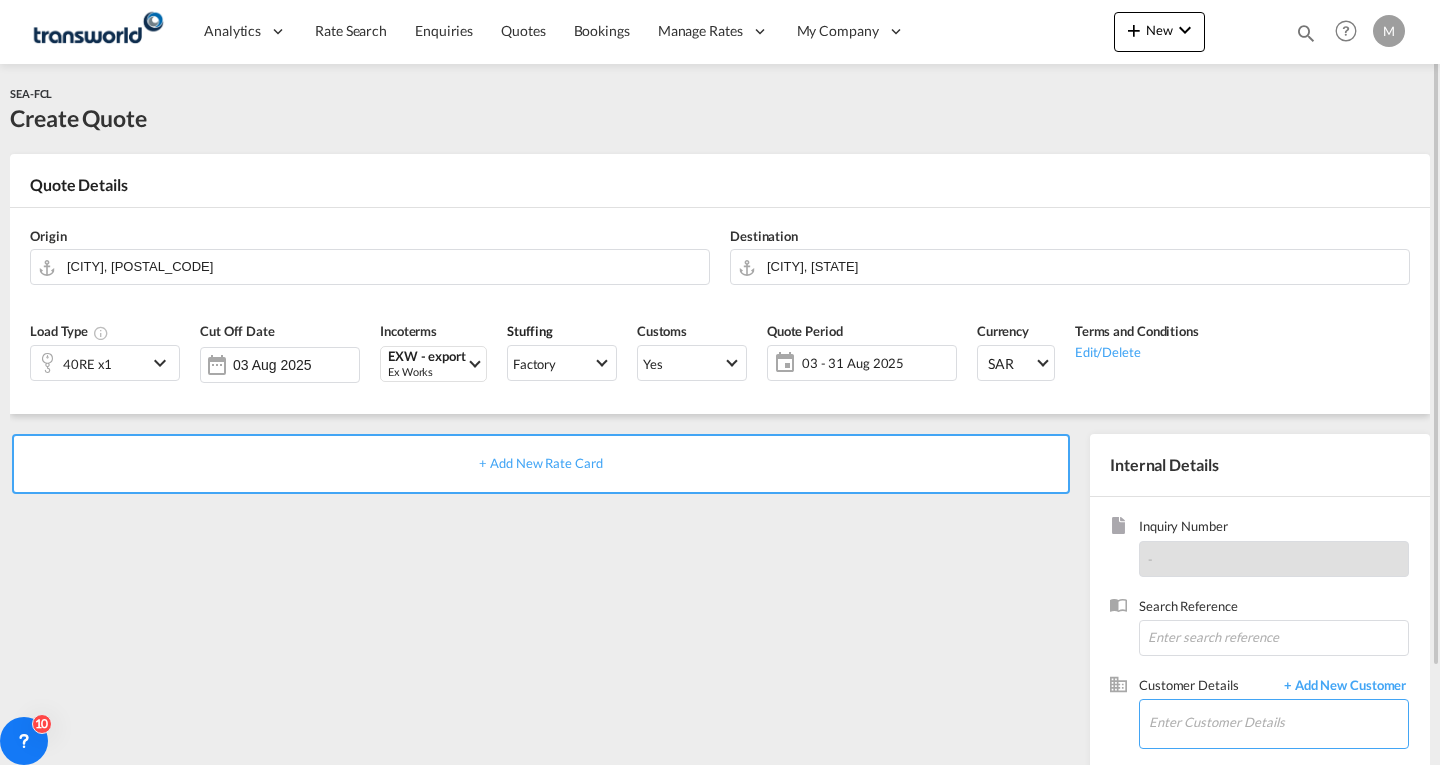 click on "Enter Customer Details" at bounding box center (1278, 722) 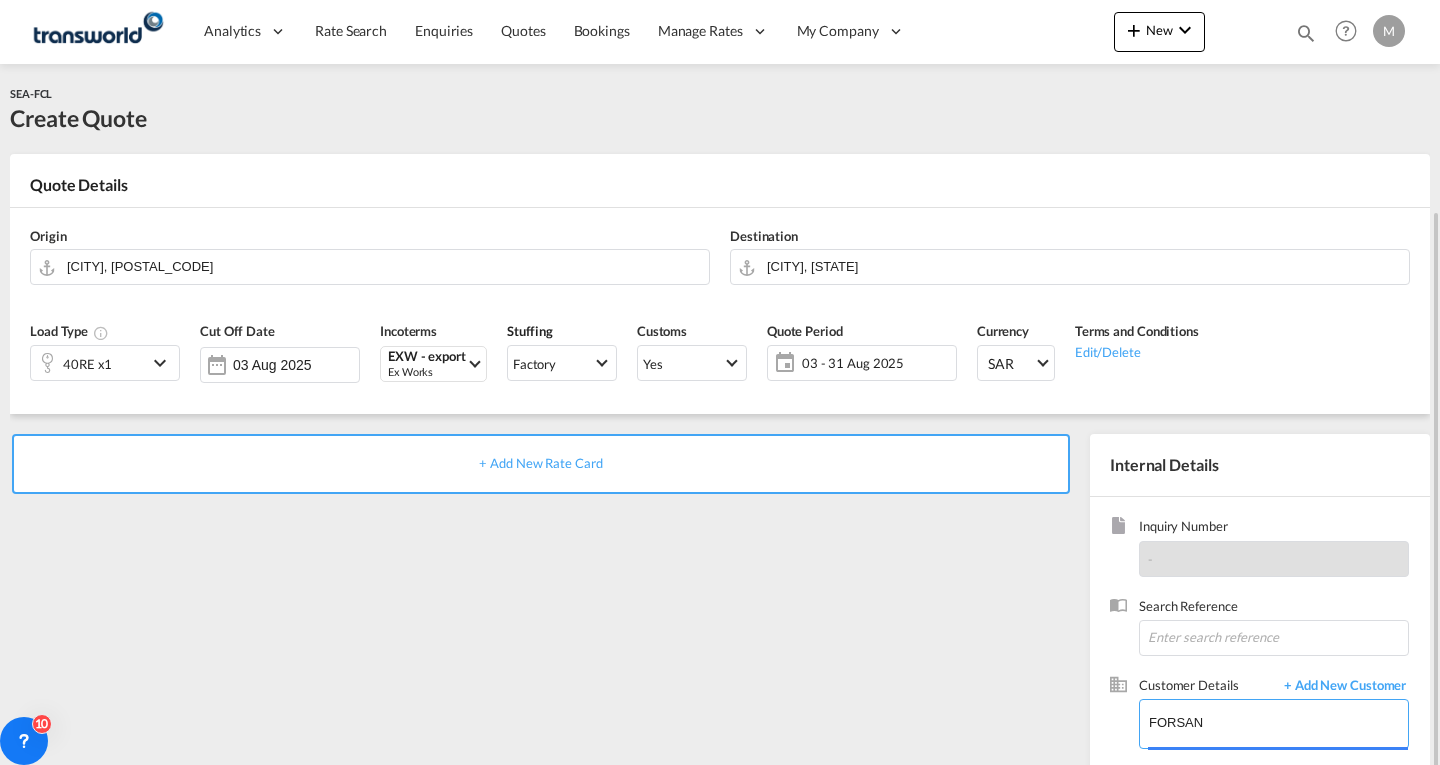 scroll, scrollTop: 112, scrollLeft: 0, axis: vertical 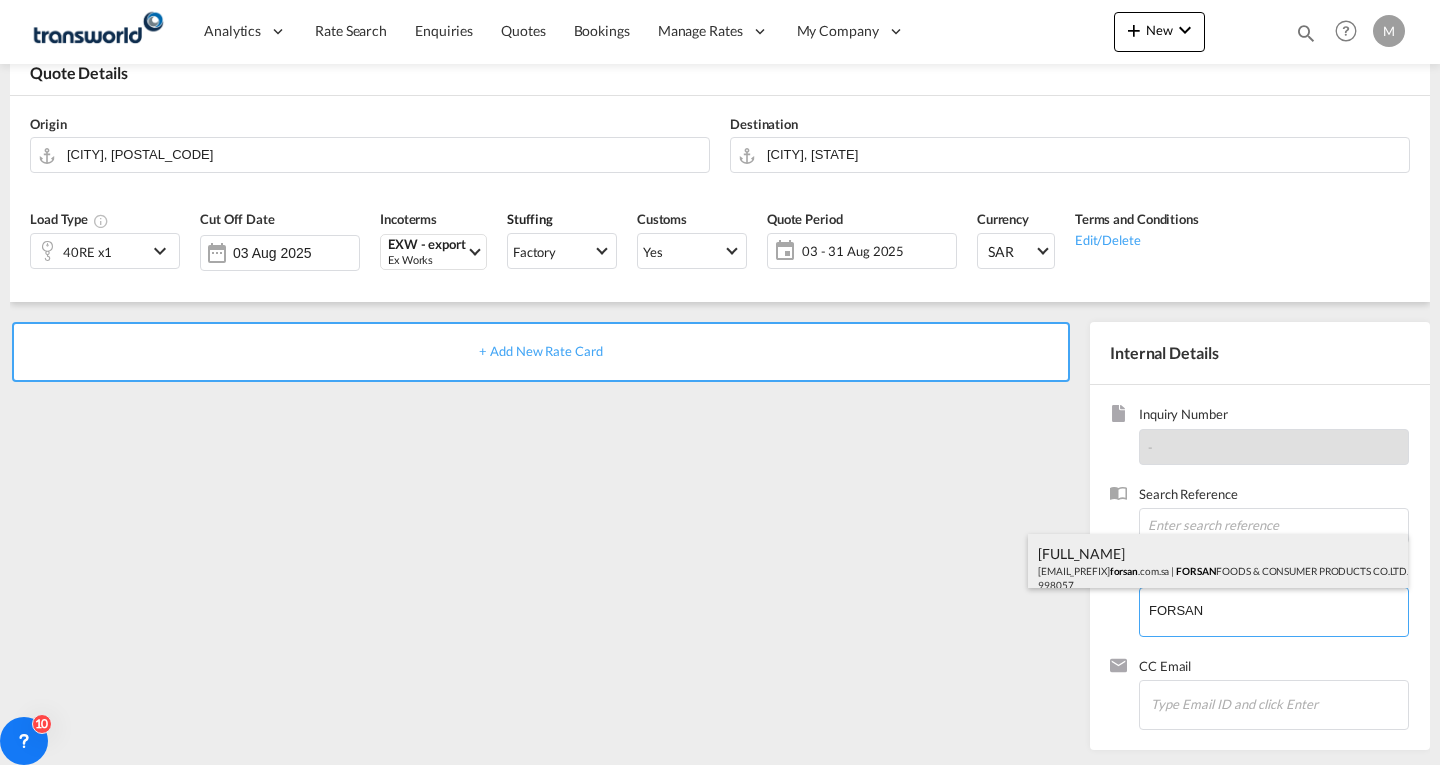 click on "[FULL_NAME] [EMAIL] | [COMPANY] | [NUMBER]" at bounding box center (1218, 568) 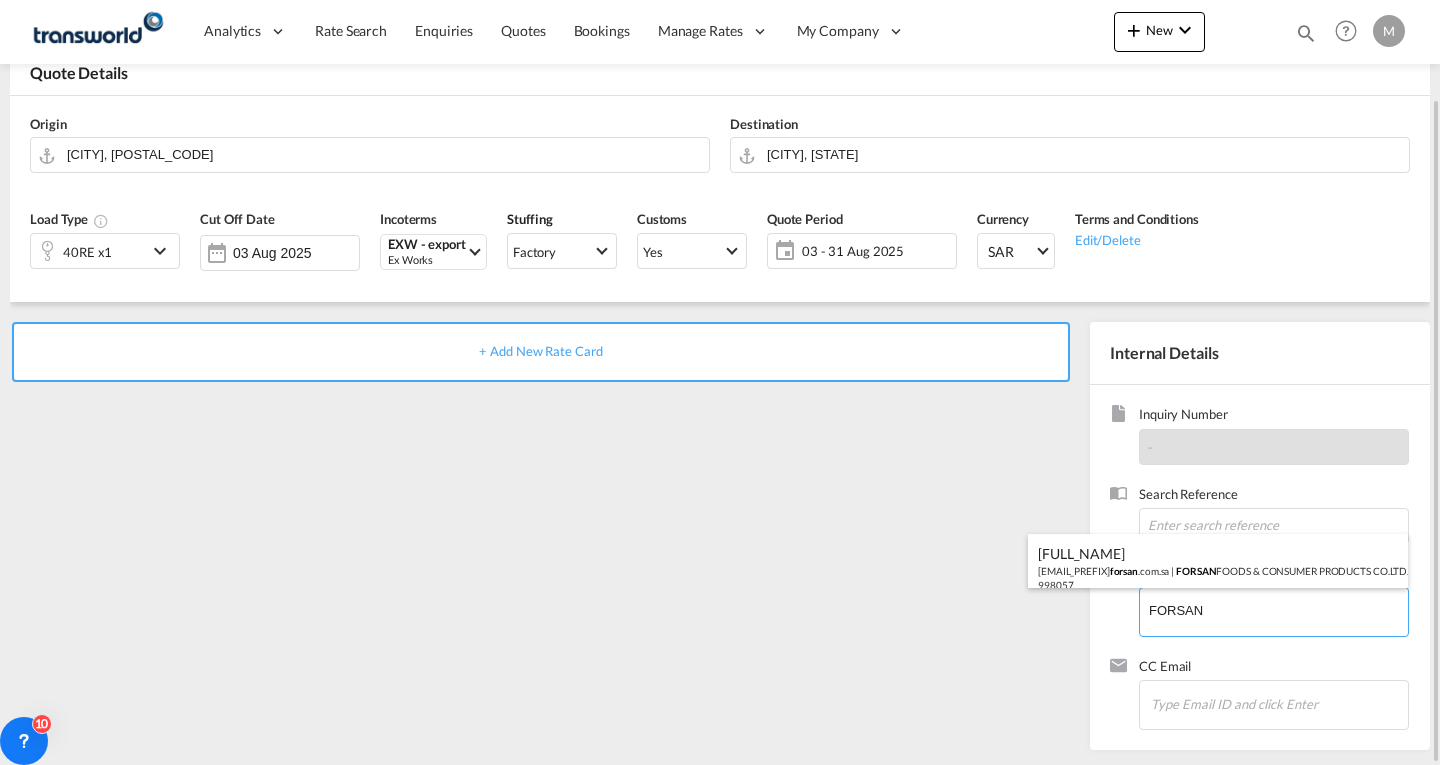 type on "[COMPANY], [FULL_NAME], [EMAIL]" 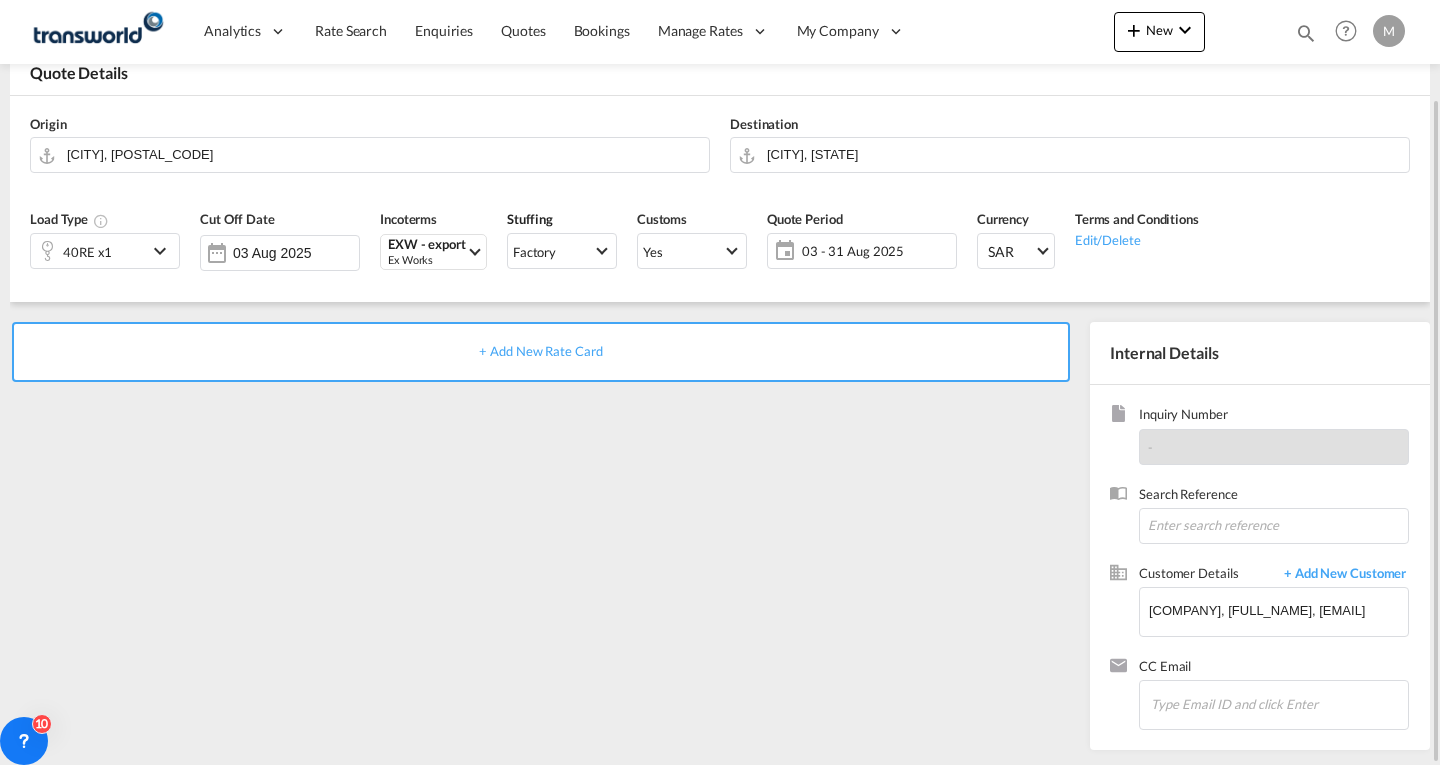 click on "+ Add New Rate Card" at bounding box center (540, 351) 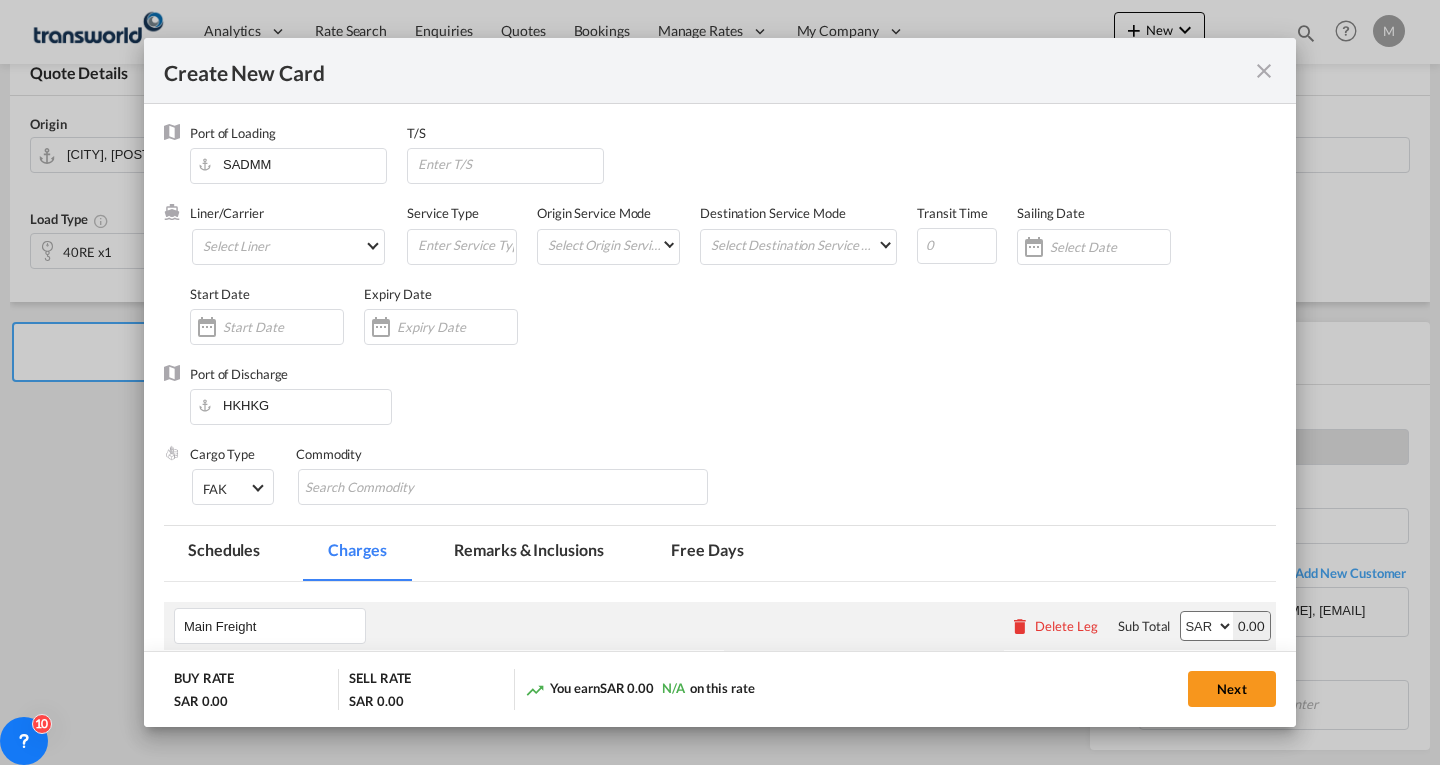 type on "Basic Ocean Freight" 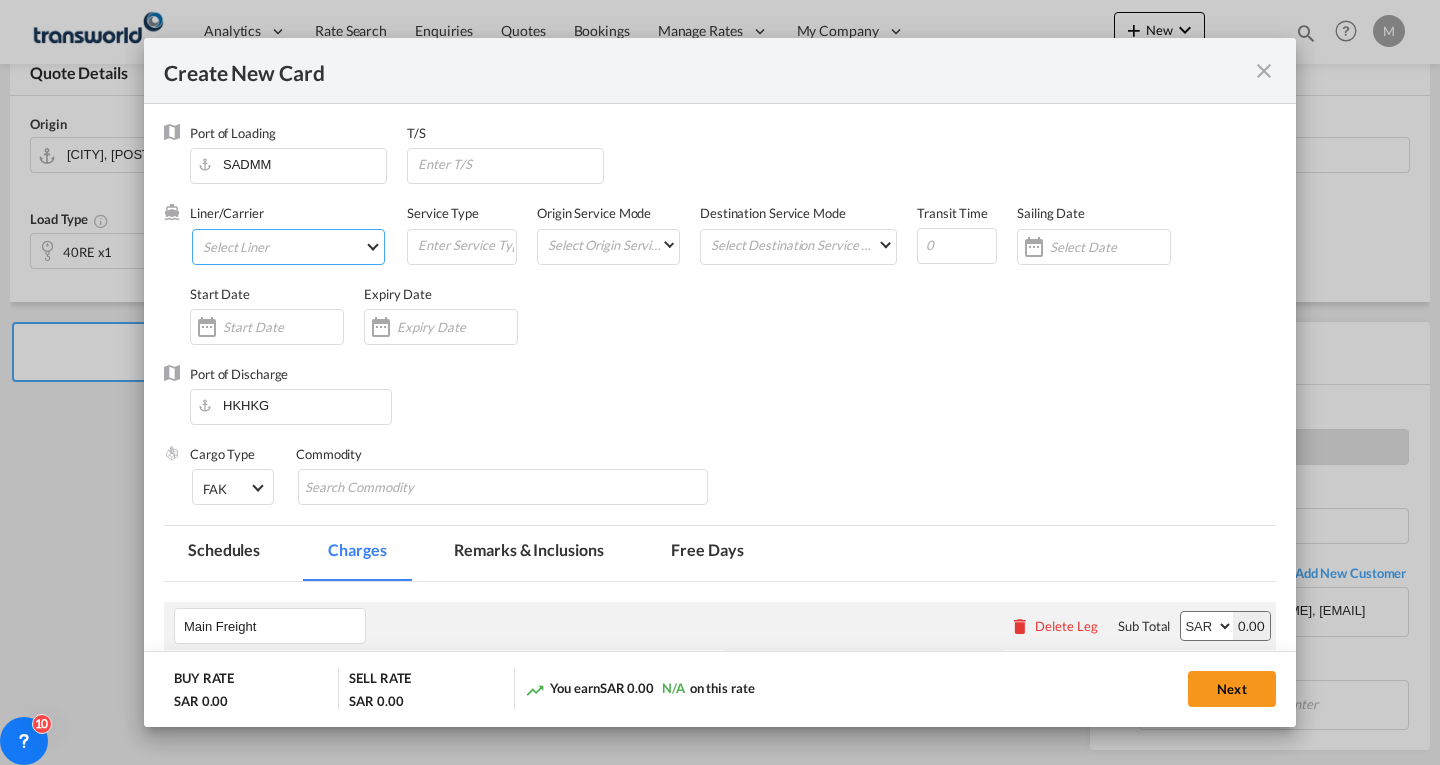 click on "Select Liner   2HM LOGISTICS D.O.O 2HM LOGISTICS D.O.O. / TWKS-KOPER 3P LOGISTICS / TWKS-LITHUANIA A J WORLDWIDE SERVICES INC / TWKS-LIGHTING WAY A.J WORLDWIDE SERVICES LTD / TWKS-WESTDRAYTO AA AND S SHIPPING LLC / TWKS-DUBAI AAA CHINA LIMITED / TWKS-SHENZHEN AAS FREIGHT EUROPE GMBH / TWKS-FRANKFURT AAS SHIPPING LLC / TWKS-DUBAI AAXL GLOBAL SHIPPING LINES LLC ABDALLAH AL OBAILI CUSTOM CLEARANCE ES / TWKS-DAMM ABDUL MUHSEN SHIPPING LLC Abdul Razzaq Al Tahir For Custom Clear / TWKS-RIYA ABDULLA FOUAD COMPANY / TWKS-DHAHRAN ABDULLAH AL OTHAIM MARKETS COMPANY / TWKS-RIYADH ABOU SHAHEEN FOR CUSTOMS CLEARANCE EST / TWKS-JEDD ABRAG AL MENA OFFICE FOR / TWKS-DAMMAM ABX Air / TWKS-UNITED STA ADD CARGO SOLUTIONS SRL / TWKS-NAPOCA ADRIATIC CARGO TRANS D.O.O / TWKS-KOPER ADVANCED AIRSEA S R O / TWKS-PRAHA ADVANTAGE WORLDWIDE UK LTD / TWKS-MANCHESTER Aegean Airlines / TWKS-GREECE AEO FREIGHT SDN BHD / TWKS-PENANG Aer Lingus / TWKS-IRELAND Aero Republica / TWKS-COLOMBIA" at bounding box center [288, 247] 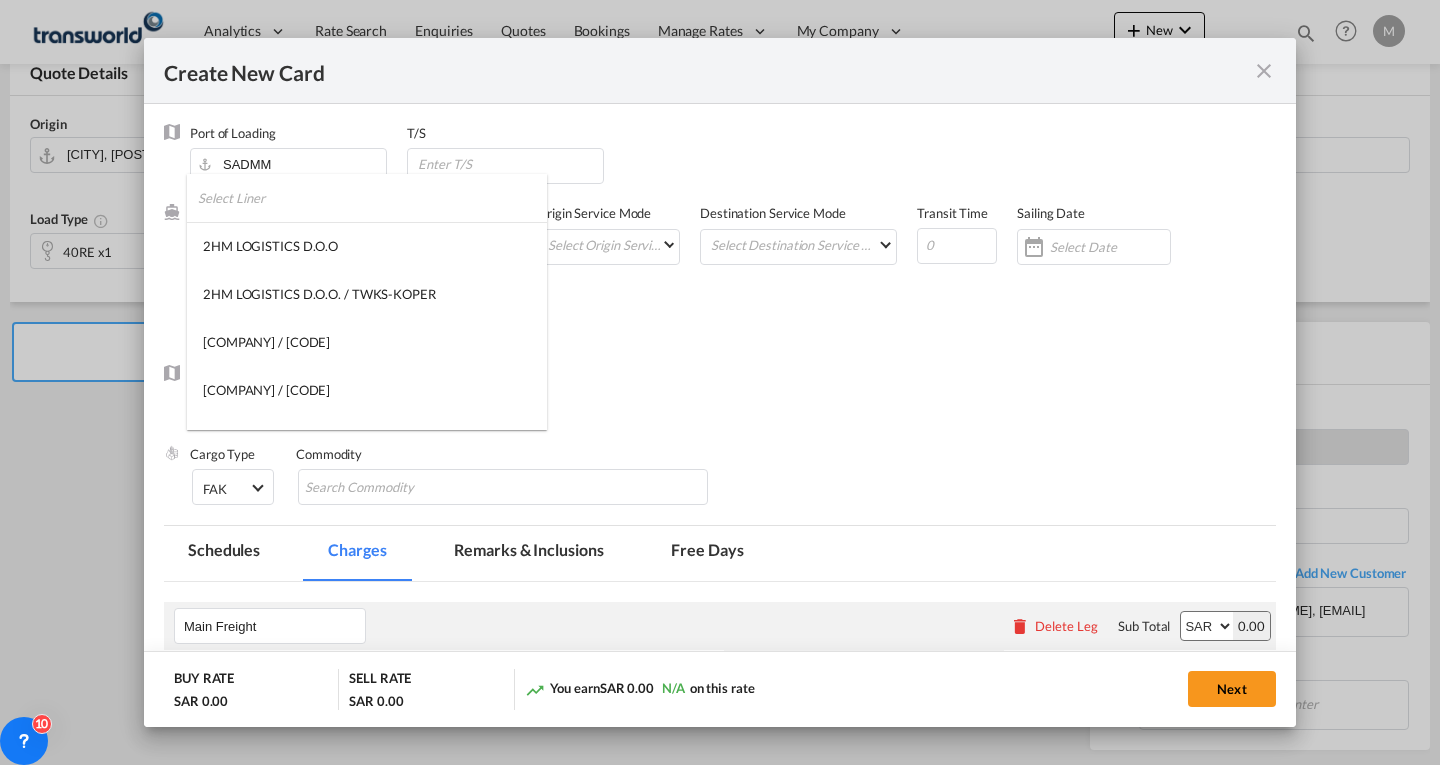 click at bounding box center [372, 198] 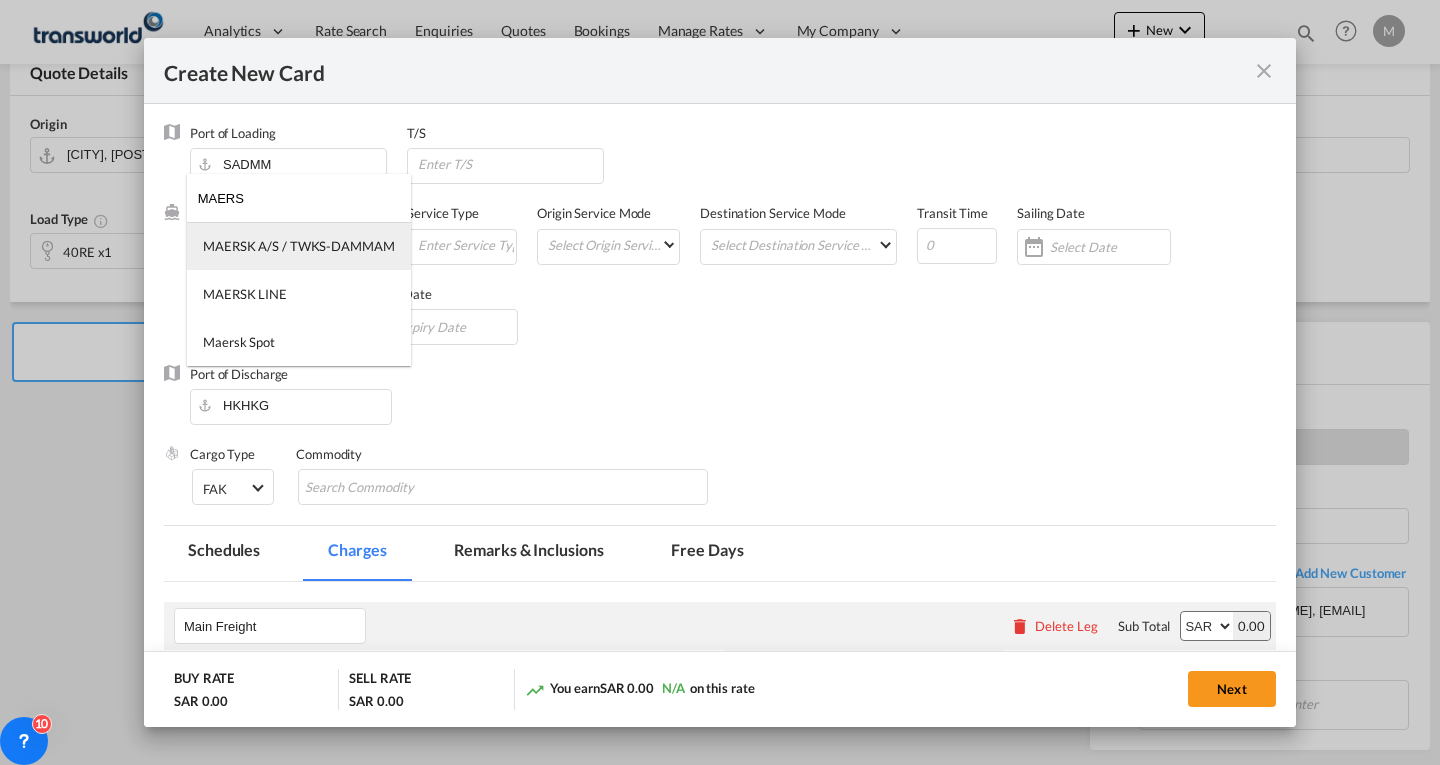 type on "MAERS" 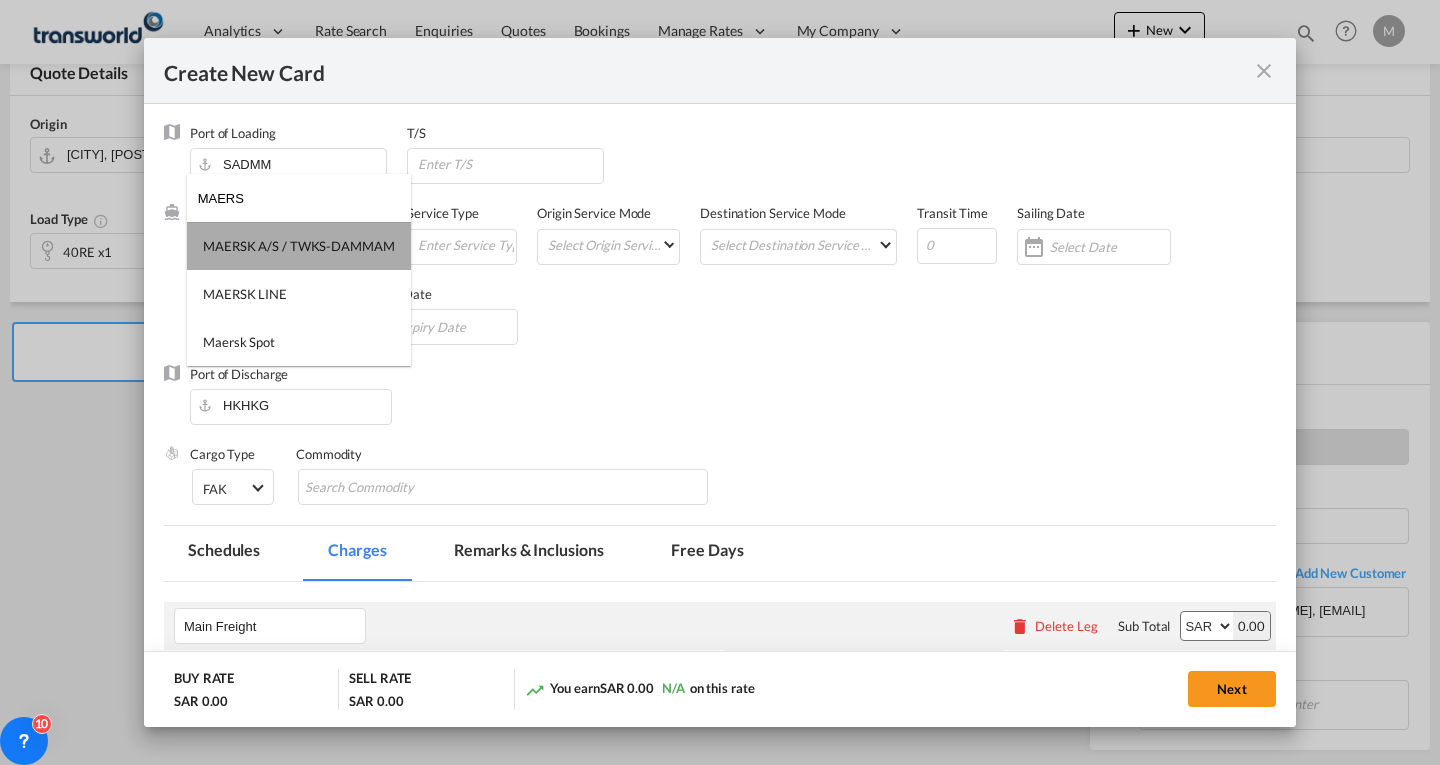 click on "MAERSK A/S / TWKS-DAMMAM" at bounding box center (299, 246) 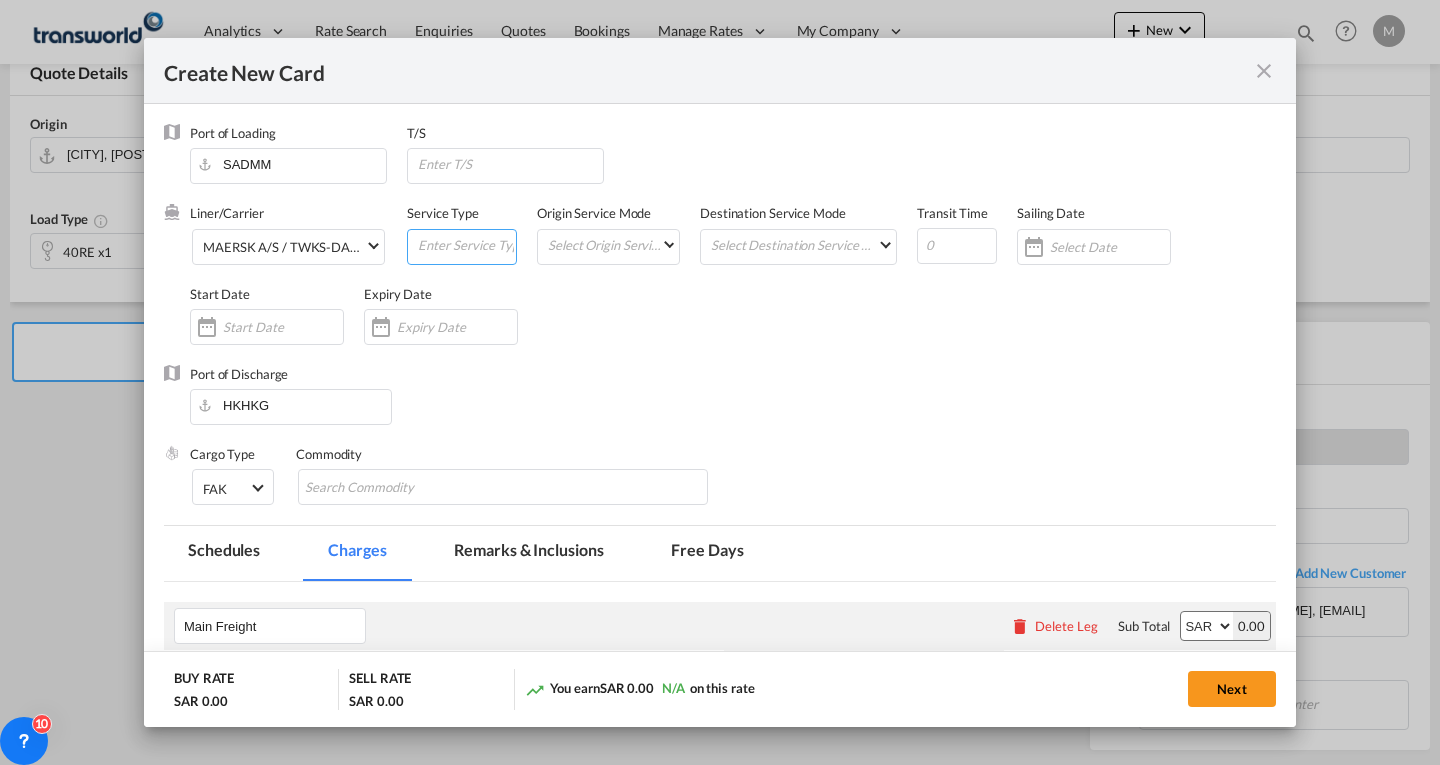 click at bounding box center (466, 245) 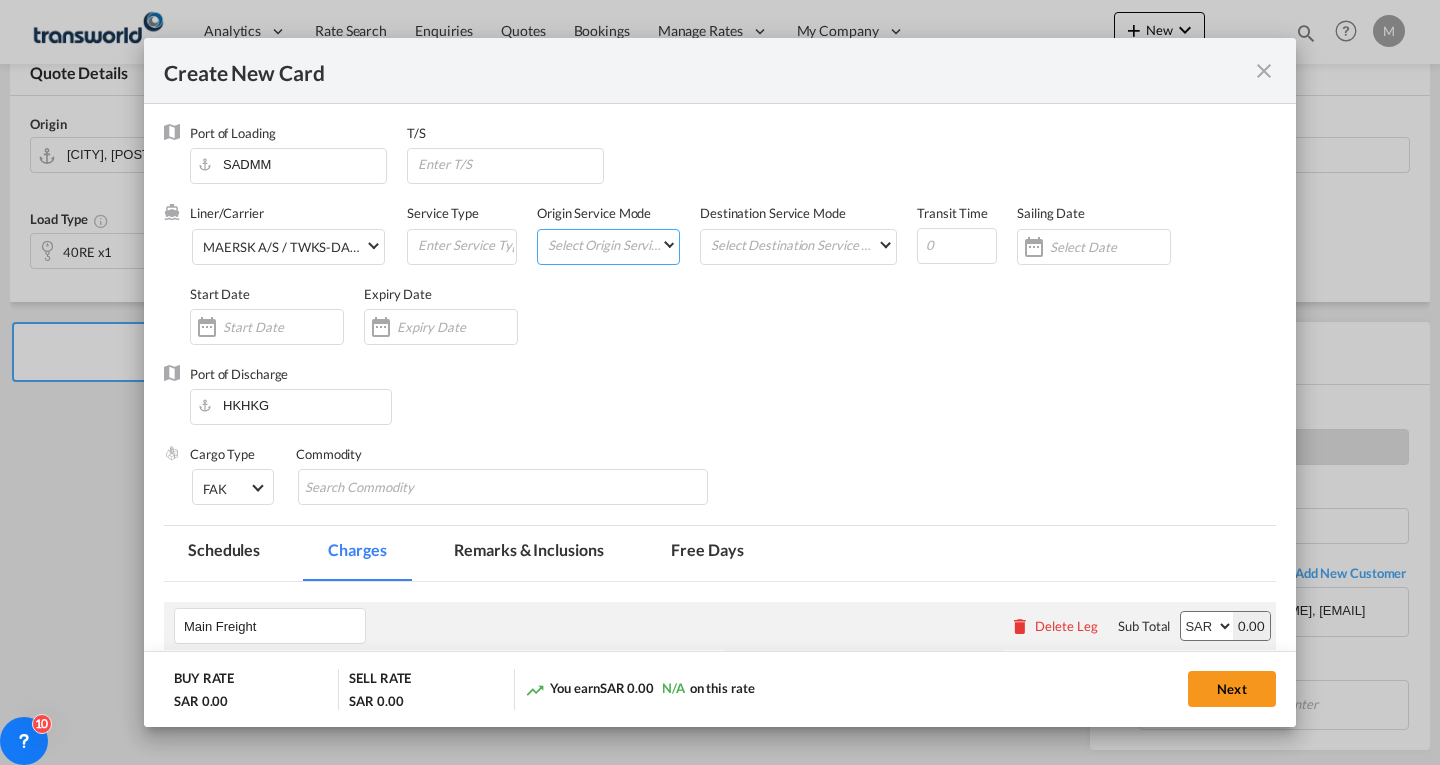 click on "Select Origin Service Mode SD CY" at bounding box center [612, 244] 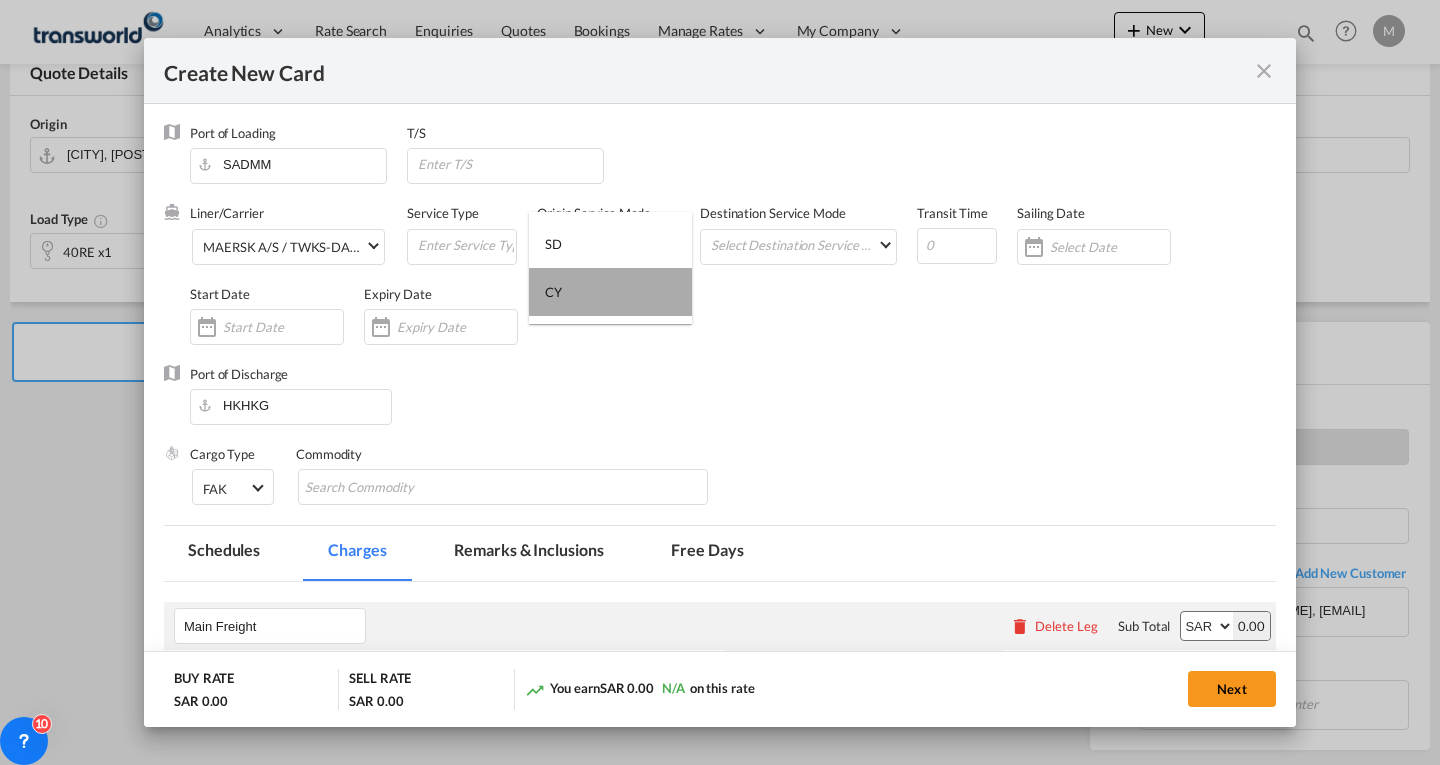 click on "CY" at bounding box center (610, 292) 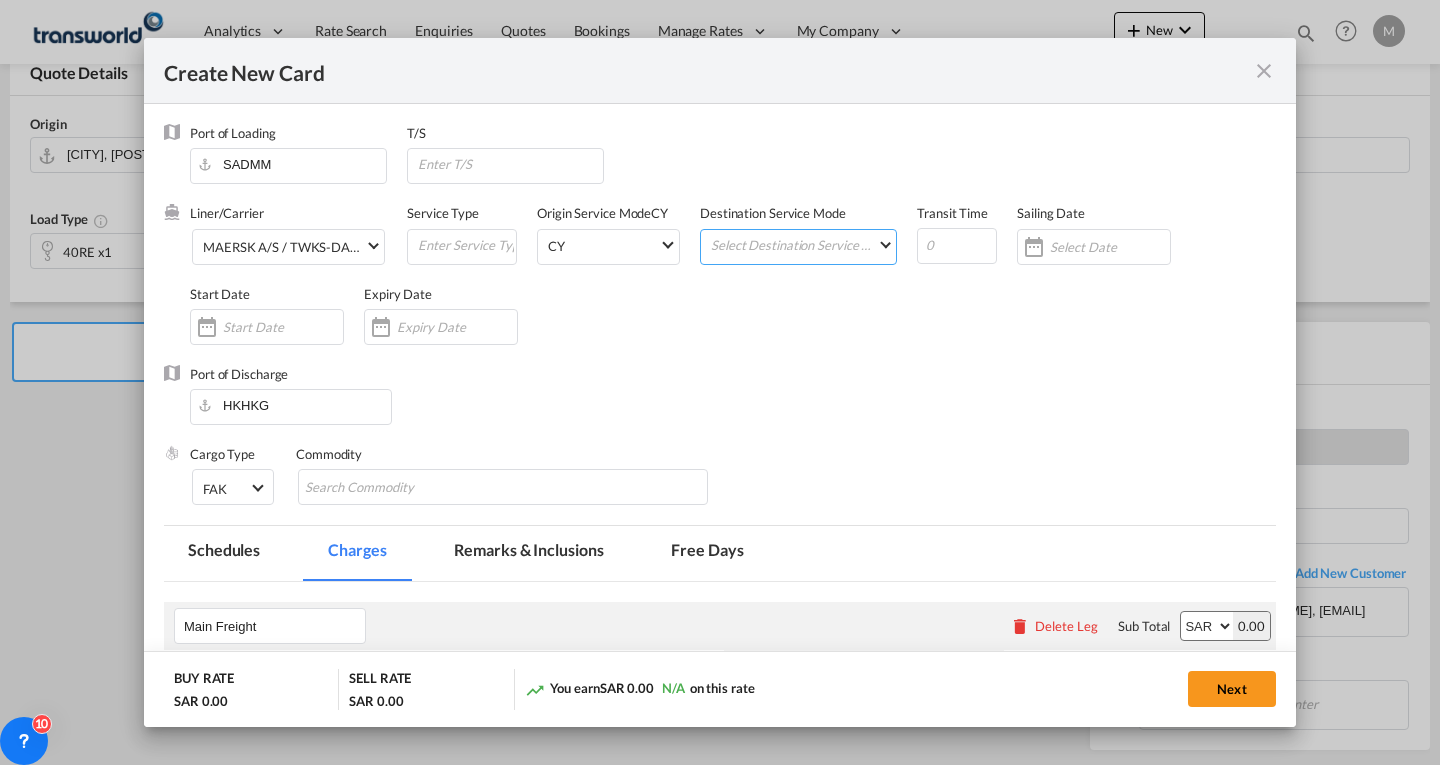 click on "Select Destination Service Mode SD CY" at bounding box center [802, 244] 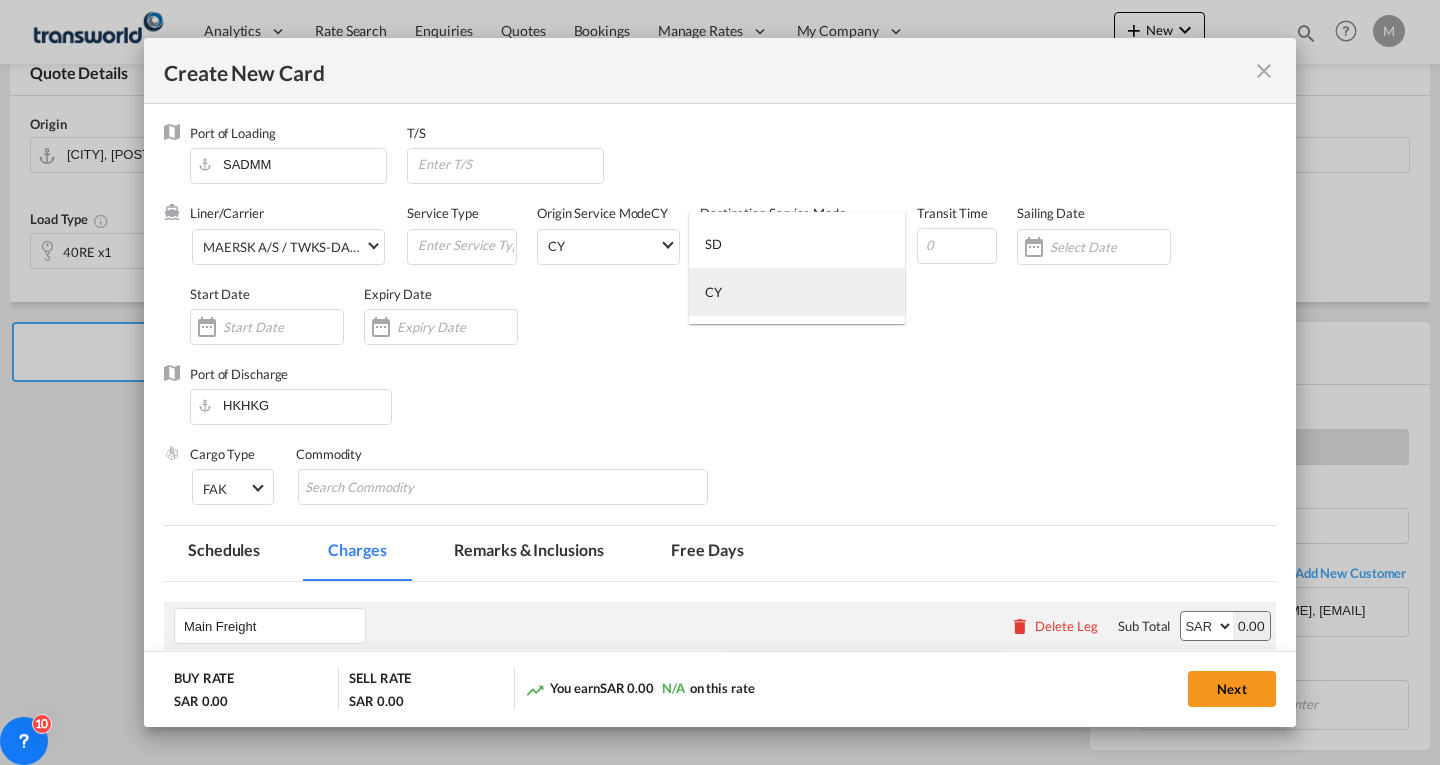 click on "CY" at bounding box center [797, 292] 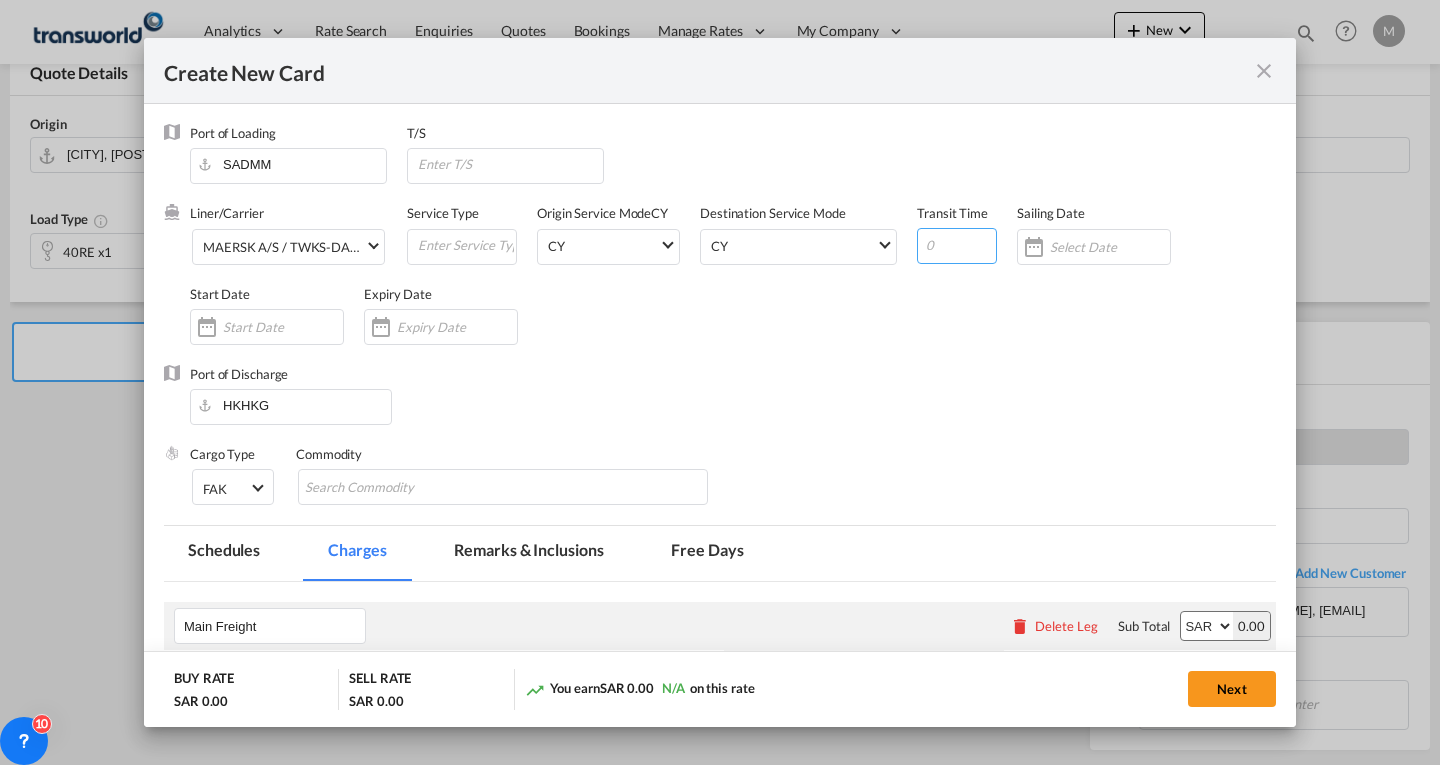 click at bounding box center (957, 246) 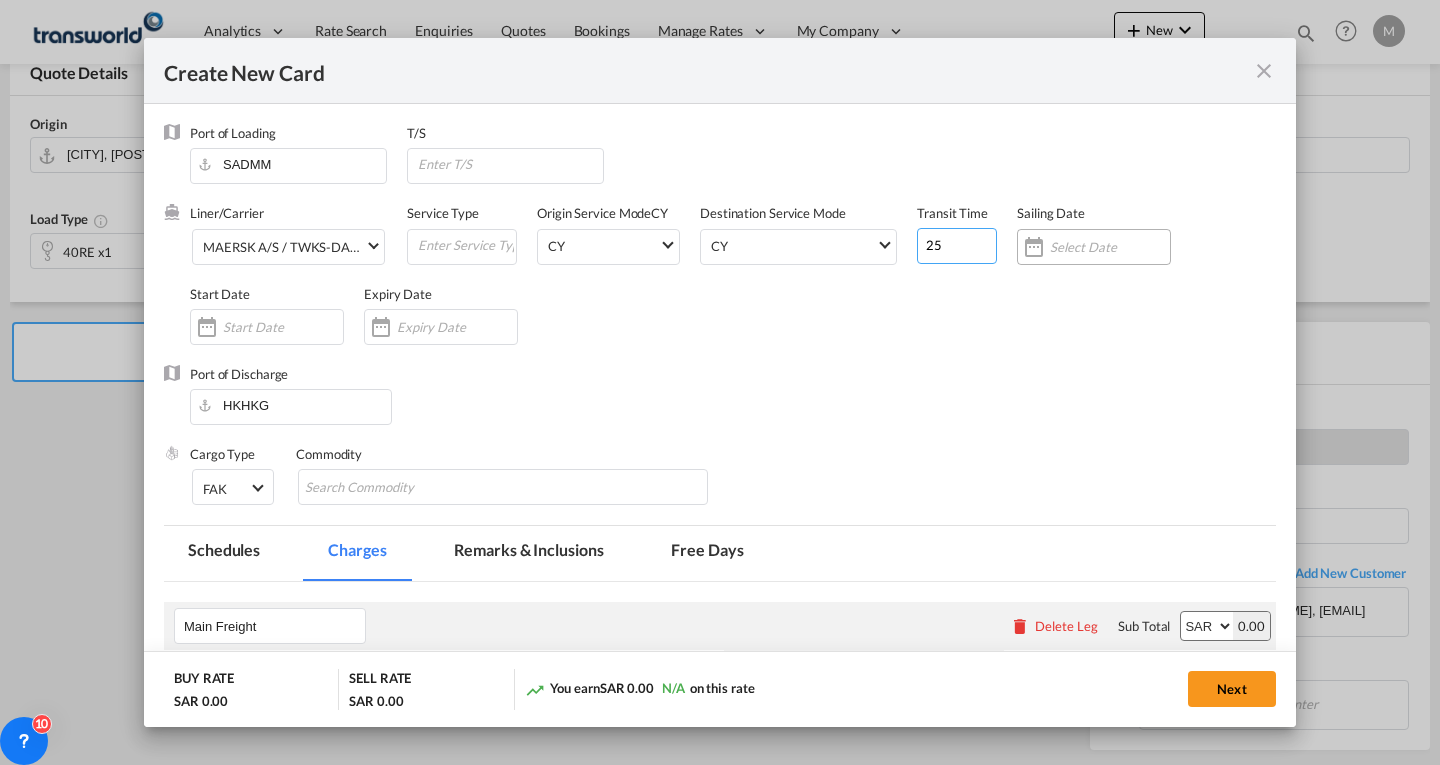 type on "25" 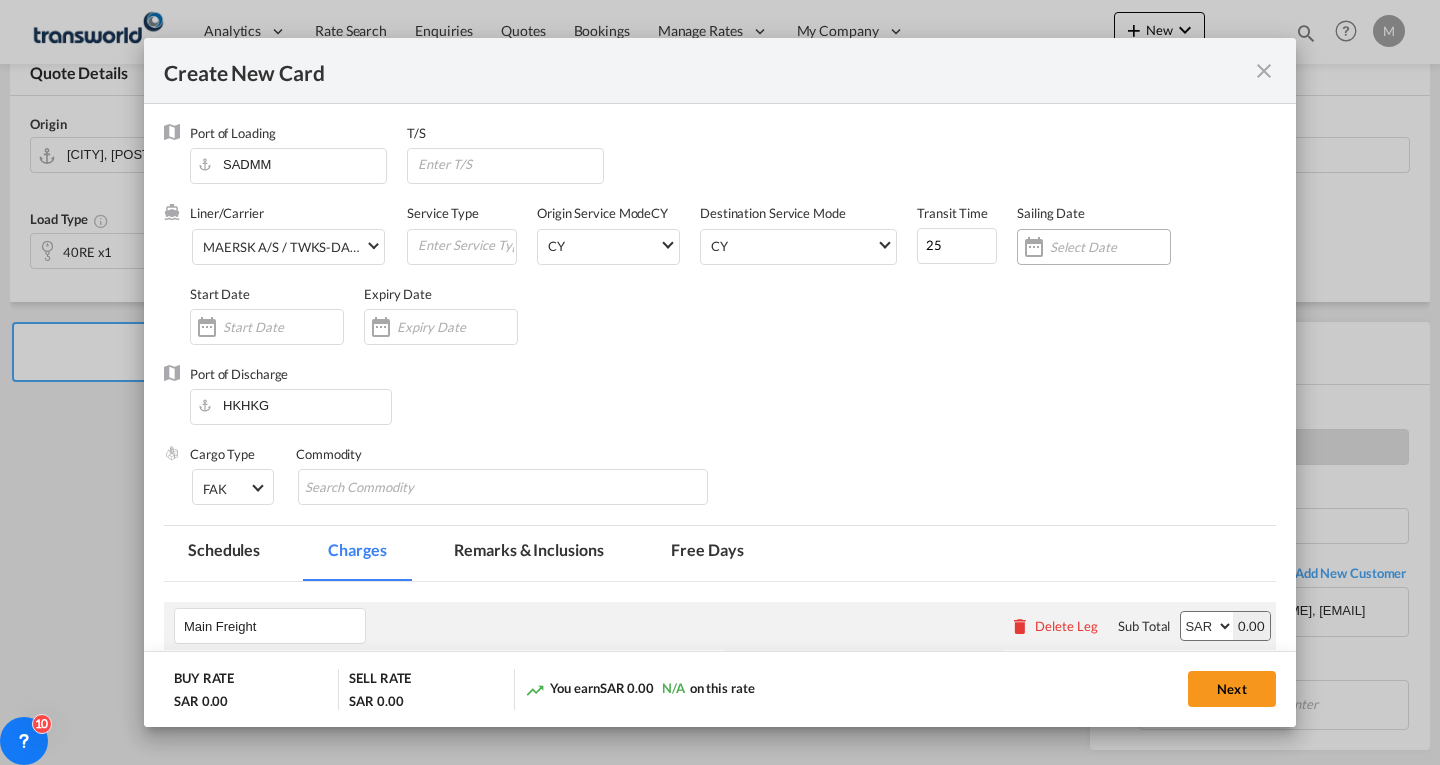 click at bounding box center [1094, 247] 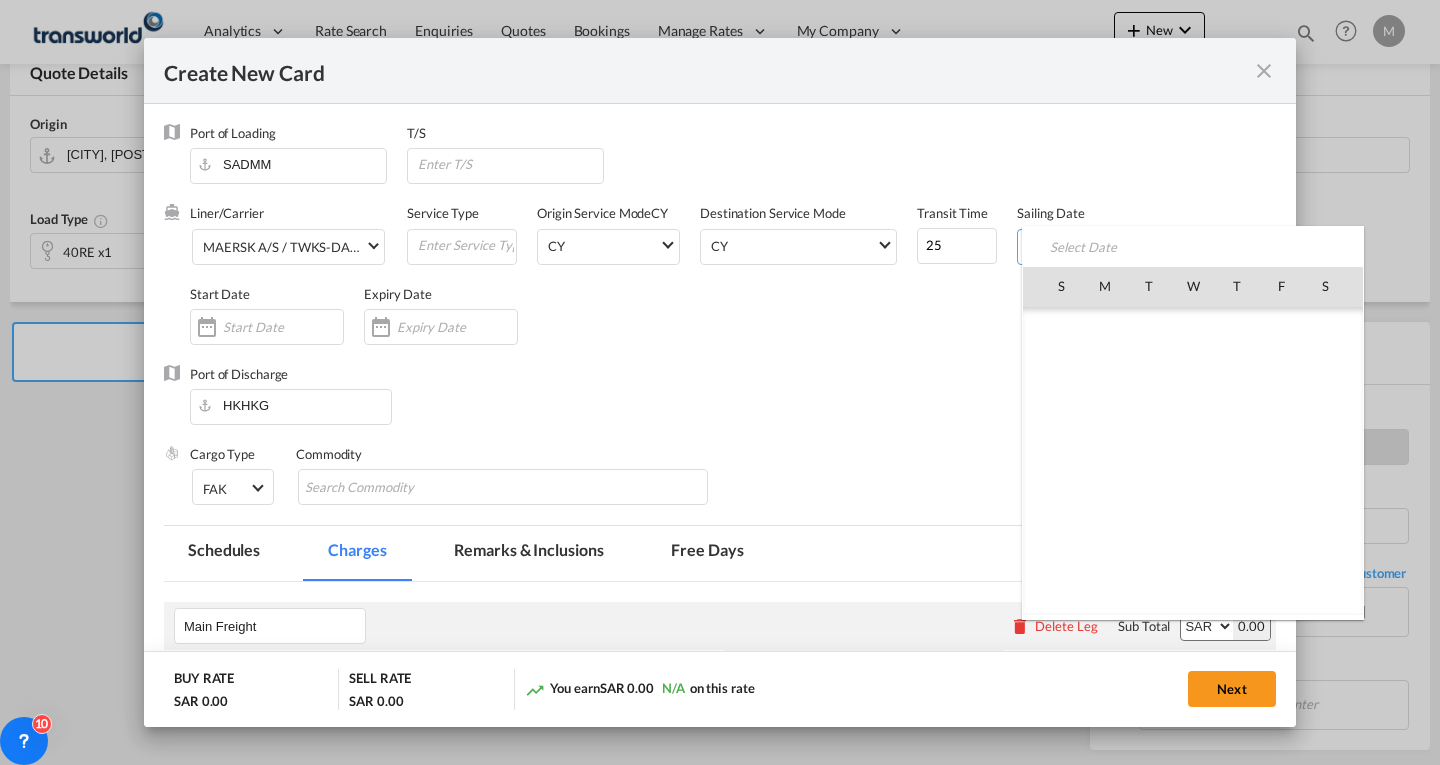 scroll, scrollTop: 462955, scrollLeft: 0, axis: vertical 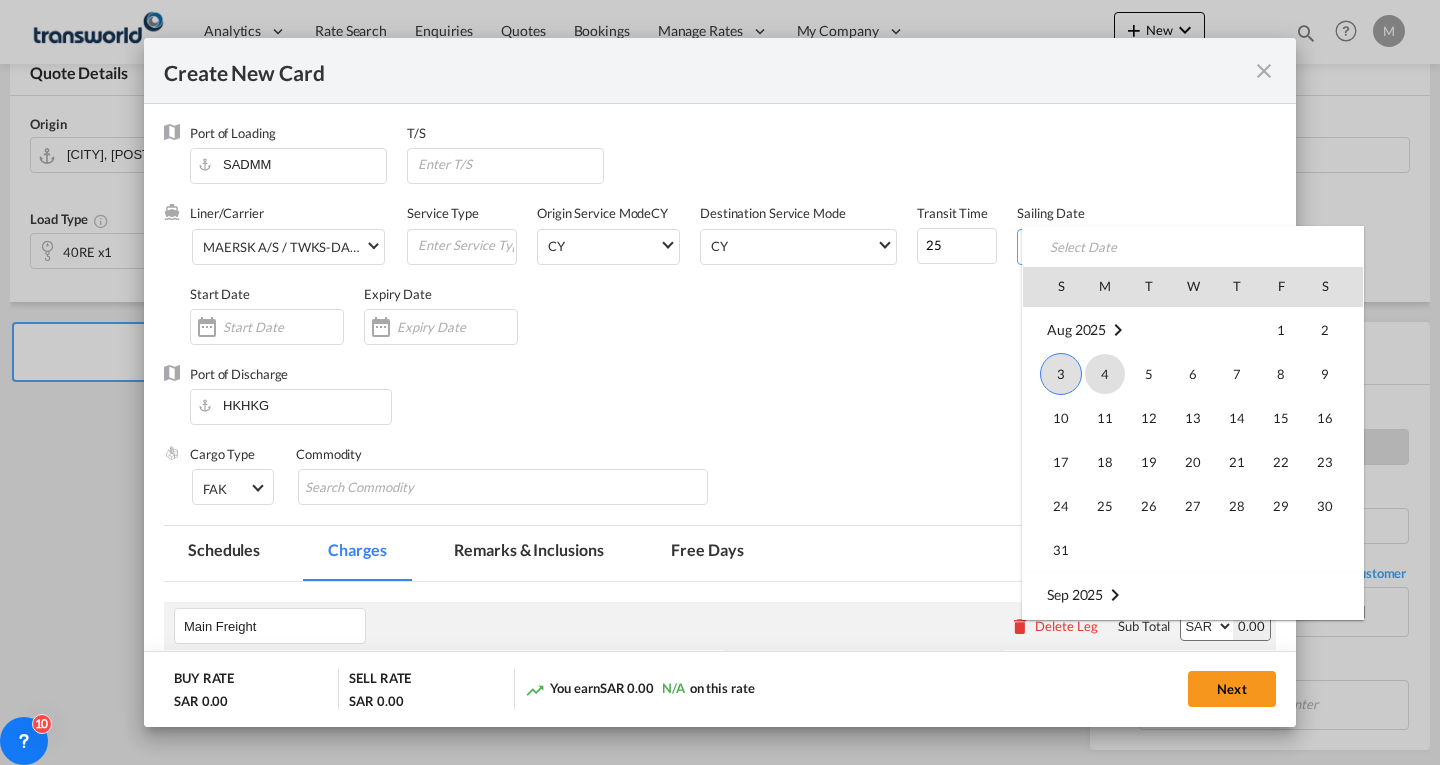 click on "4" at bounding box center (1105, 374) 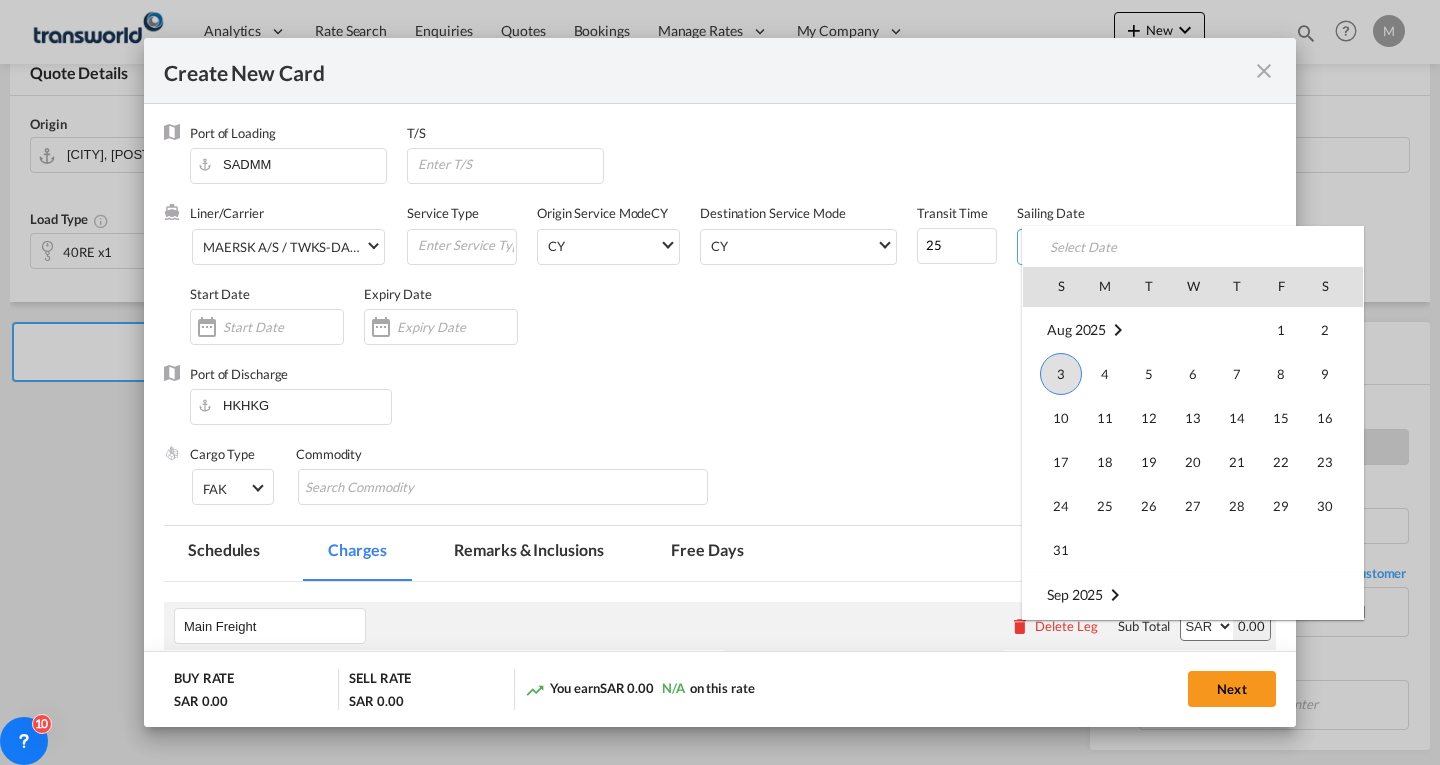 type on "[DATE]" 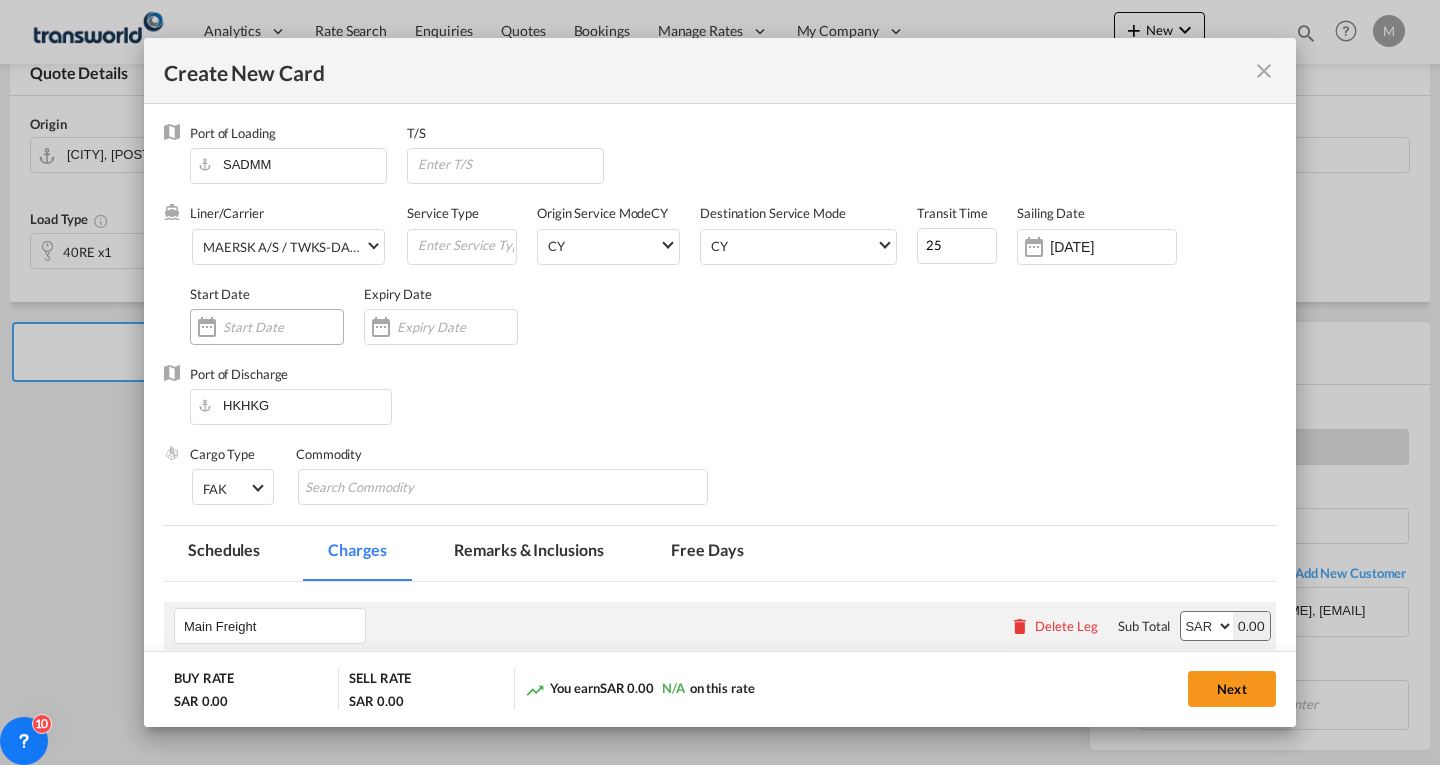 click at bounding box center [283, 327] 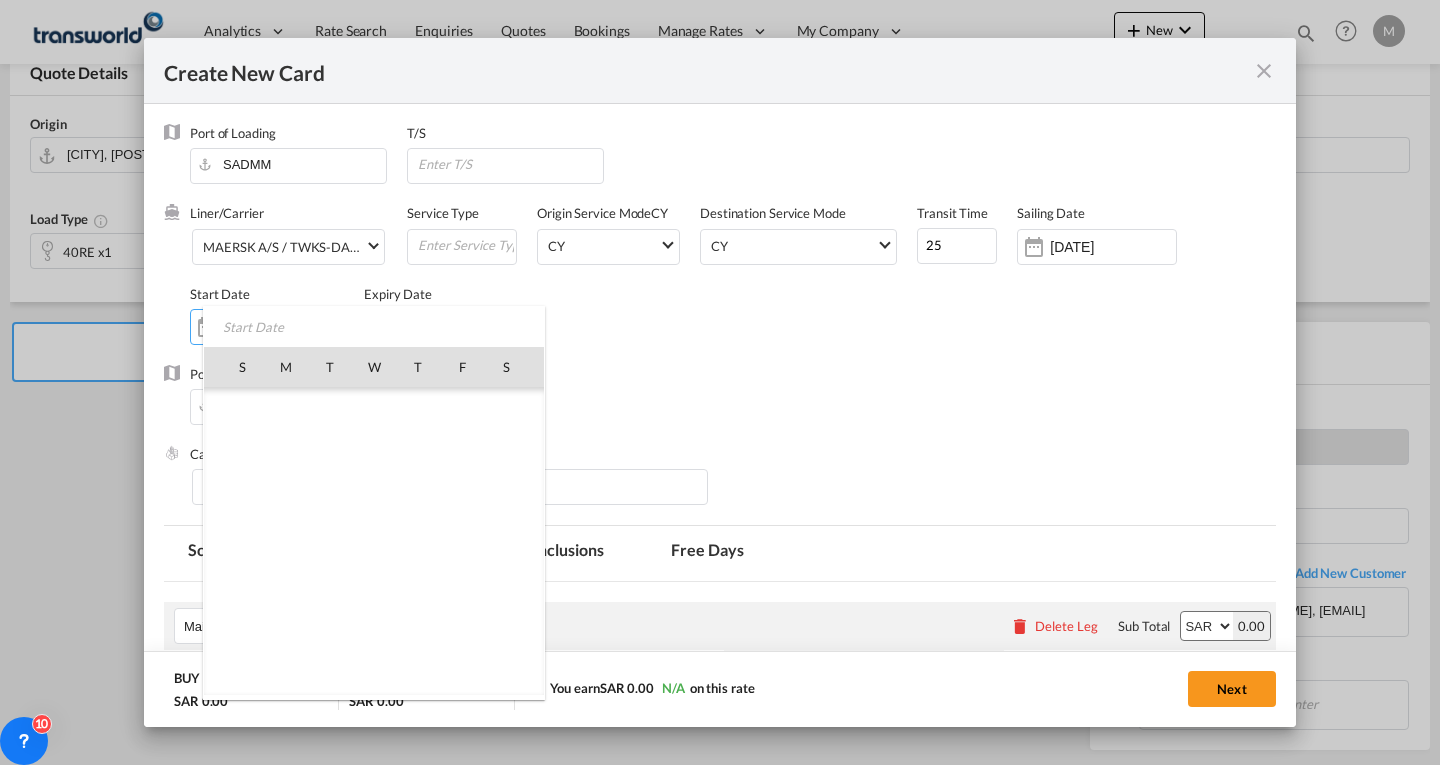 scroll, scrollTop: 462955, scrollLeft: 0, axis: vertical 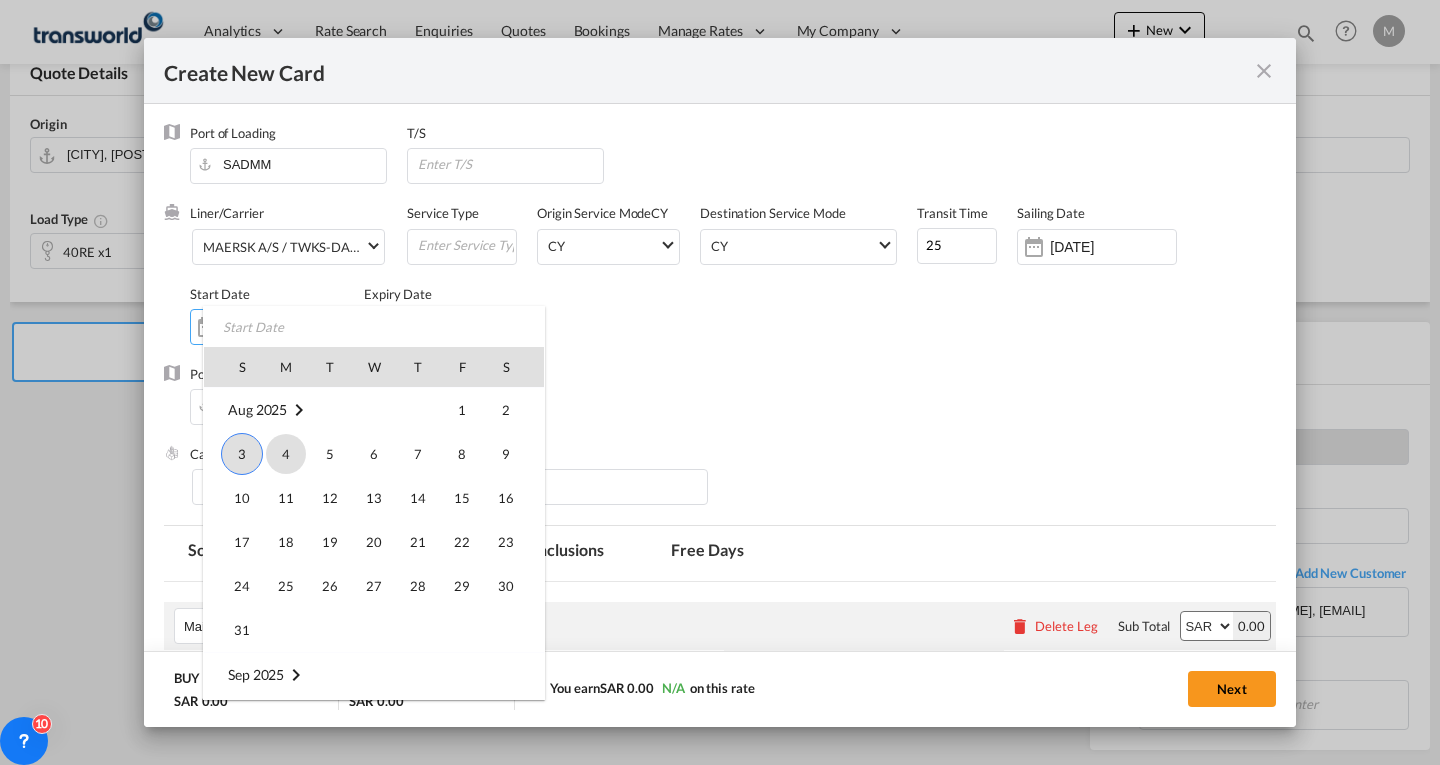 click on "4" at bounding box center [286, 454] 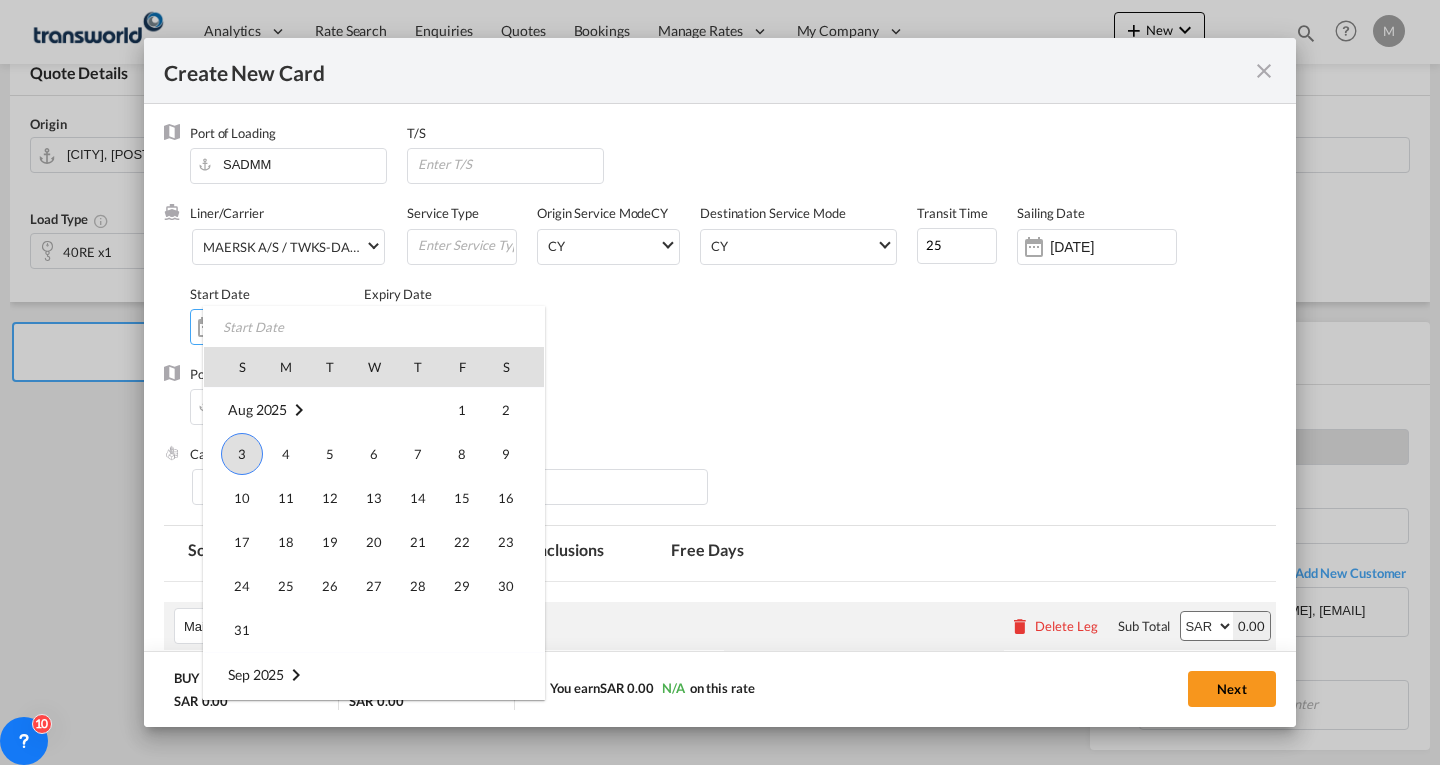 type on "[DATE]" 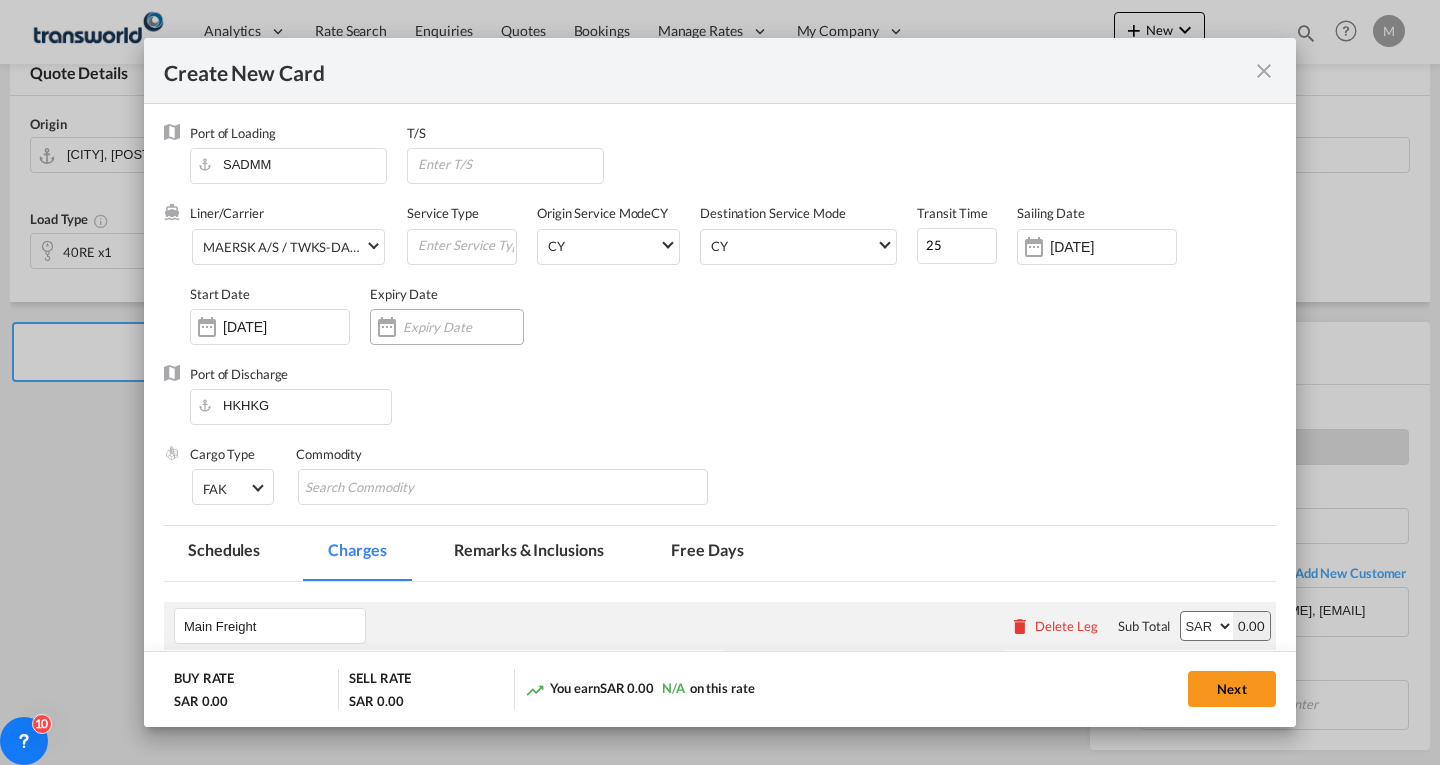 click at bounding box center (463, 327) 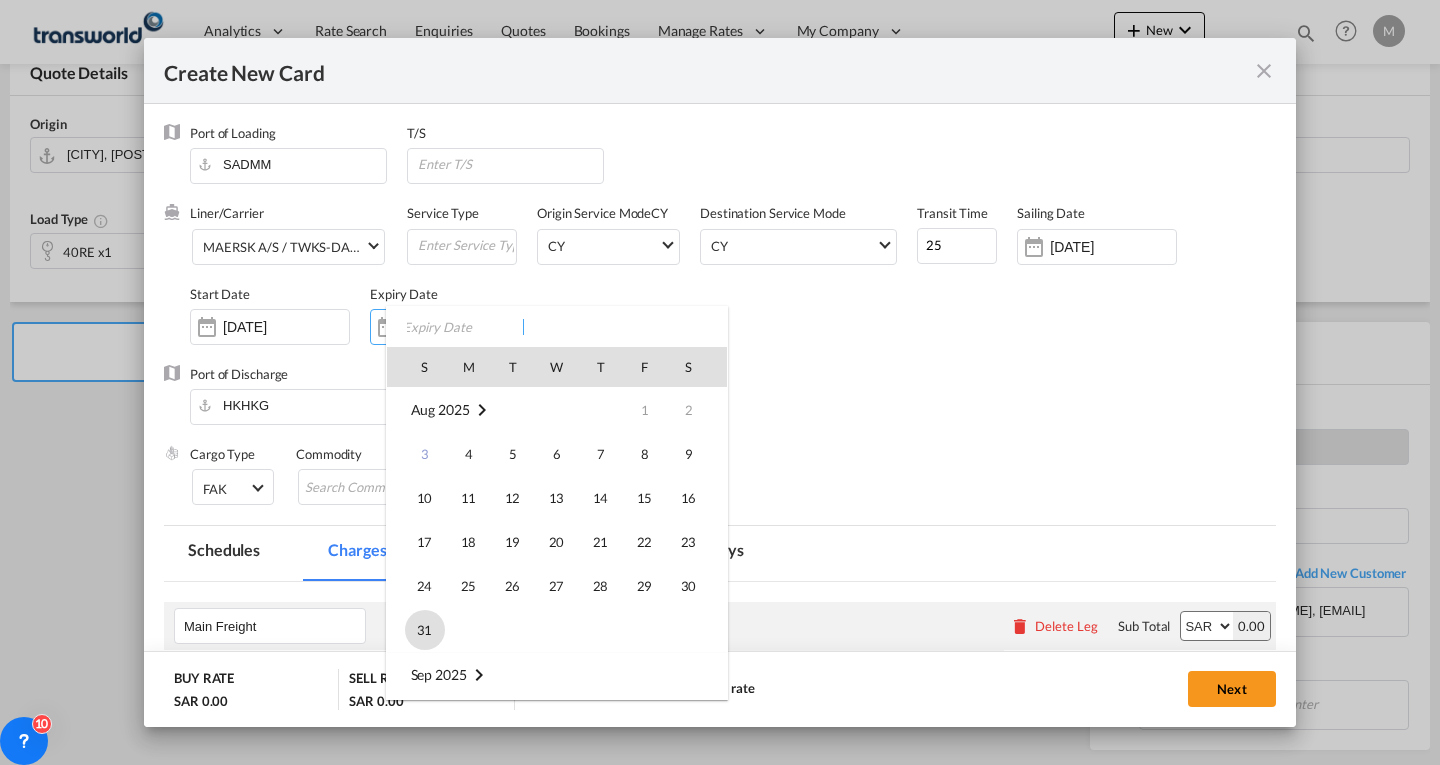 click on "31" at bounding box center (425, 630) 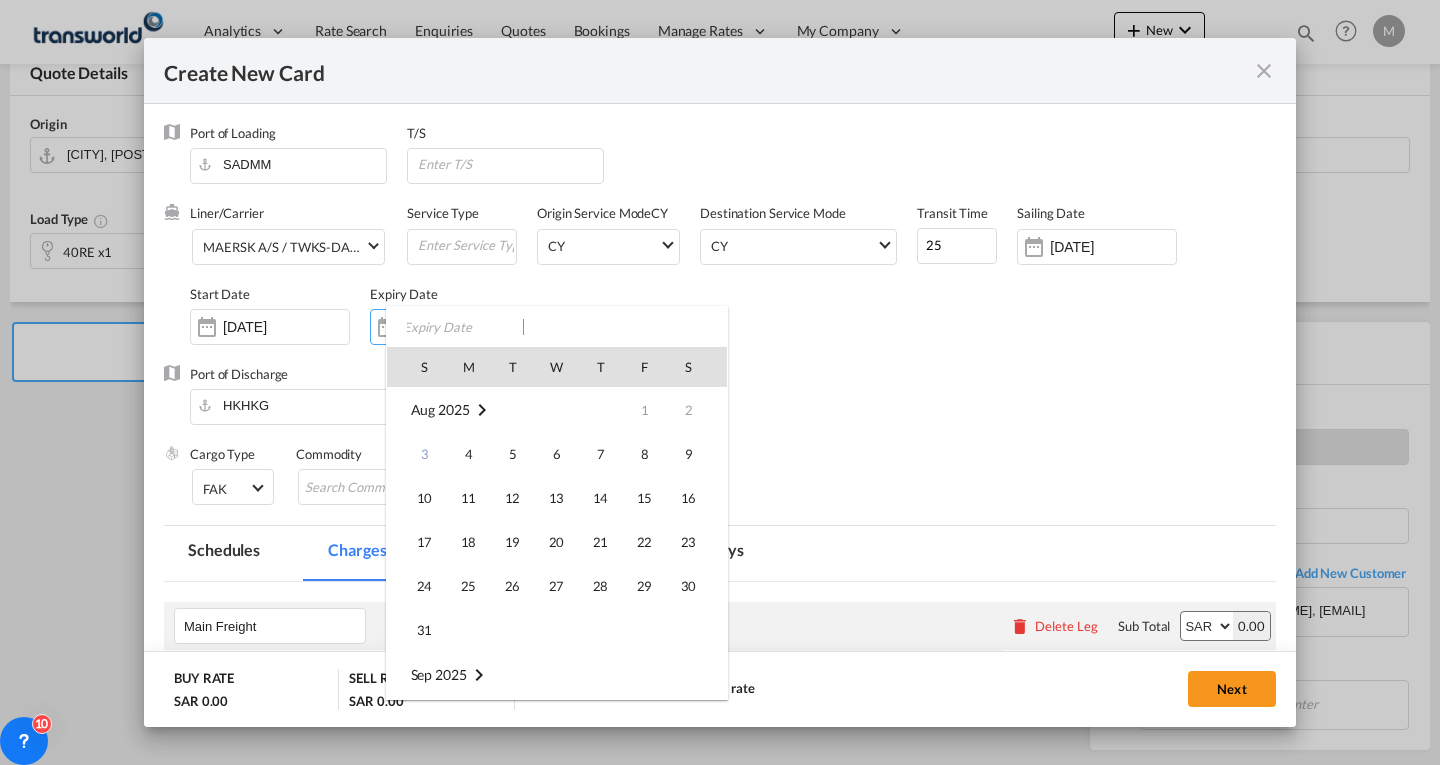 type on "31 Aug 2025" 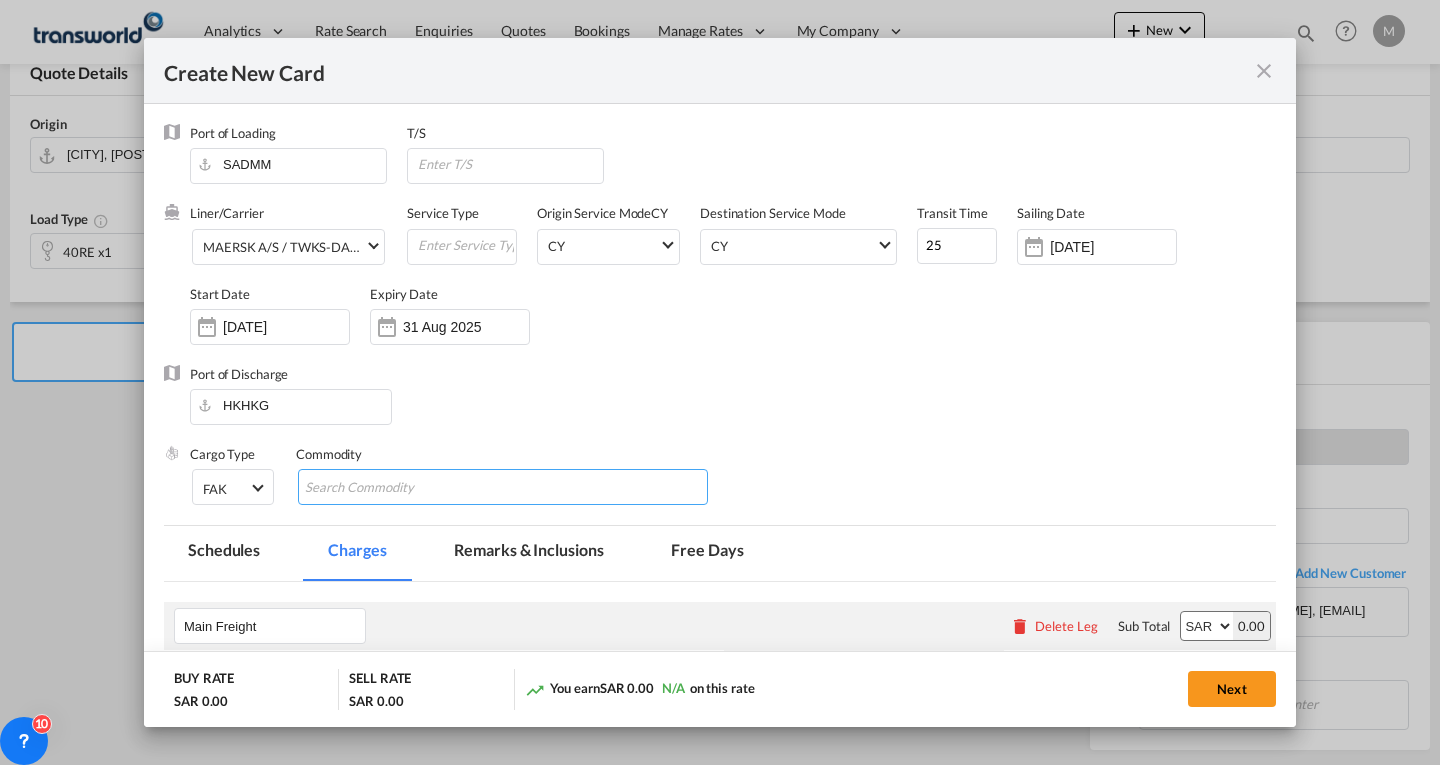 click at bounding box center (396, 488) 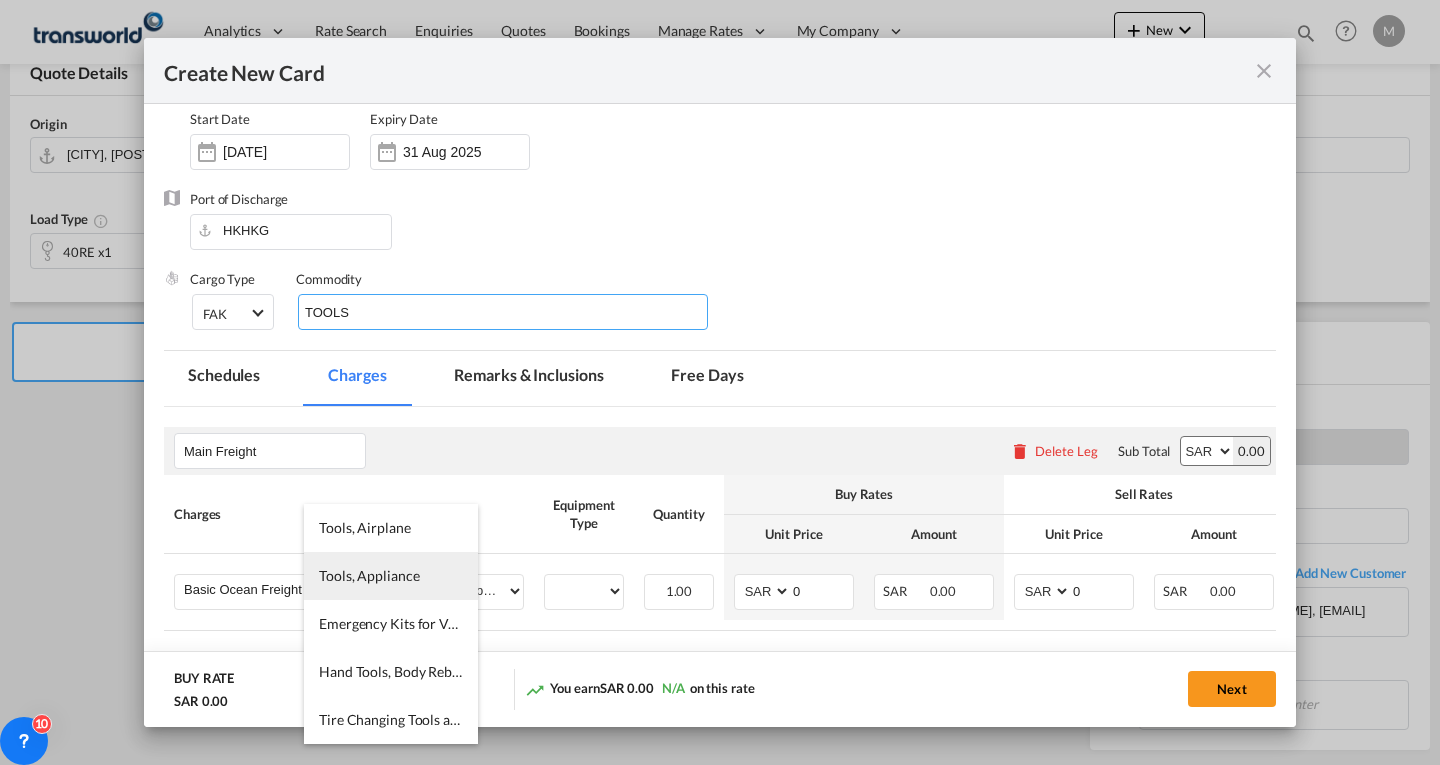 scroll, scrollTop: 300, scrollLeft: 0, axis: vertical 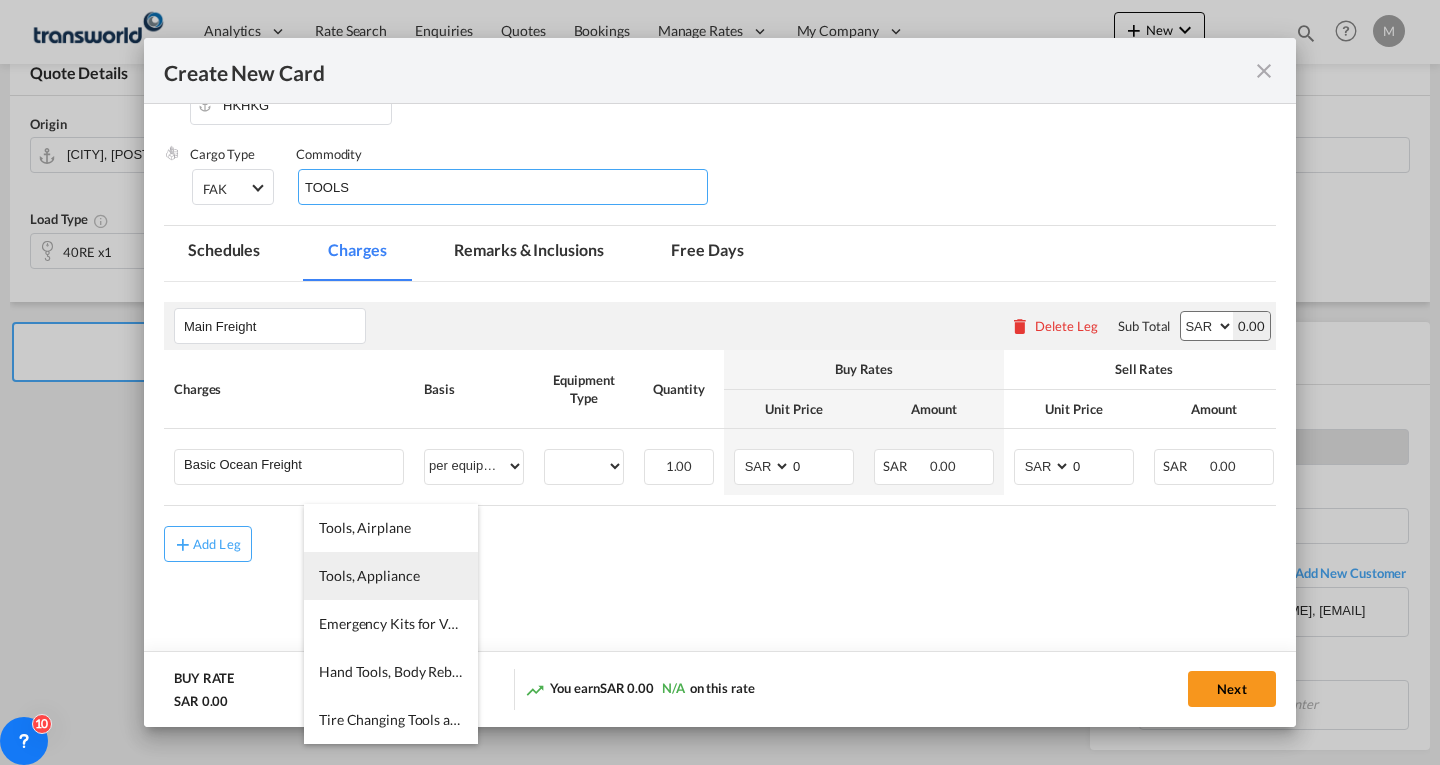 type on "TOOLS" 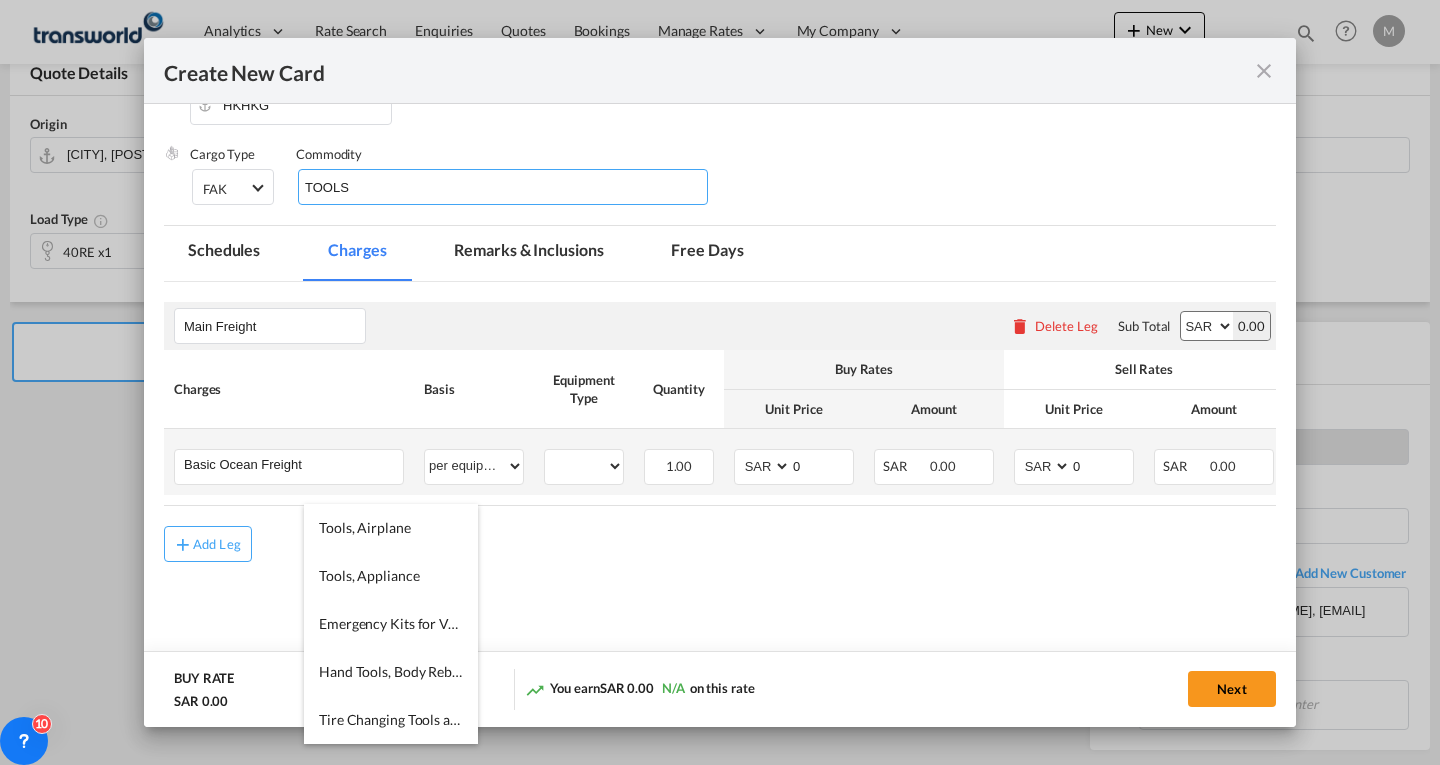 type 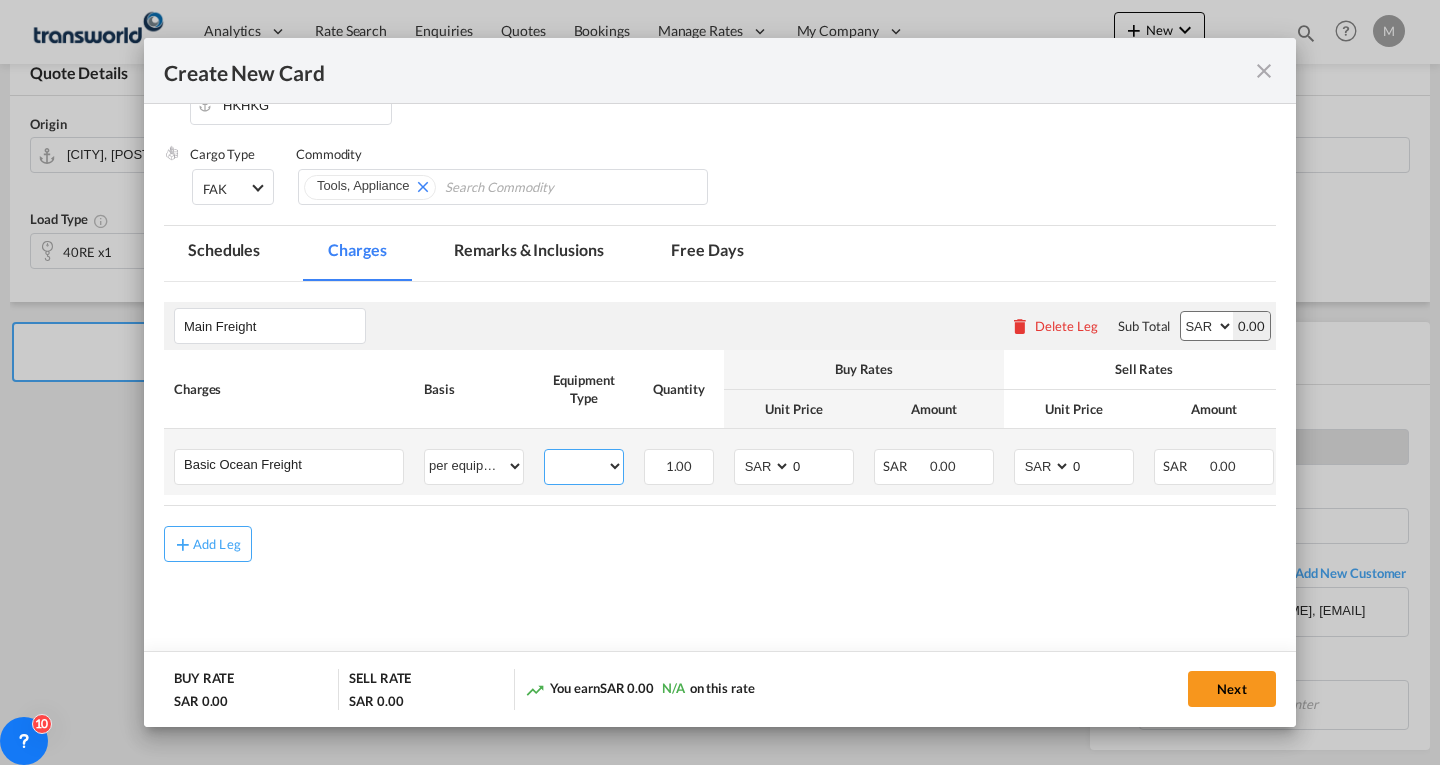 click on "40RE" at bounding box center [584, 466] 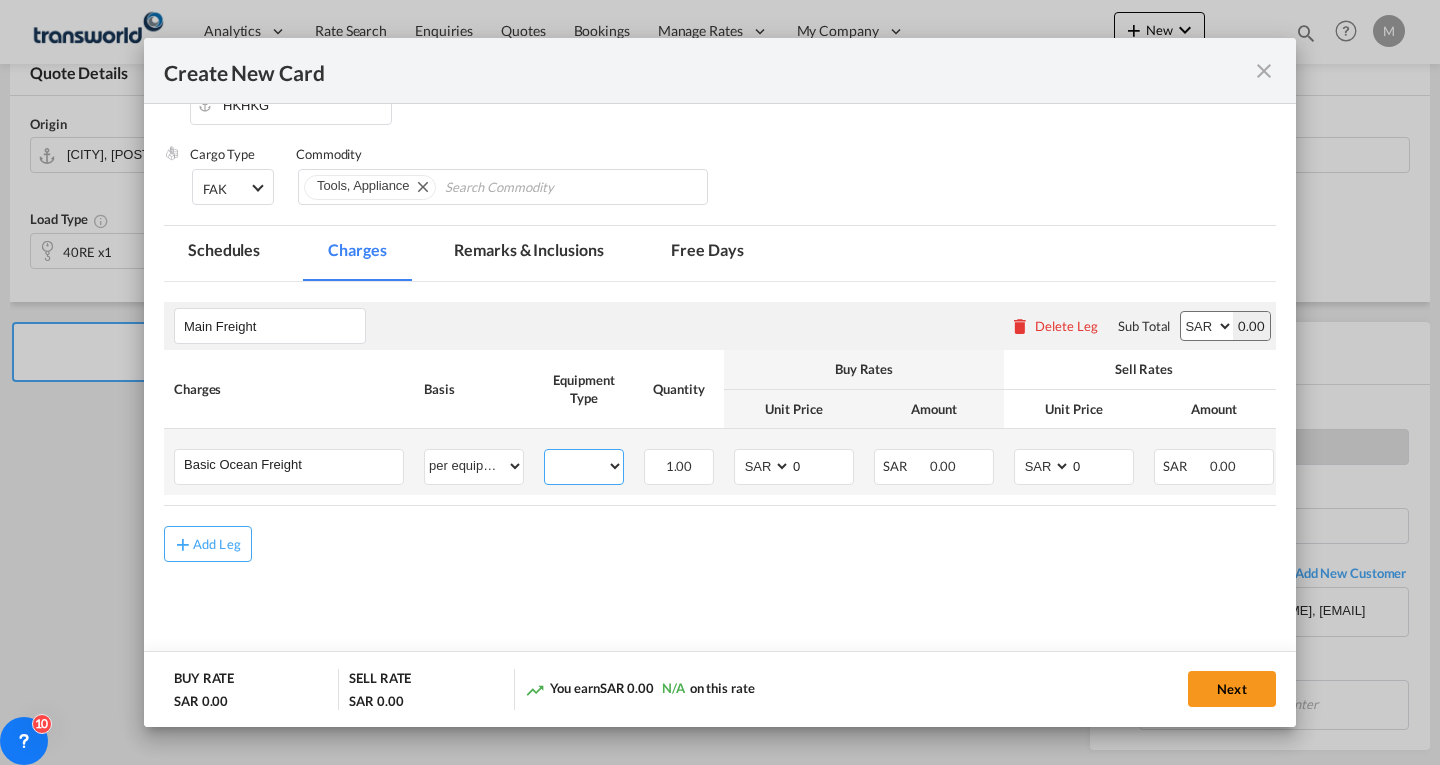 select on "40RE" 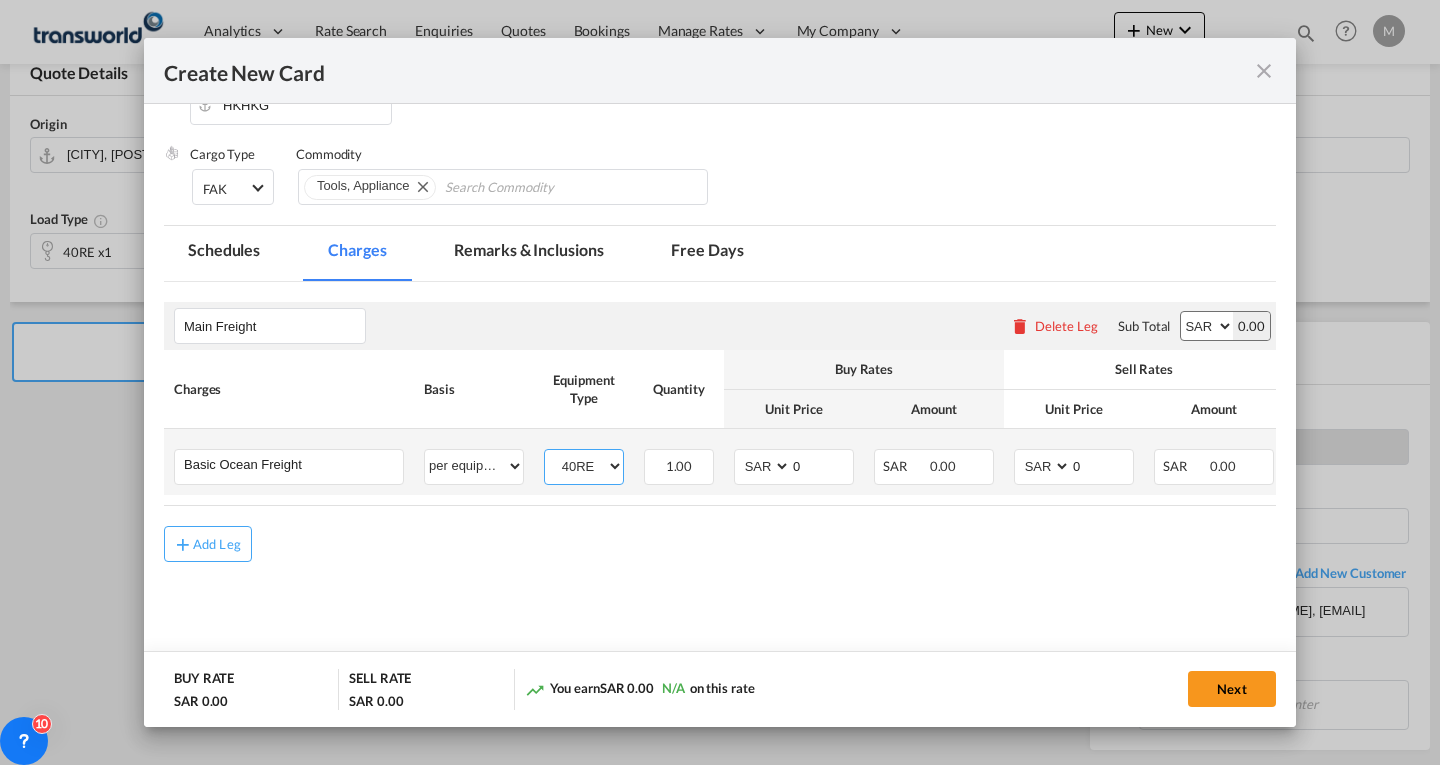 click on "40RE" at bounding box center [584, 466] 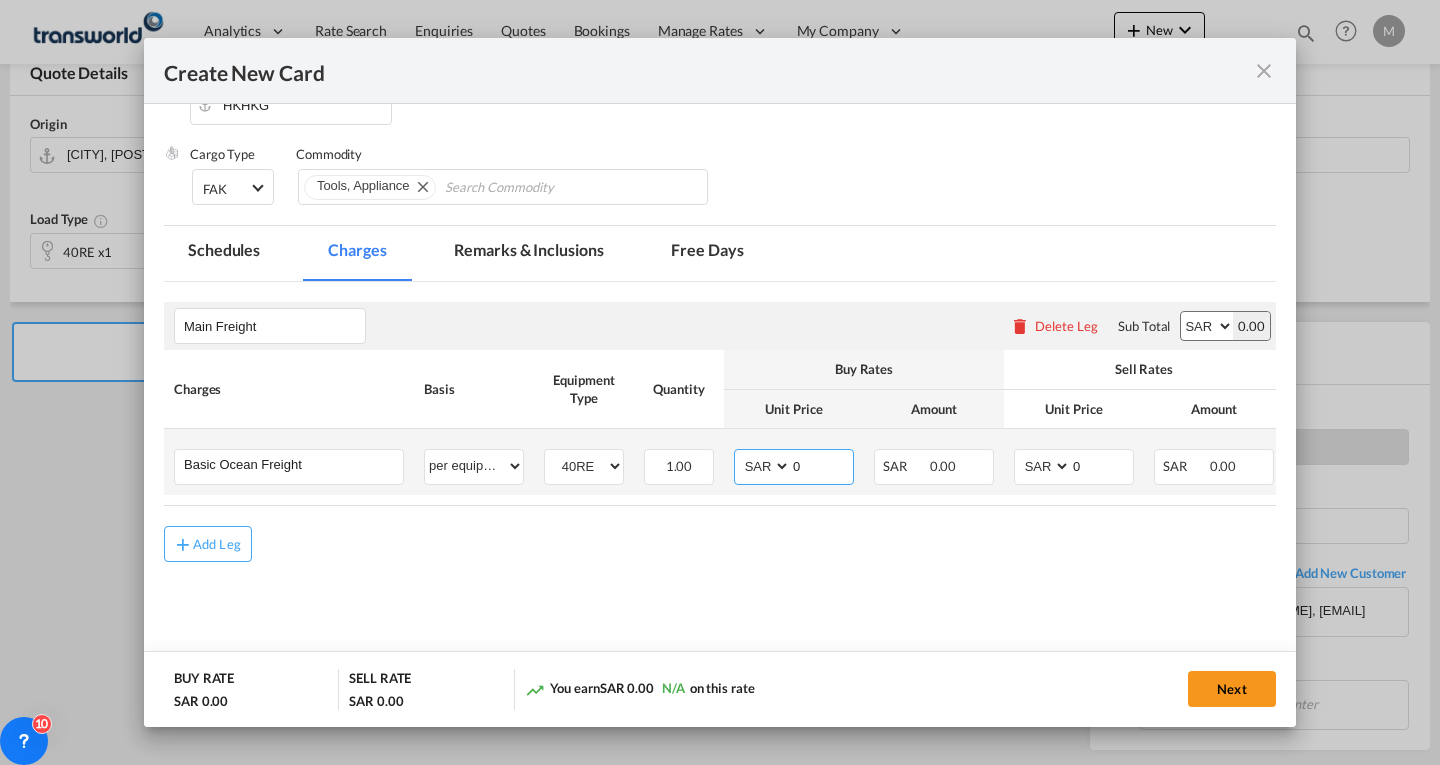 click on "AED AFN ALL AMD ANG AOA ARS AUD AWG AZN BAM BBD BDT BGN BHD BIF BMD BND BOB BRL BSD BTN BWP BYN BZD CAD CDF CHF CLP CNY COP CRC CUC CUP CVE CZK DJF DKK DOP DZD EGP ERN ETB EUR FJD FKP FOK GBP GEL GGP GHS GIP GMD GNF GTQ GYD HKD HNL HRK HTG HUF IDR ILS IMP INR IQD IRR ISK JMD JOD JPY KES KGS KHR KID KMF KRW KWD KYD KZT LAK LBP LKR LRD LSL LYD MAD MDL MGA MKD MMK MNT MOP MRU MUR MVR MWK MXN MYR MZN NAD NGN NIO NOK NPR NZD OMR PAB PEN PGK PHP PKR PLN PYG QAR RON RSD RUB RWF SAR SBD SCR SDG SEK SGD SHP SLL SOS SRD SSP STN SYP SZL THB TJS TMT TND TOP TRY TTD TVD TWD TZS UAH UGX USD UYU UZS VES VND VUV WST XAF XCD XDR XOF XPF YER ZAR ZMW" at bounding box center (764, 466) 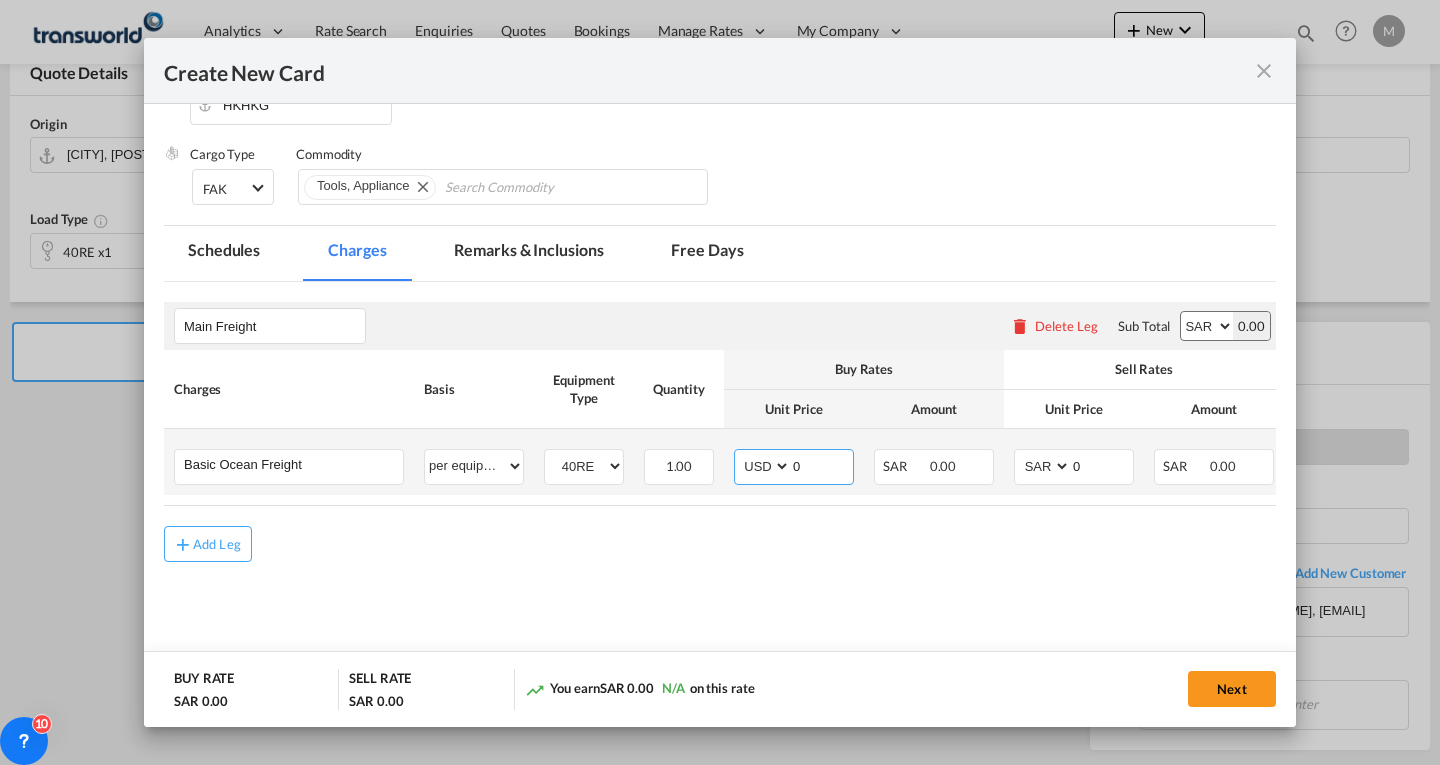 click on "AED AFN ALL AMD ANG AOA ARS AUD AWG AZN BAM BBD BDT BGN BHD BIF BMD BND BOB BRL BSD BTN BWP BYN BZD CAD CDF CHF CLP CNY COP CRC CUC CUP CVE CZK DJF DKK DOP DZD EGP ERN ETB EUR FJD FKP FOK GBP GEL GGP GHS GIP GMD GNF GTQ GYD HKD HNL HRK HTG HUF IDR ILS IMP INR IQD IRR ISK JMD JOD JPY KES KGS KHR KID KMF KRW KWD KYD KZT LAK LBP LKR LRD LSL LYD MAD MDL MGA MKD MMK MNT MOP MRU MUR MVR MWK MXN MYR MZN NAD NGN NIO NOK NPR NZD OMR PAB PEN PGK PHP PKR PLN PYG QAR RON RSD RUB RWF SAR SBD SCR SDG SEK SGD SHP SLL SOS SRD SSP STN SYP SZL THB TJS TMT TND TOP TRY TTD TVD TWD TZS UAH UGX USD UYU UZS VES VND VUV WST XAF XCD XDR XOF XPF YER ZAR ZMW" at bounding box center [764, 466] 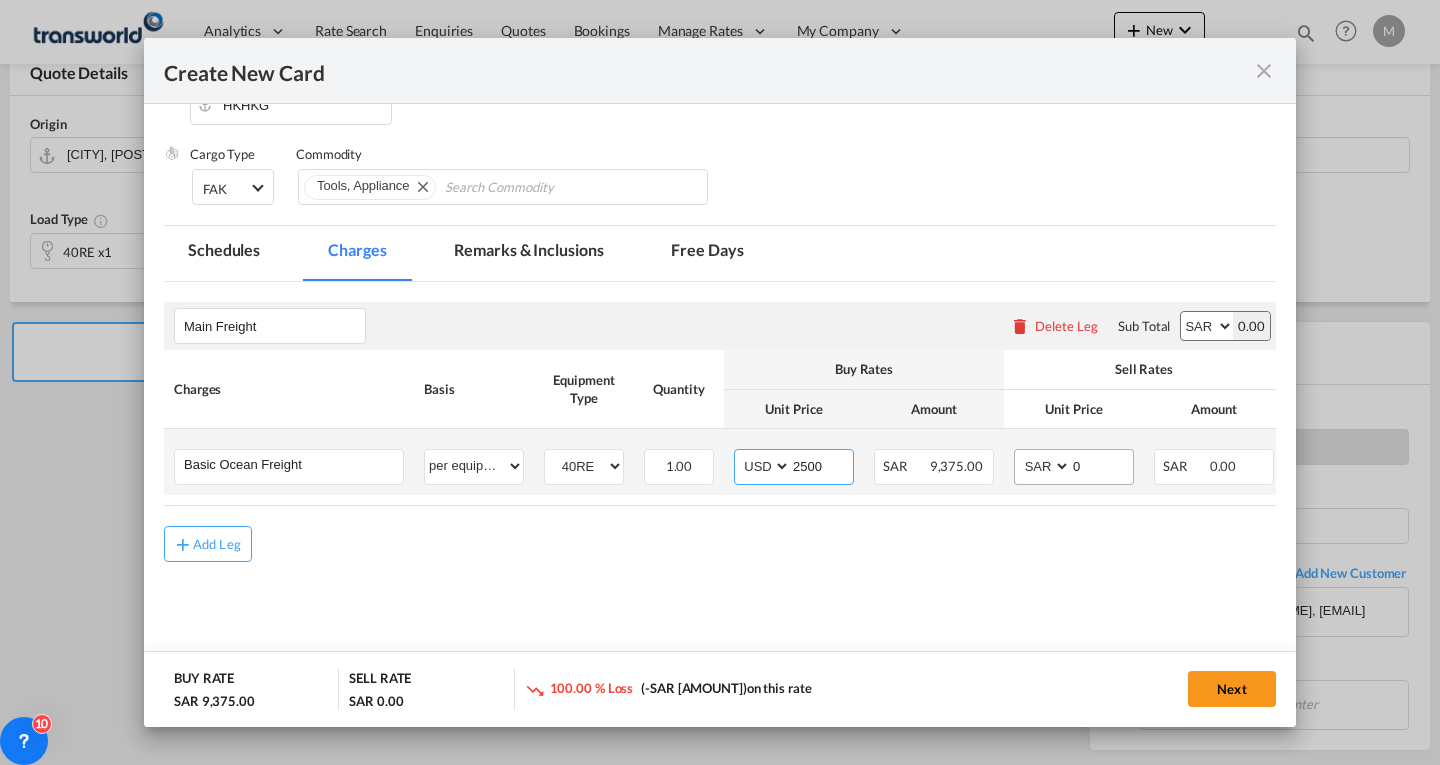 type on "2500" 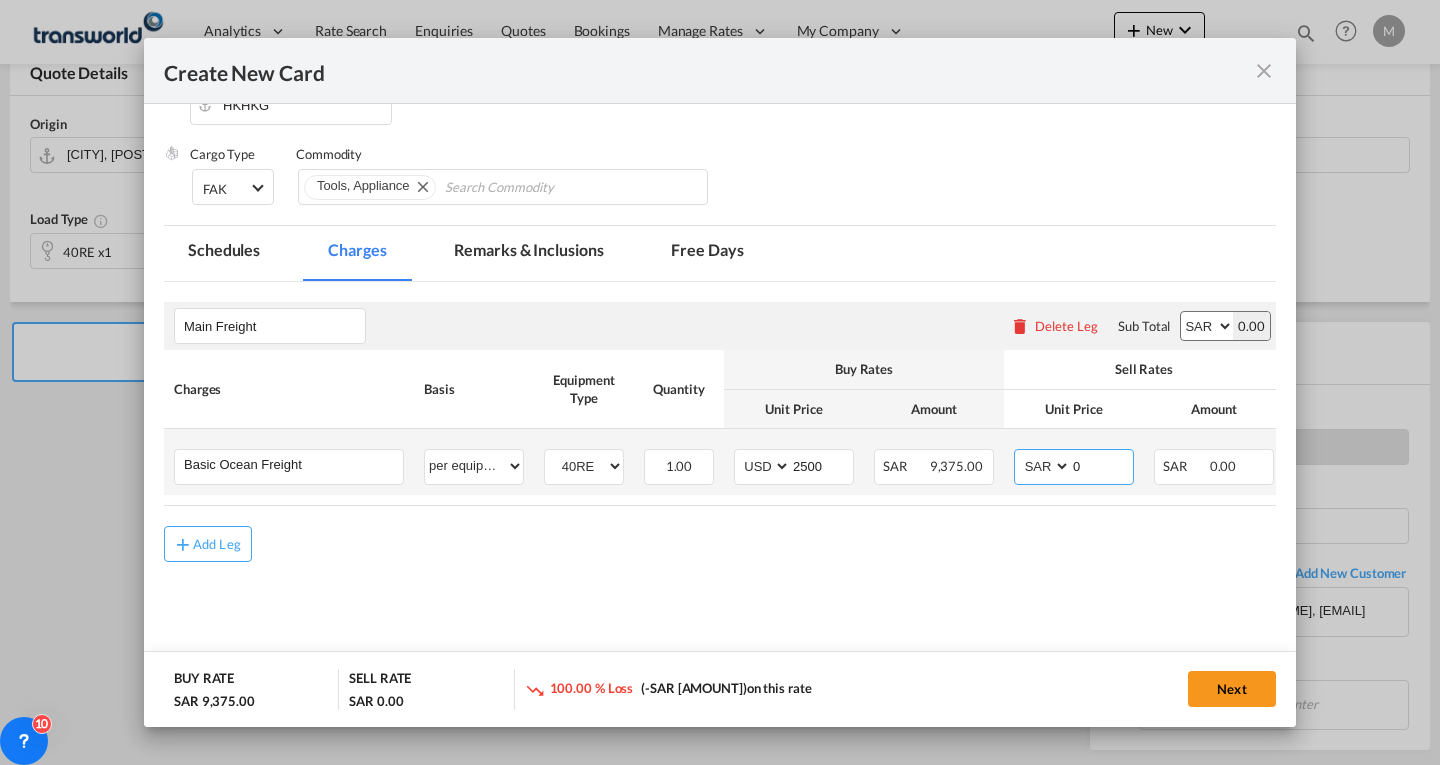 click on "AED AFN ALL AMD ANG AOA ARS AUD AWG AZN BAM BBD BDT BGN BHD BIF BMD BND BOB BRL BSD BTN BWP BYN BZD CAD CDF CHF CLP CNY COP CRC CUC CUP CVE CZK DJF DKK DOP DZD EGP ERN ETB EUR FJD FKP FOK GBP GEL GGP GHS GIP GMD GNF GTQ GYD HKD HNL HRK HTG HUF IDR ILS IMP INR IQD IRR ISK JMD JOD JPY KES KGS KHR KID KMF KRW KWD KYD KZT LAK LBP LKR LRD LSL LYD MAD MDL MGA MKD MMK MNT MOP MRU MUR MVR MWK MXN MYR MZN NAD NGN NIO NOK NPR NZD OMR PAB PEN PGK PHP PKR PLN PYG QAR RON RSD RUB RWF SAR SBD SCR SDG SEK SGD SHP SLL SOS SRD SSP STN SYP SZL THB TJS TMT TND TOP TRY TTD TVD TWD TZS UAH UGX USD UYU UZS VES VND VUV WST XAF XCD XDR XOF XPF YER ZAR ZMW" at bounding box center (1044, 466) 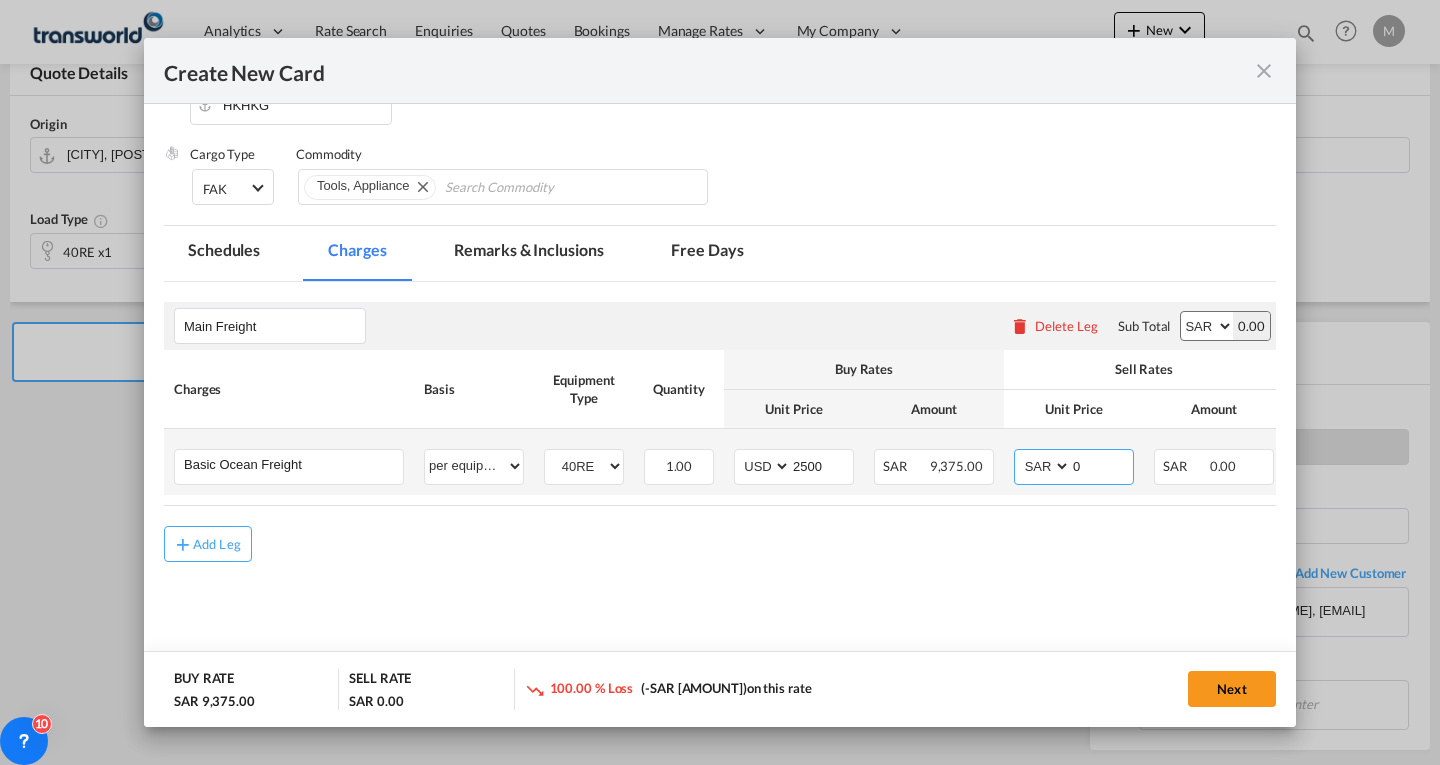 select on "string:USD" 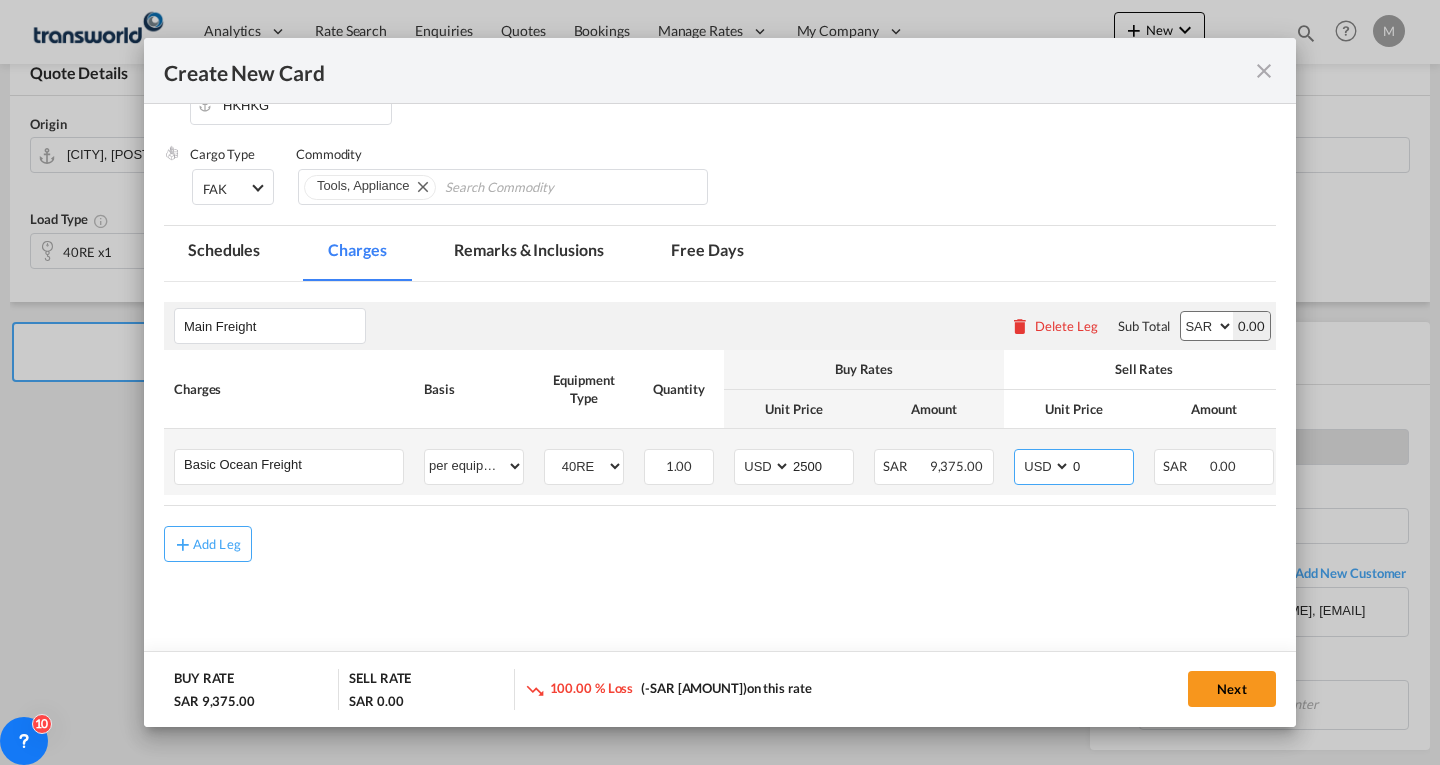 click on "AED AFN ALL AMD ANG AOA ARS AUD AWG AZN BAM BBD BDT BGN BHD BIF BMD BND BOB BRL BSD BTN BWP BYN BZD CAD CDF CHF CLP CNY COP CRC CUC CUP CVE CZK DJF DKK DOP DZD EGP ERN ETB EUR FJD FKP FOK GBP GEL GGP GHS GIP GMD GNF GTQ GYD HKD HNL HRK HTG HUF IDR ILS IMP INR IQD IRR ISK JMD JOD JPY KES KGS KHR KID KMF KRW KWD KYD KZT LAK LBP LKR LRD LSL LYD MAD MDL MGA MKD MMK MNT MOP MRU MUR MVR MWK MXN MYR MZN NAD NGN NIO NOK NPR NZD OMR PAB PEN PGK PHP PKR PLN PYG QAR RON RSD RUB RWF SAR SBD SCR SDG SEK SGD SHP SLL SOS SRD SSP STN SYP SZL THB TJS TMT TND TOP TRY TTD TVD TWD TZS UAH UGX USD UYU UZS VES VND VUV WST XAF XCD XDR XOF XPF YER ZAR ZMW" at bounding box center [1044, 466] 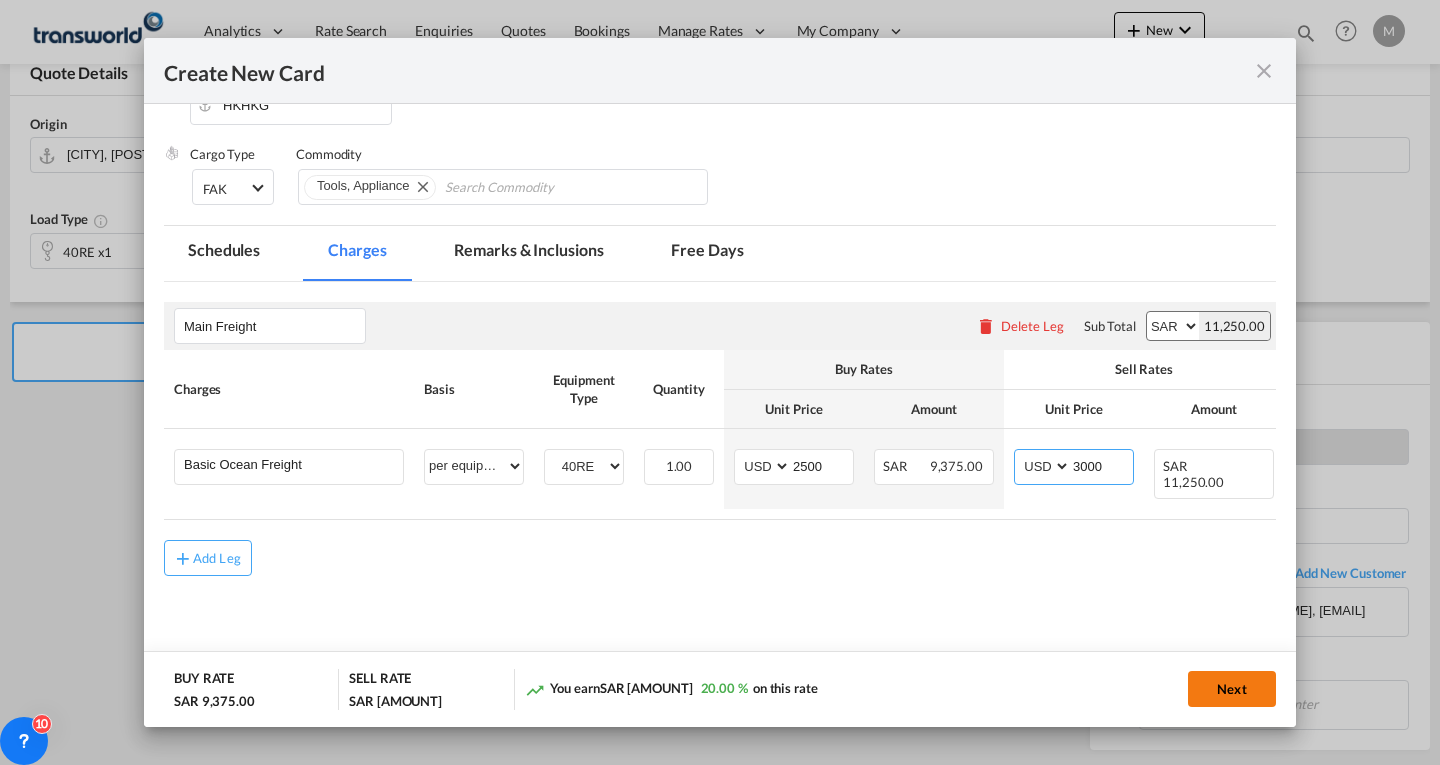 type on "3000" 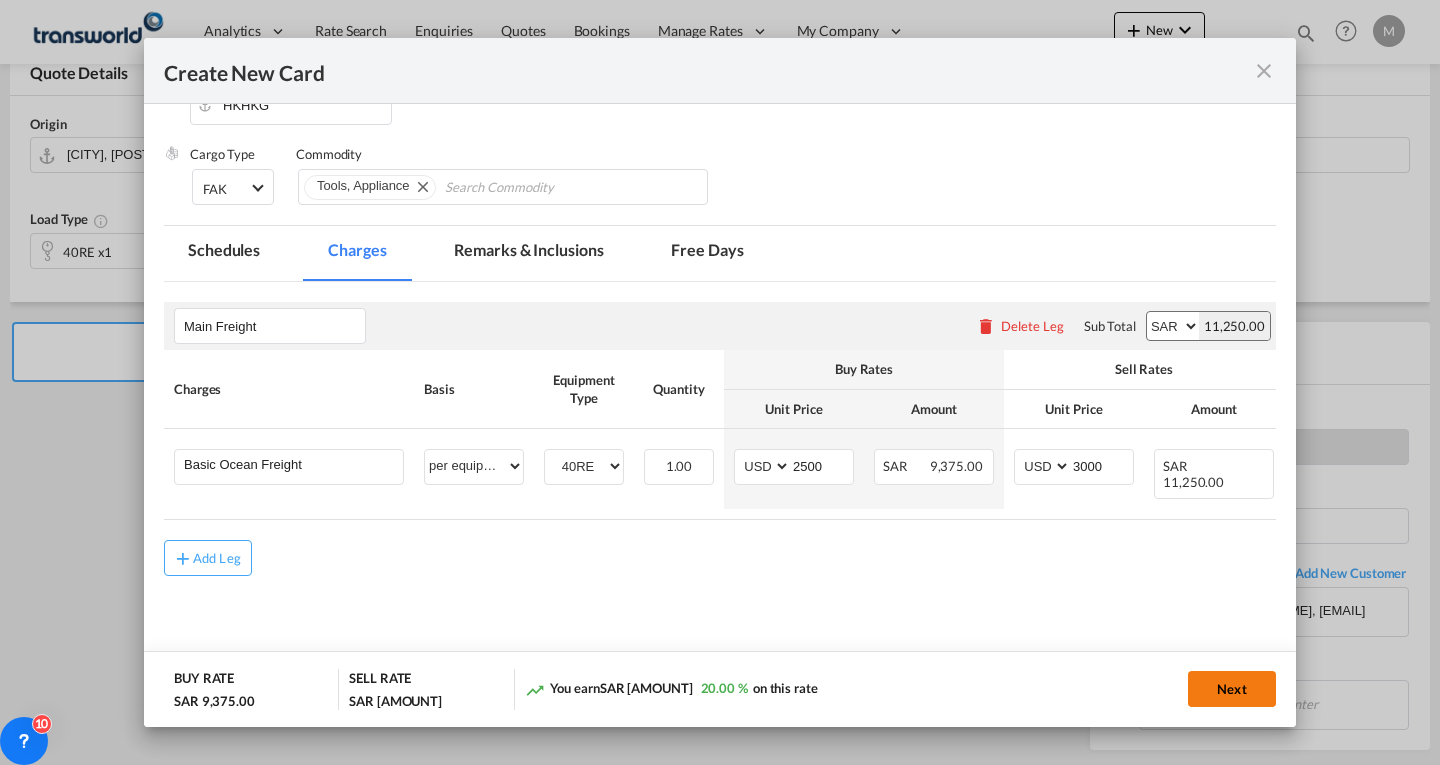 click on "Next" 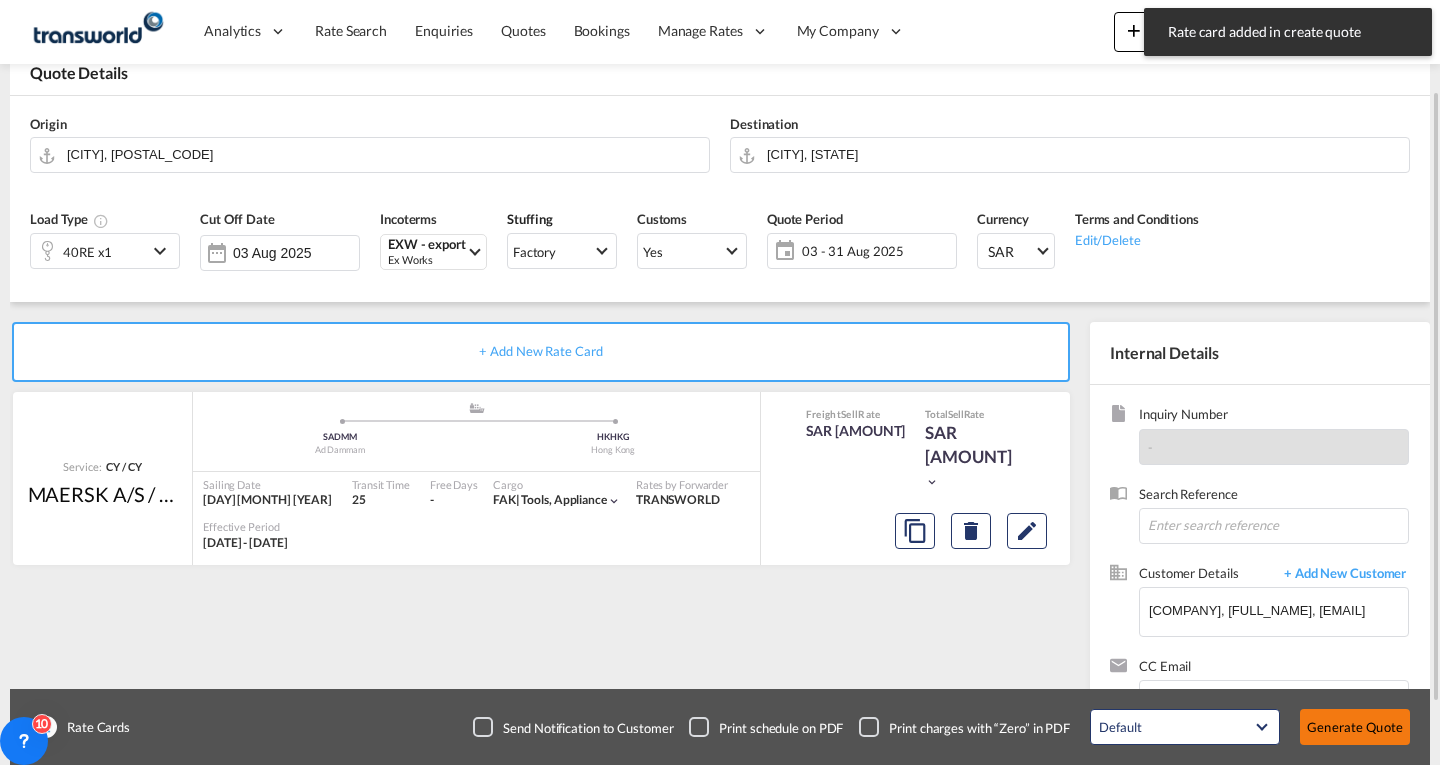 click on "Generate Quote" at bounding box center (1355, 727) 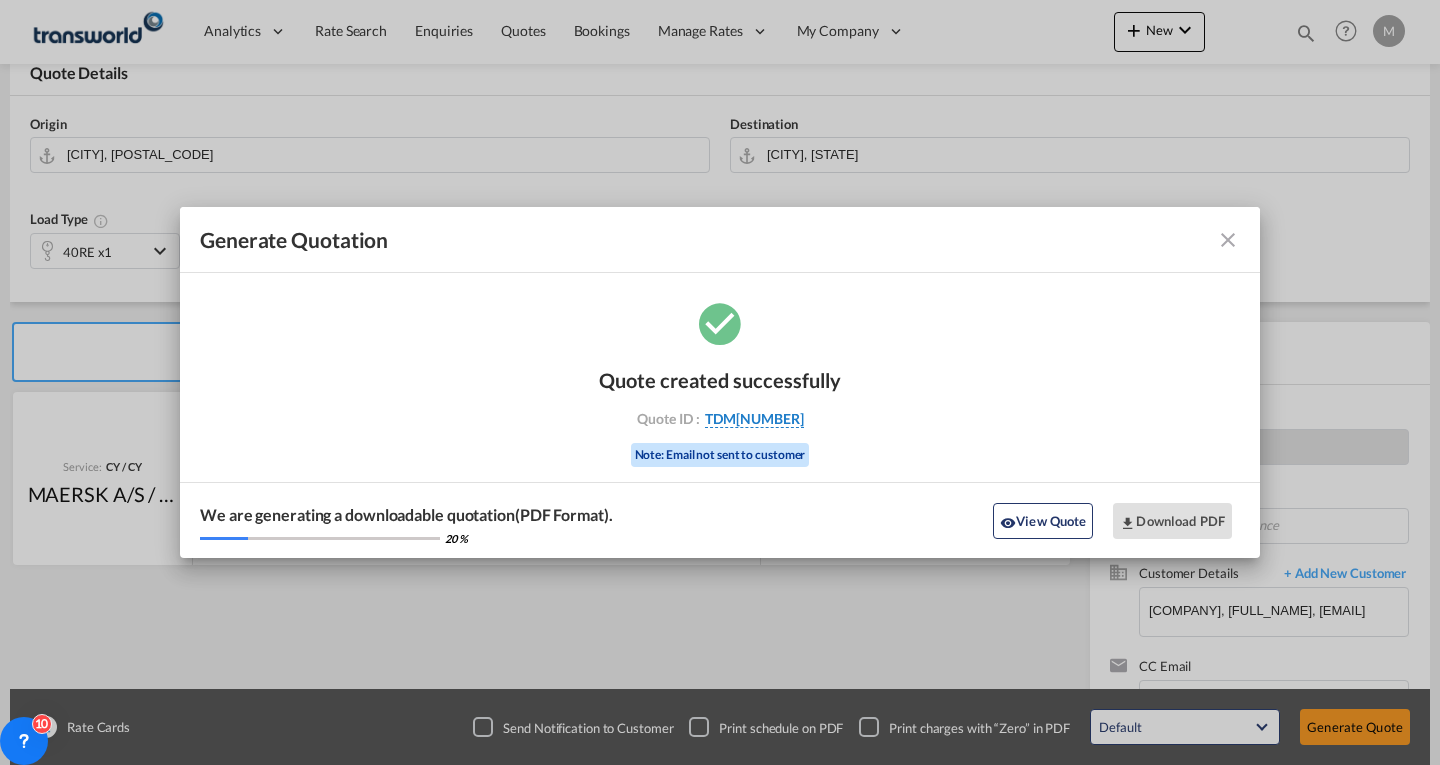 click on "TDM[NUMBER]" at bounding box center [754, 419] 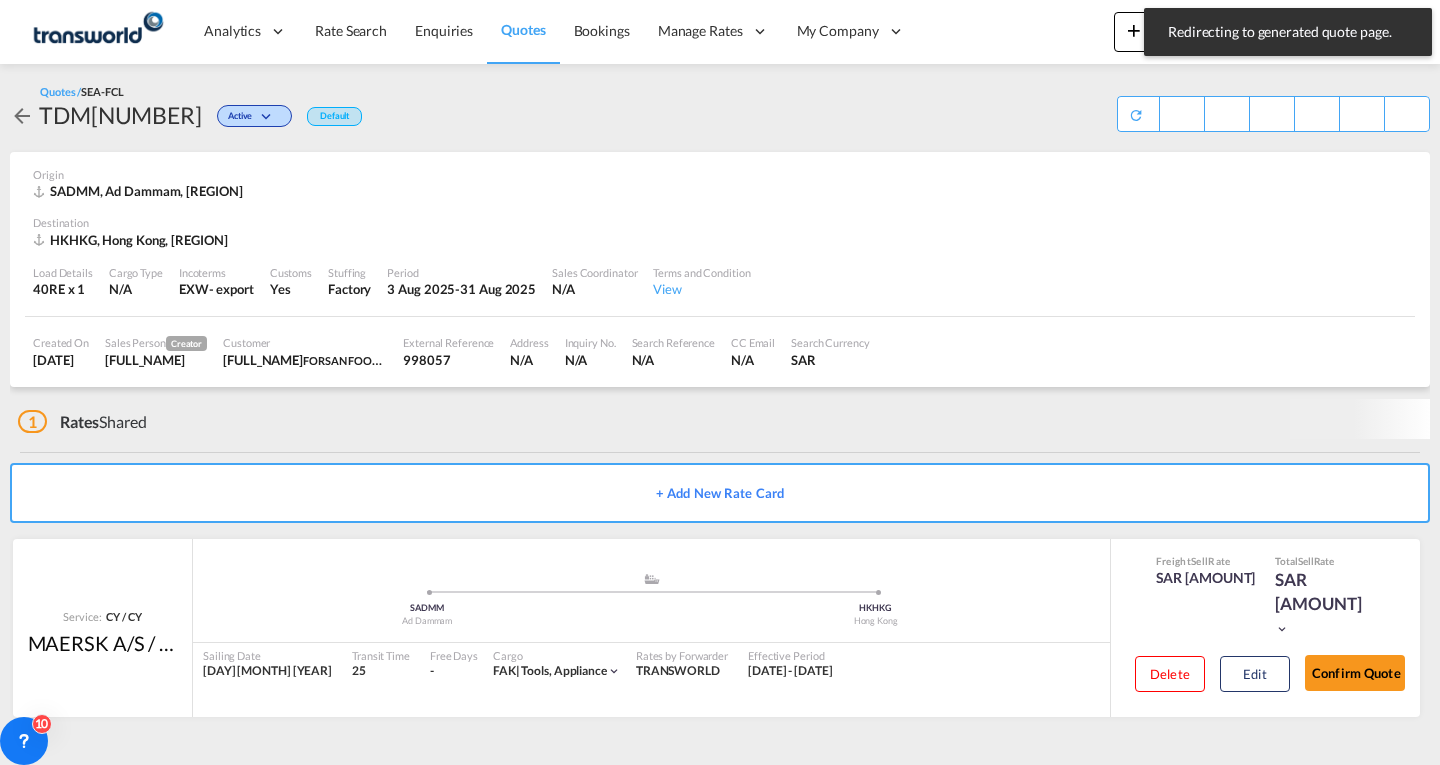 scroll, scrollTop: 0, scrollLeft: 0, axis: both 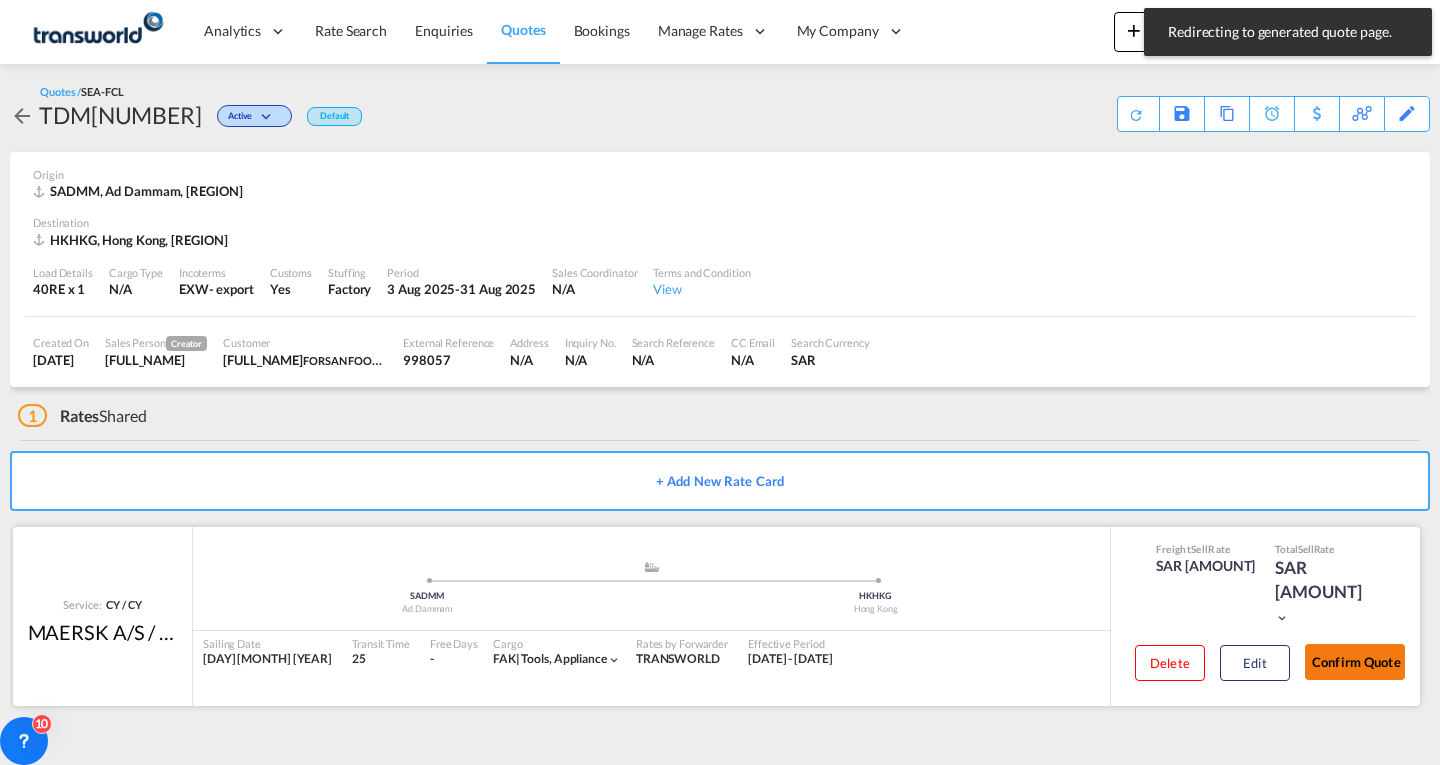 click on "Confirm Quote" at bounding box center [1355, 662] 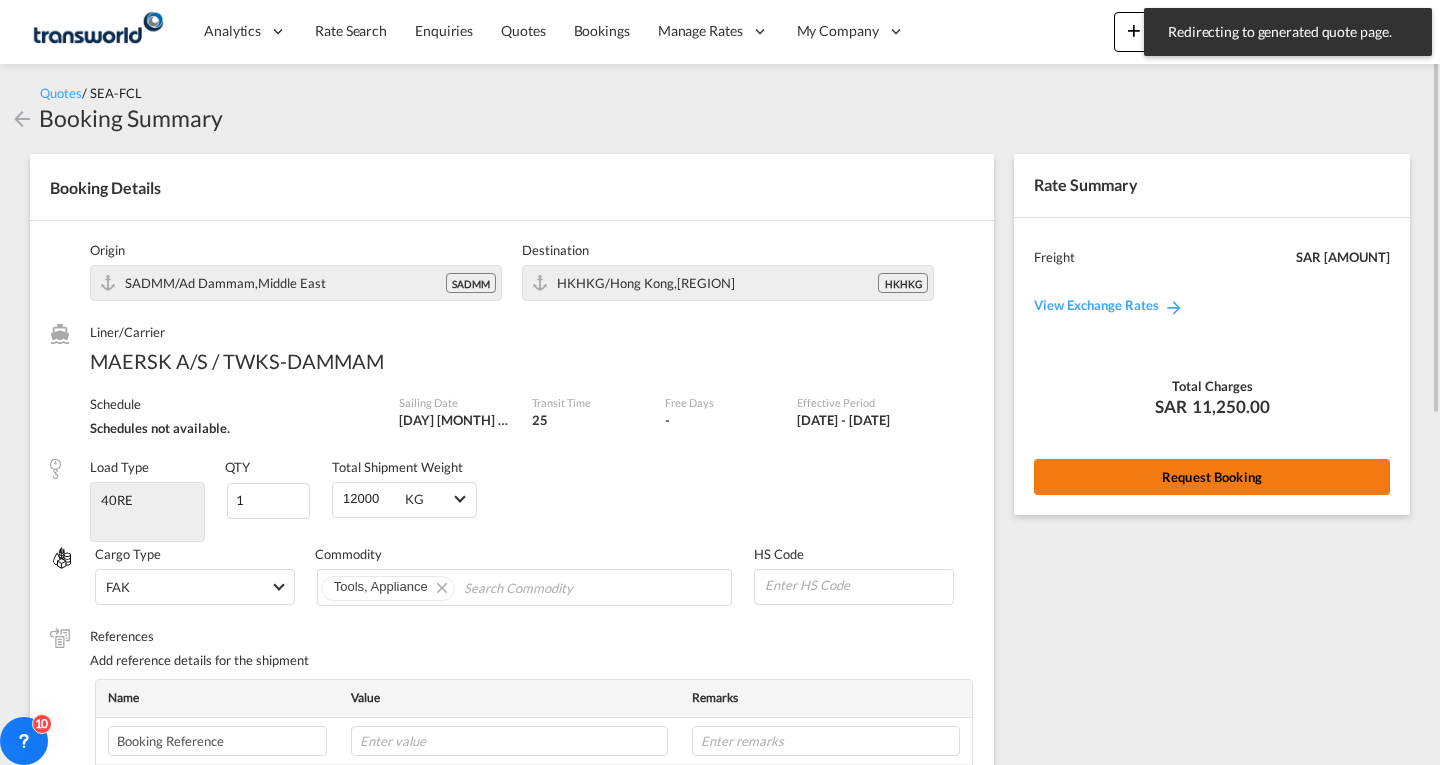 click on "Request Booking" at bounding box center (1212, 477) 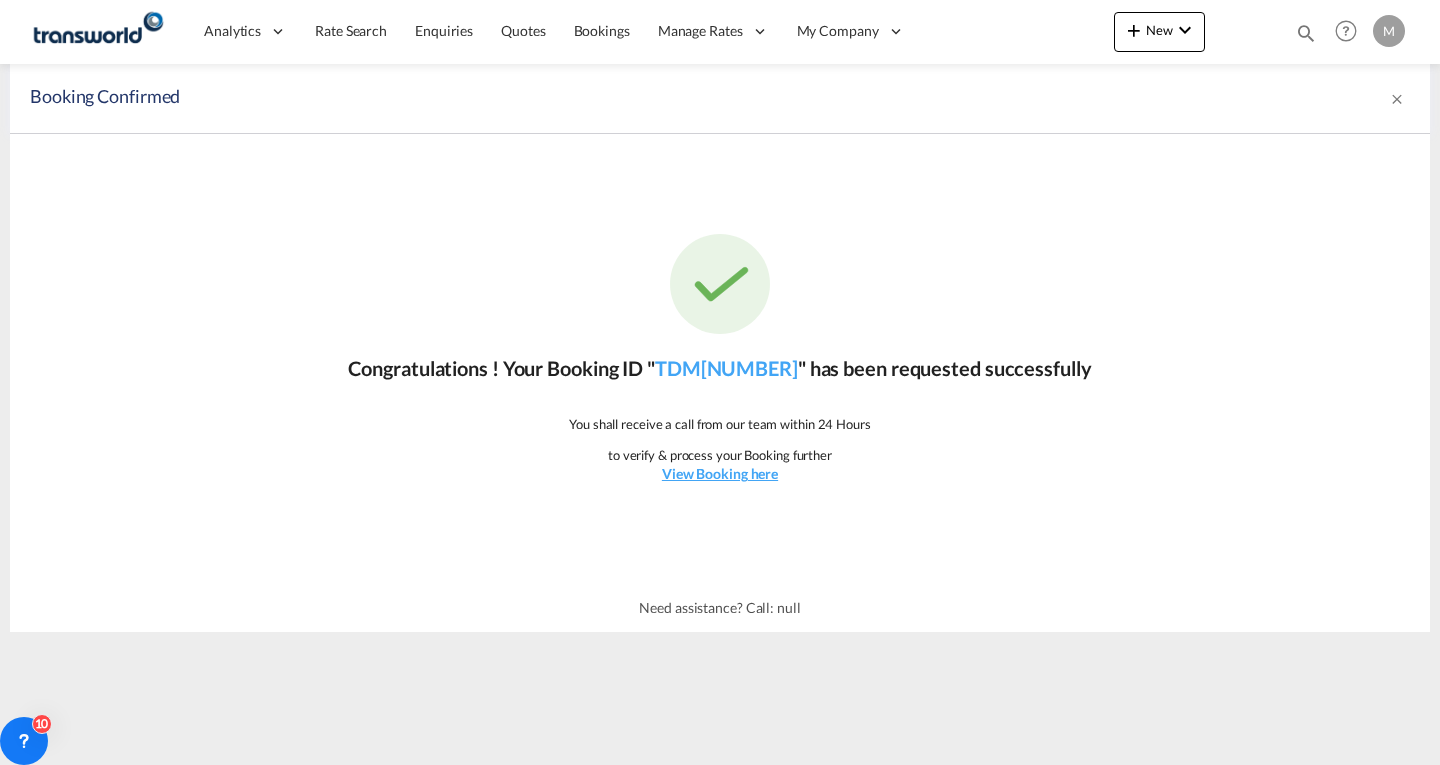 click on "Congratulations ! Your Booking ID "  [ORDER_ID]  " has been requested successfully" 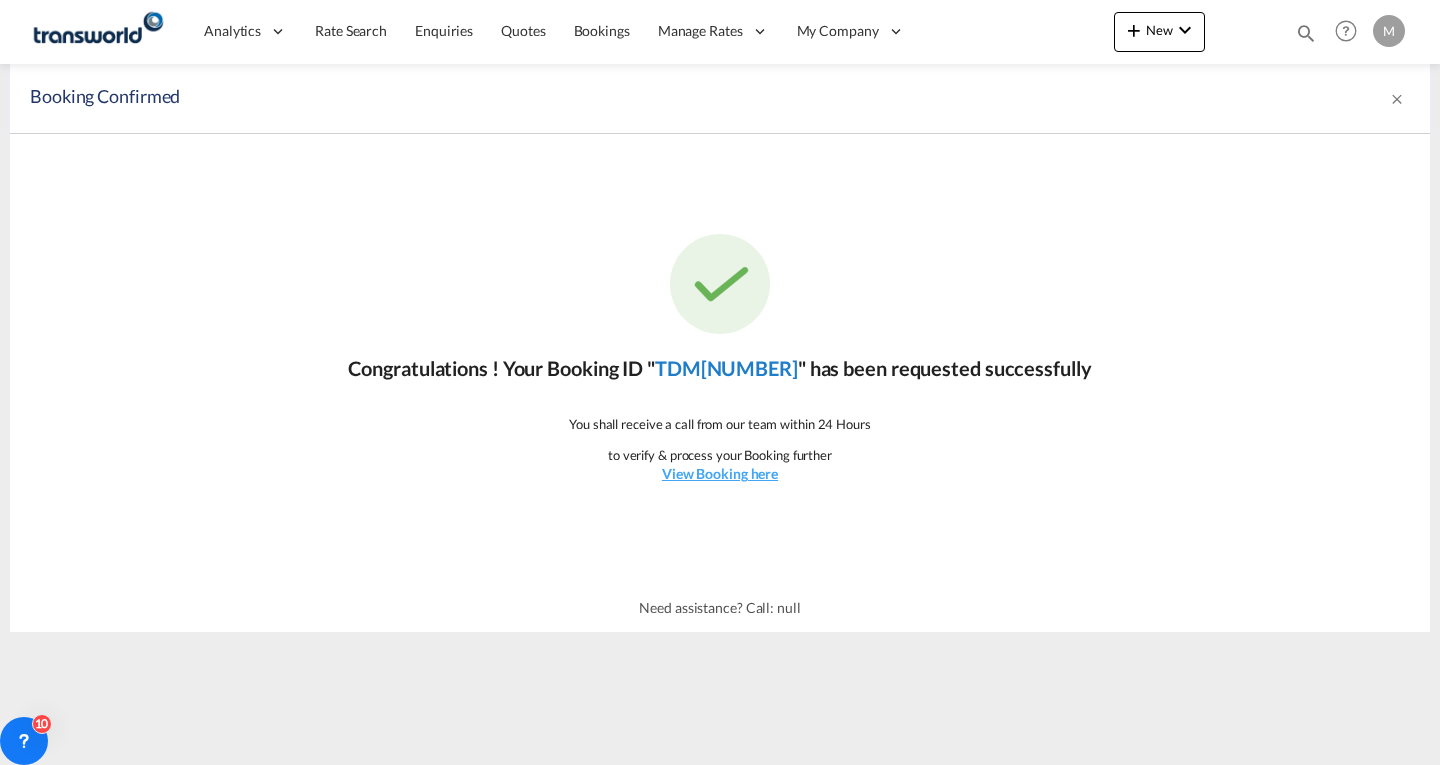 click on "TDM[NUMBER]" 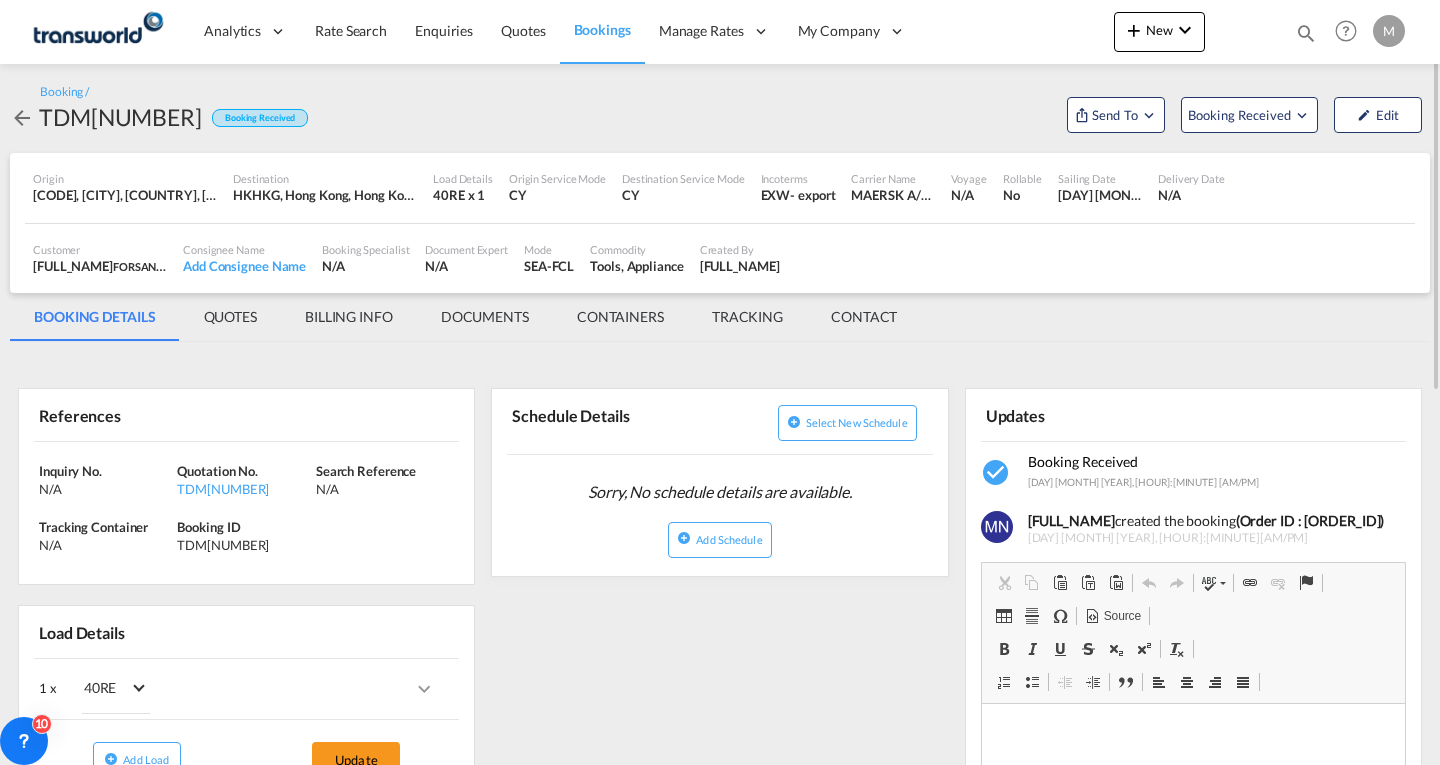 scroll, scrollTop: 0, scrollLeft: 0, axis: both 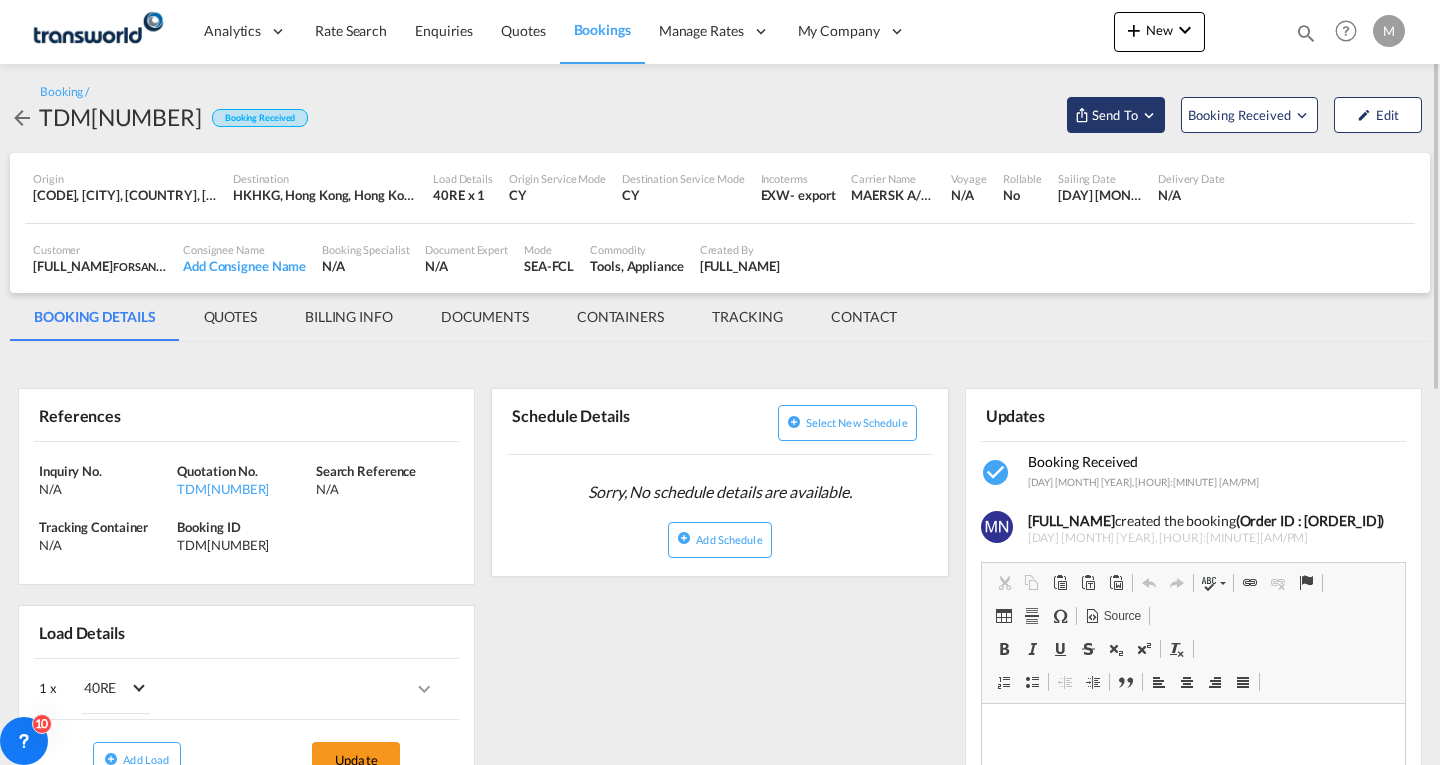 click at bounding box center [1149, 115] 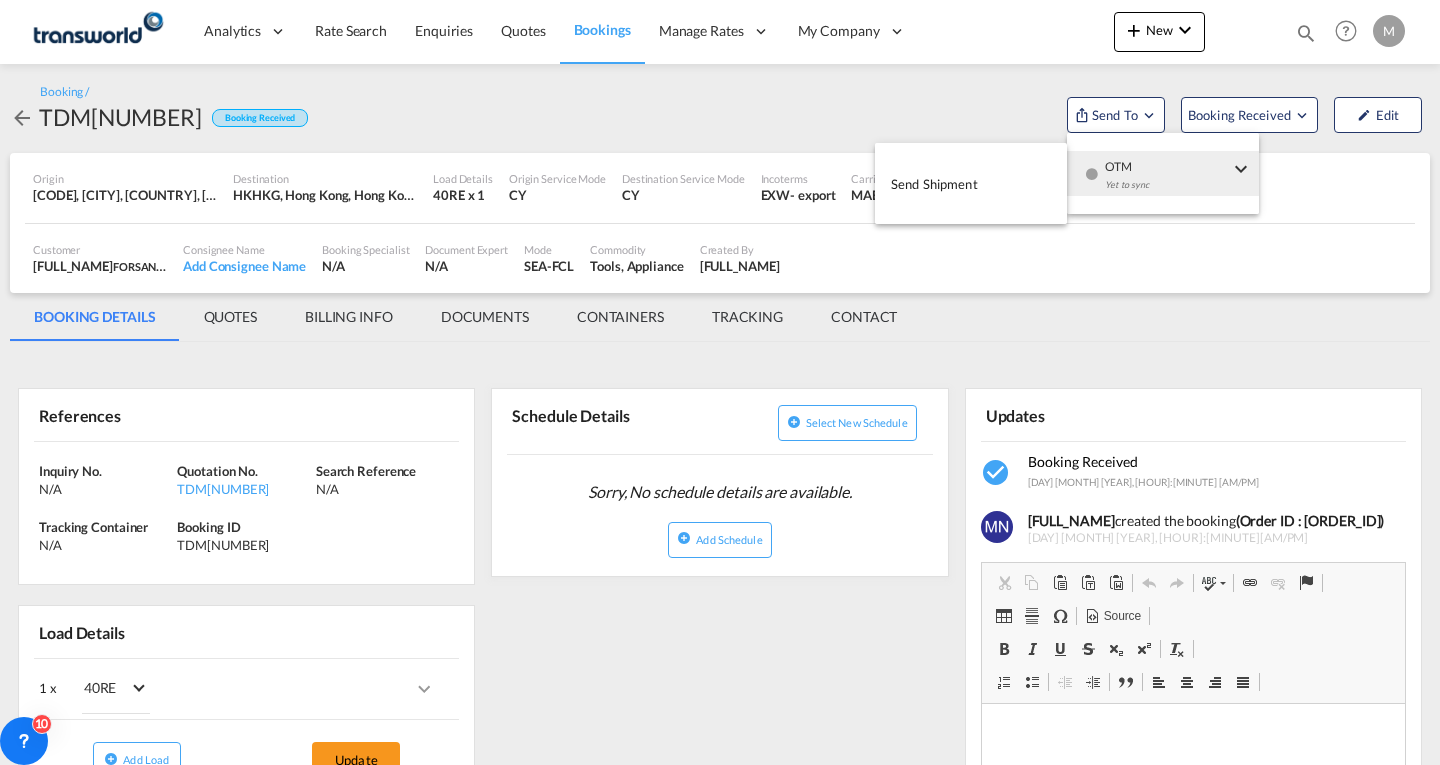 click on "Yet to sync" at bounding box center [1167, 190] 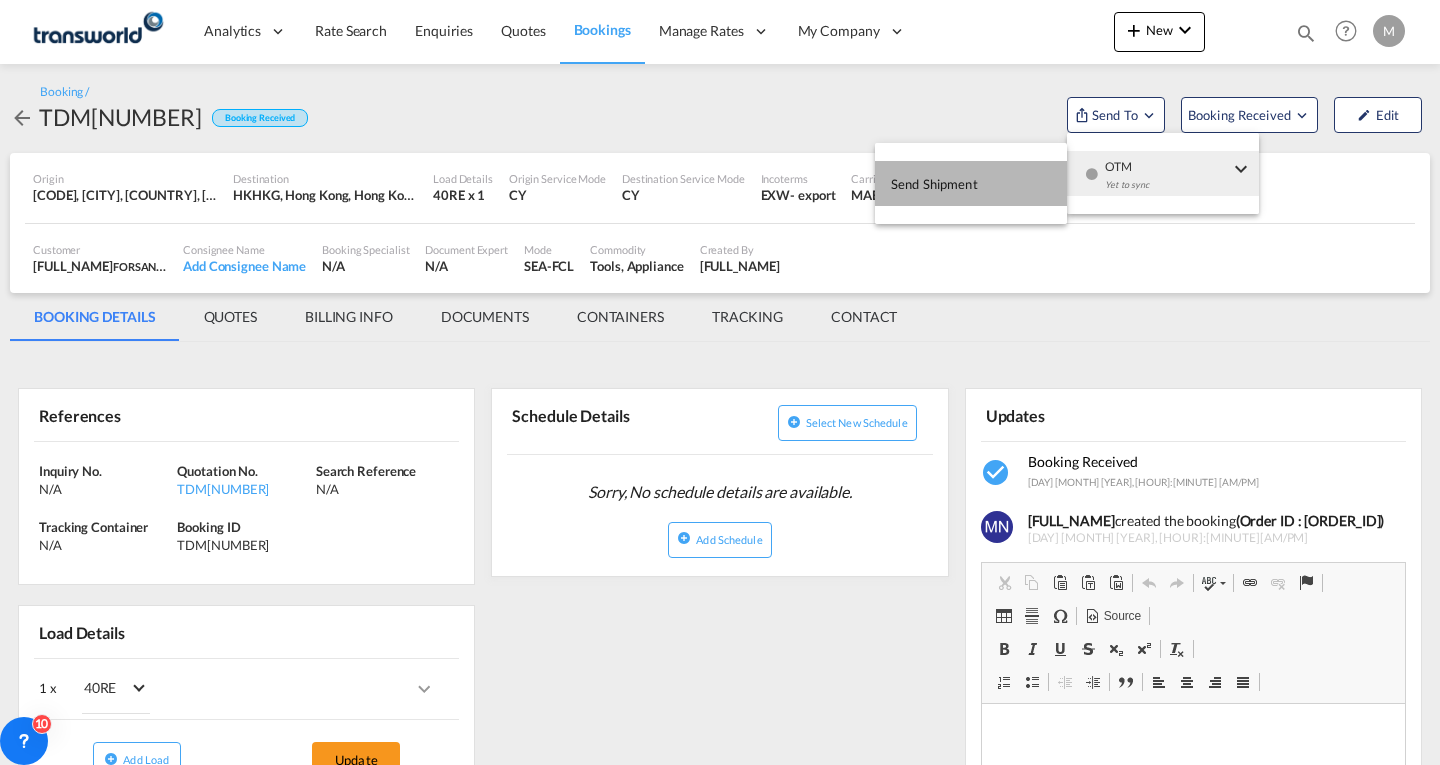 click on "Send Shipment" at bounding box center [934, 184] 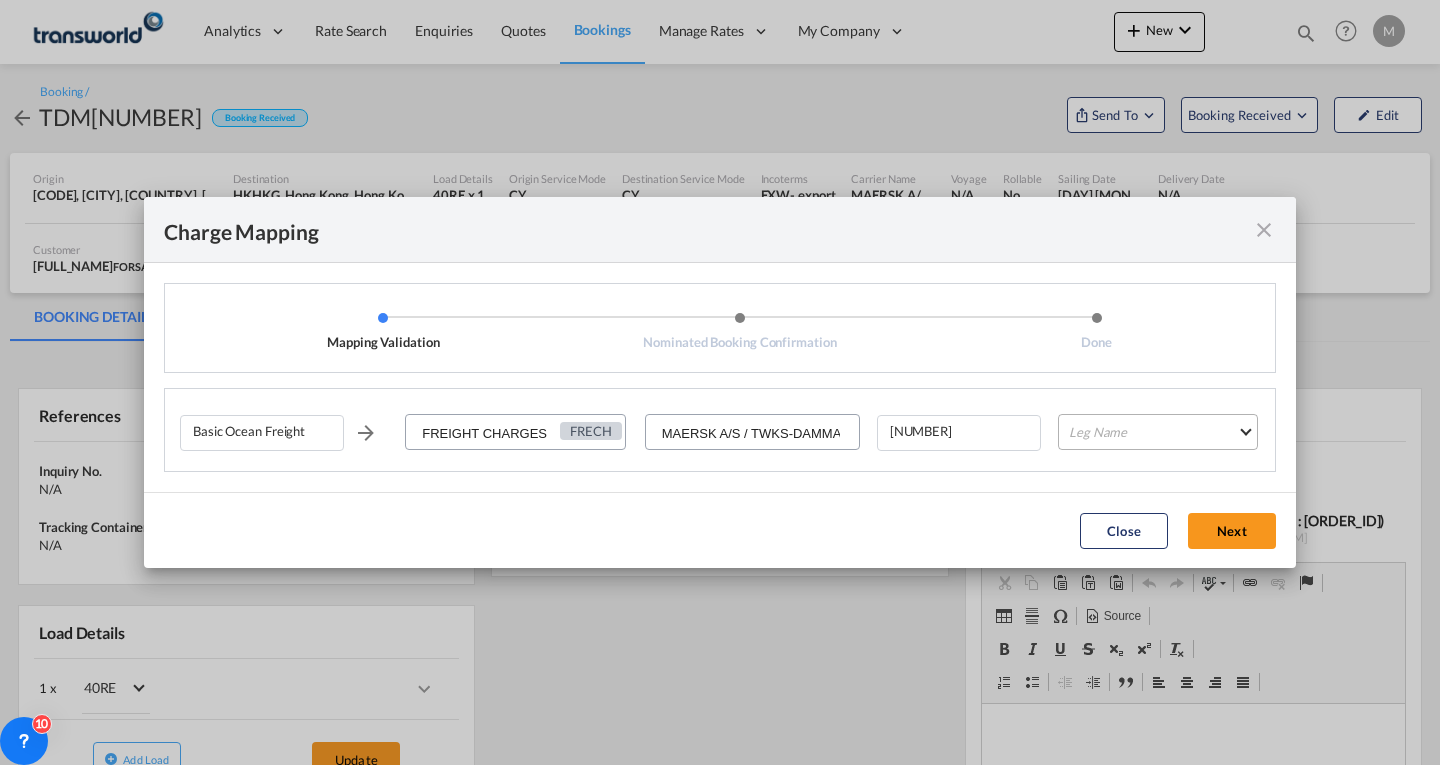 click on "Leg Name HANDLING ORIGIN VESSEL HANDLING DESTINATION OTHERS TL PICK UP CUSTOMS ORIGIN CUSTOMS DESTINATION TL DELIVERY" at bounding box center [1158, 432] 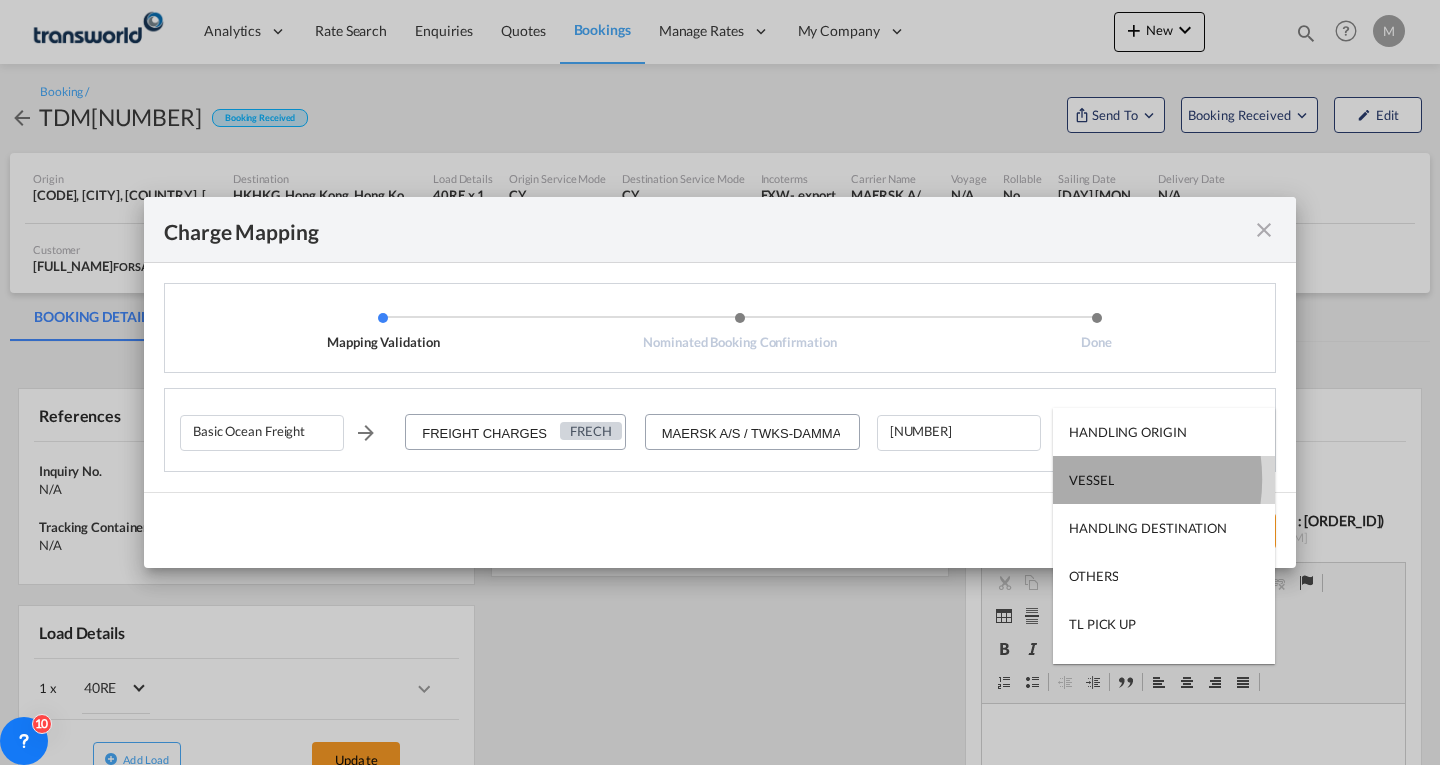 click on "VESSEL" at bounding box center (1091, 480) 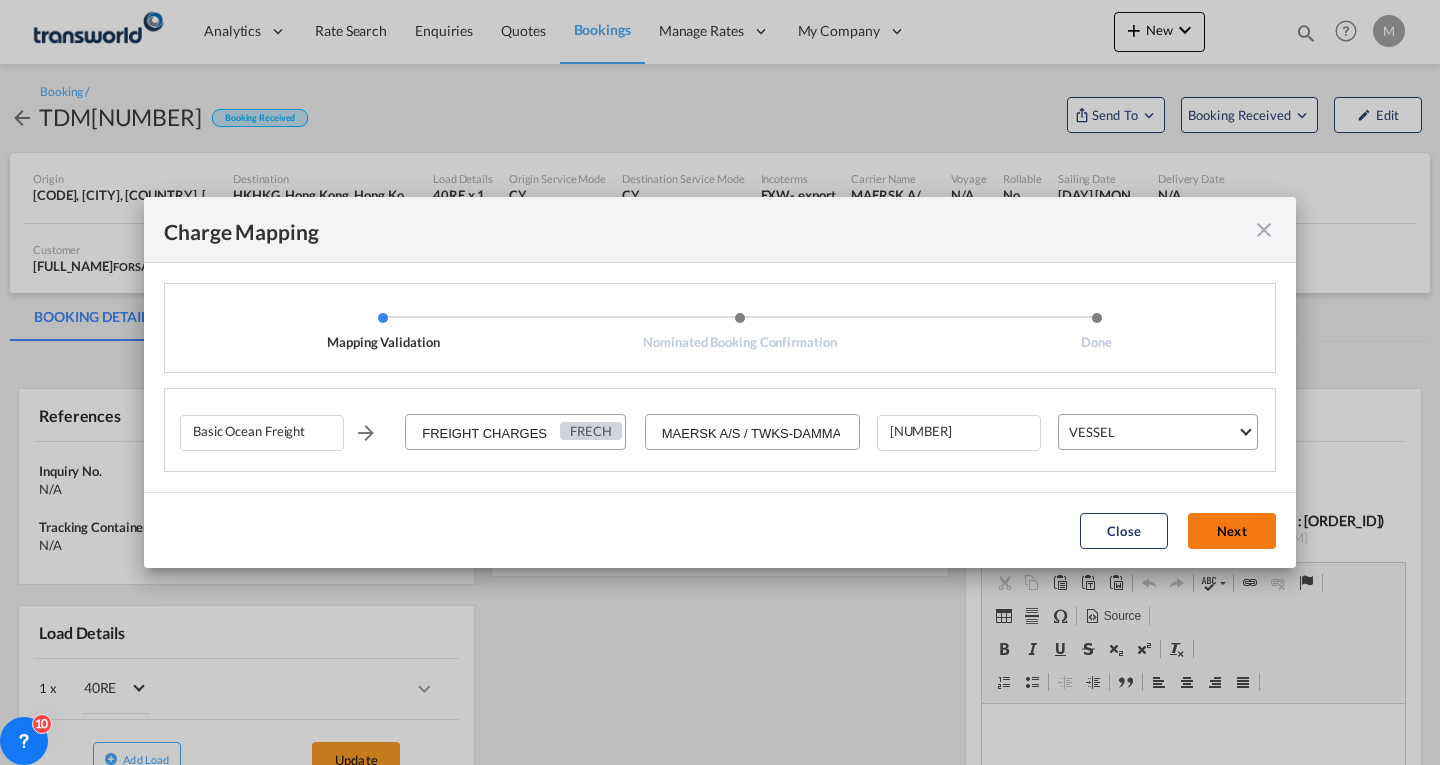 click on "Next" 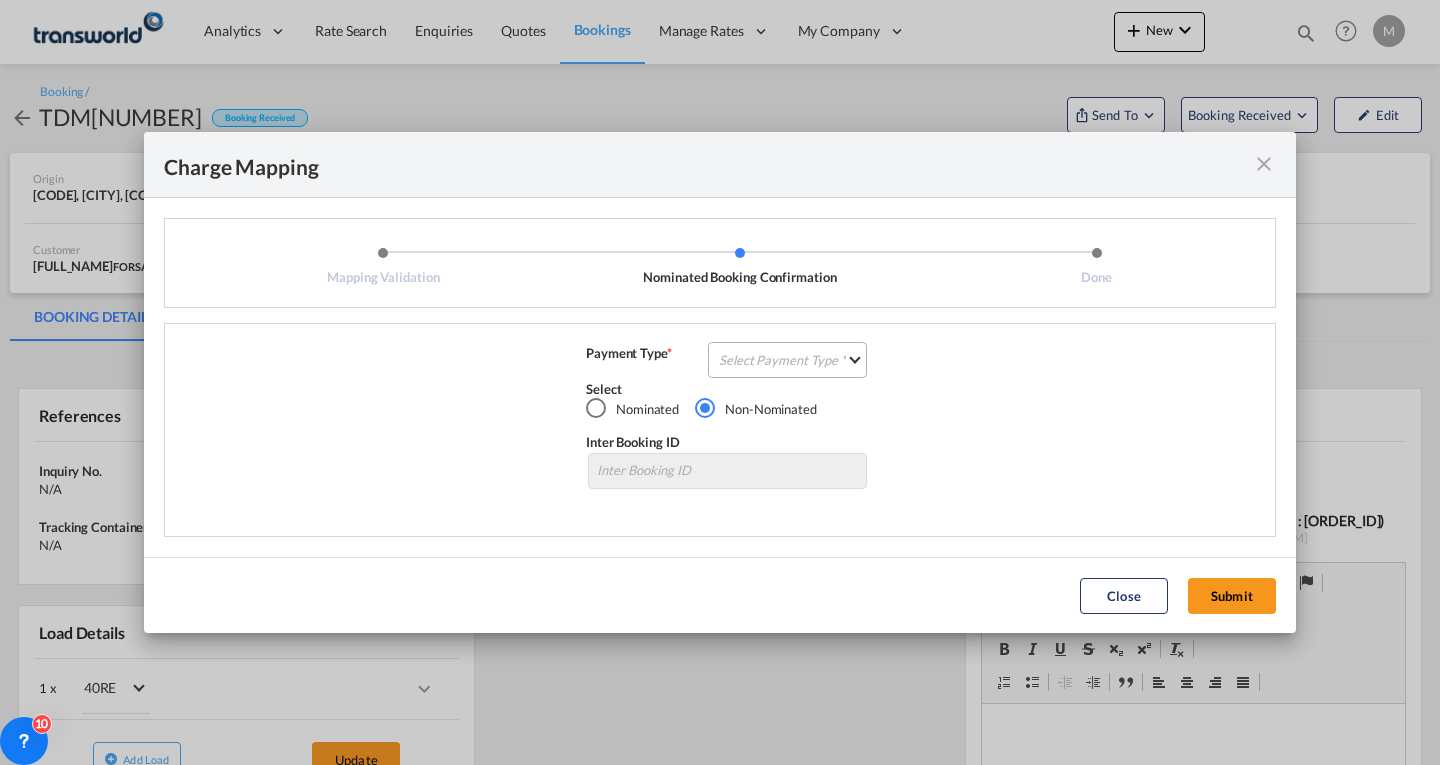 click on "Select Payment Type
COLLECT
PREPAID" at bounding box center (787, 360) 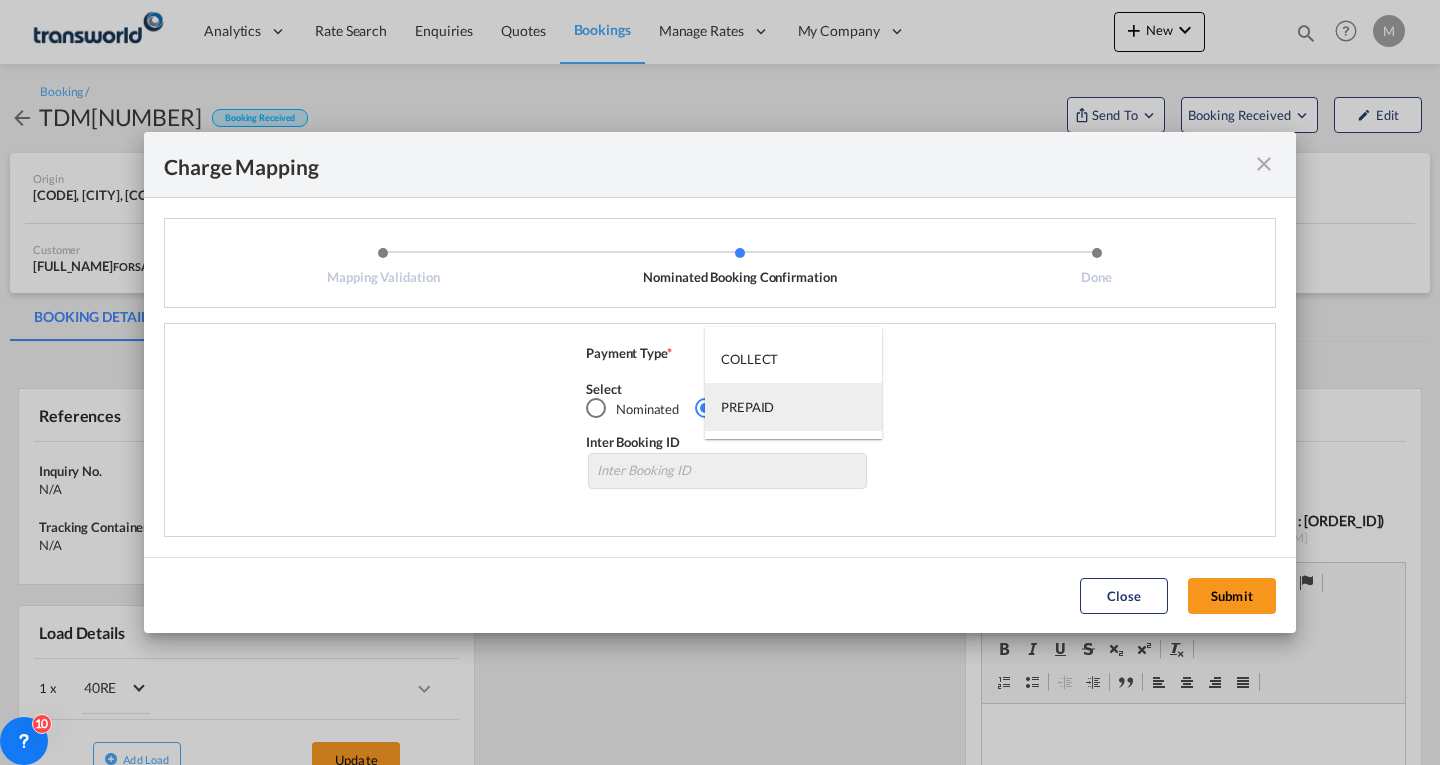 click on "PREPAID" at bounding box center (747, 407) 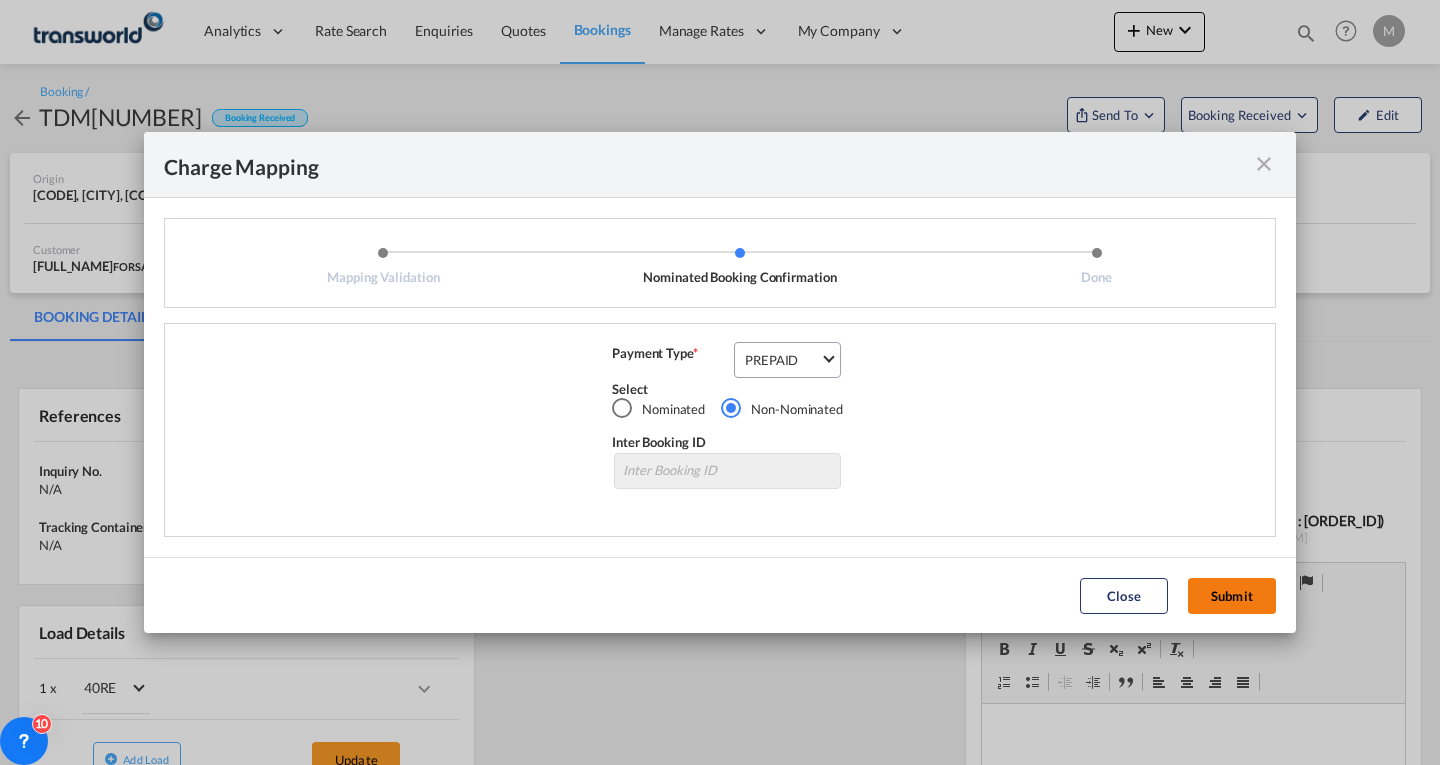 click on "Submit" 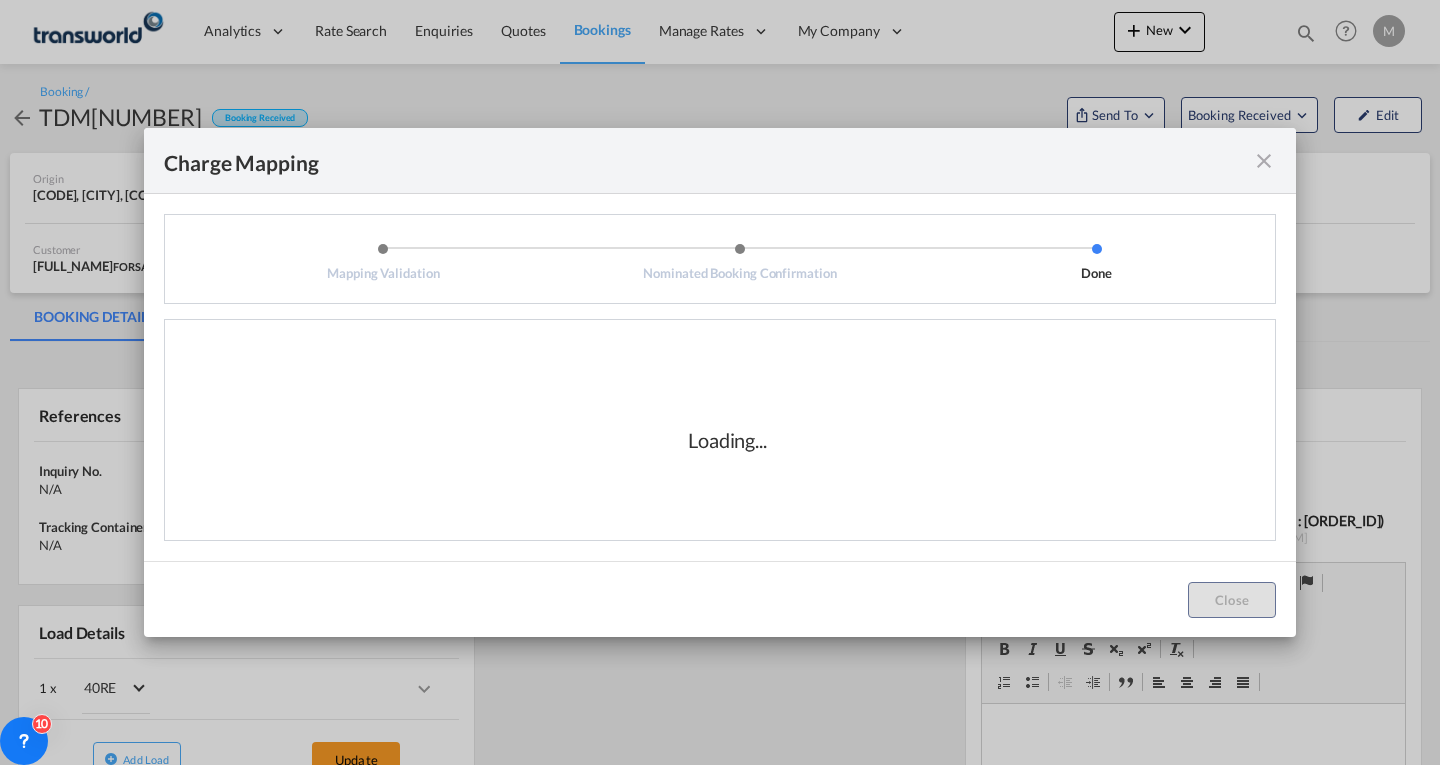click at bounding box center (1264, 161) 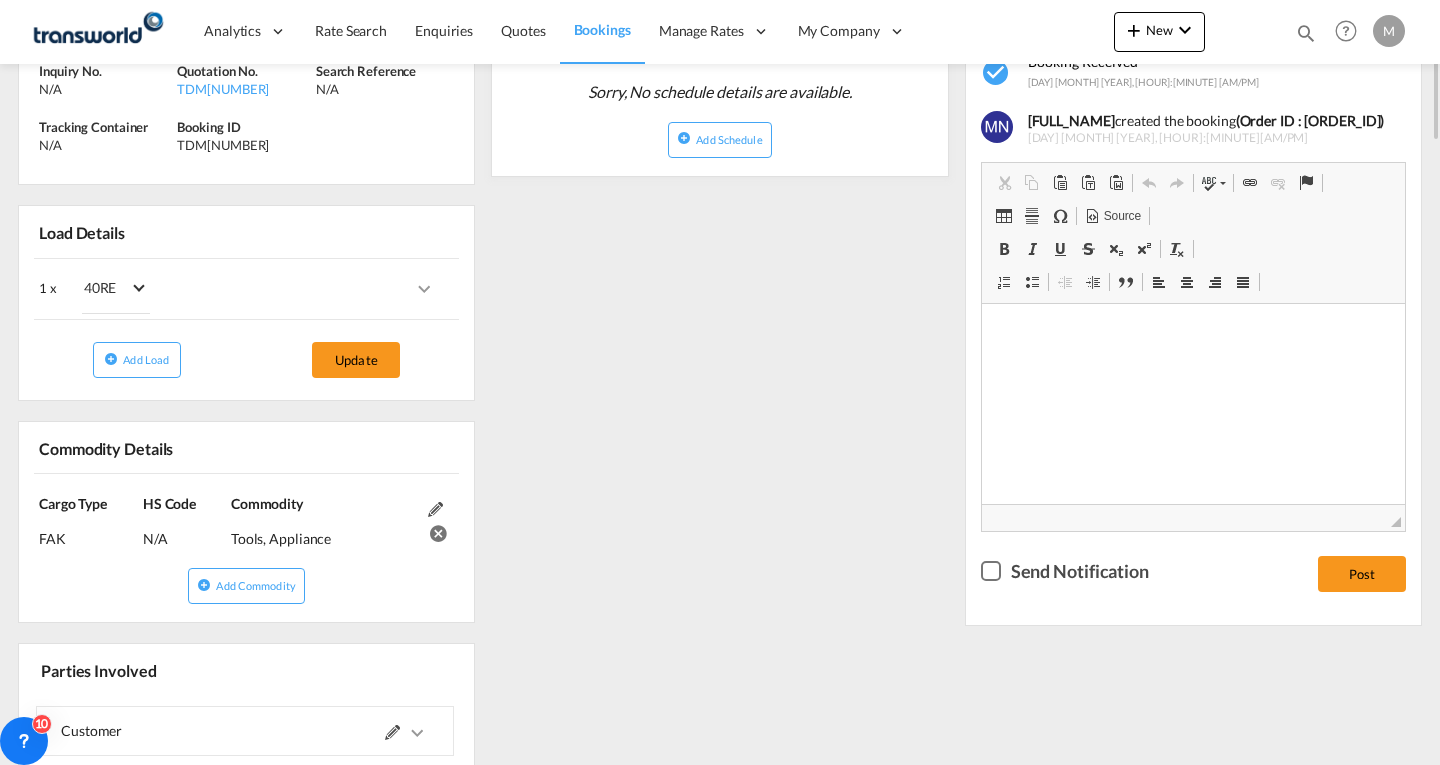 scroll, scrollTop: 0, scrollLeft: 0, axis: both 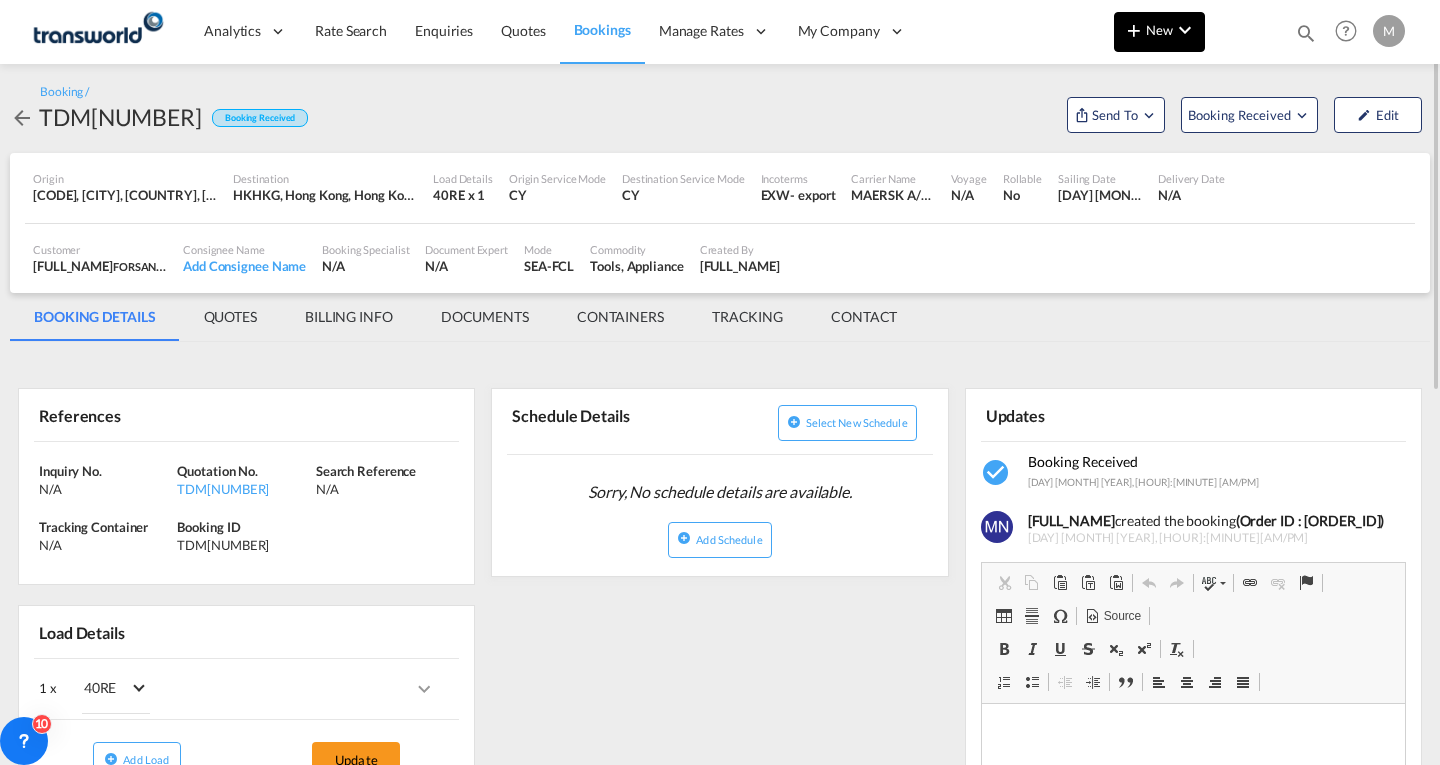 click on "New" at bounding box center (1159, 32) 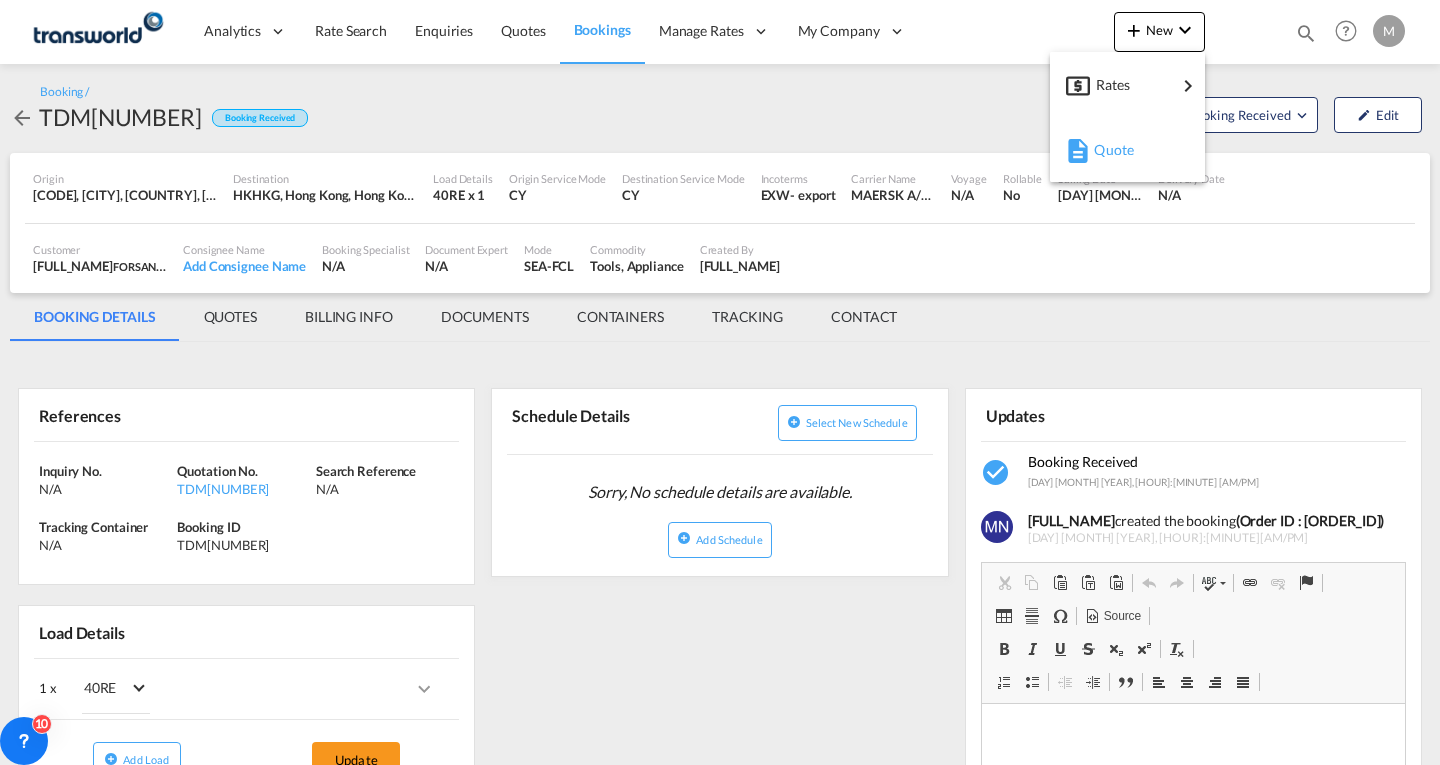 click on "Quote" at bounding box center (1105, 150) 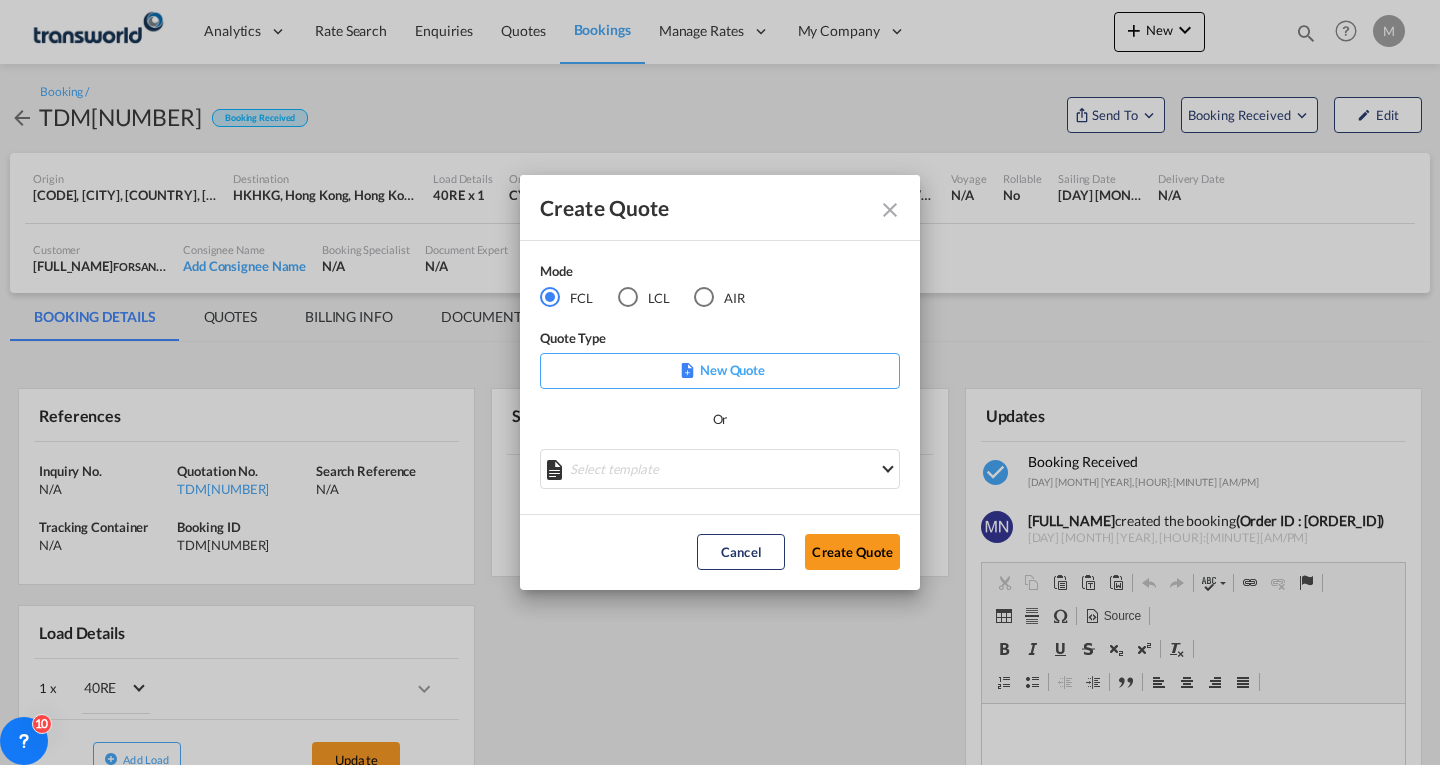 click on "New Quote" 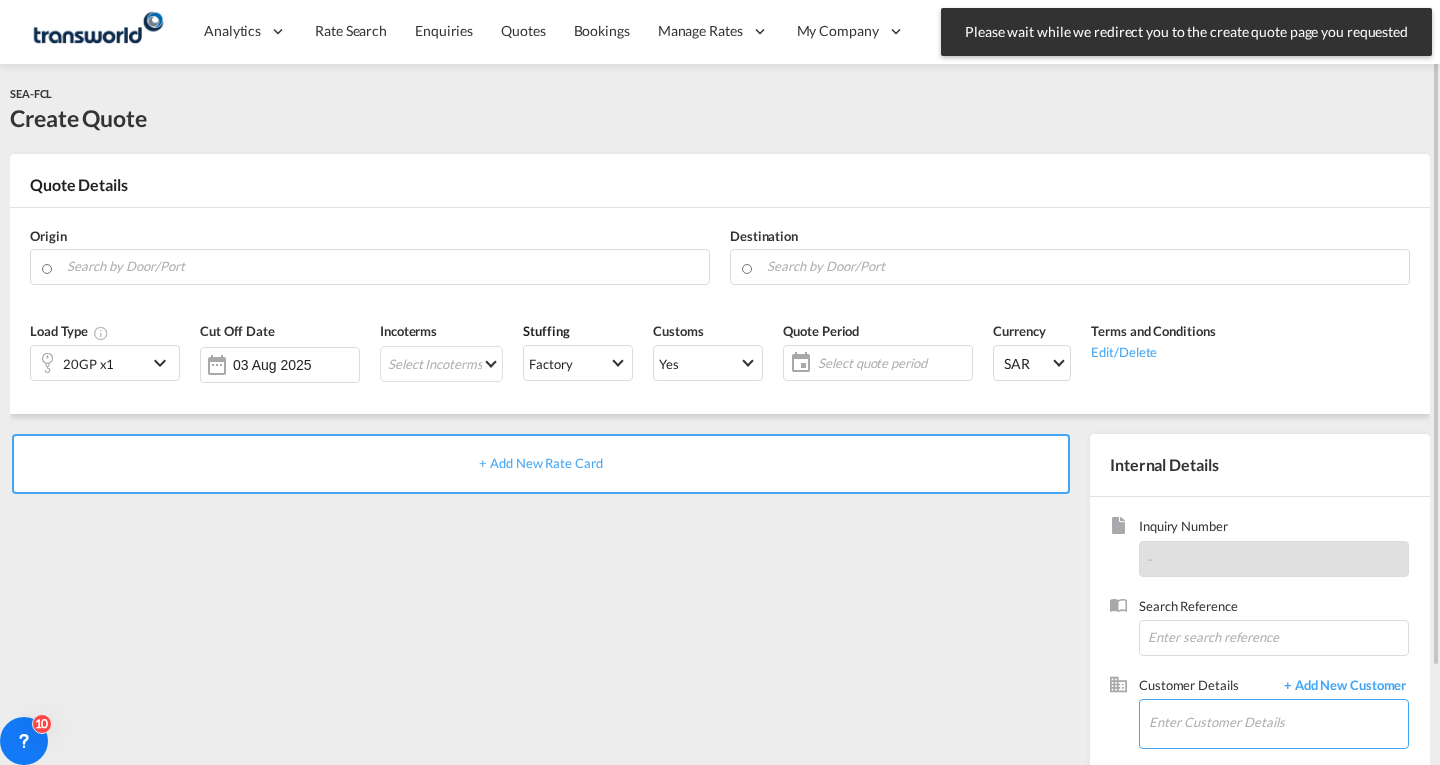 click on "Enter Customer Details" at bounding box center (1278, 722) 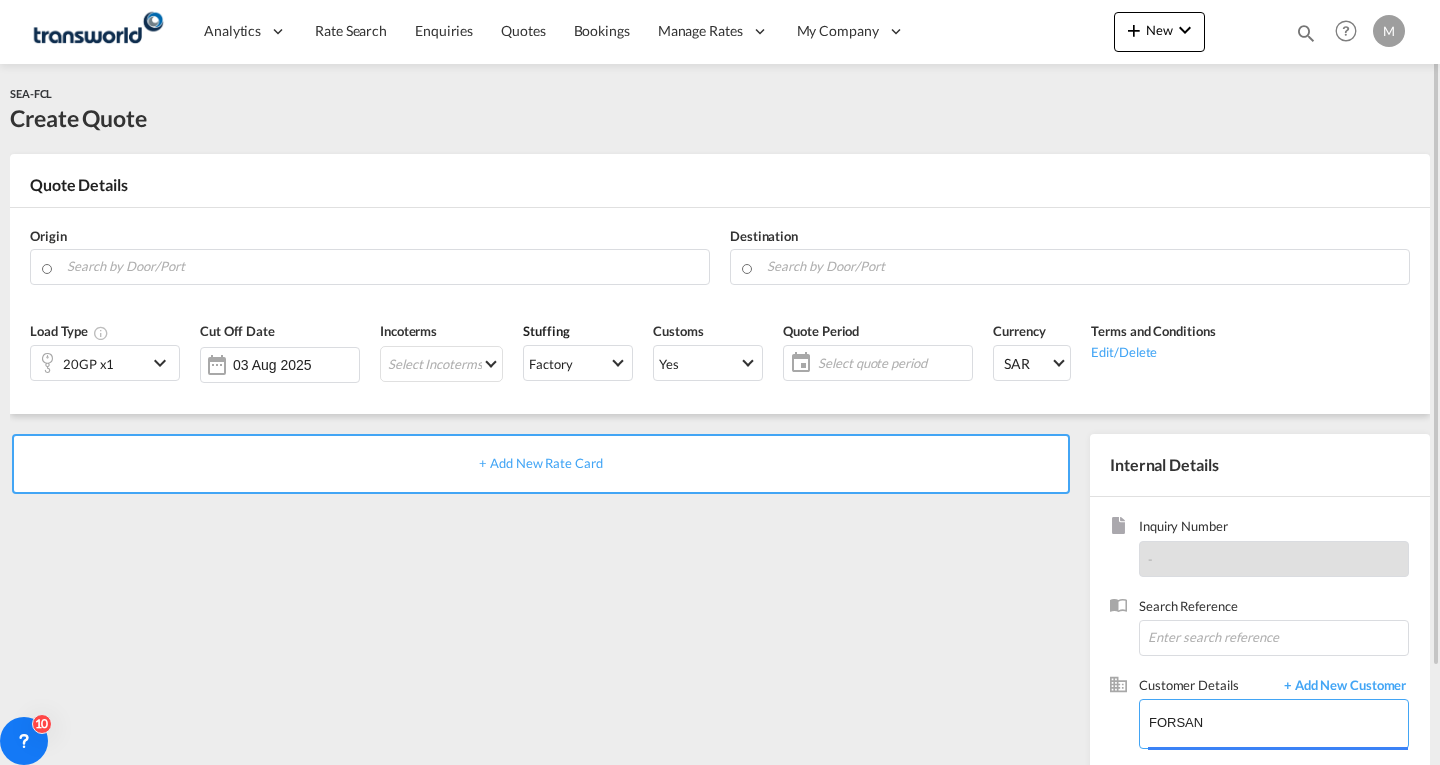 scroll, scrollTop: 112, scrollLeft: 0, axis: vertical 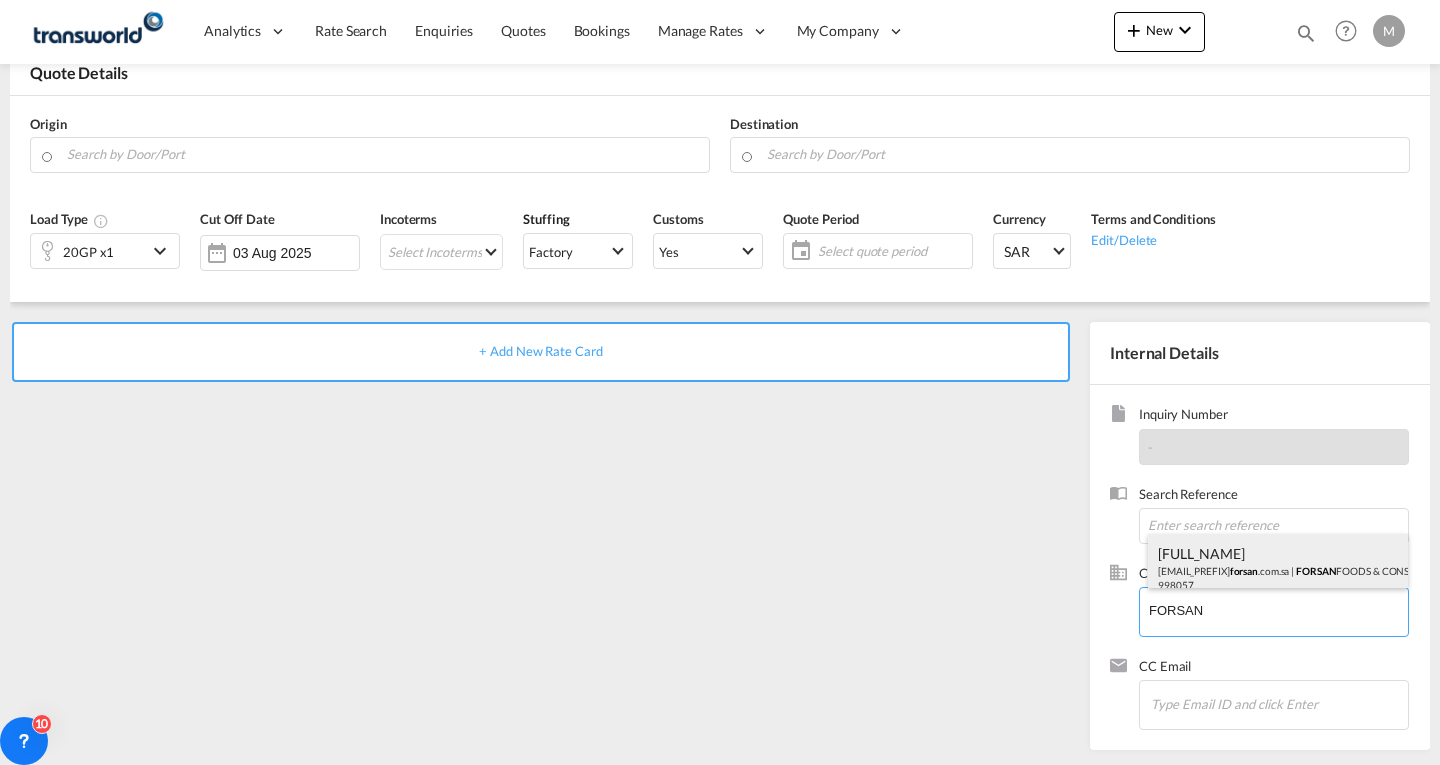 click on "[FULL_NAME] [EMAIL] | [COMPANY] | [NUMBER]" at bounding box center [1278, 568] 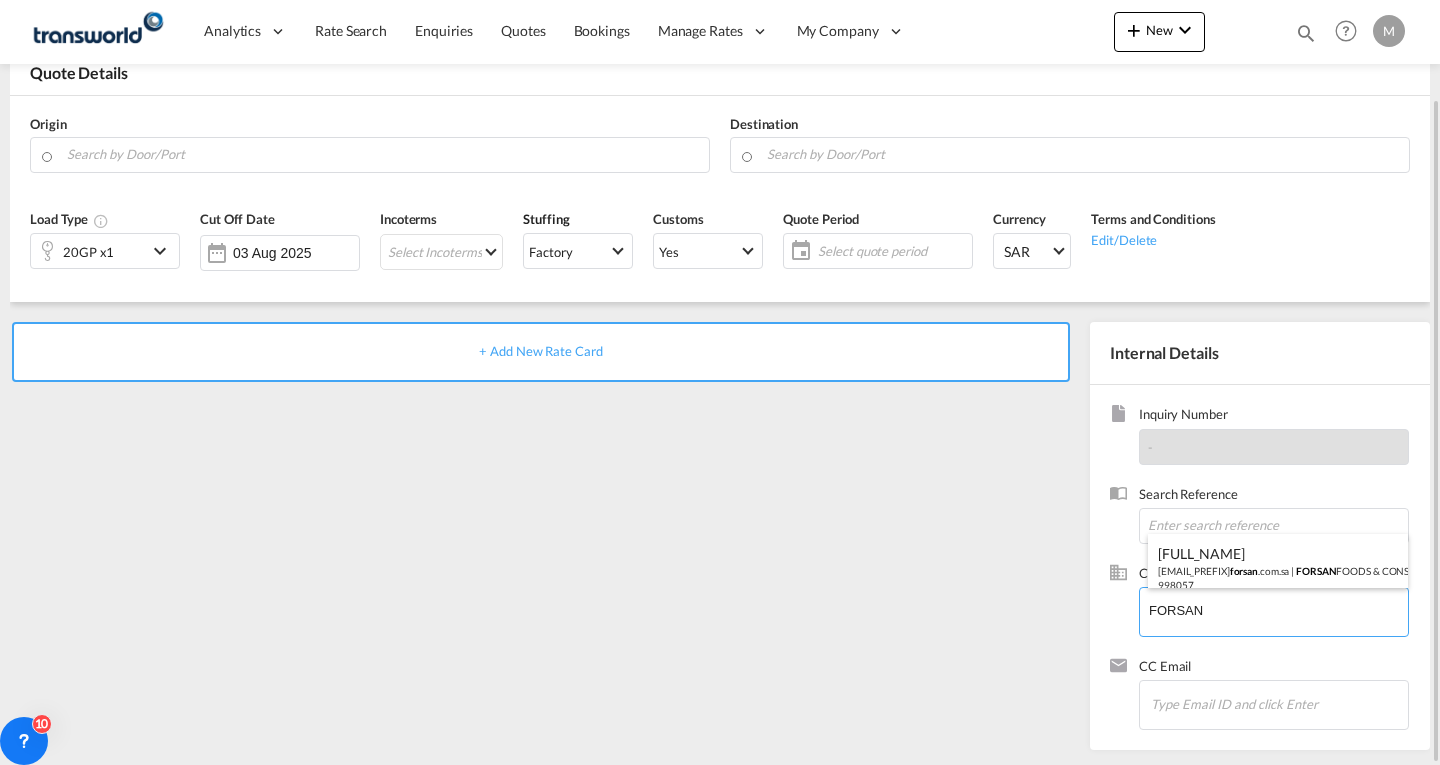 type on "[COMPANY], [FULL_NAME], [EMAIL]" 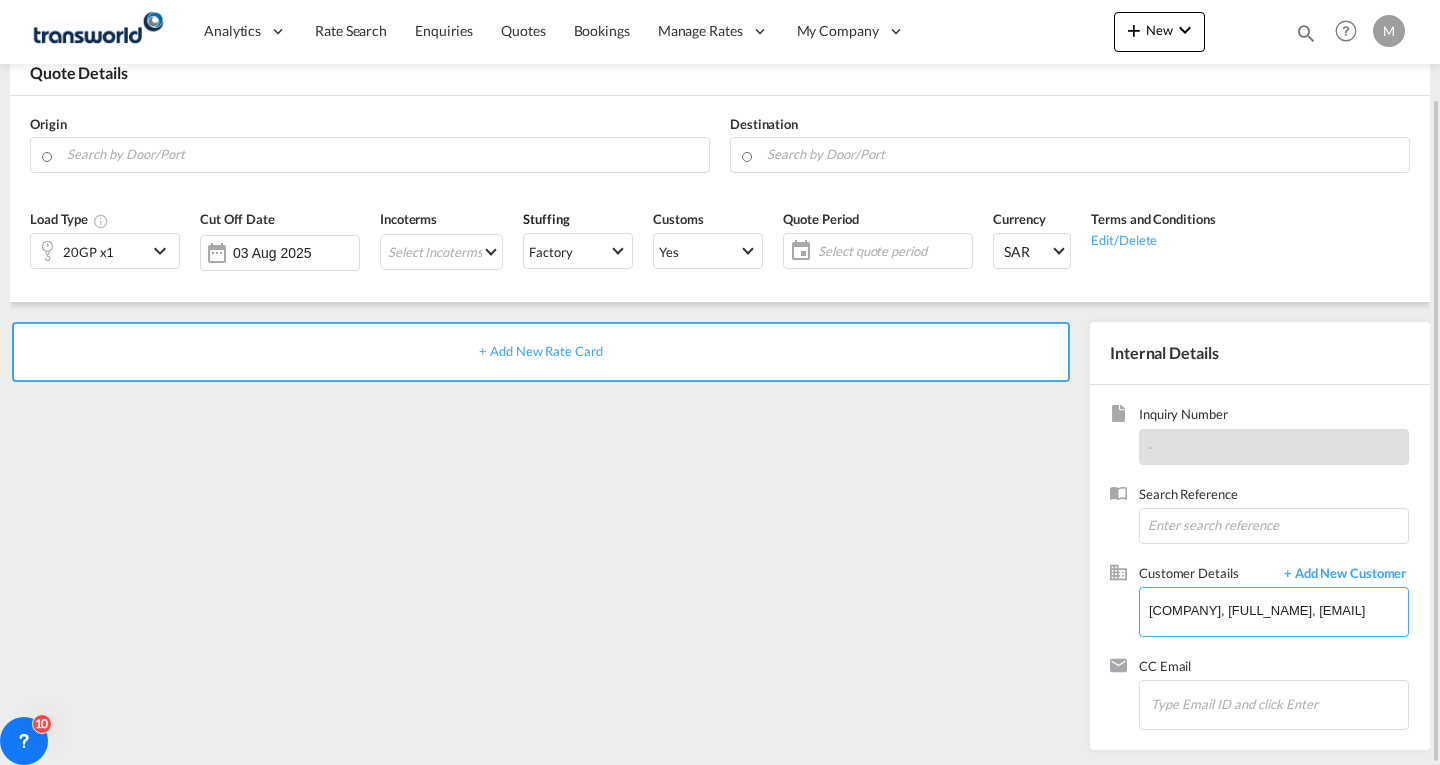 scroll, scrollTop: 0, scrollLeft: 0, axis: both 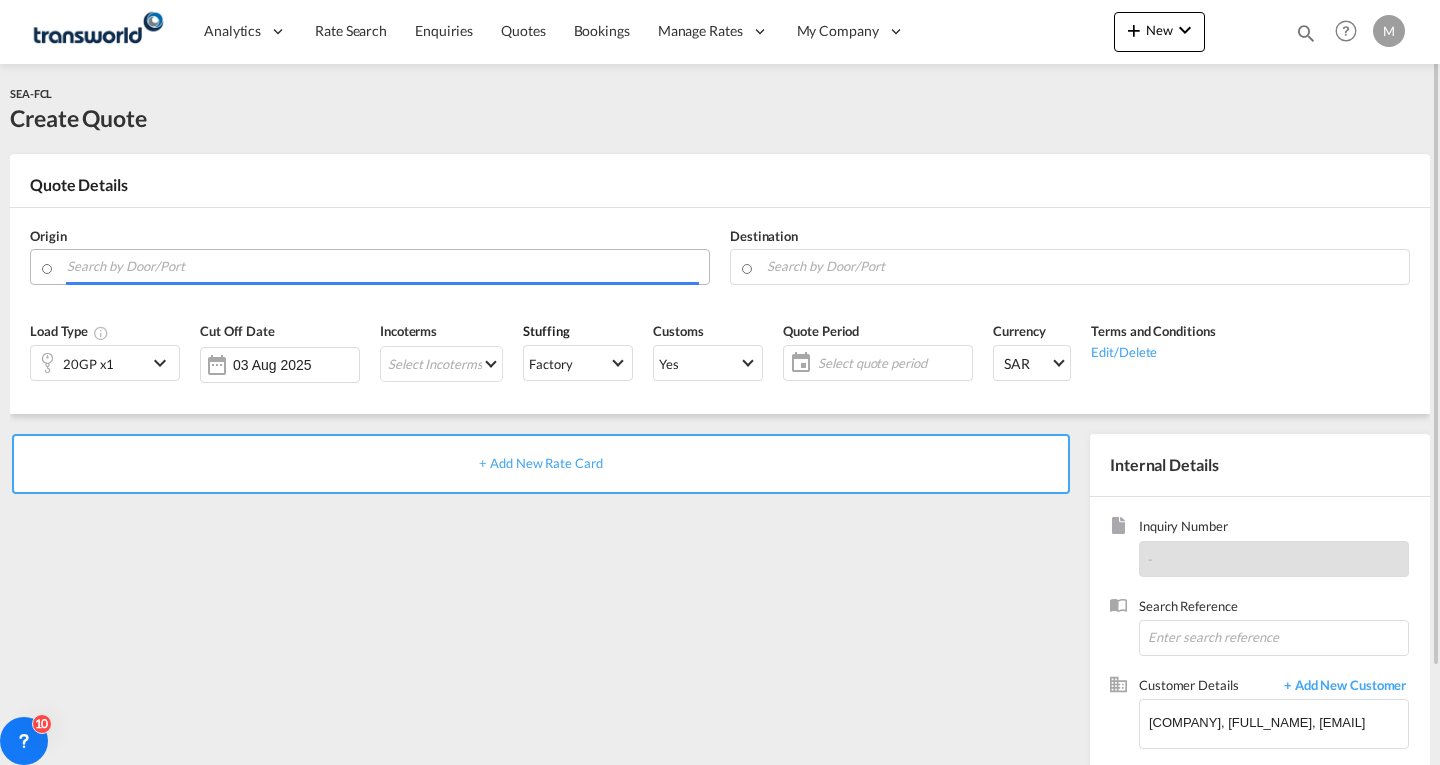 click at bounding box center [383, 266] 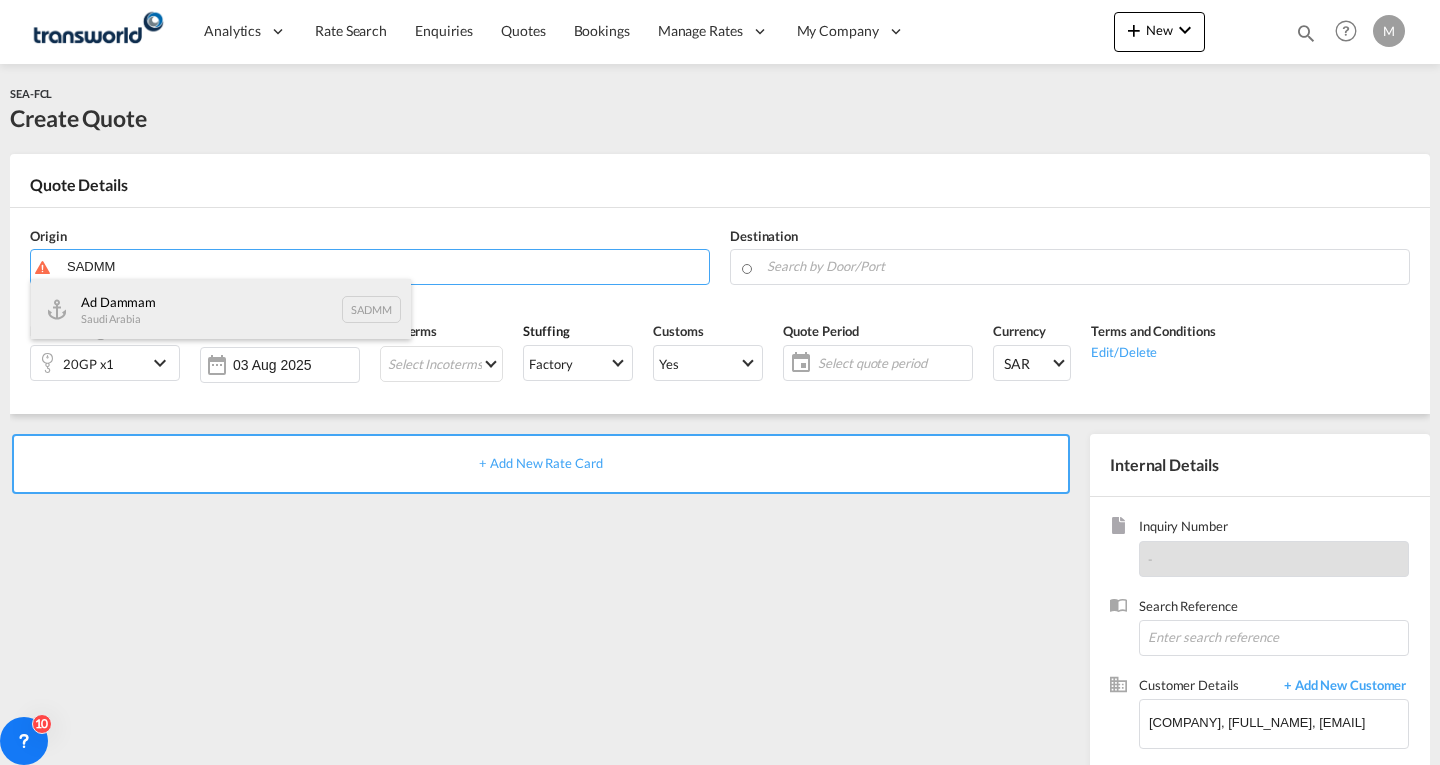 click on "Ad Dammam Saudi Arabia
SADMM" at bounding box center [221, 309] 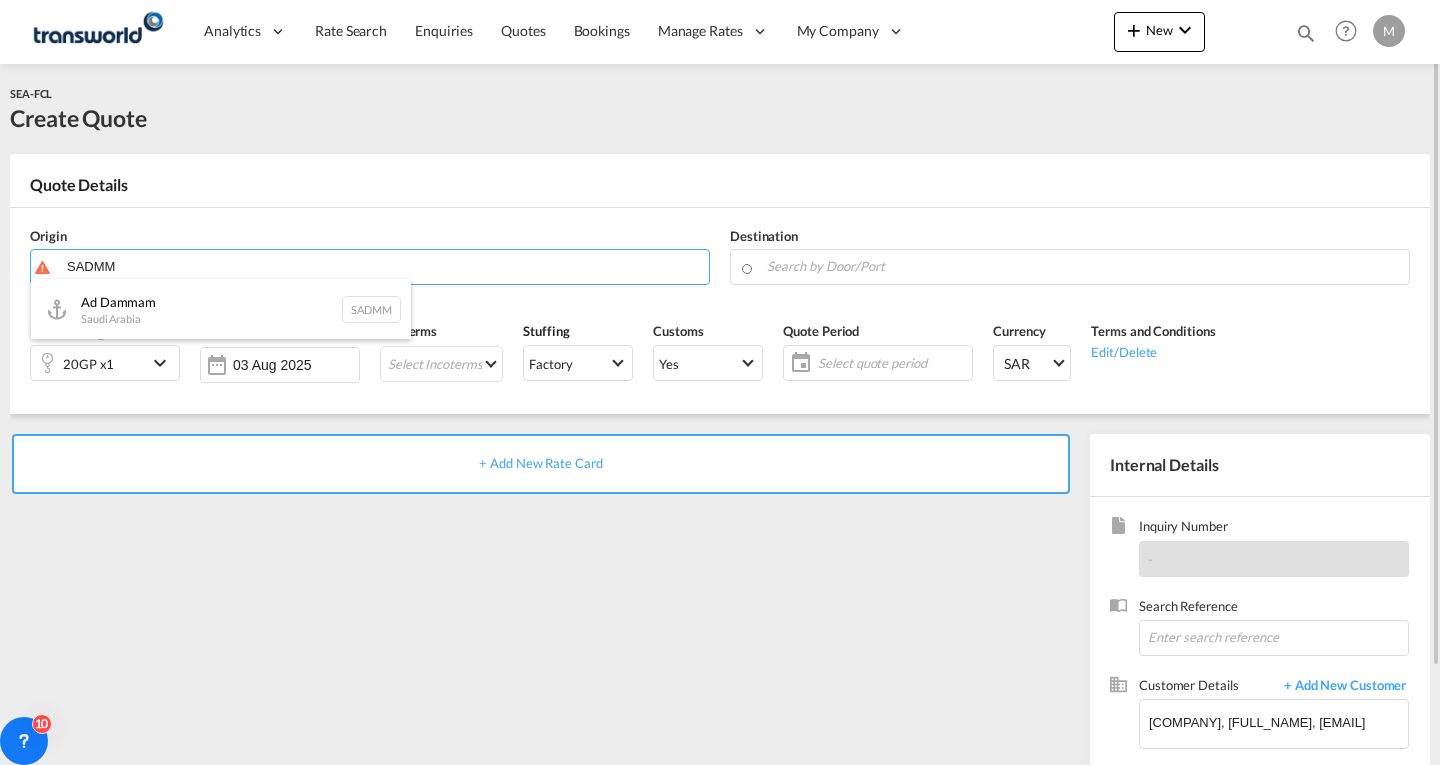 type on "[CITY], [POSTAL_CODE]" 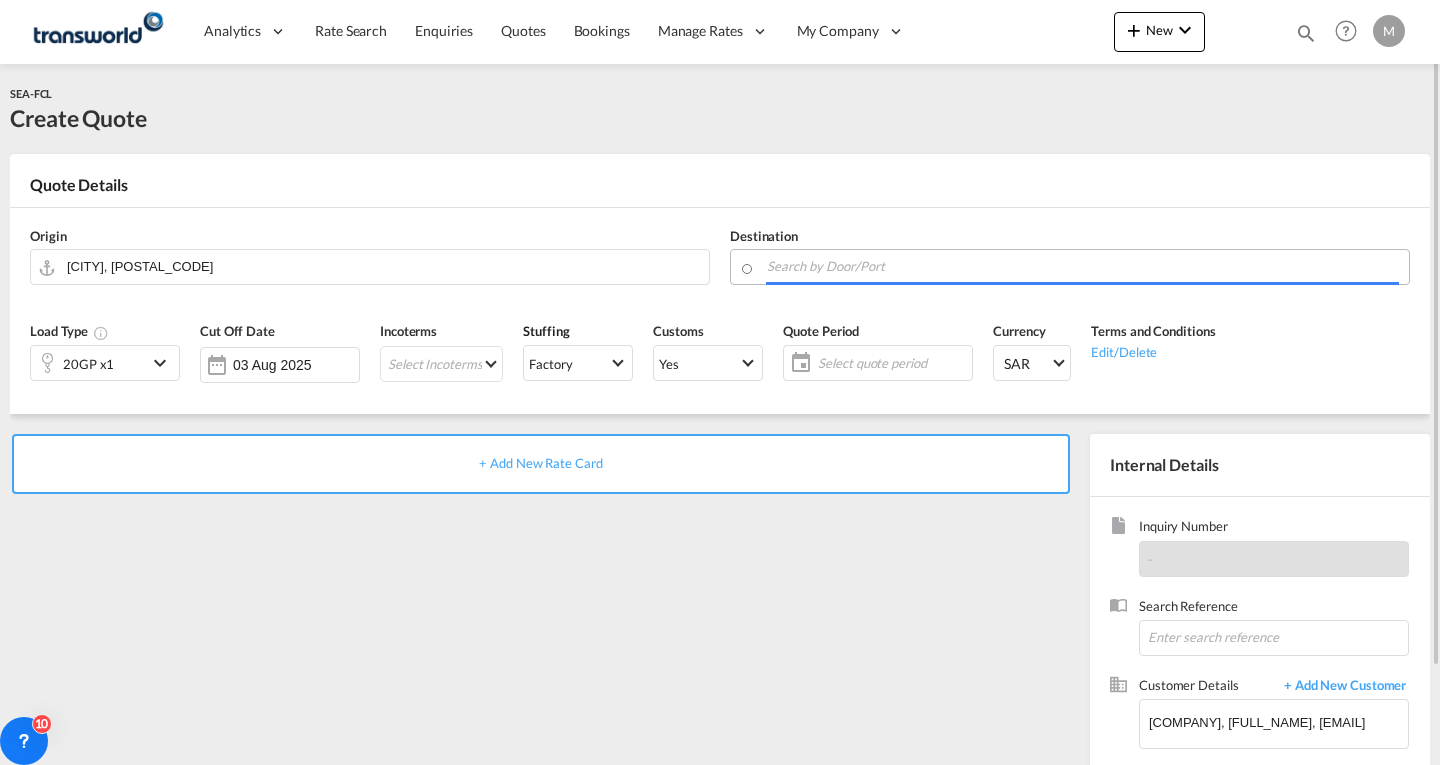 click at bounding box center (1083, 266) 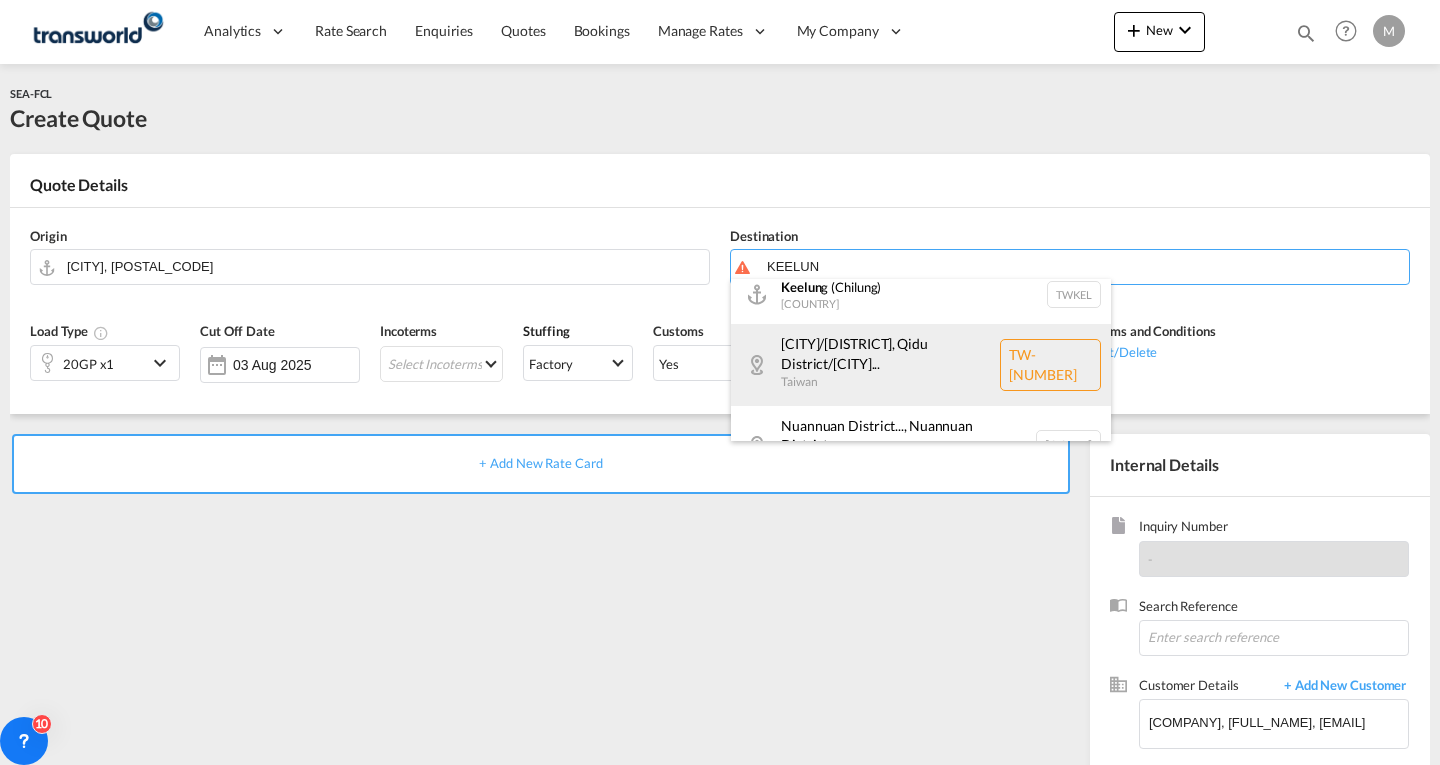 scroll, scrollTop: 0, scrollLeft: 0, axis: both 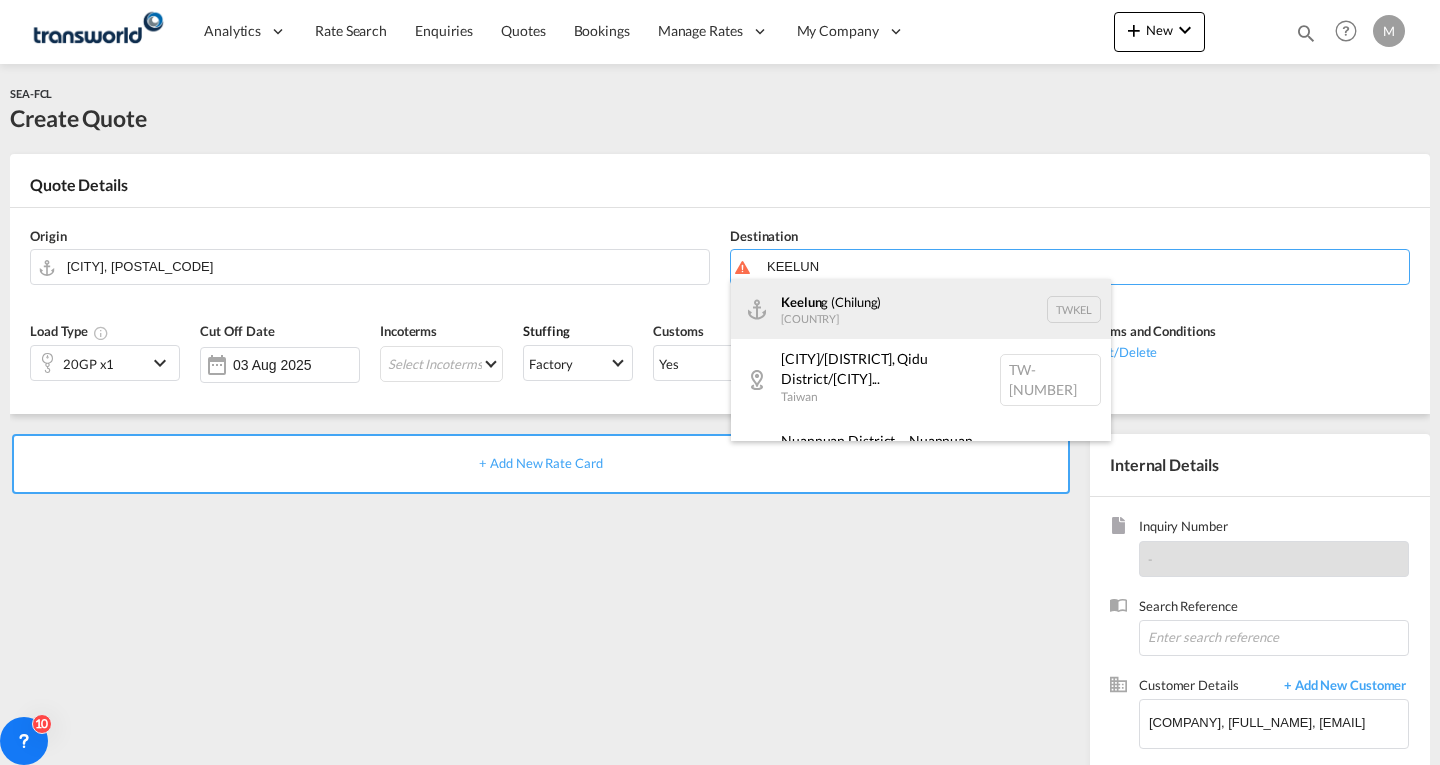 click on "Keelung (Chilung)
Taiwan, Province of China
TWKEL" at bounding box center (921, 309) 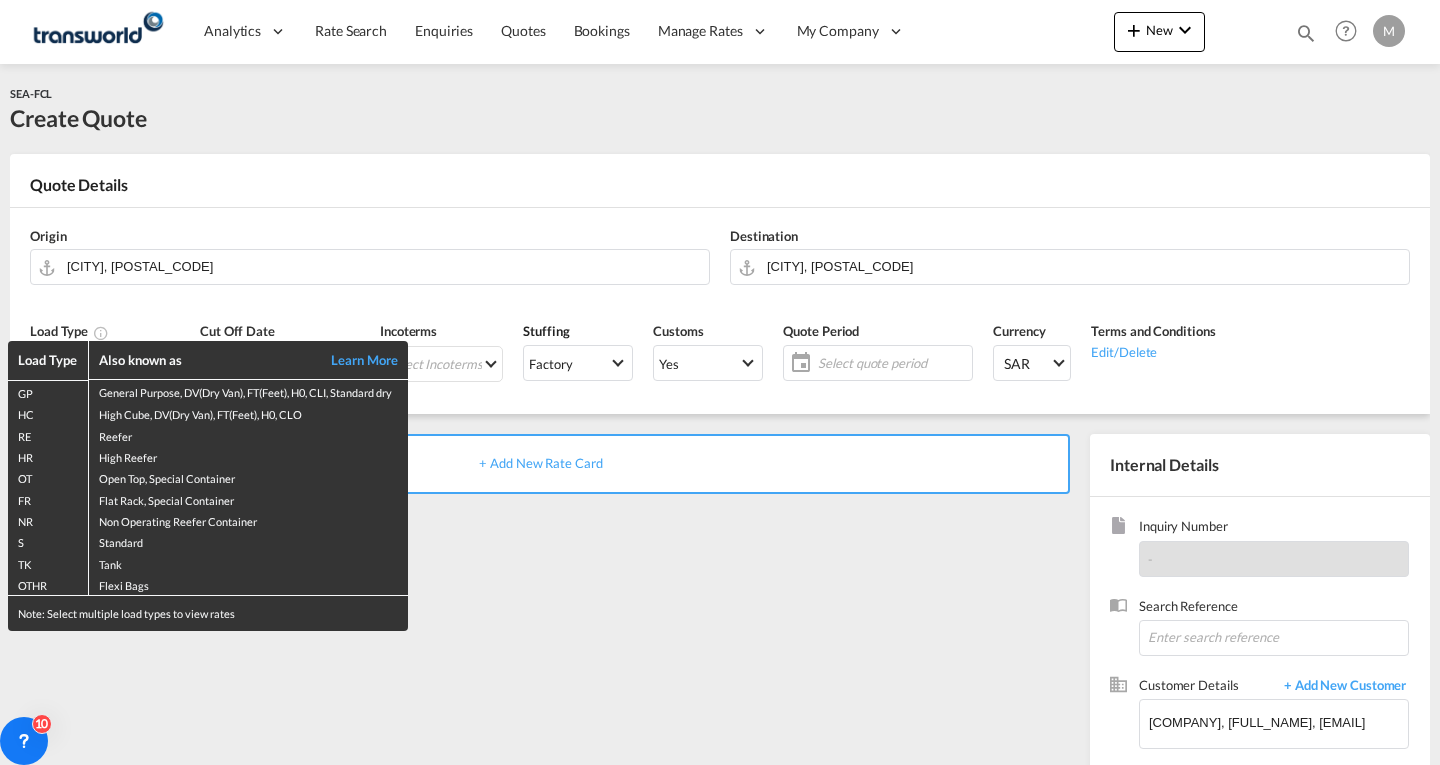 click on "Load Type Also known as Learn More GP
General Purpose, DV(Dry Van), FT(Feet), H0, CLI, Standard dry HC
High Cube, DV(Dry Van), FT(Feet), H0, CLO RE
Reefer HR
High Reefer OT
Open Top, Special Container FR
Flat Rack, Special Container NR
Non Operating Reefer Container S
Standard TK
Tank OTHR
Flexi Bags Note: Select multiple load types to view rates" at bounding box center [720, 382] 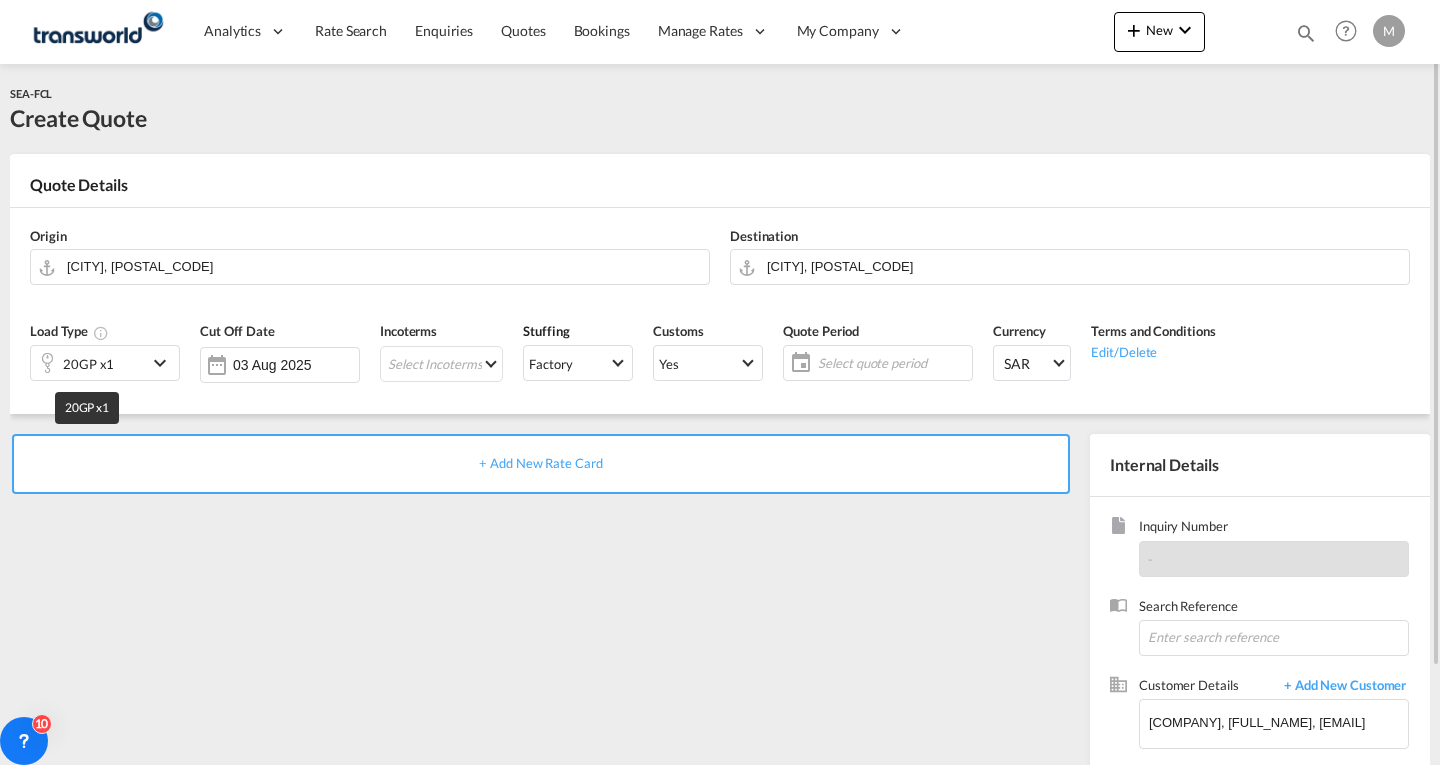 click on "20GP x1" at bounding box center (88, 364) 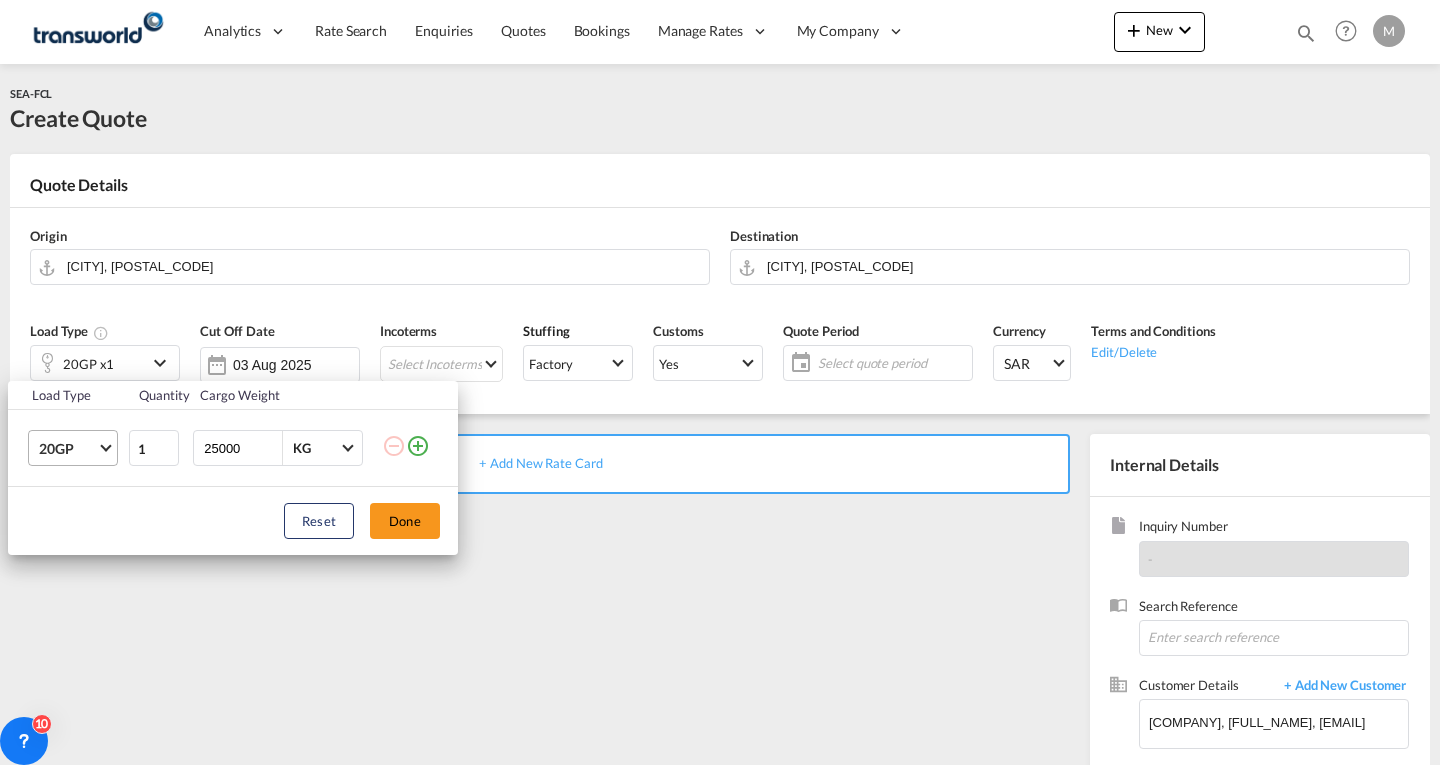 click on "20GP" at bounding box center (68, 449) 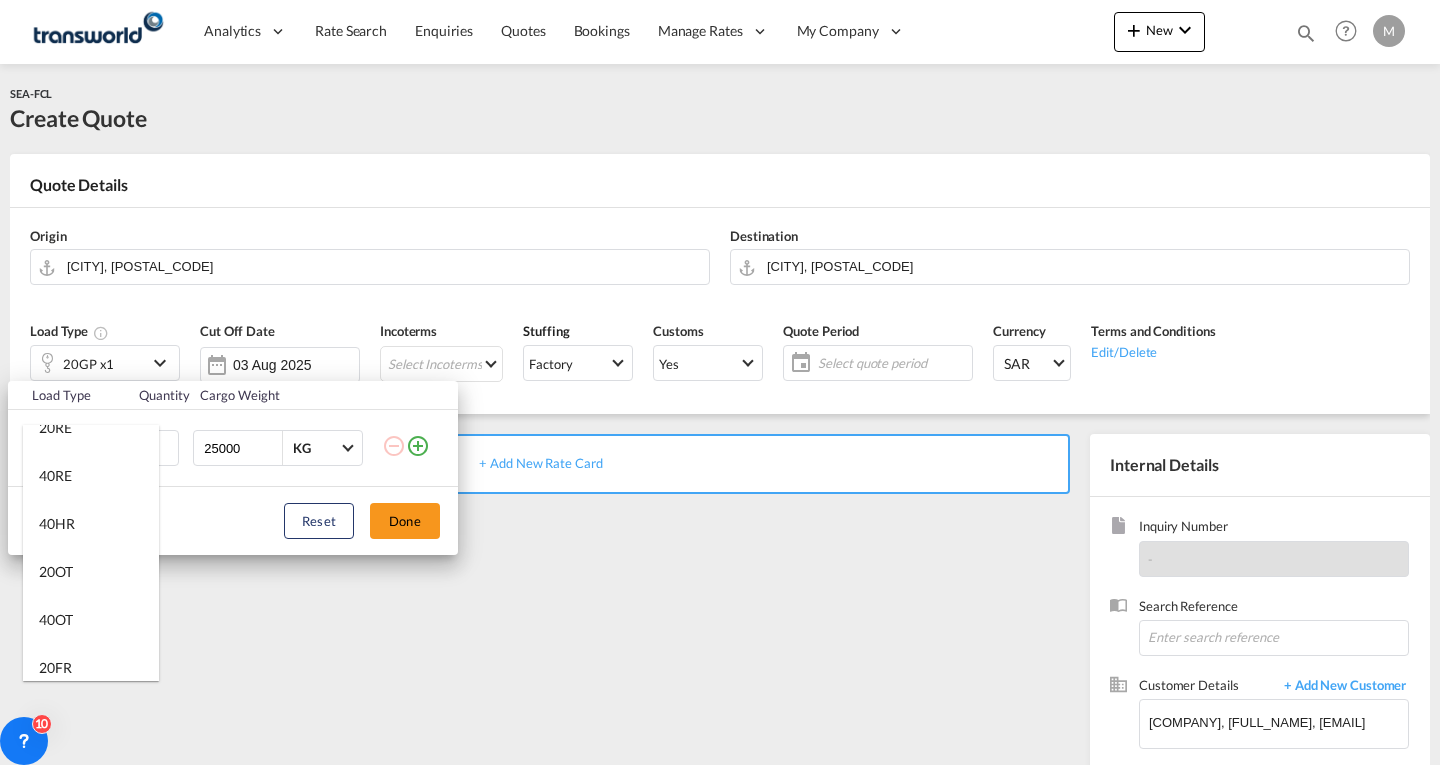 scroll, scrollTop: 233, scrollLeft: 0, axis: vertical 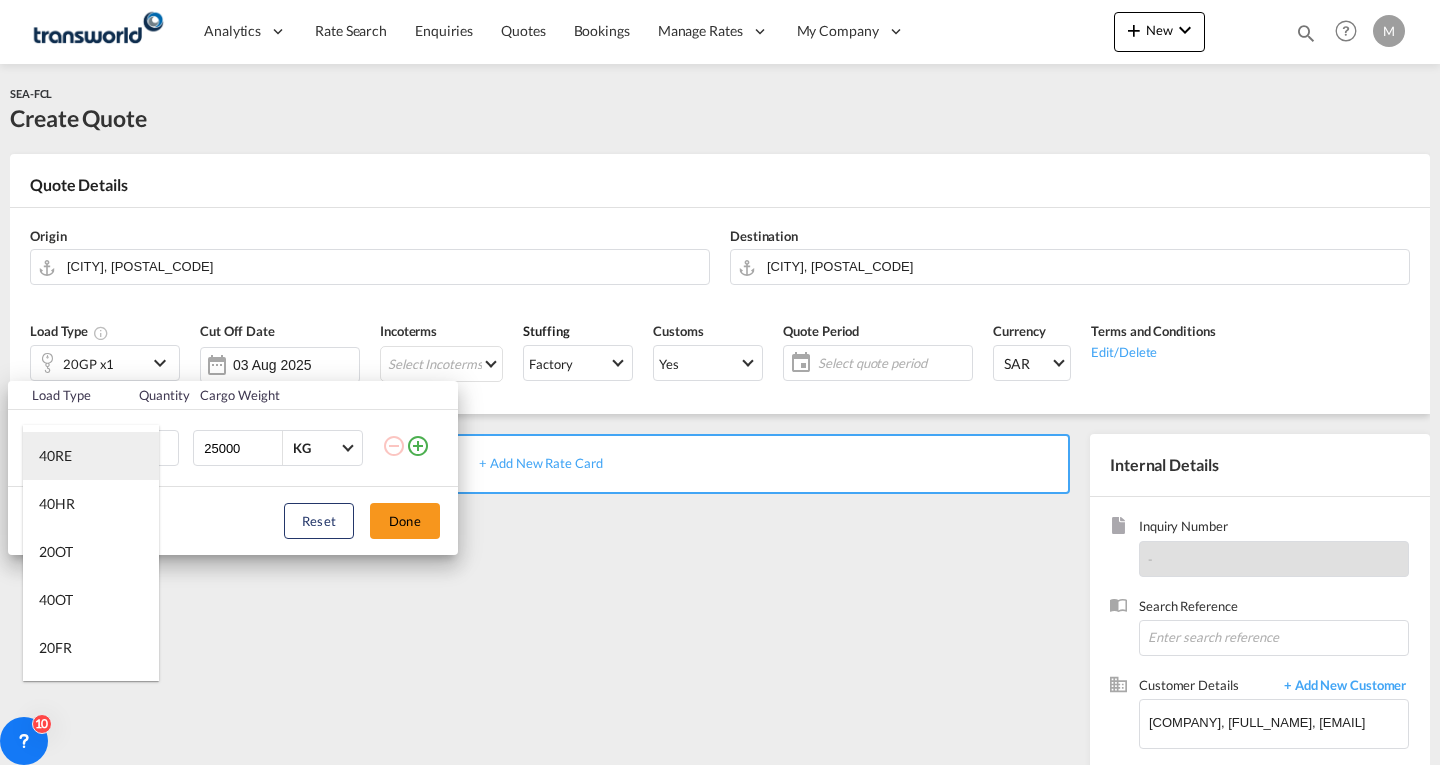 click on "40RE" at bounding box center (55, 456) 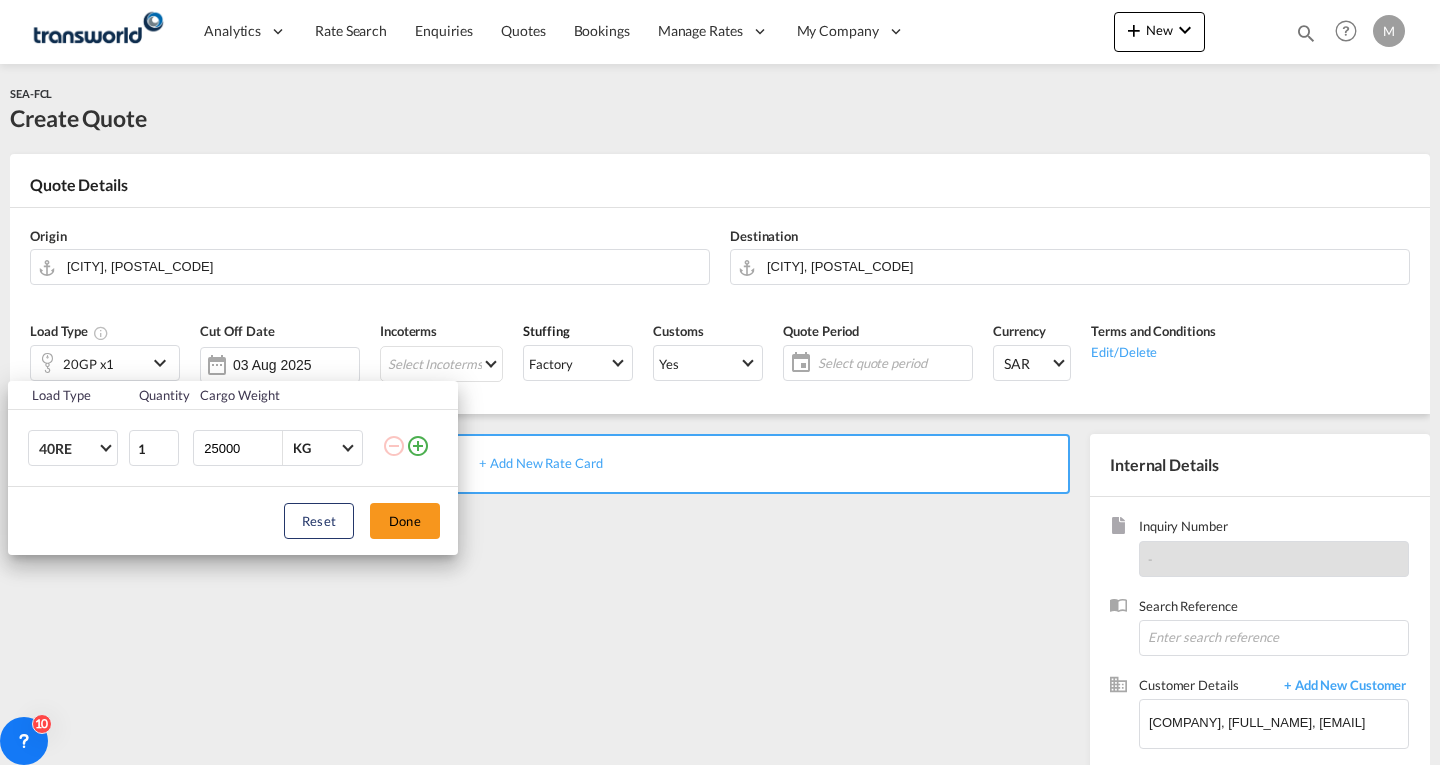 drag, startPoint x: 249, startPoint y: 449, endPoint x: 100, endPoint y: 482, distance: 152.61061 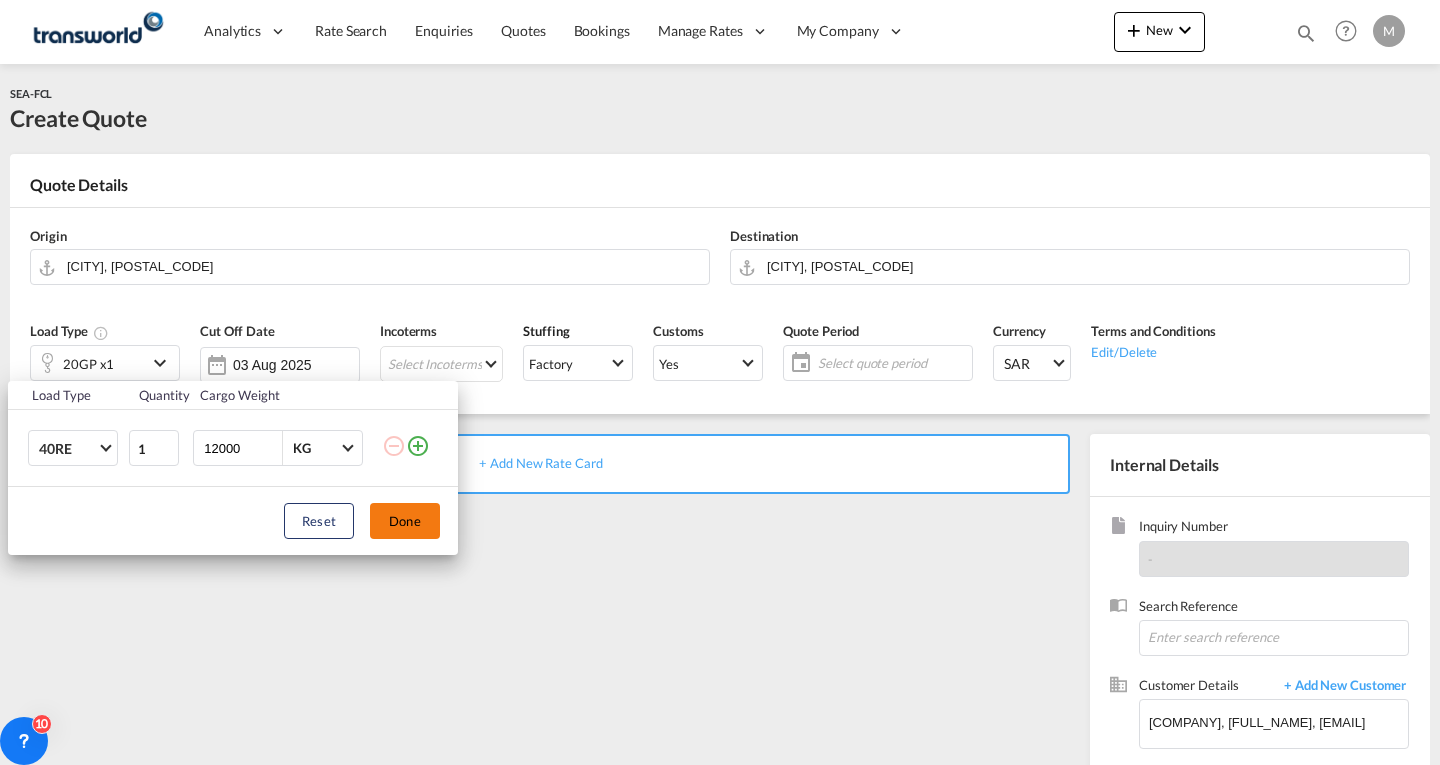 type on "12000" 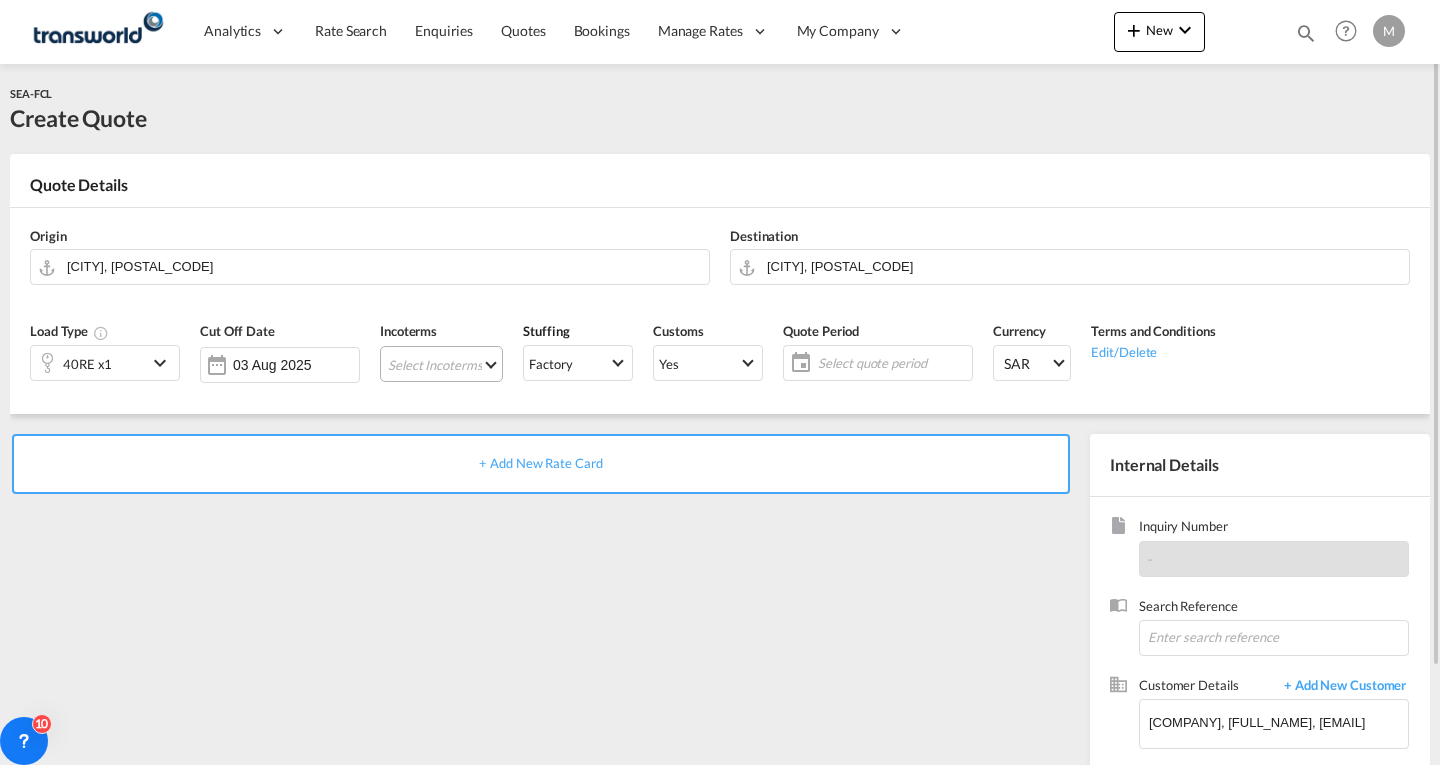 click on "Select Incoterms
CPT - import
Carrier Paid to DPU - import
Delivery at Place Unloaded DAP - export
Delivered at Place CIF - export
Cost,Insurance and Freight CIP - import
Carriage and Insurance Paid to DDP - export
Delivery Duty Paid DPU - export
Delivery at Place Unloaded EXW - import
Ex Works FAS - import
Free Alongside Ship FCA - export
Free Carrier FCA - import
Free Carrier DAP - import
Delivered at Place FOB - import
Free on Board FOB - export
Free on Board EXW - export
Ex Works CPT - export
Carrier Paid to CFR - import
Cost and Freight FAS - export
Free Alongside Ship CIF - import
Cost,Insurance and Freight CIP - export
Carriage and Insurance Paid to CFR - export
Cost and Freight" at bounding box center (441, 364) 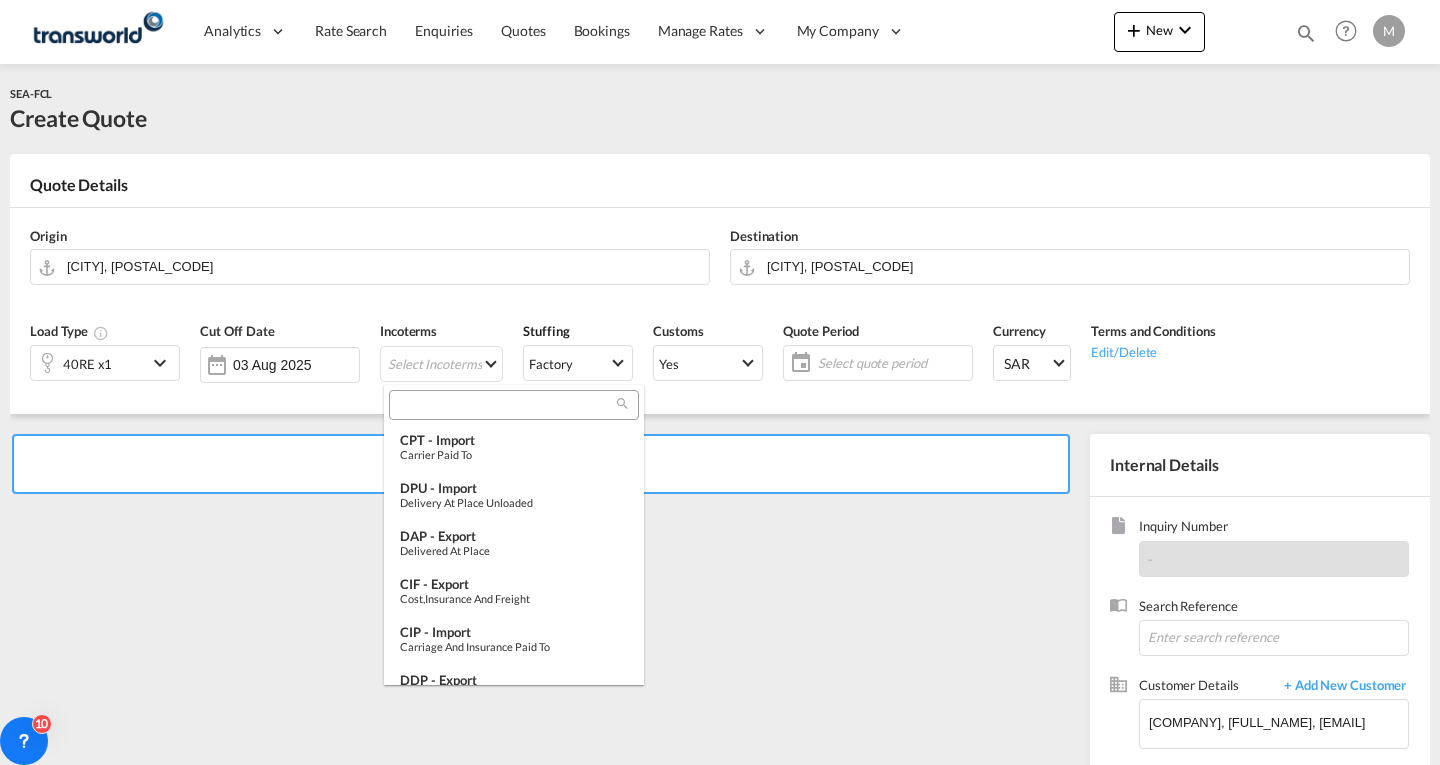 click at bounding box center [506, 405] 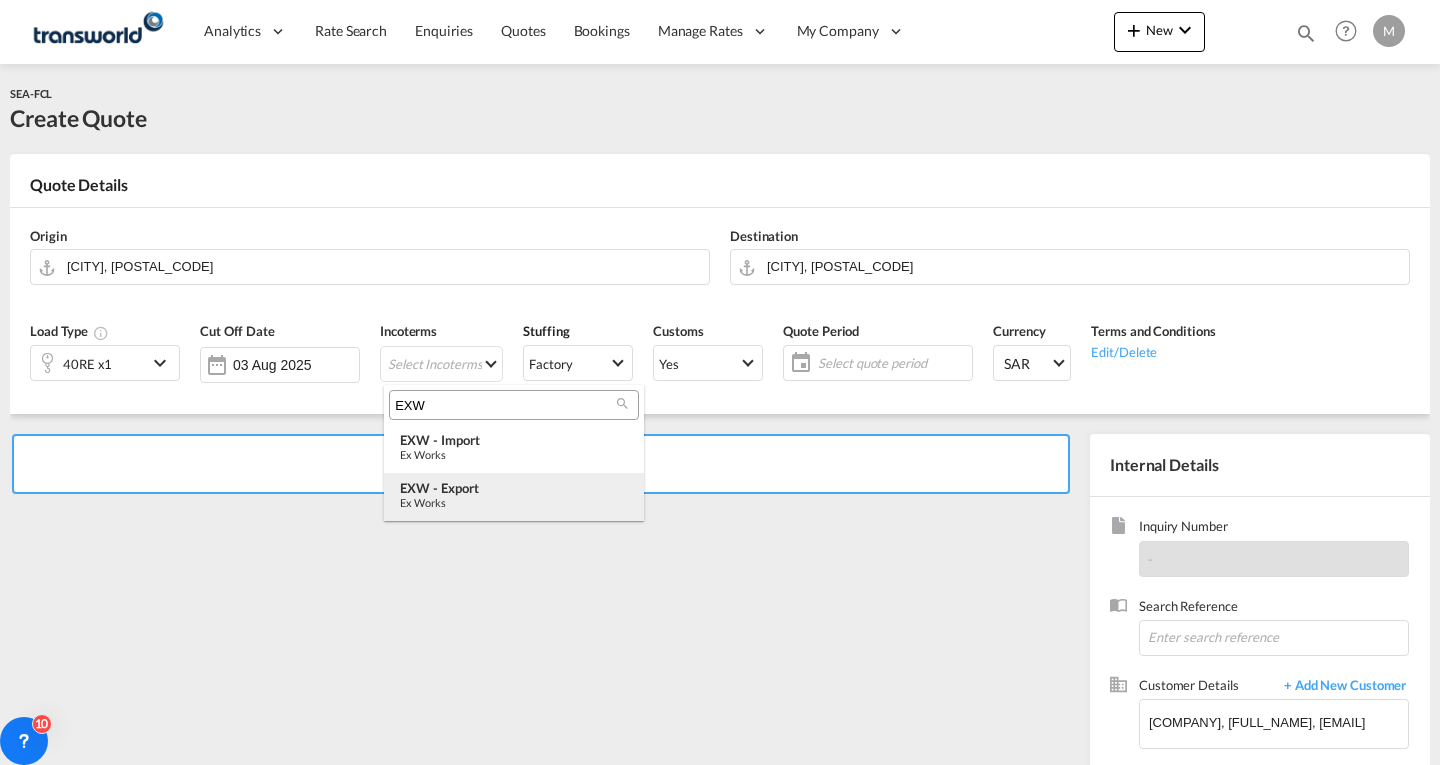 type on "EXW" 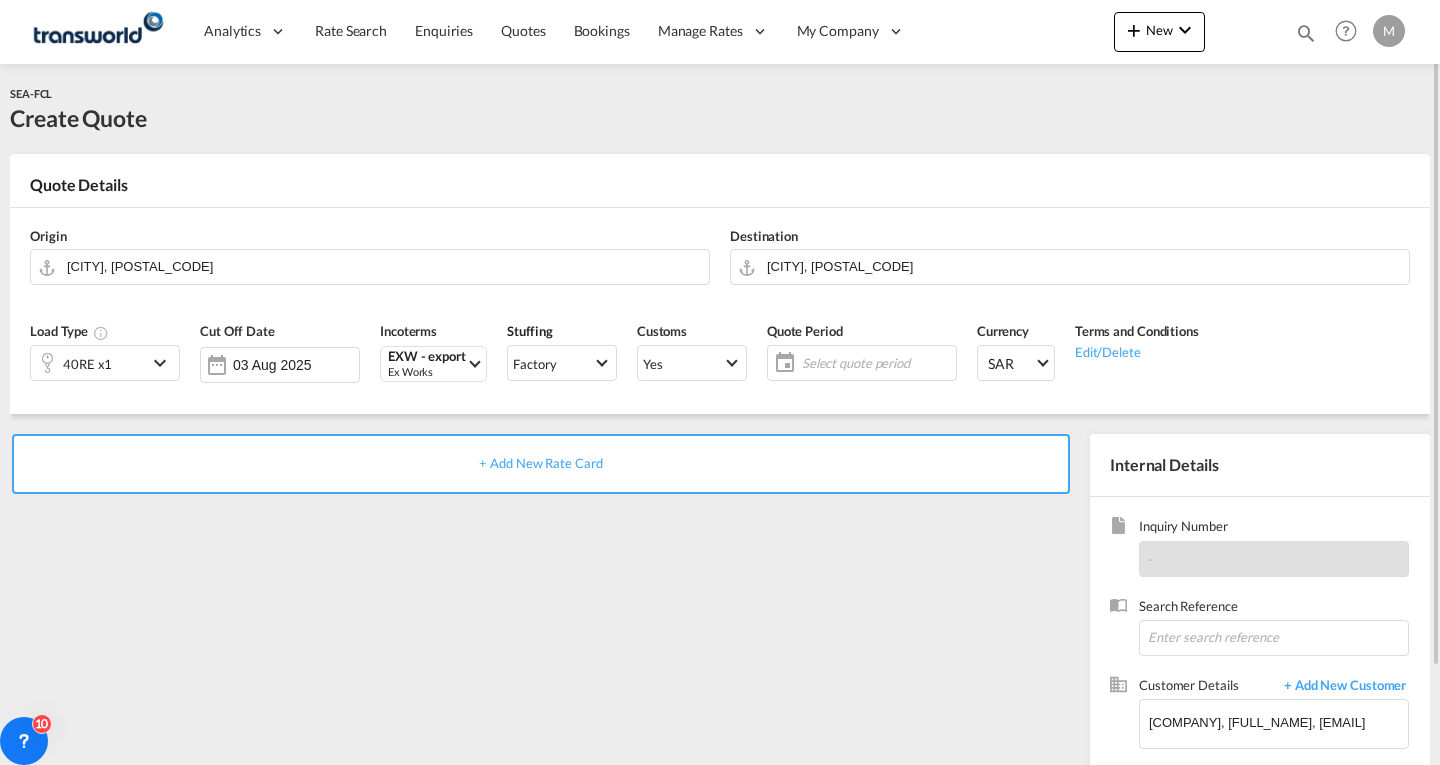 click on "Select quote period" 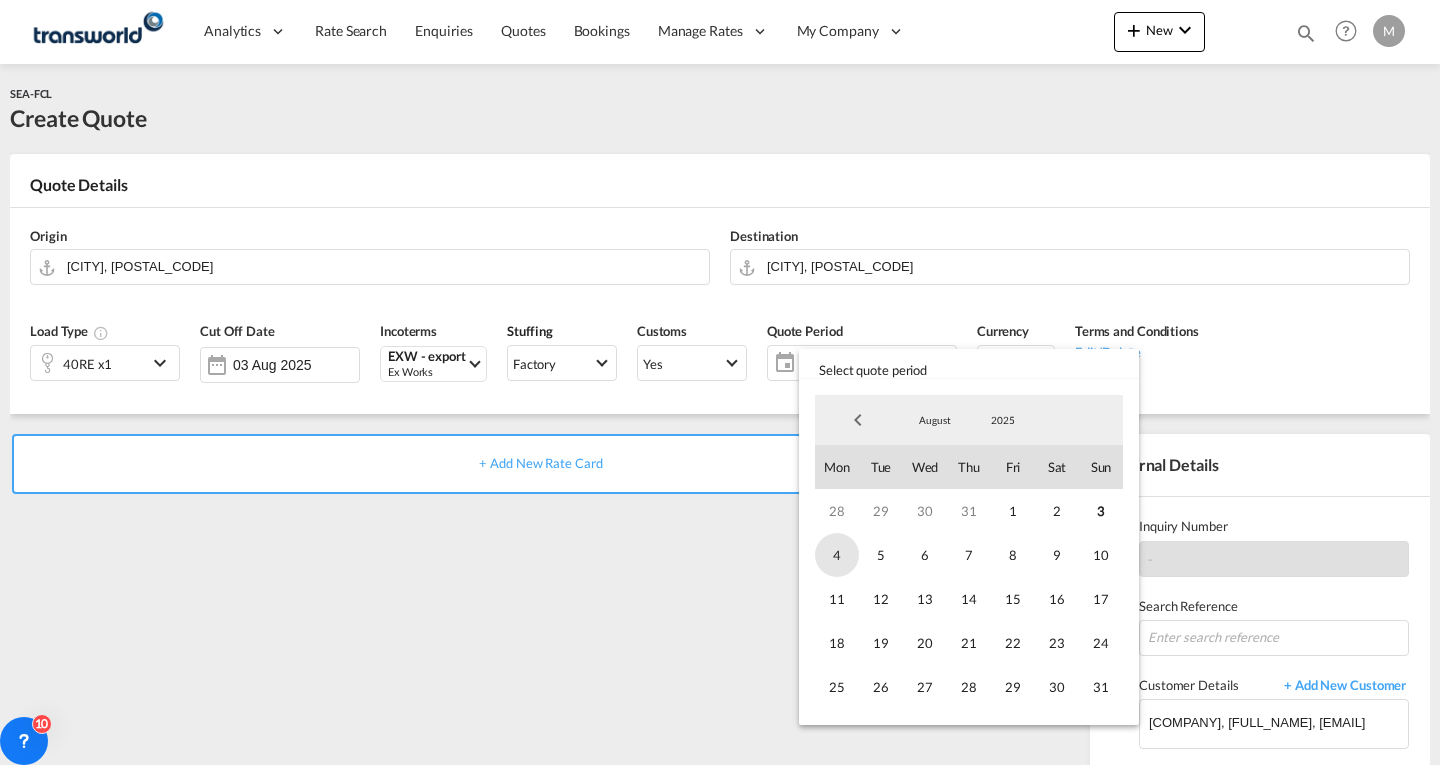 click on "4" at bounding box center [837, 555] 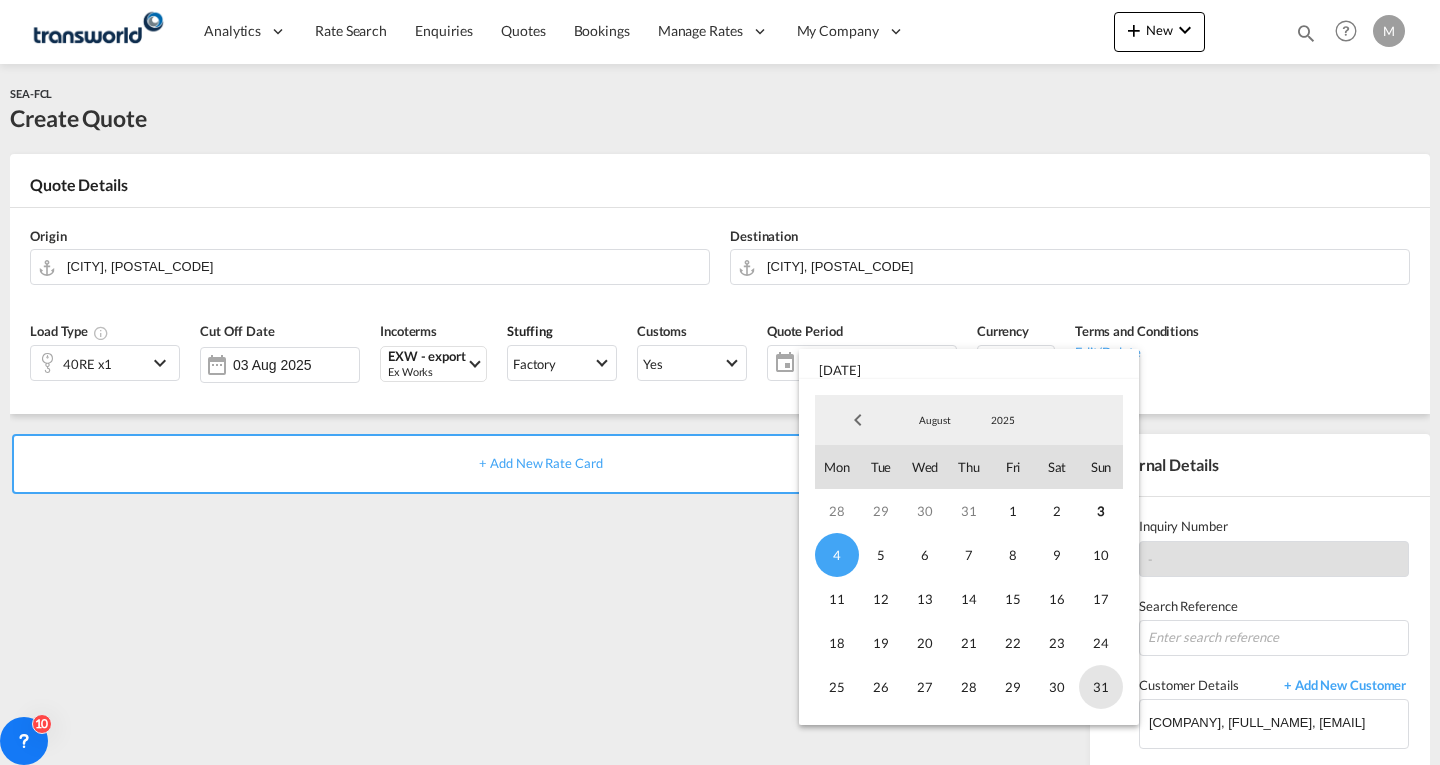 click on "31" at bounding box center [1101, 687] 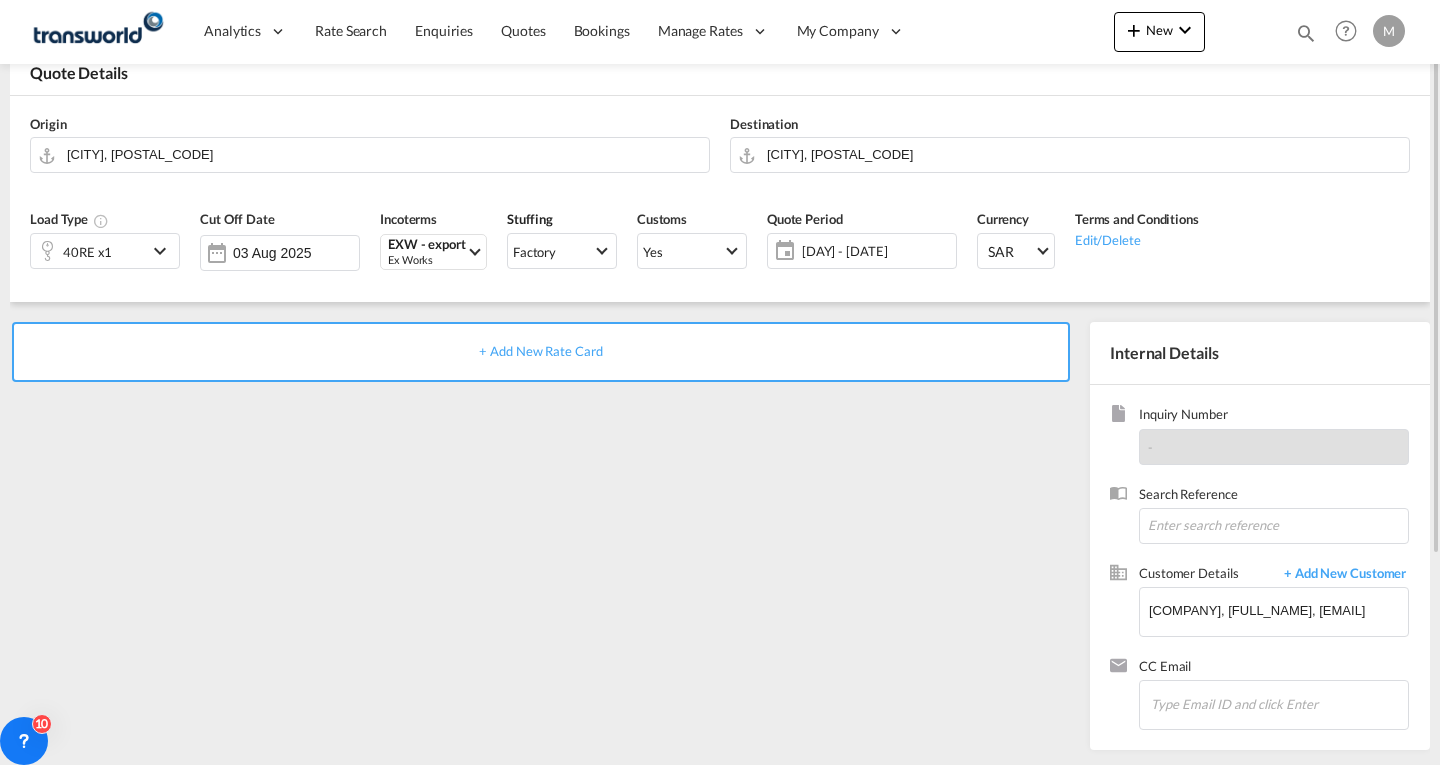scroll, scrollTop: 0, scrollLeft: 0, axis: both 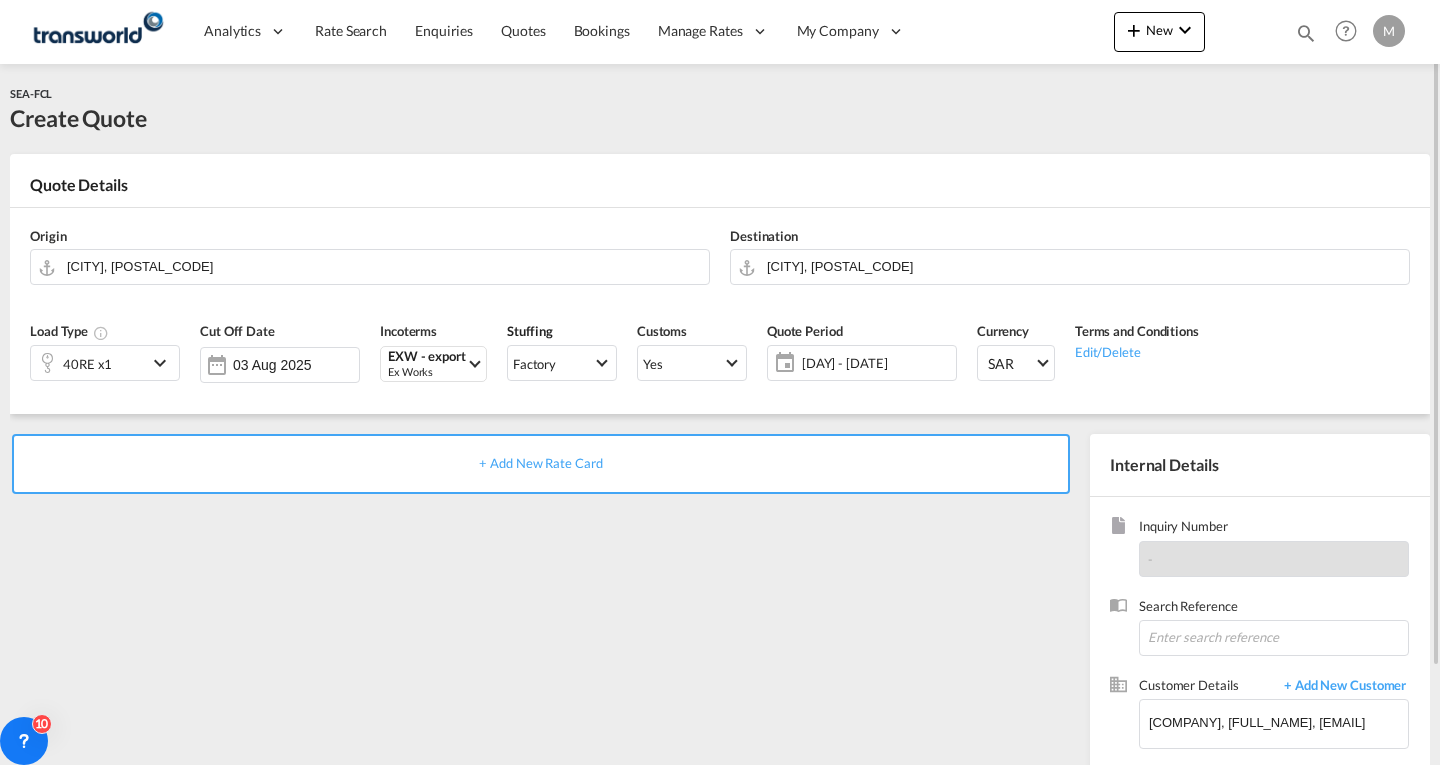 click on "+ Add New Rate Card" at bounding box center (540, 463) 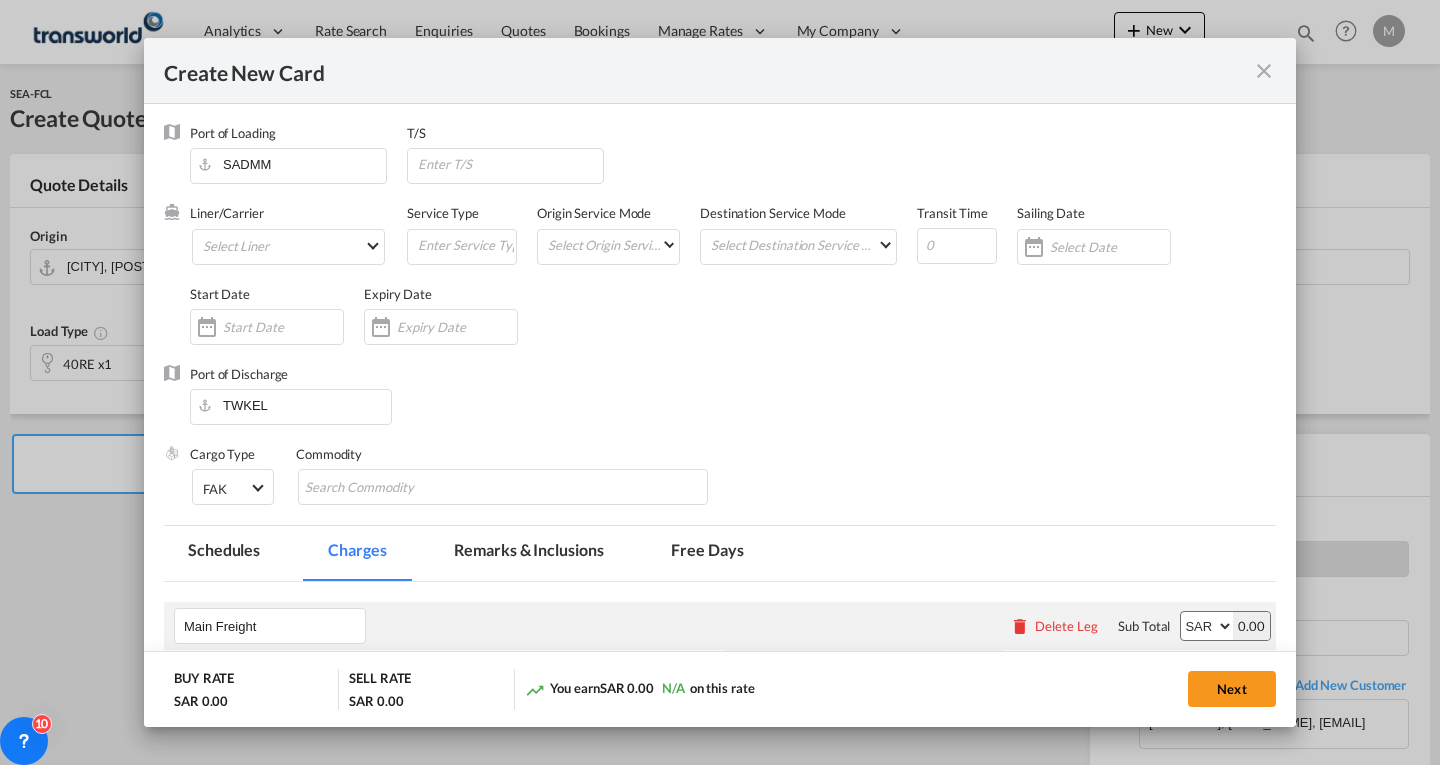 type on "Basic Ocean Freight" 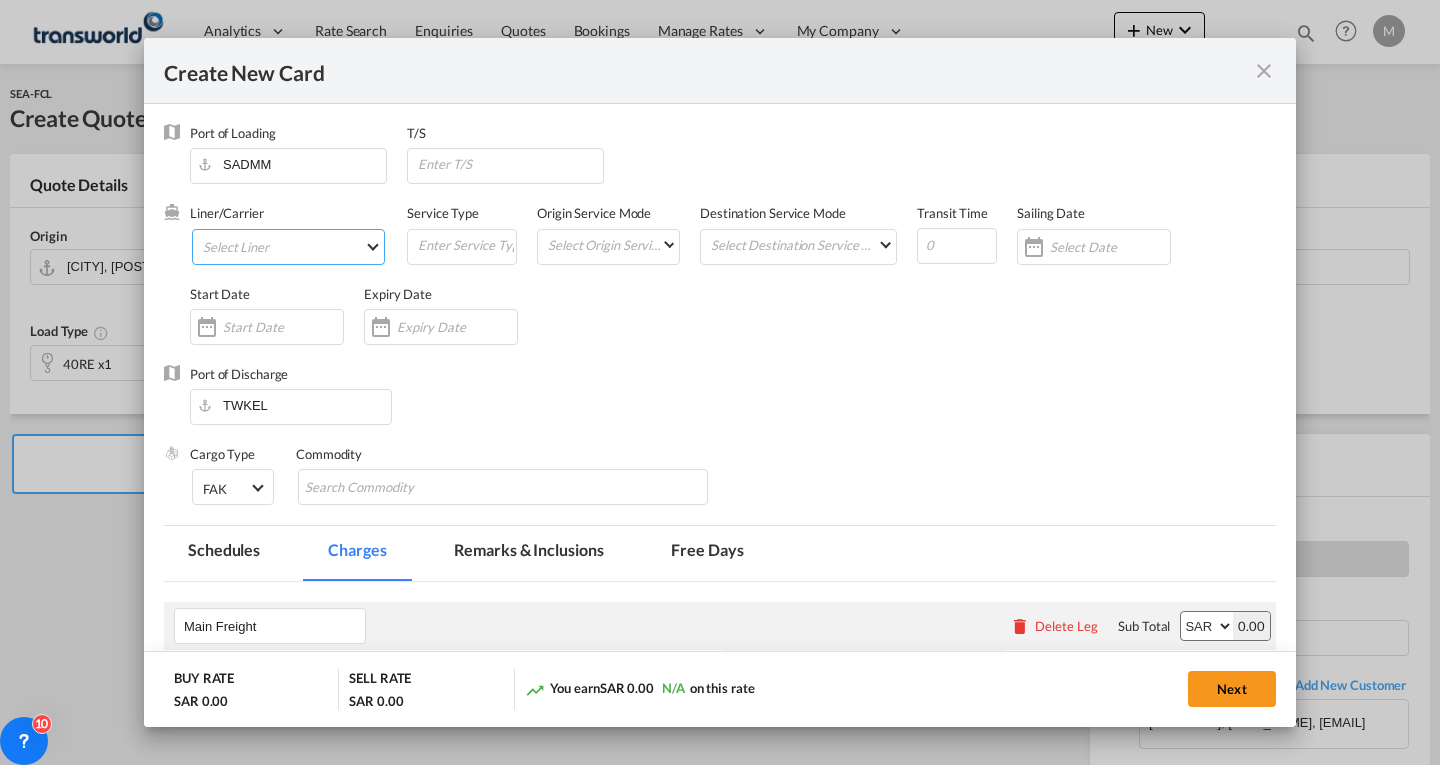 click on "Select Liner   2HM LOGISTICS D.O.O 2HM LOGISTICS D.O.O. / TWKS-KOPER 3P LOGISTICS / TWKS-LITHUANIA A J WORLDWIDE SERVICES INC / TWKS-LIGHTING WAY A.J WORLDWIDE SERVICES LTD / TWKS-WESTDRAYTO AA AND S SHIPPING LLC / TWKS-DUBAI AAA CHINA LIMITED / TWKS-SHENZHEN AAS FREIGHT EUROPE GMBH / TWKS-FRANKFURT AAS SHIPPING LLC / TWKS-DUBAI AAXL GLOBAL SHIPPING LINES LLC ABDALLAH AL OBAILI CUSTOM CLEARANCE ES / TWKS-DAMM ABDUL MUHSEN SHIPPING LLC Abdul Razzaq Al Tahir For Custom Clear / TWKS-RIYA ABDULLA FOUAD COMPANY / TWKS-DHAHRAN ABDULLAH AL OTHAIM MARKETS COMPANY / TWKS-RIYADH ABOU SHAHEEN FOR CUSTOMS CLEARANCE EST / TWKS-JEDD ABRAG AL MENA OFFICE FOR / TWKS-DAMMAM ABX Air / TWKS-UNITED STA ADD CARGO SOLUTIONS SRL / TWKS-NAPOCA ADRIATIC CARGO TRANS D.O.O / TWKS-KOPER ADVANCED AIRSEA S R O / TWKS-PRAHA ADVANTAGE WORLDWIDE UK LTD / TWKS-MANCHESTER Aegean Airlines / TWKS-GREECE AEO FREIGHT SDN BHD / TWKS-PENANG Aer Lingus / TWKS-IRELAND Aero Republica / TWKS-COLOMBIA" at bounding box center (288, 247) 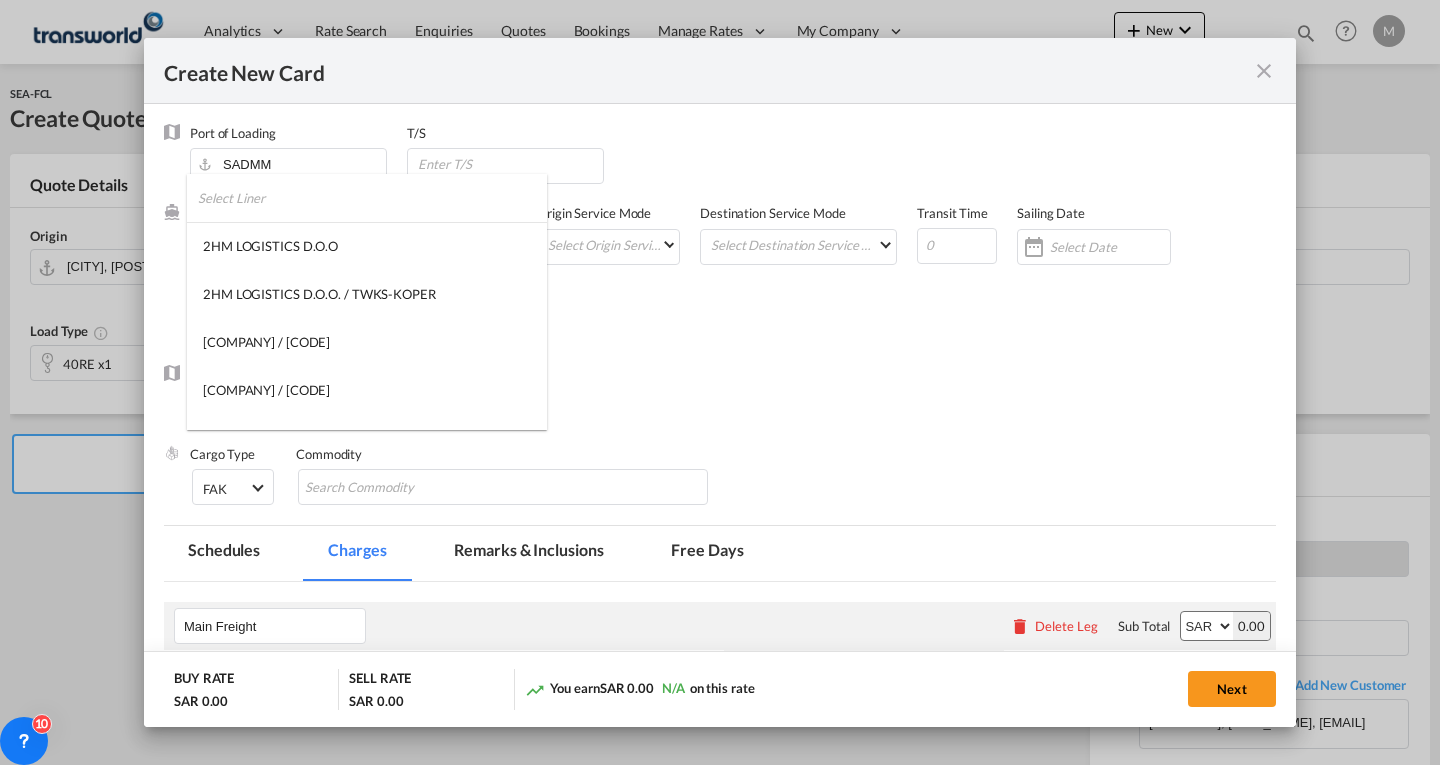 click at bounding box center (372, 198) 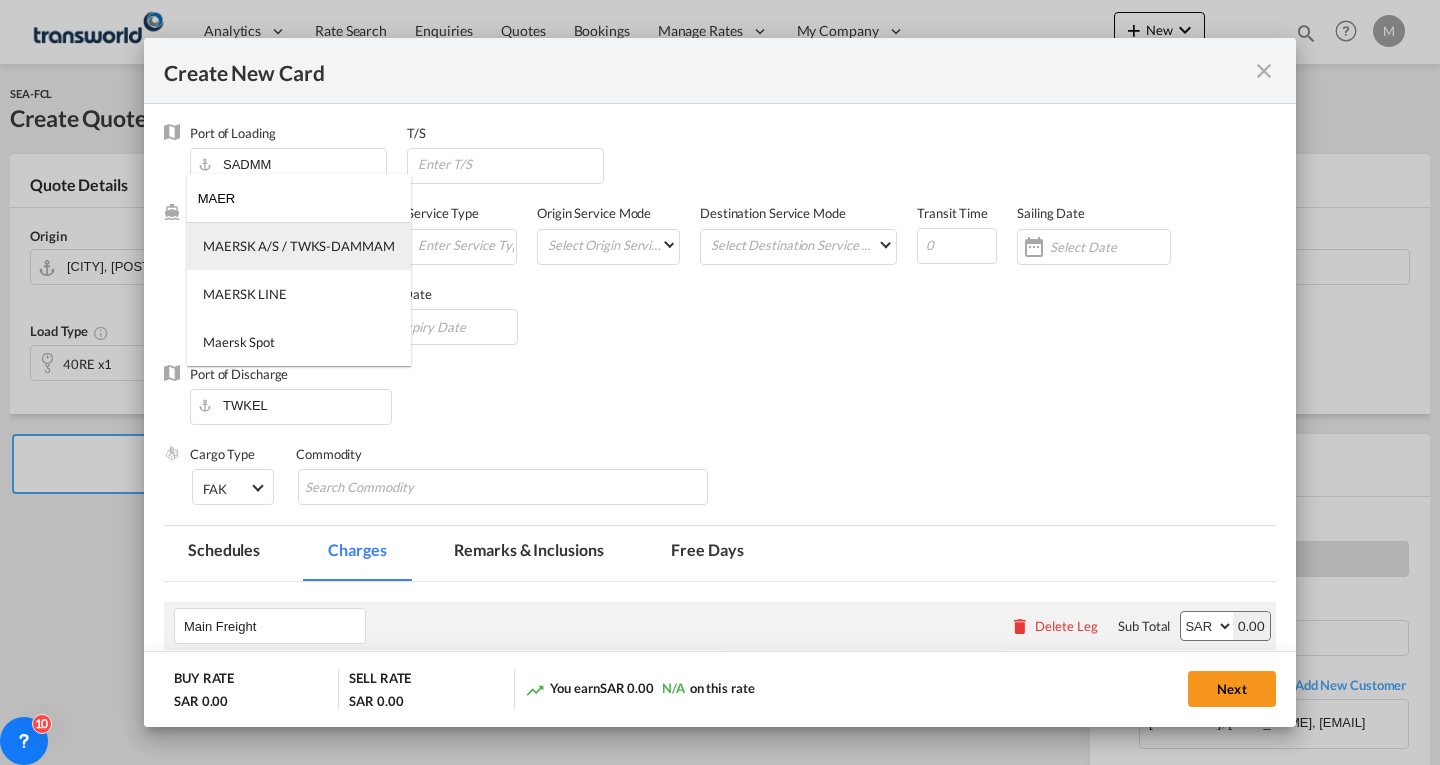 type on "MAER" 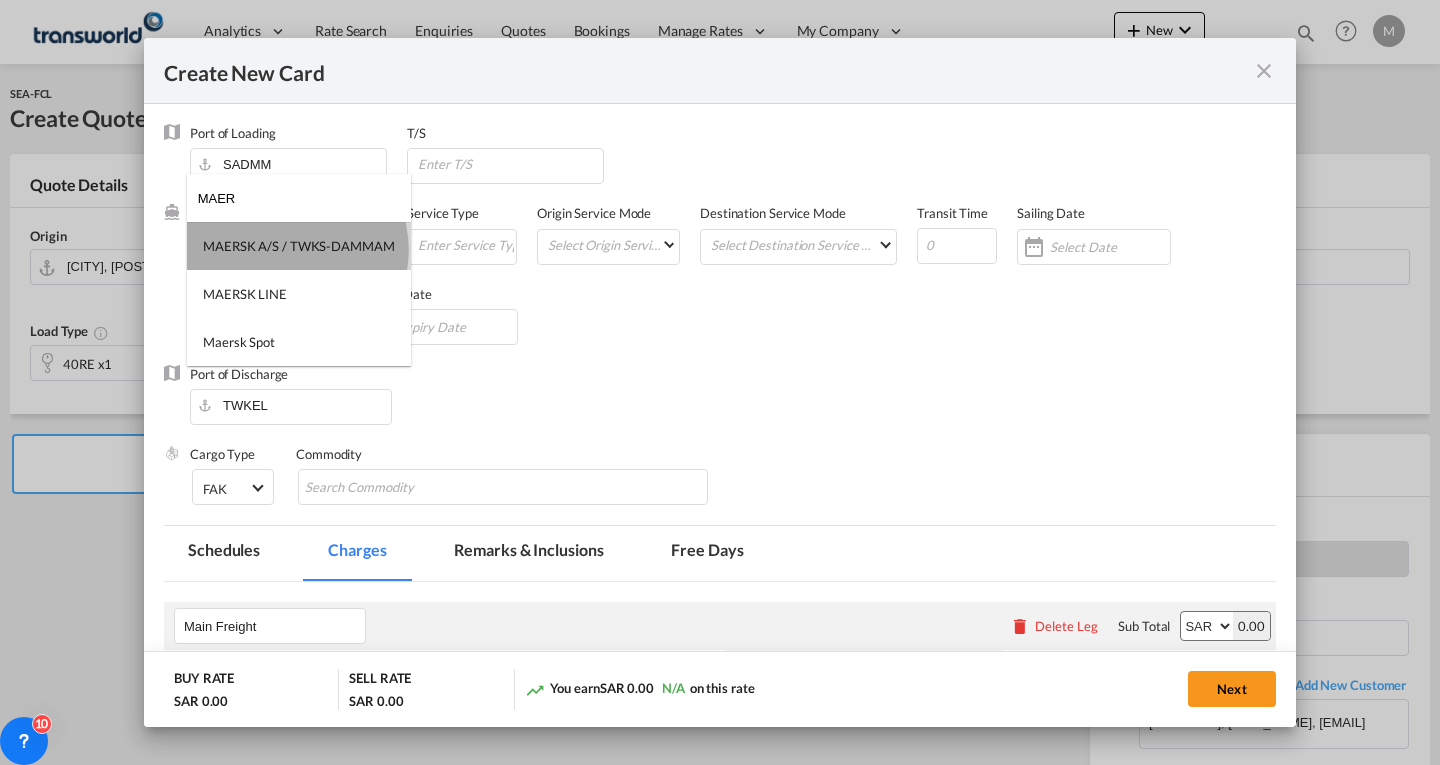 click on "MAERSK A/S / TWKS-DAMMAM" at bounding box center [299, 246] 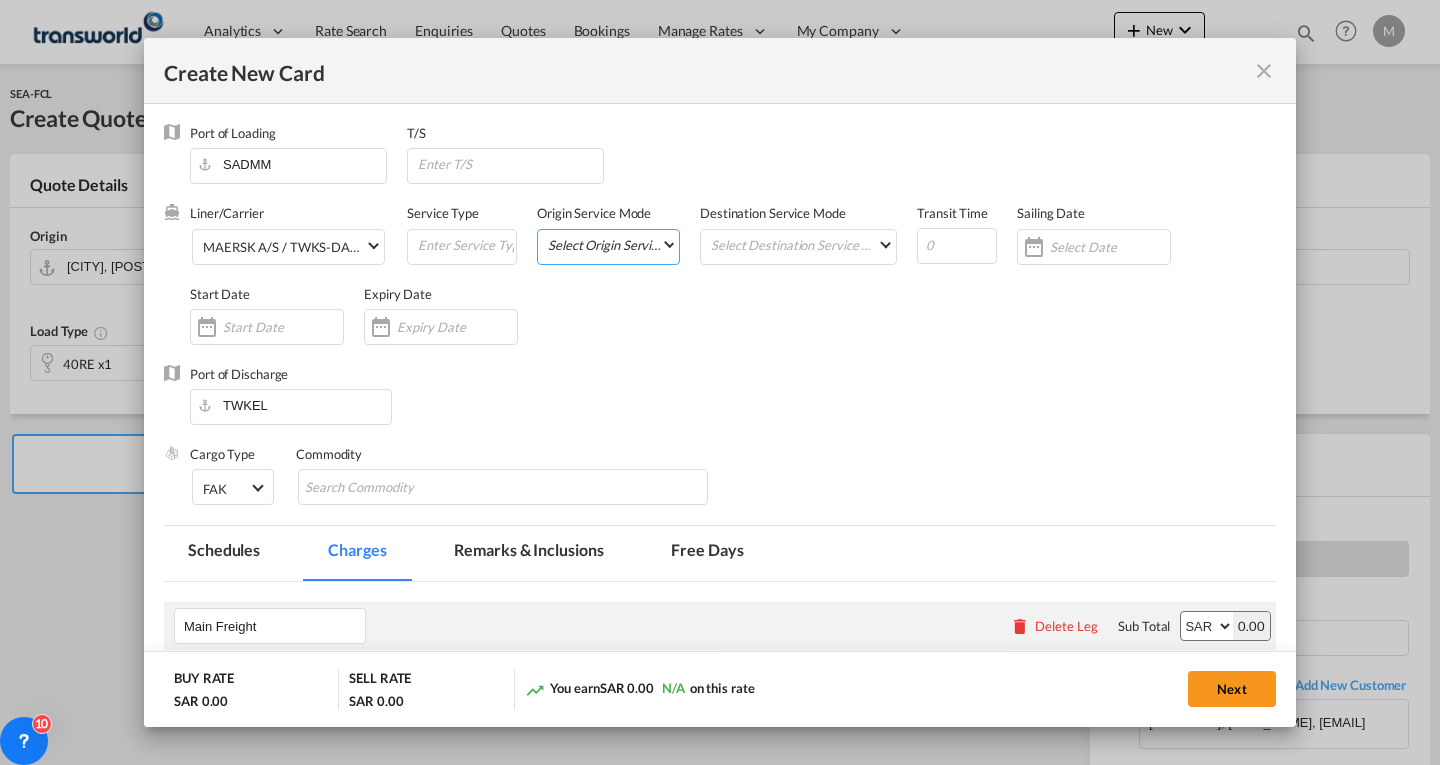 click on "Select Origin Service Mode SD CY" at bounding box center [612, 244] 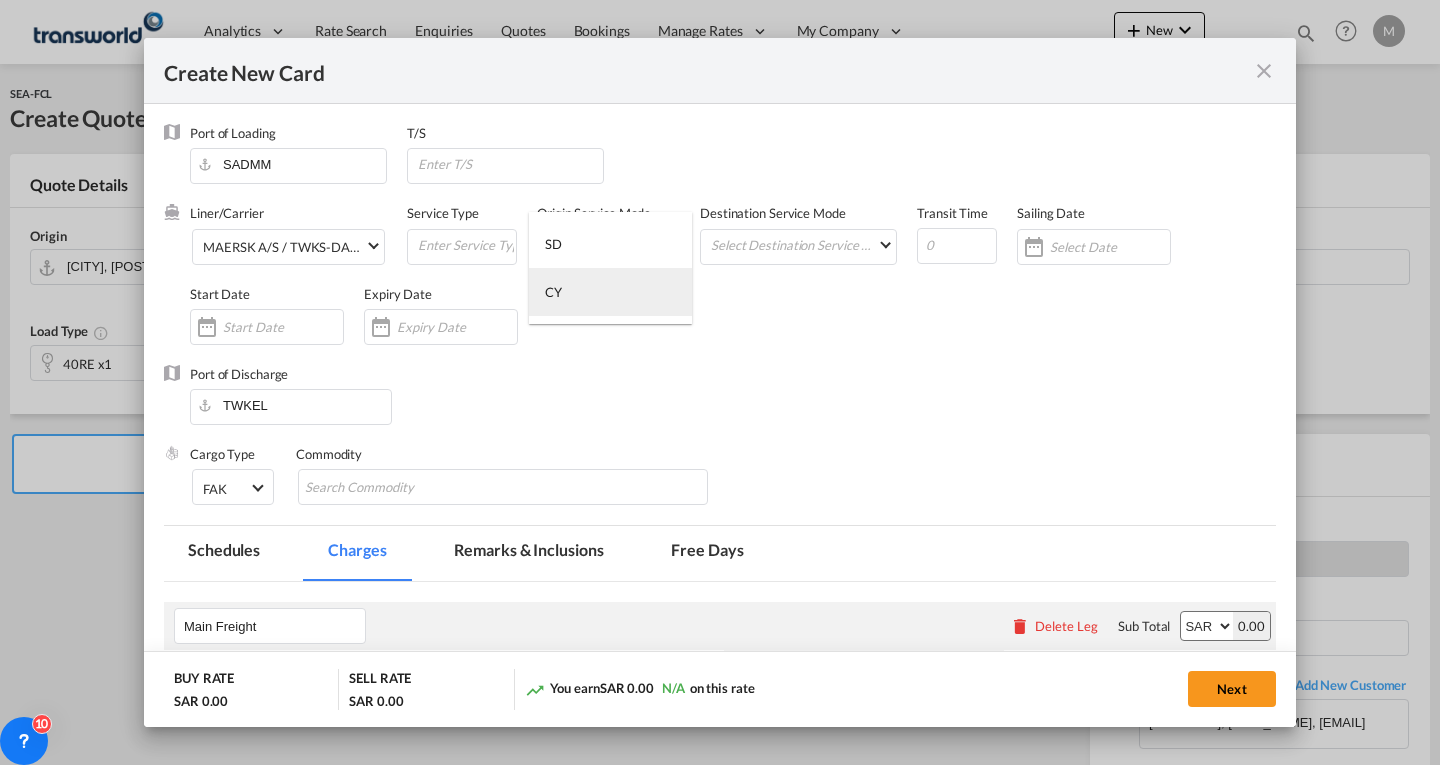 click on "CY" at bounding box center (553, 292) 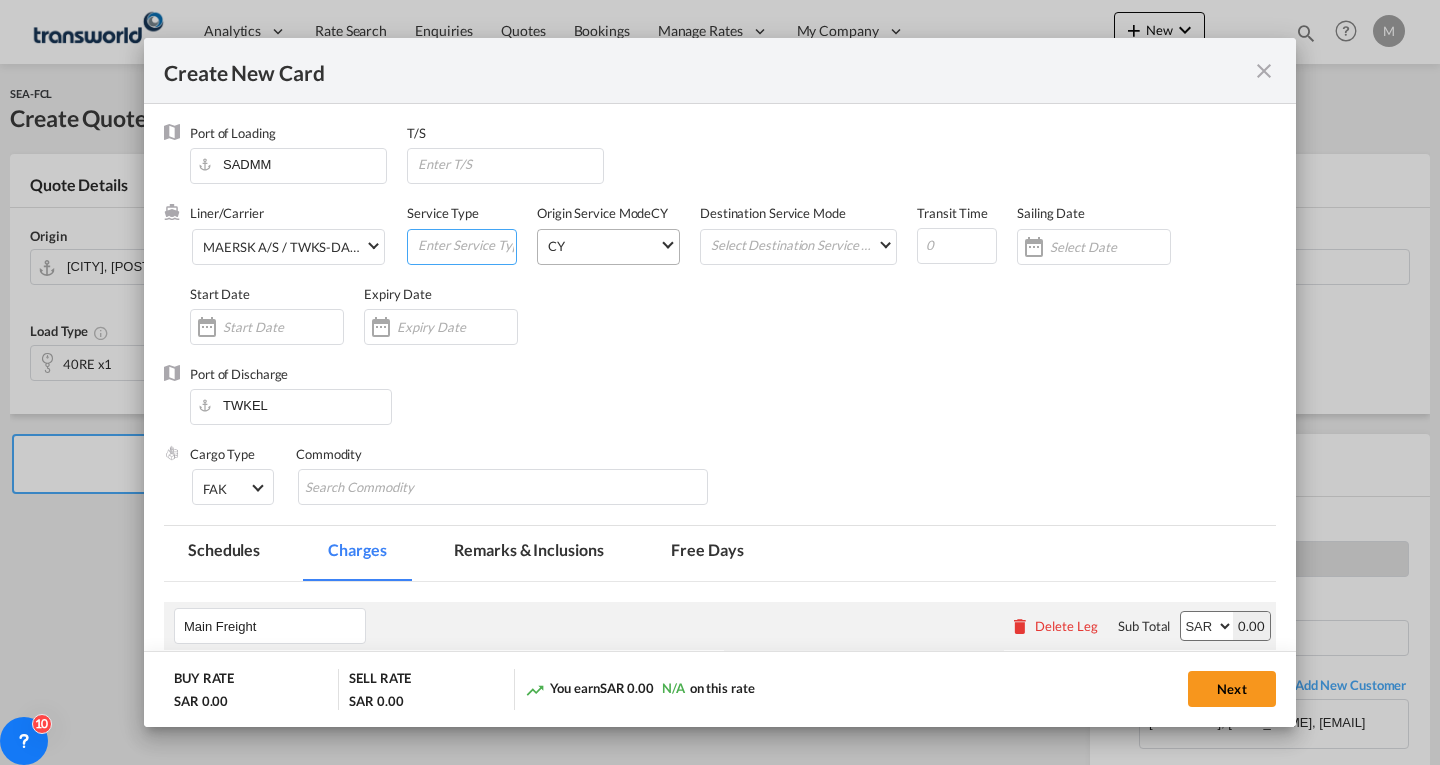 click at bounding box center [466, 245] 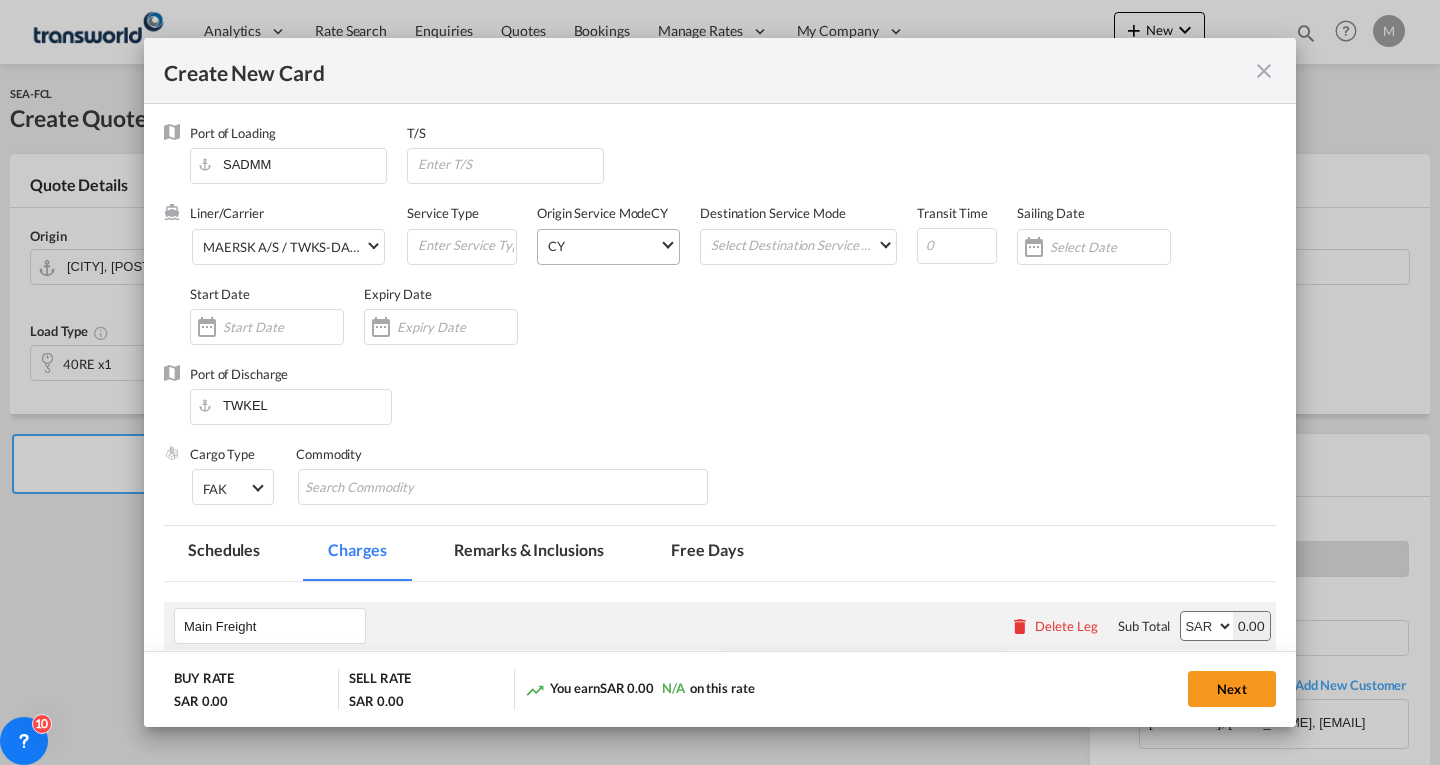 click on "Destination Service Mode Select Destination Service Mode SD CY" at bounding box center (808, 244) 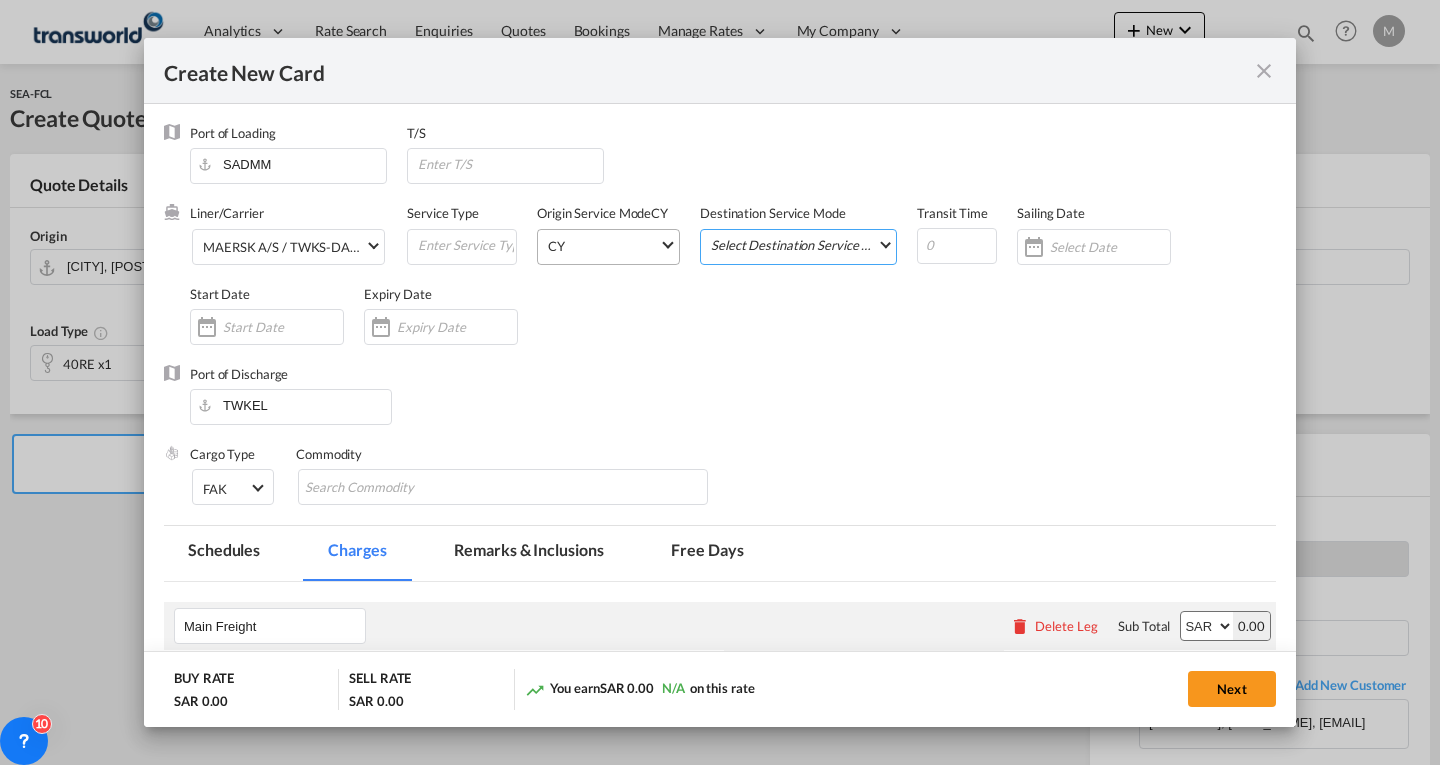 click on "Select Destination Service Mode SD CY" at bounding box center [802, 244] 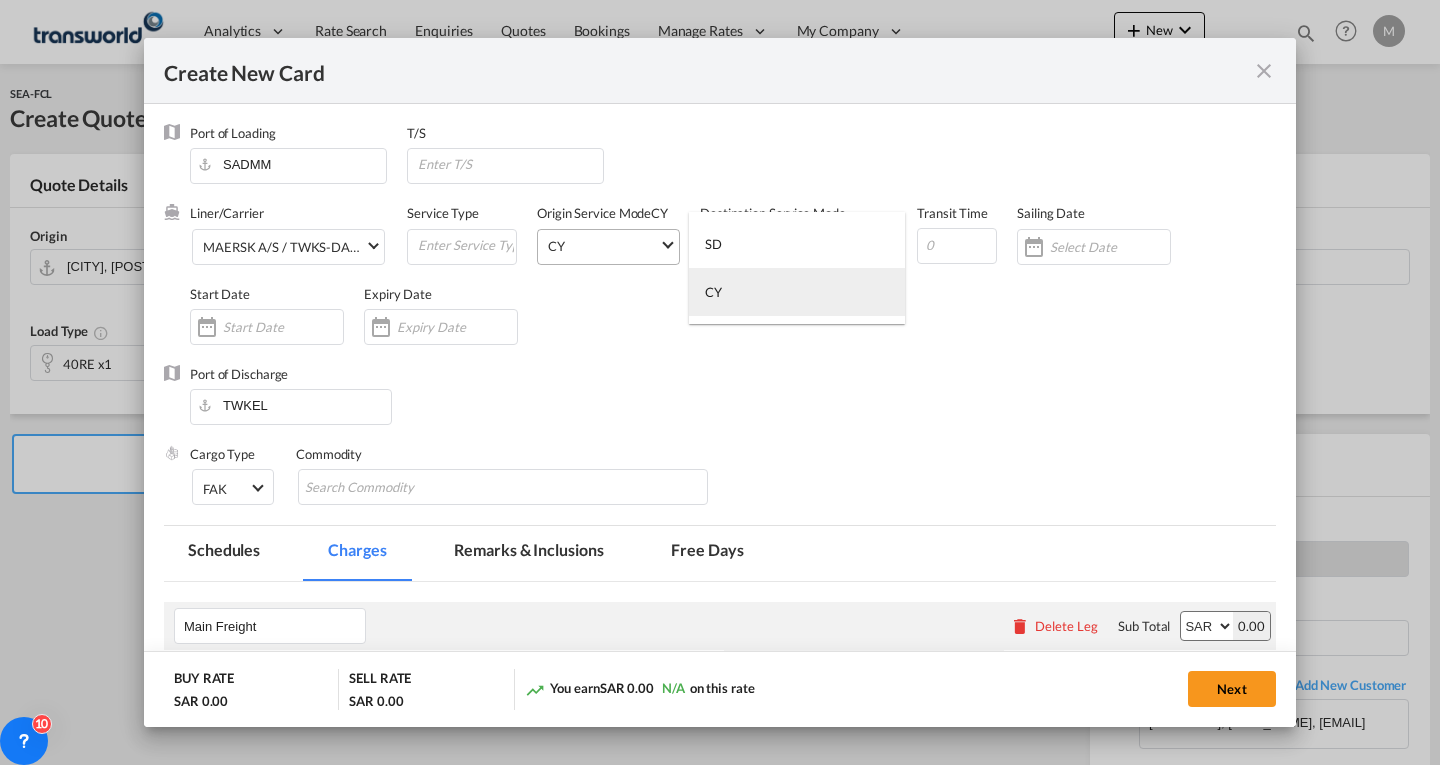 click on "CY" at bounding box center [713, 292] 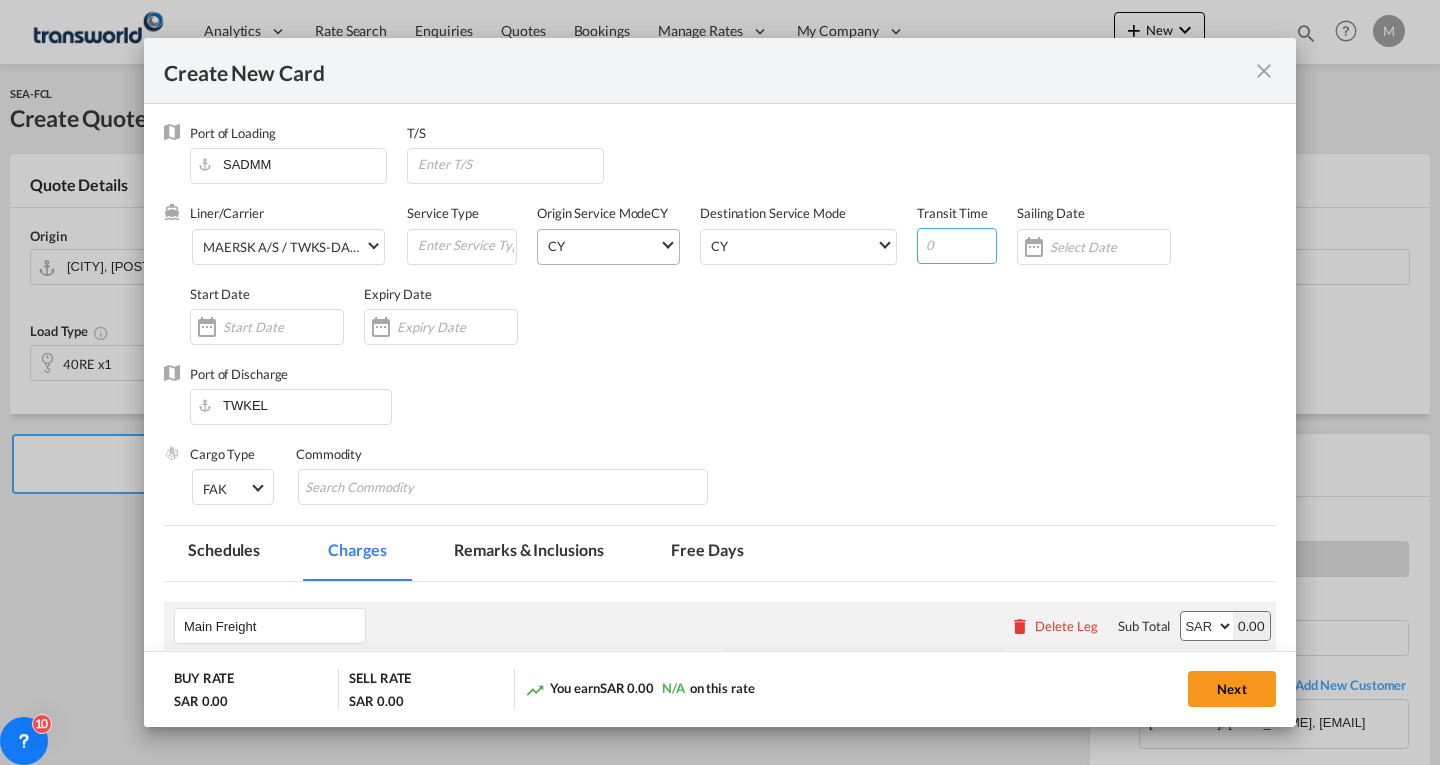 click at bounding box center (957, 246) 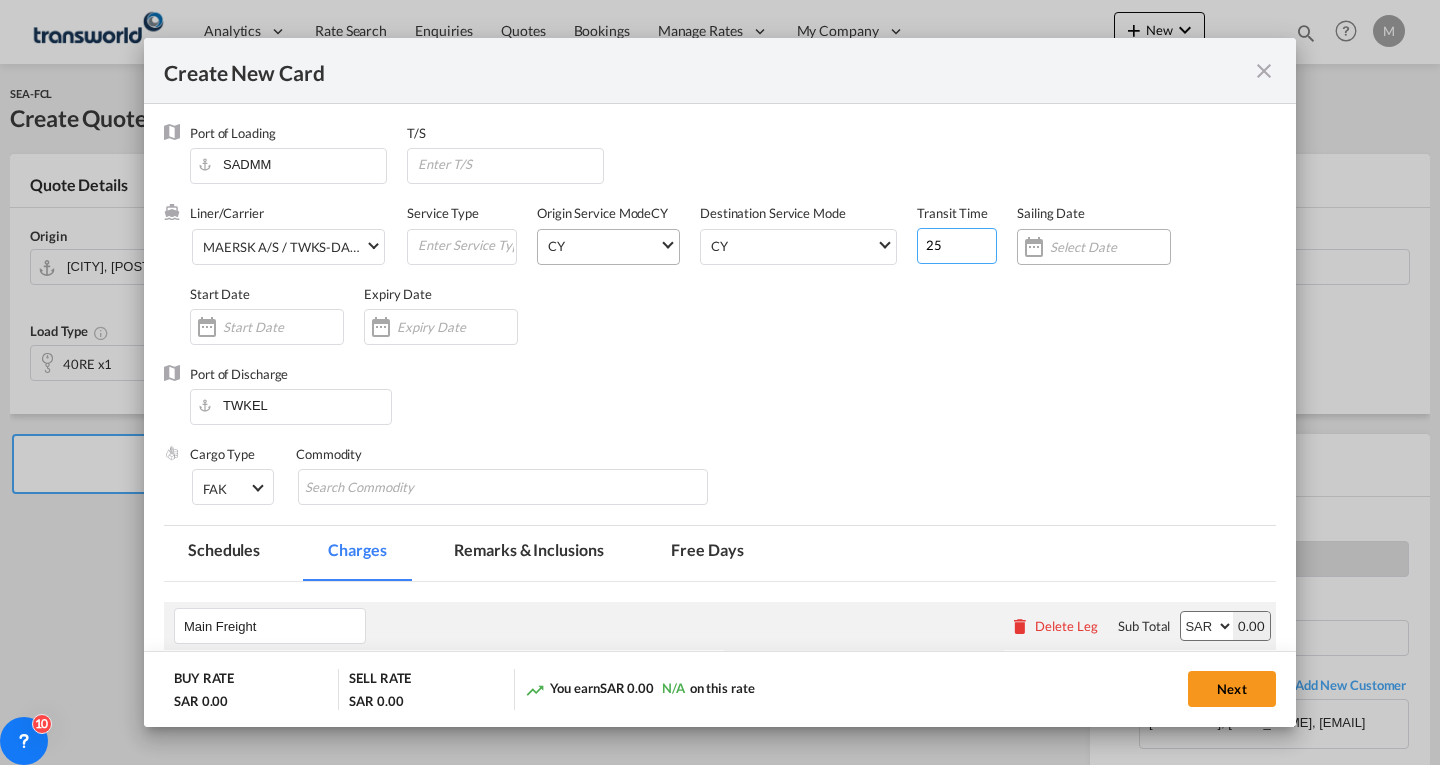 type on "25" 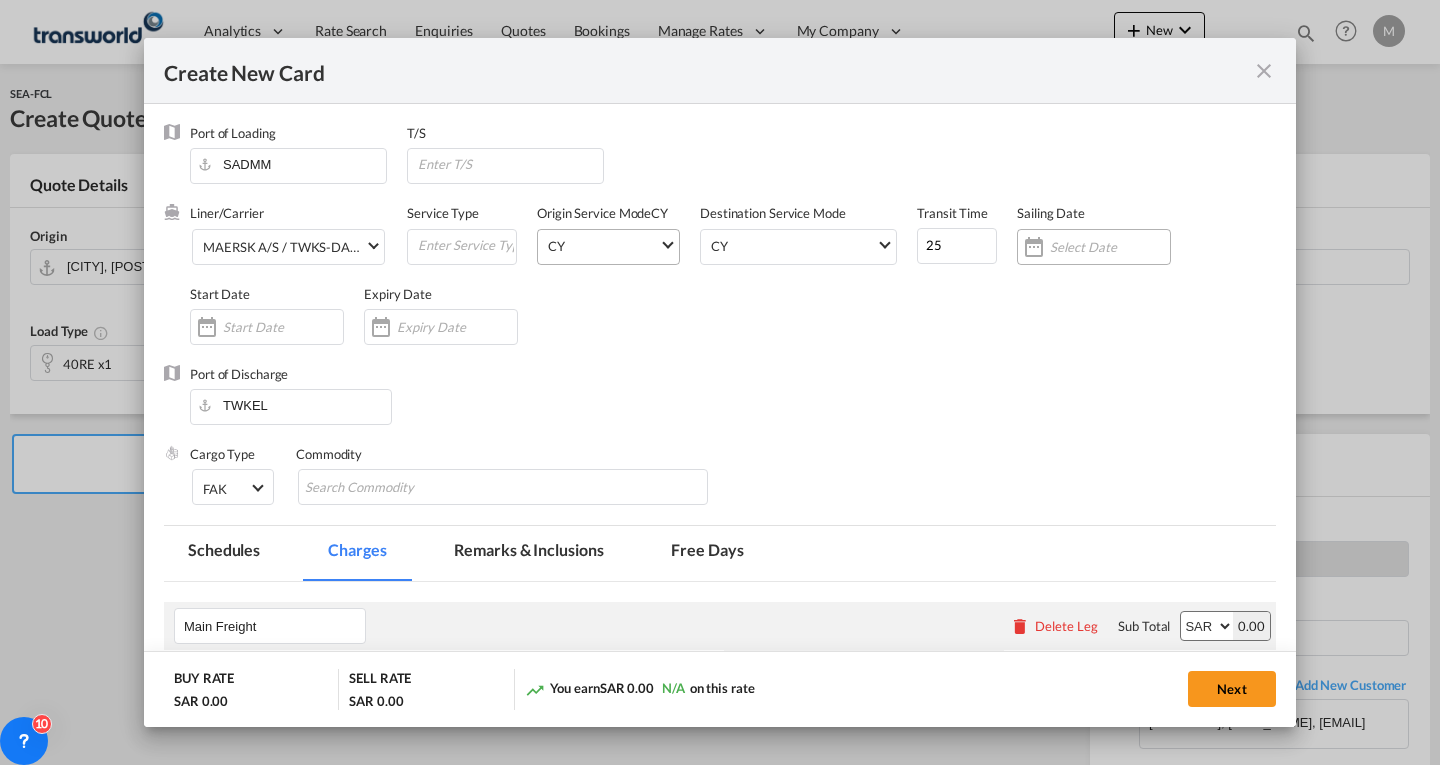 click at bounding box center (1110, 247) 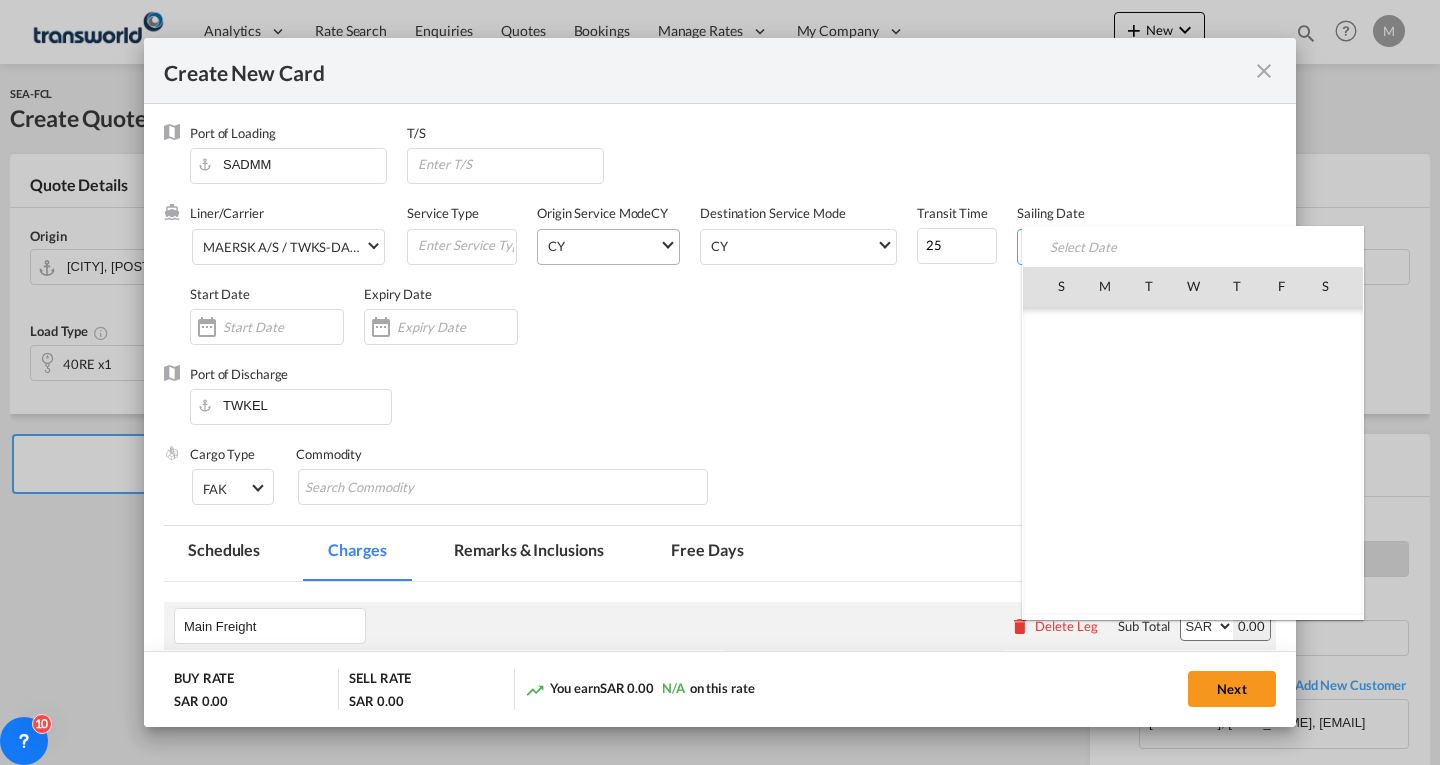 scroll, scrollTop: 462955, scrollLeft: 0, axis: vertical 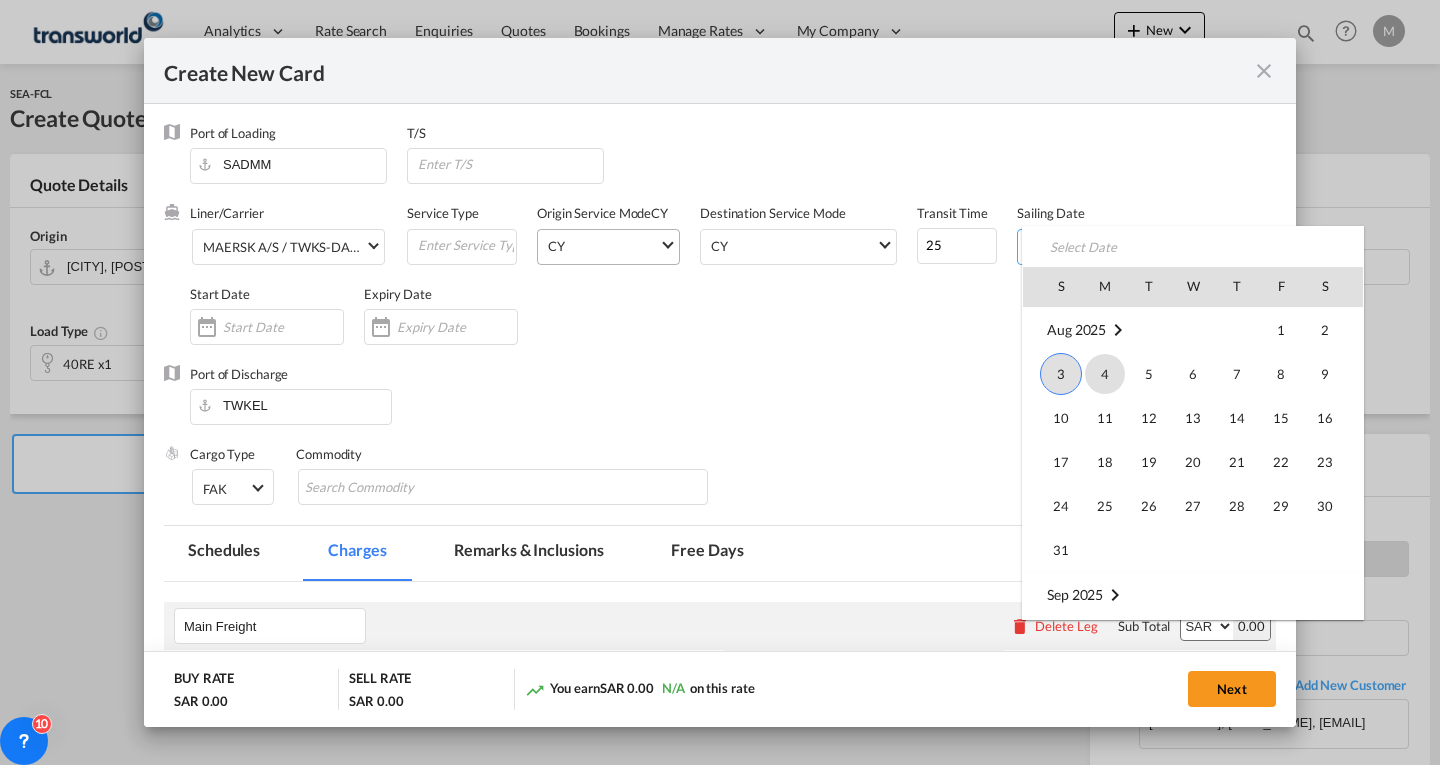 click on "4" at bounding box center [1105, 374] 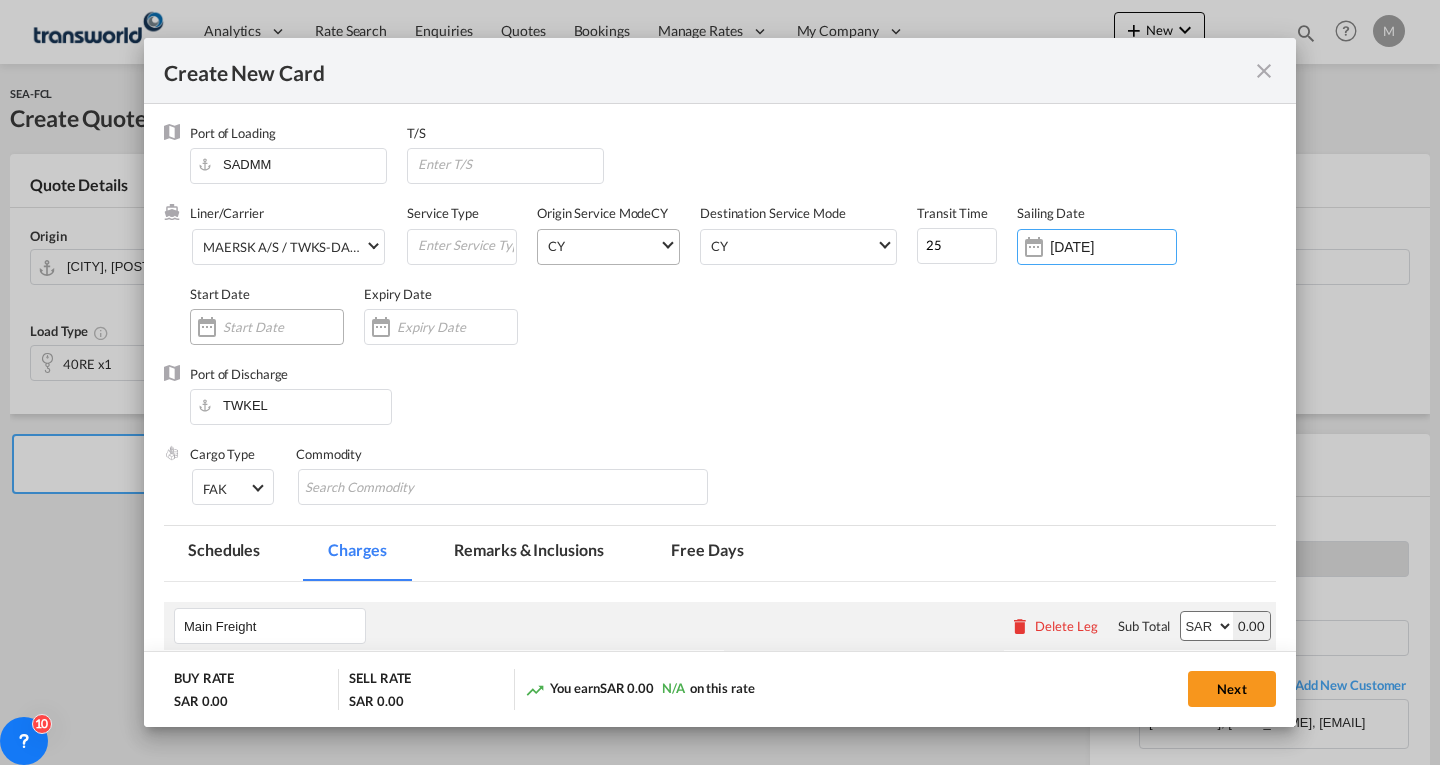 click at bounding box center (283, 327) 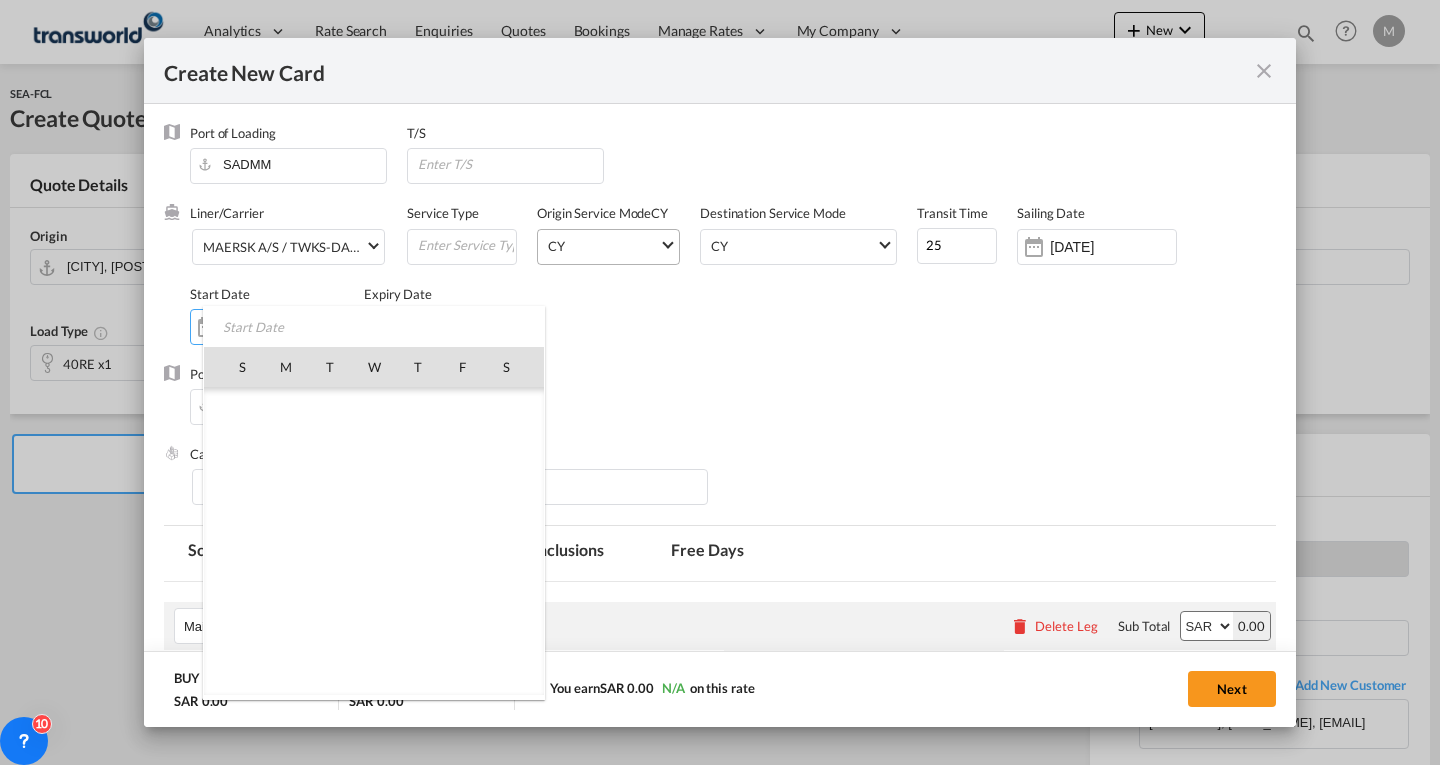 scroll, scrollTop: 462955, scrollLeft: 0, axis: vertical 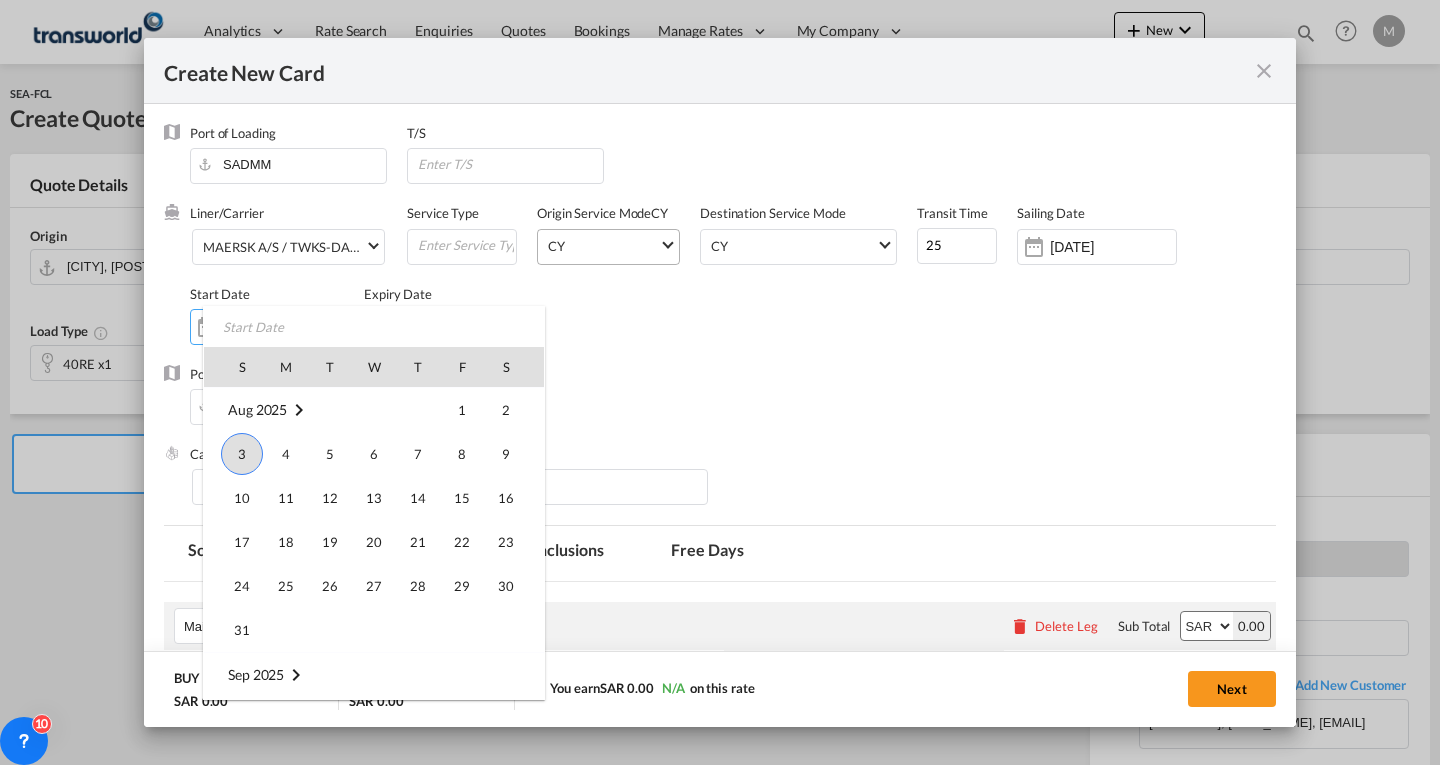 click on "3" at bounding box center (242, 454) 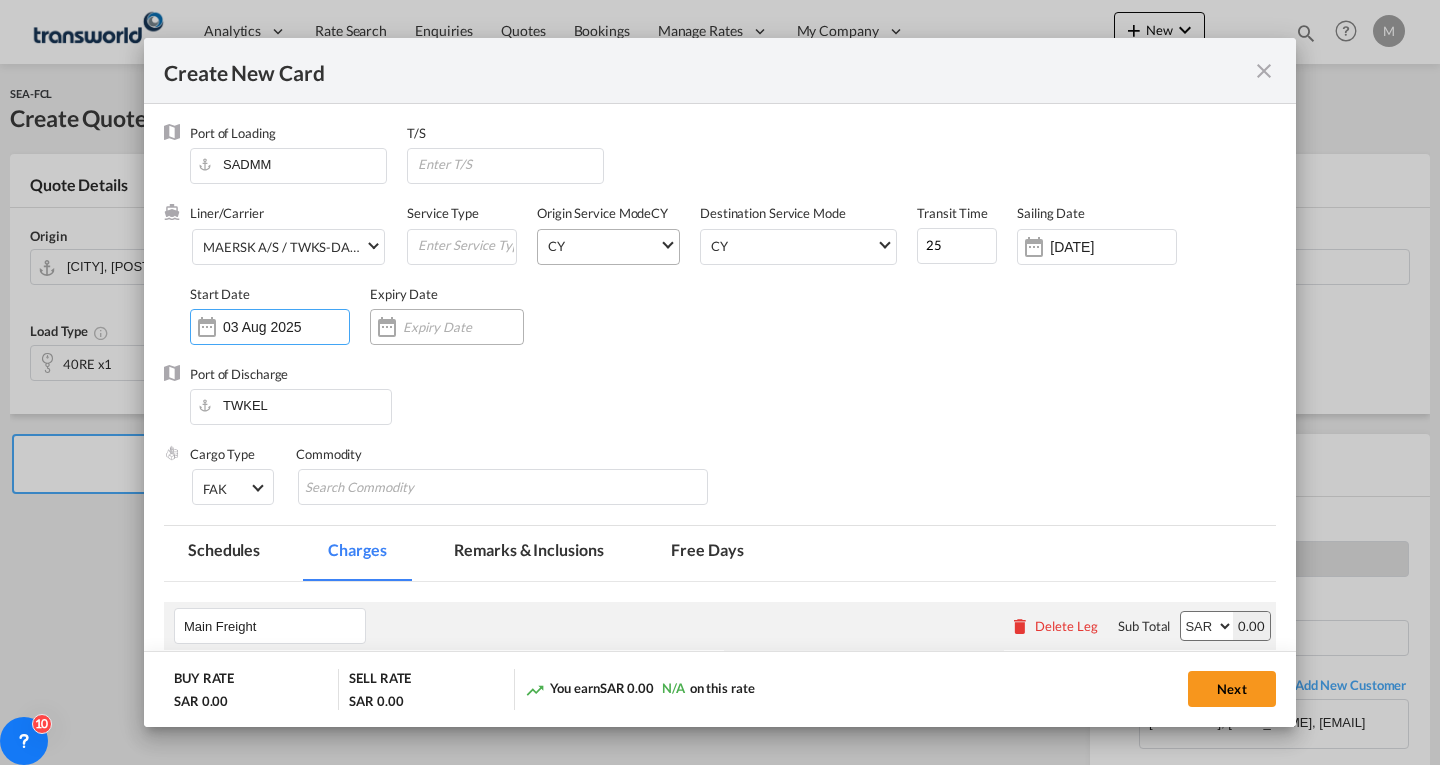 click at bounding box center (463, 327) 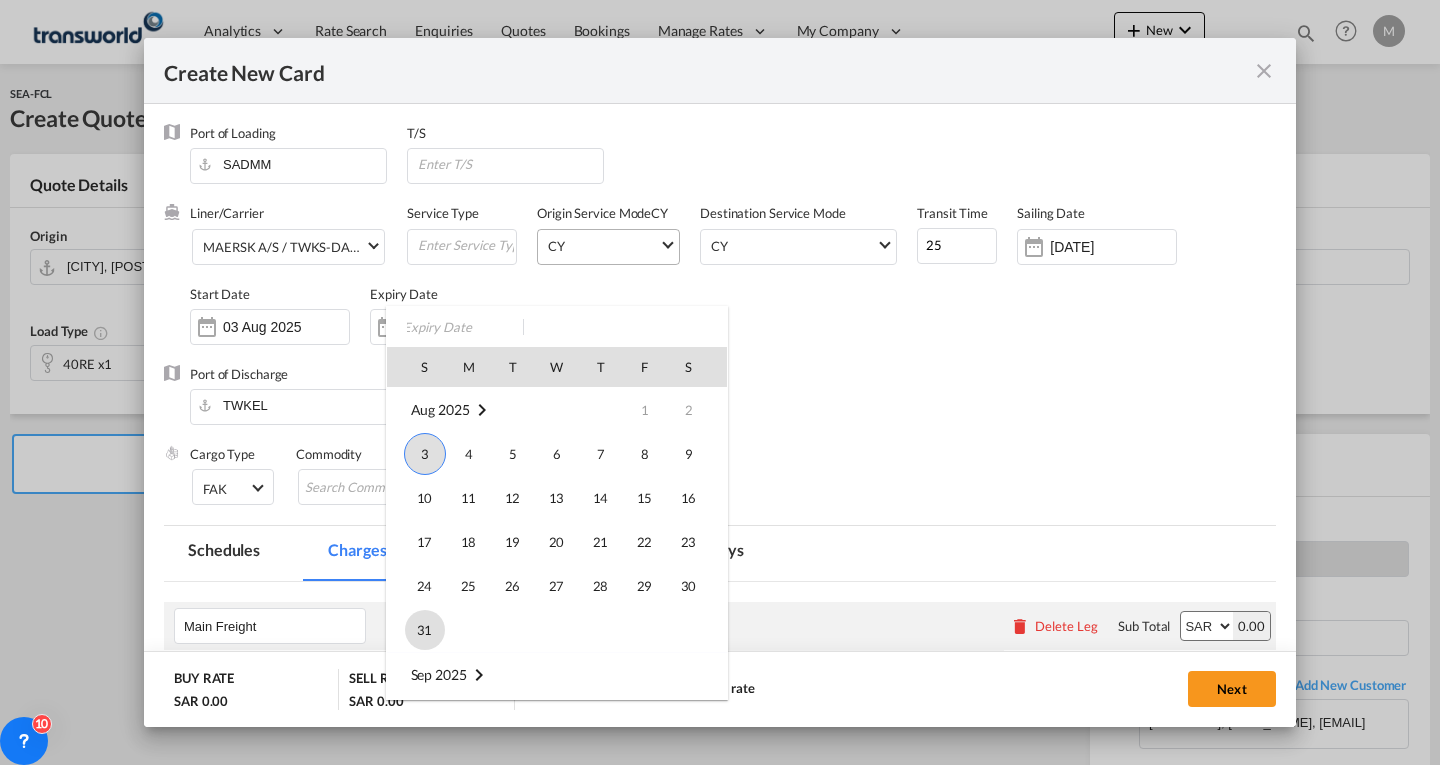 click on "31" at bounding box center [425, 630] 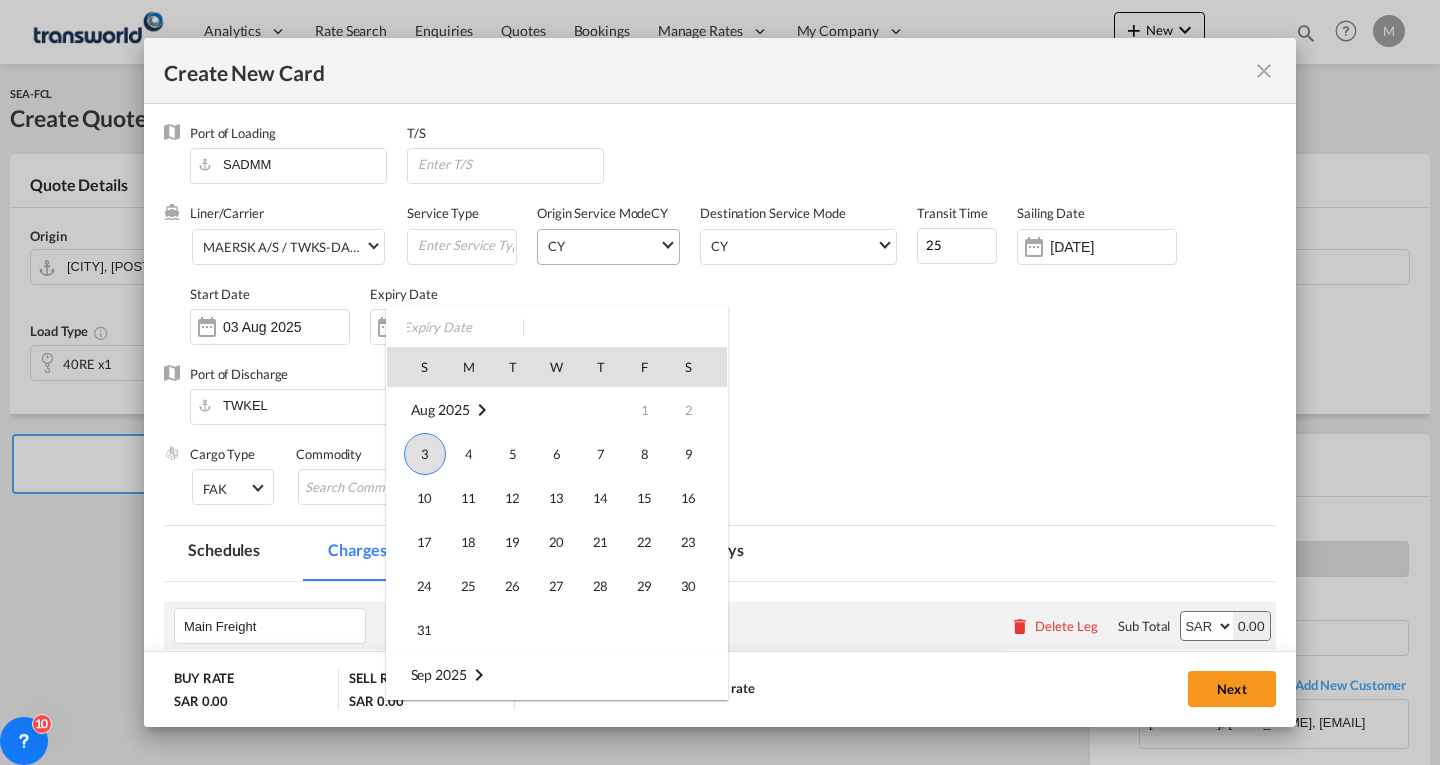 type on "31 Aug 2025" 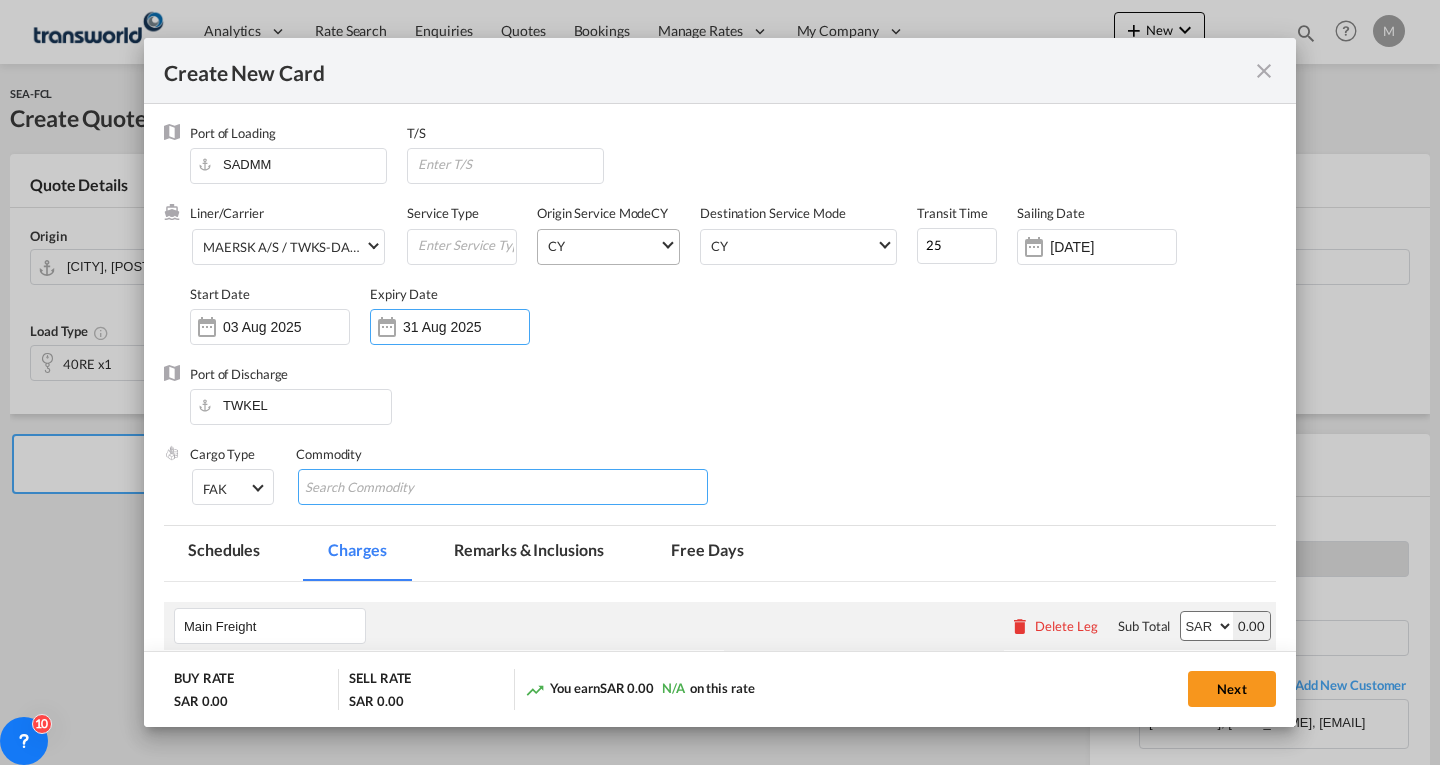 click at bounding box center (396, 488) 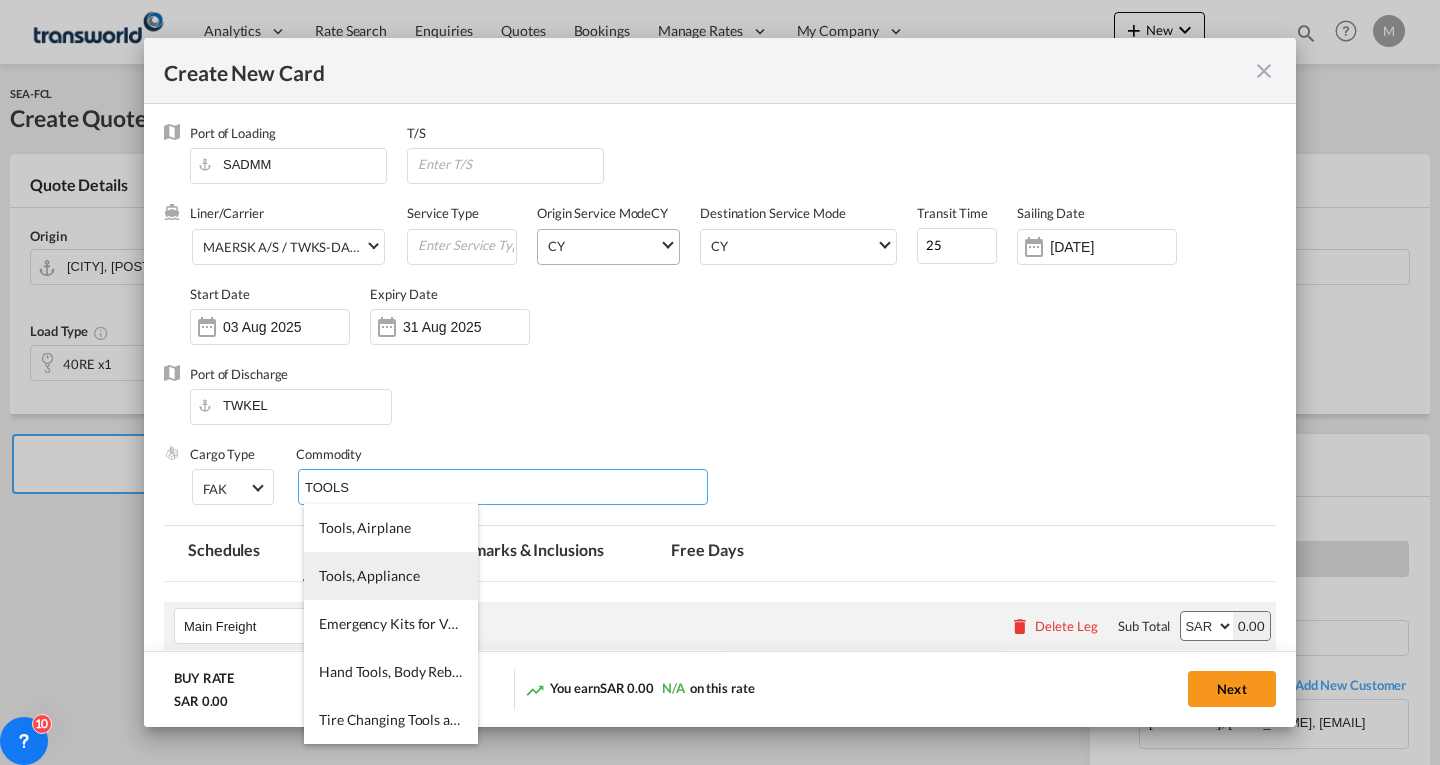type on "TOOLS" 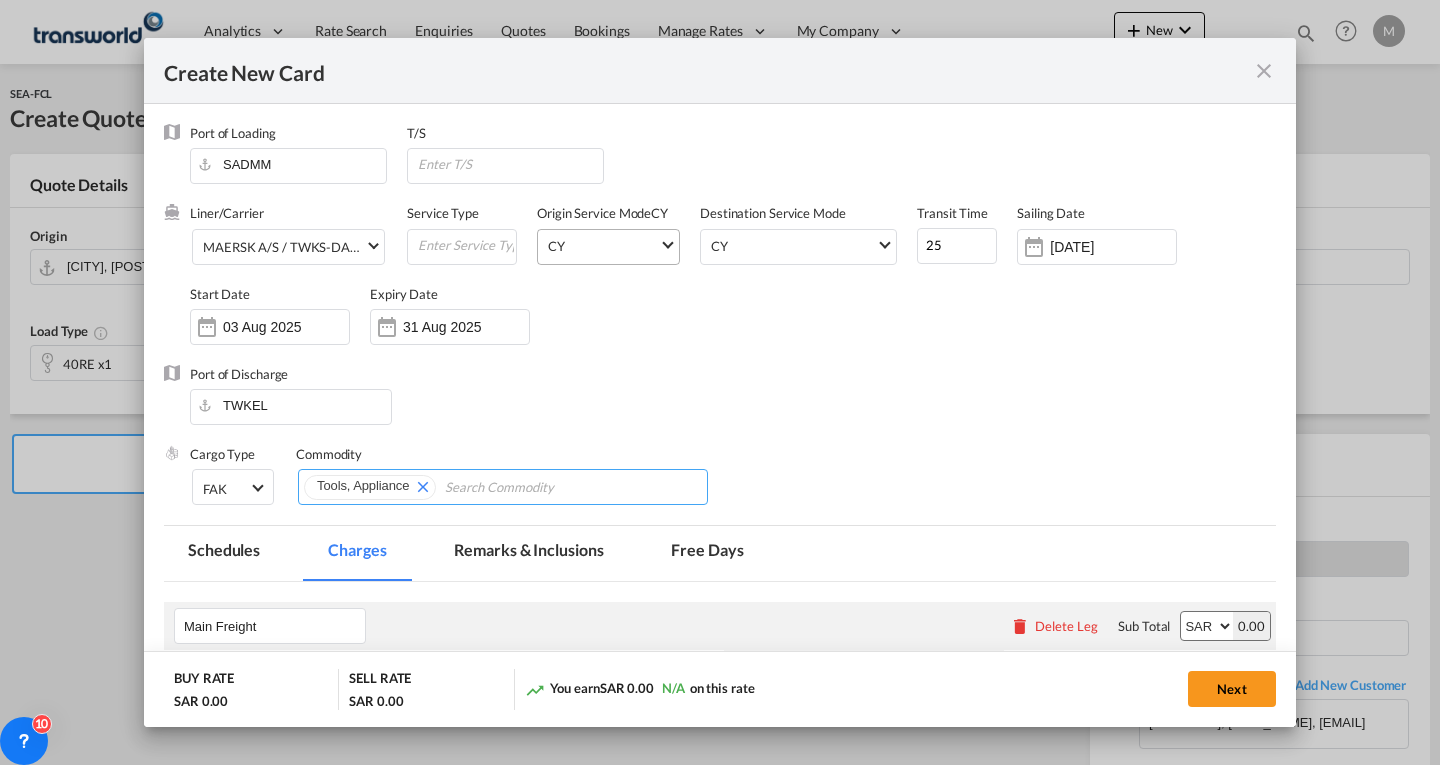 scroll, scrollTop: 320, scrollLeft: 0, axis: vertical 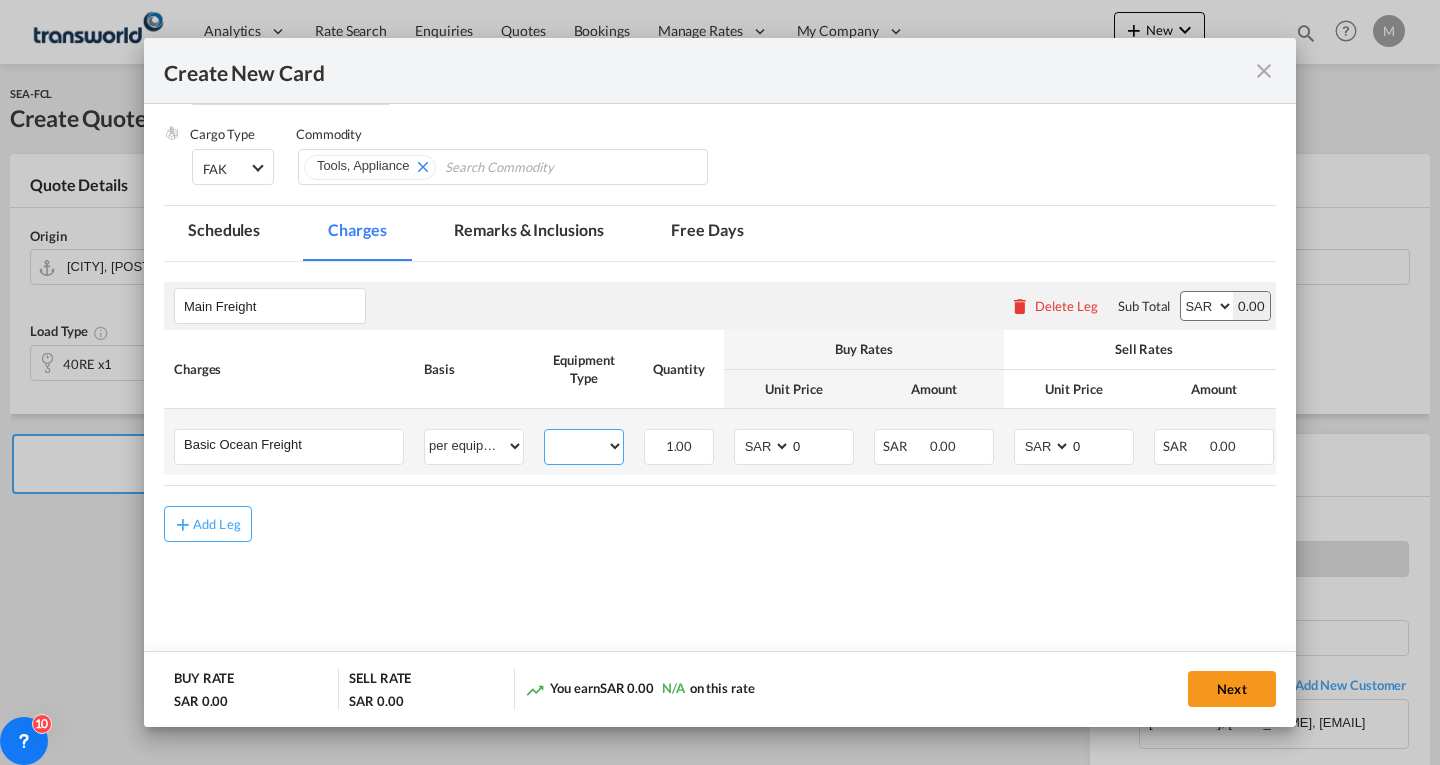 click on "40RE" at bounding box center (584, 446) 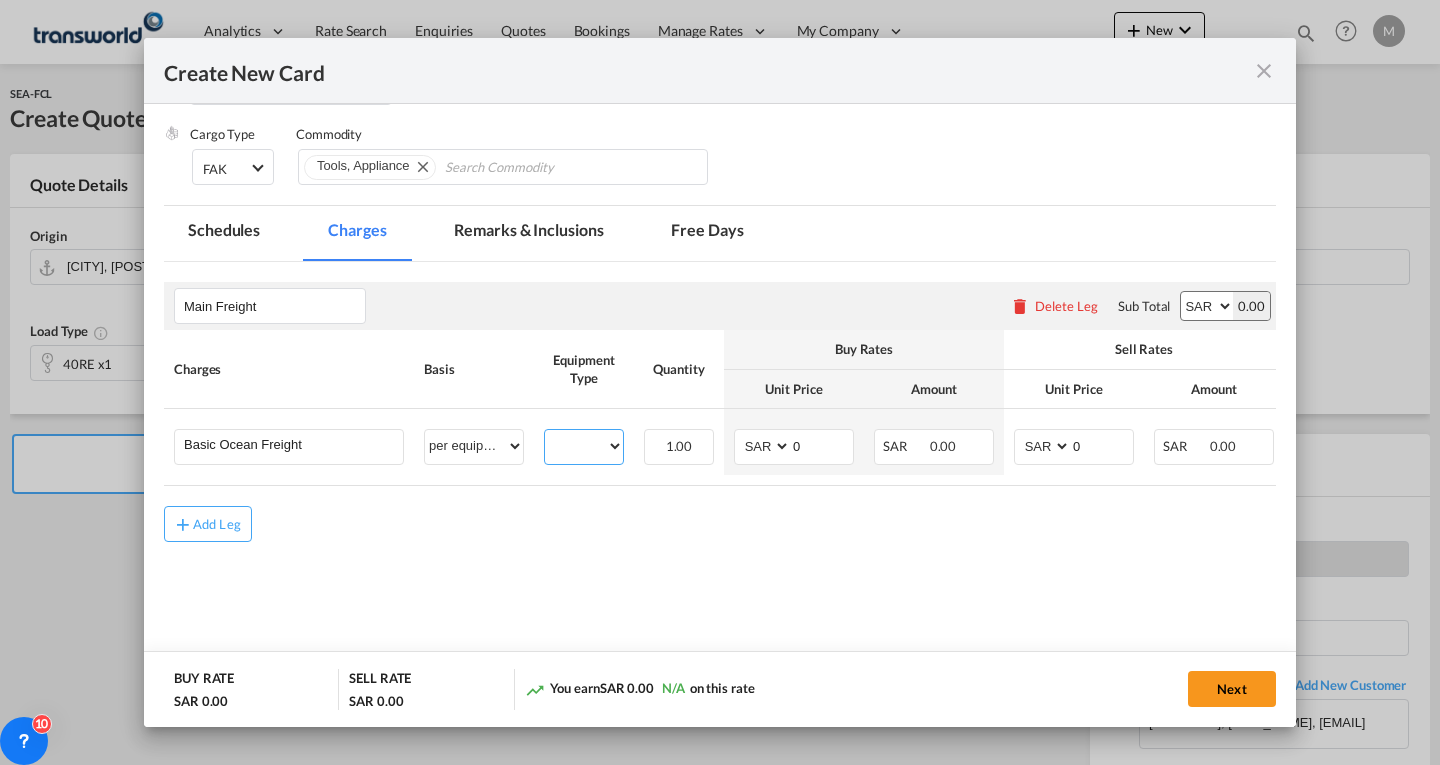 select on "40RE" 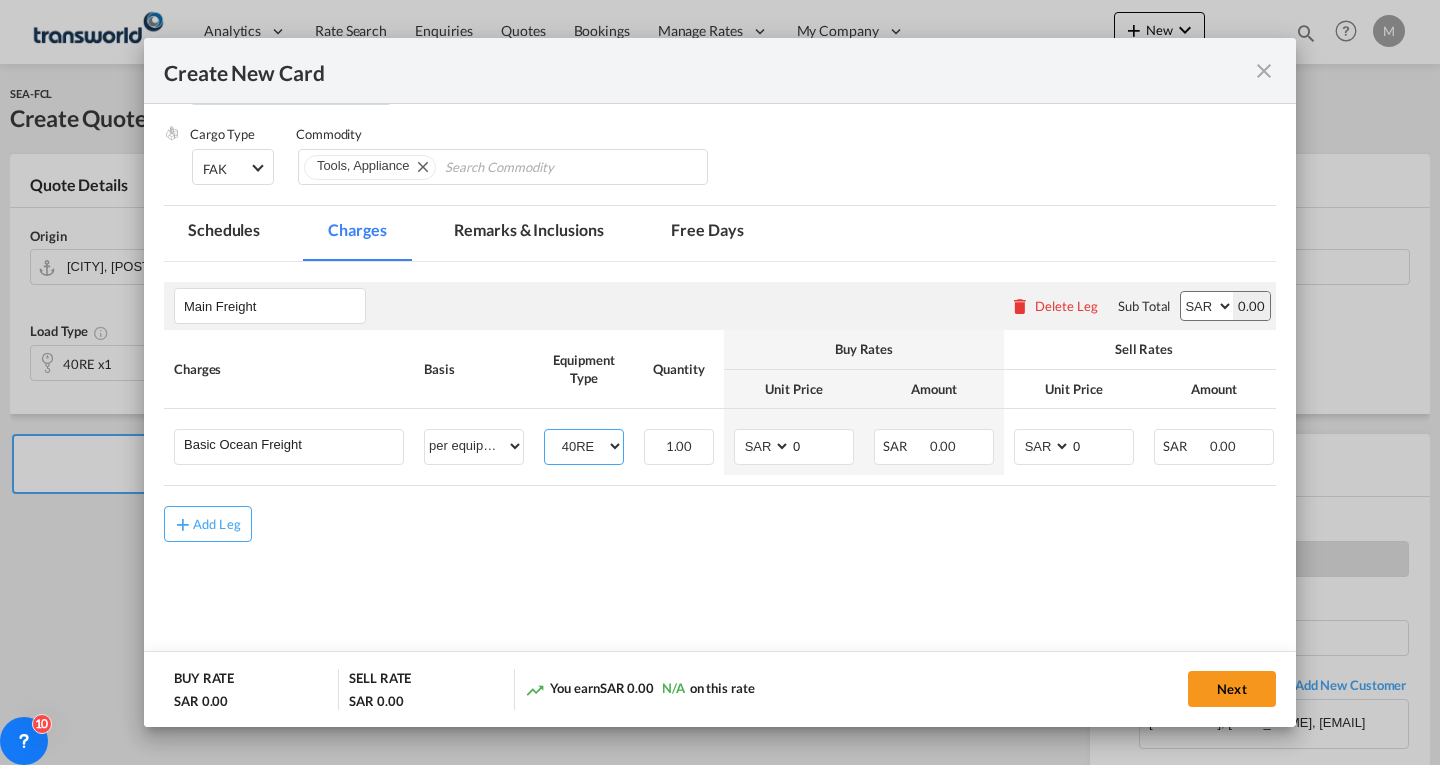 click on "40RE" at bounding box center [584, 446] 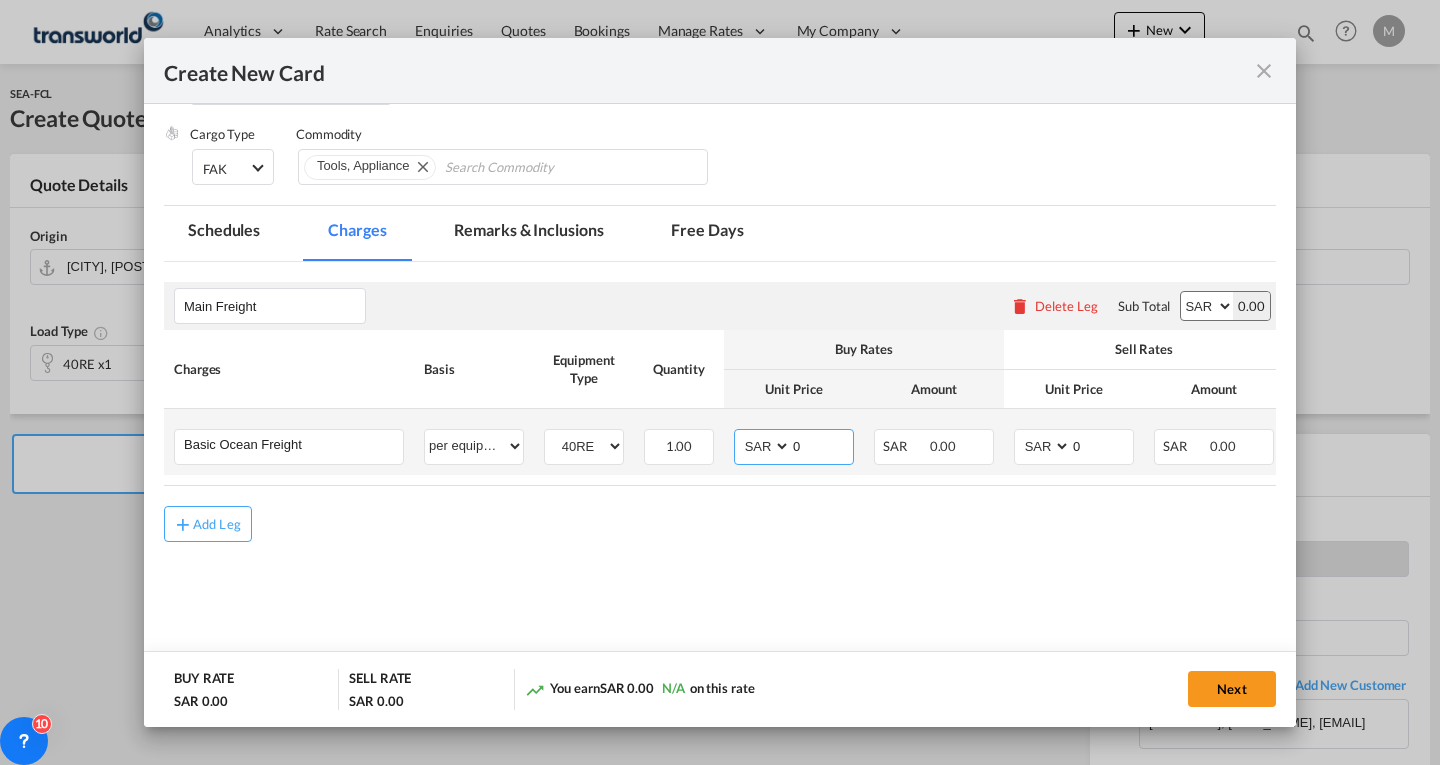 drag, startPoint x: 810, startPoint y: 445, endPoint x: 750, endPoint y: 449, distance: 60.133186 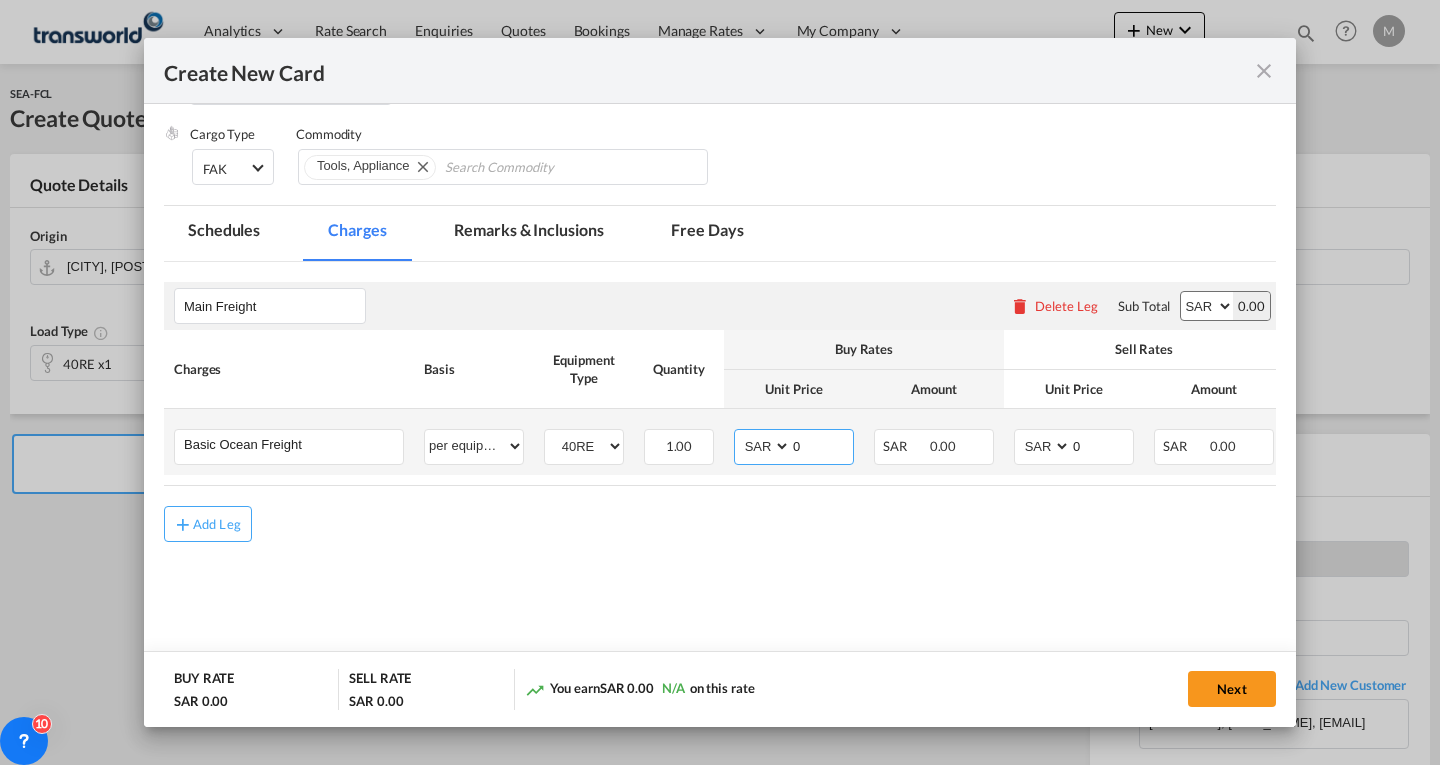 click on "AED AFN ALL AMD ANG AOA ARS AUD AWG AZN BAM BBD BDT BGN BHD BIF BMD BND BOB BRL BSD BTN BWP BYN BZD CAD CDF CHF CLP CNY COP CRC CUC CUP CVE CZK DJF DKK DOP DZD EGP ERN ETB EUR FJD FKP FOK GBP GEL GGP GHS GIP GMD GNF GTQ GYD HKD HNL HRK HTG HUF IDR ILS IMP INR IQD IRR ISK JMD JOD JPY KES KGS KHR KID KMF KRW KWD KYD KZT LAK LBP LKR LRD LSL LYD MAD MDL MGA MKD MMK MNT MOP MRU MUR MVR MWK MXN MYR MZN NAD NGN NIO NOK NPR NZD OMR PAB PEN PGK PHP PKR PLN PYG QAR RON RSD RUB RWF SAR SBD SCR SDG SEK SGD SHP SLL SOS SRD SSP STN SYP SZL THB TJS TMT TND TOP TRY TTD TVD TWD TZS UAH UGX USD UYU UZS VES VND VUV WST XAF XCD XDR XOF XPF YER ZAR ZMW" at bounding box center (764, 446) 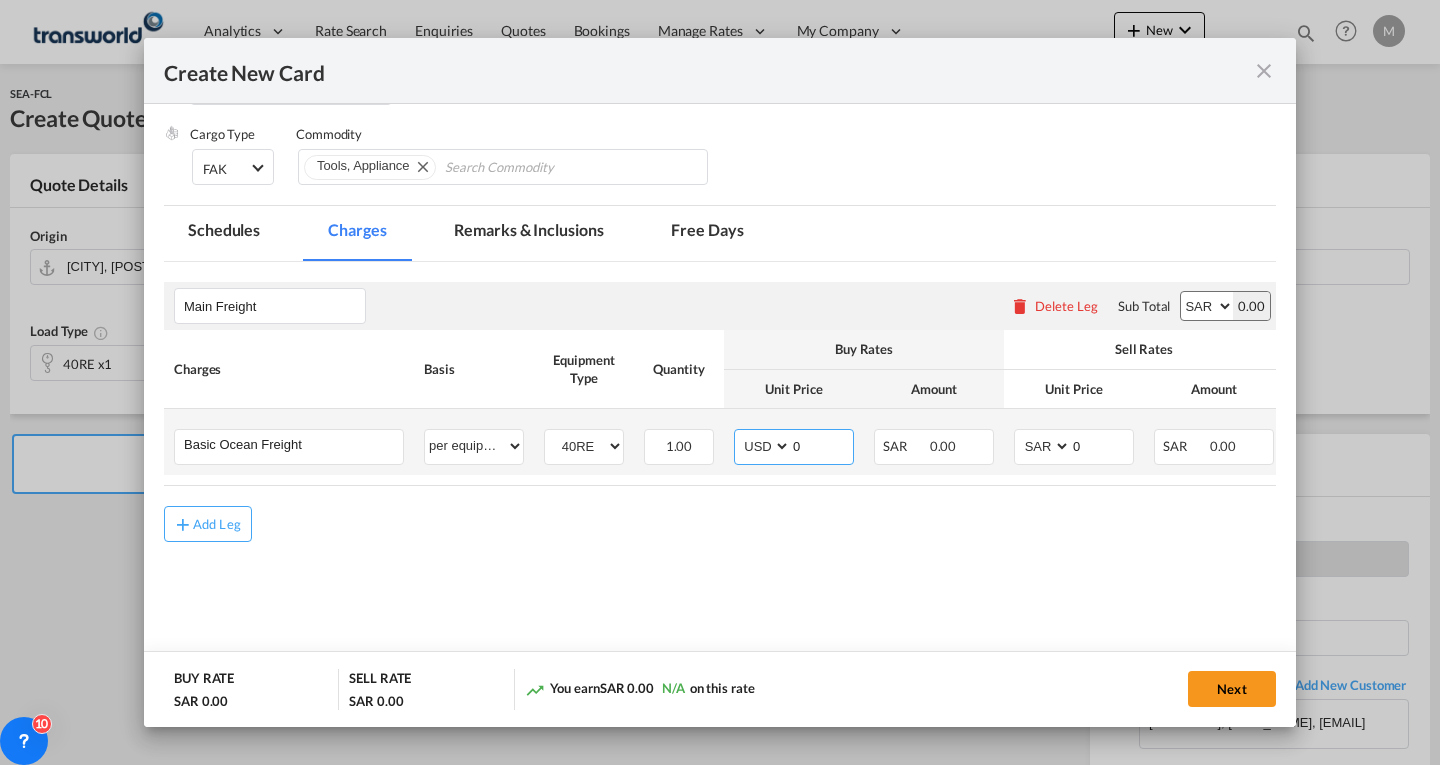 click on "AED AFN ALL AMD ANG AOA ARS AUD AWG AZN BAM BBD BDT BGN BHD BIF BMD BND BOB BRL BSD BTN BWP BYN BZD CAD CDF CHF CLP CNY COP CRC CUC CUP CVE CZK DJF DKK DOP DZD EGP ERN ETB EUR FJD FKP FOK GBP GEL GGP GHS GIP GMD GNF GTQ GYD HKD HNL HRK HTG HUF IDR ILS IMP INR IQD IRR ISK JMD JOD JPY KES KGS KHR KID KMF KRW KWD KYD KZT LAK LBP LKR LRD LSL LYD MAD MDL MGA MKD MMK MNT MOP MRU MUR MVR MWK MXN MYR MZN NAD NGN NIO NOK NPR NZD OMR PAB PEN PGK PHP PKR PLN PYG QAR RON RSD RUB RWF SAR SBD SCR SDG SEK SGD SHP SLL SOS SRD SSP STN SYP SZL THB TJS TMT TND TOP TRY TTD TVD TWD TZS UAH UGX USD UYU UZS VES VND VUV WST XAF XCD XDR XOF XPF YER ZAR ZMW" at bounding box center [764, 446] 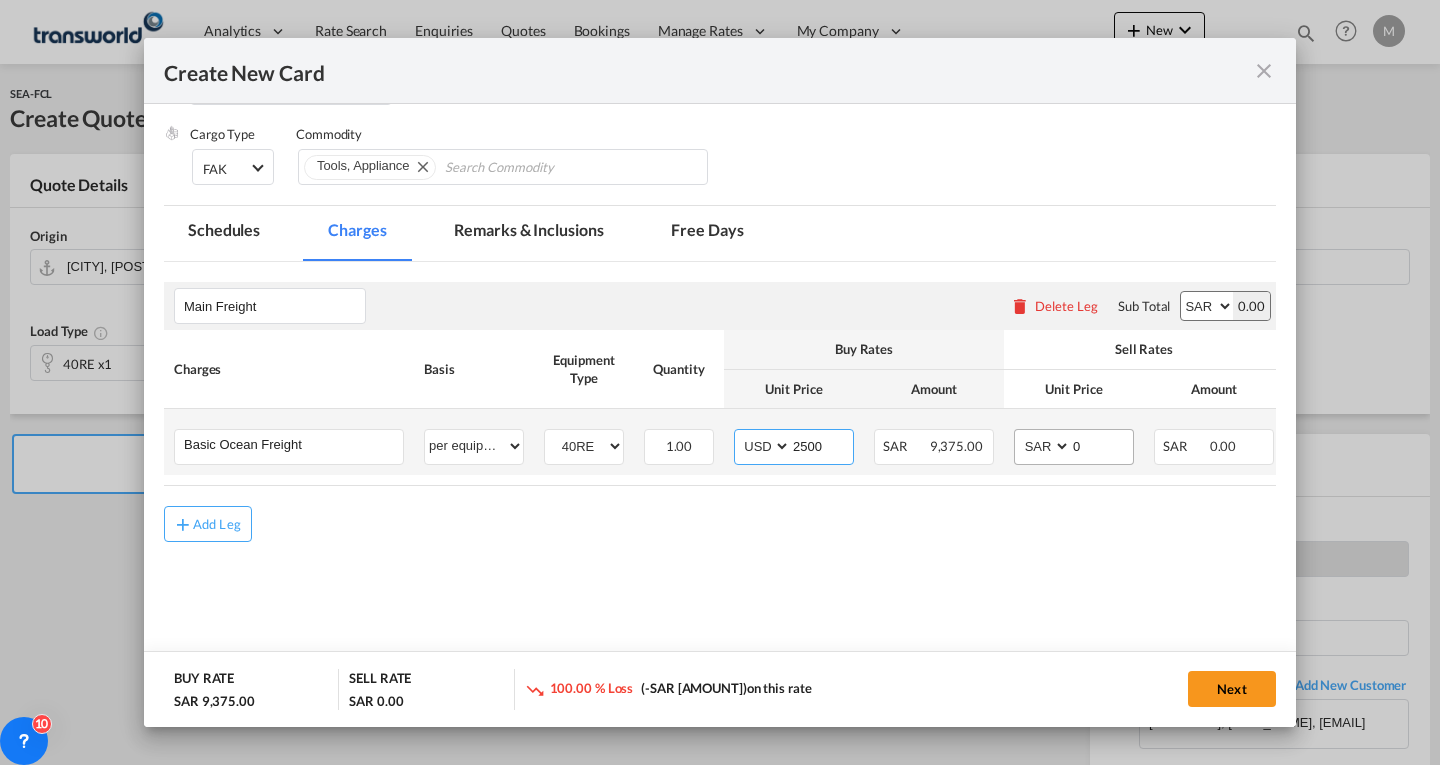 type on "2500" 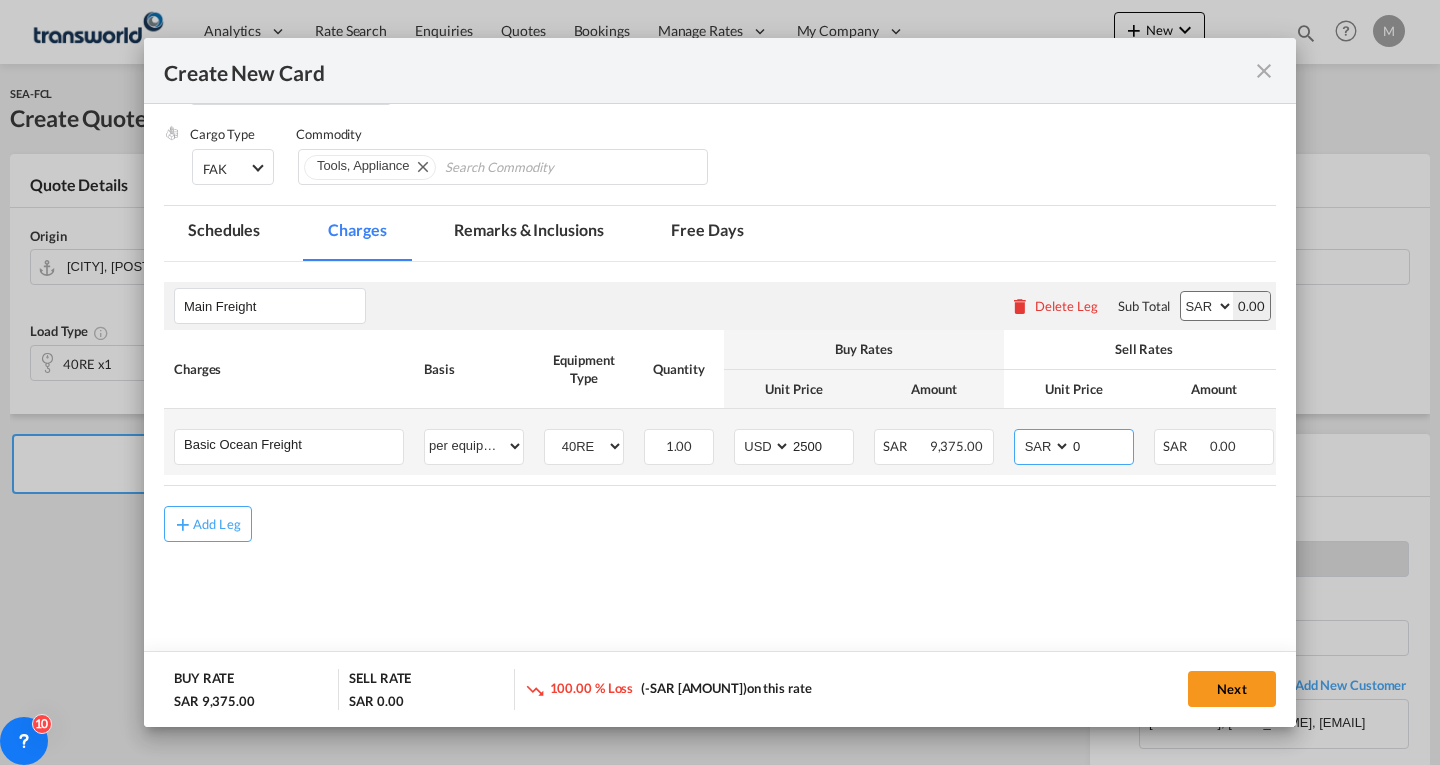click on "AED AFN ALL AMD ANG AOA ARS AUD AWG AZN BAM BBD BDT BGN BHD BIF BMD BND BOB BRL BSD BTN BWP BYN BZD CAD CDF CHF CLP CNY COP CRC CUC CUP CVE CZK DJF DKK DOP DZD EGP ERN ETB EUR FJD FKP FOK GBP GEL GGP GHS GIP GMD GNF GTQ GYD HKD HNL HRK HTG HUF IDR ILS IMP INR IQD IRR ISK JMD JOD JPY KES KGS KHR KID KMF KRW KWD KYD KZT LAK LBP LKR LRD LSL LYD MAD MDL MGA MKD MMK MNT MOP MRU MUR MVR MWK MXN MYR MZN NAD NGN NIO NOK NPR NZD OMR PAB PEN PGK PHP PKR PLN PYG QAR RON RSD RUB RWF SAR SBD SCR SDG SEK SGD SHP SLL SOS SRD SSP STN SYP SZL THB TJS TMT TND TOP TRY TTD TVD TWD TZS UAH UGX USD UYU UZS VES VND VUV WST XAF XCD XDR XOF XPF YER ZAR ZMW" at bounding box center [1044, 446] 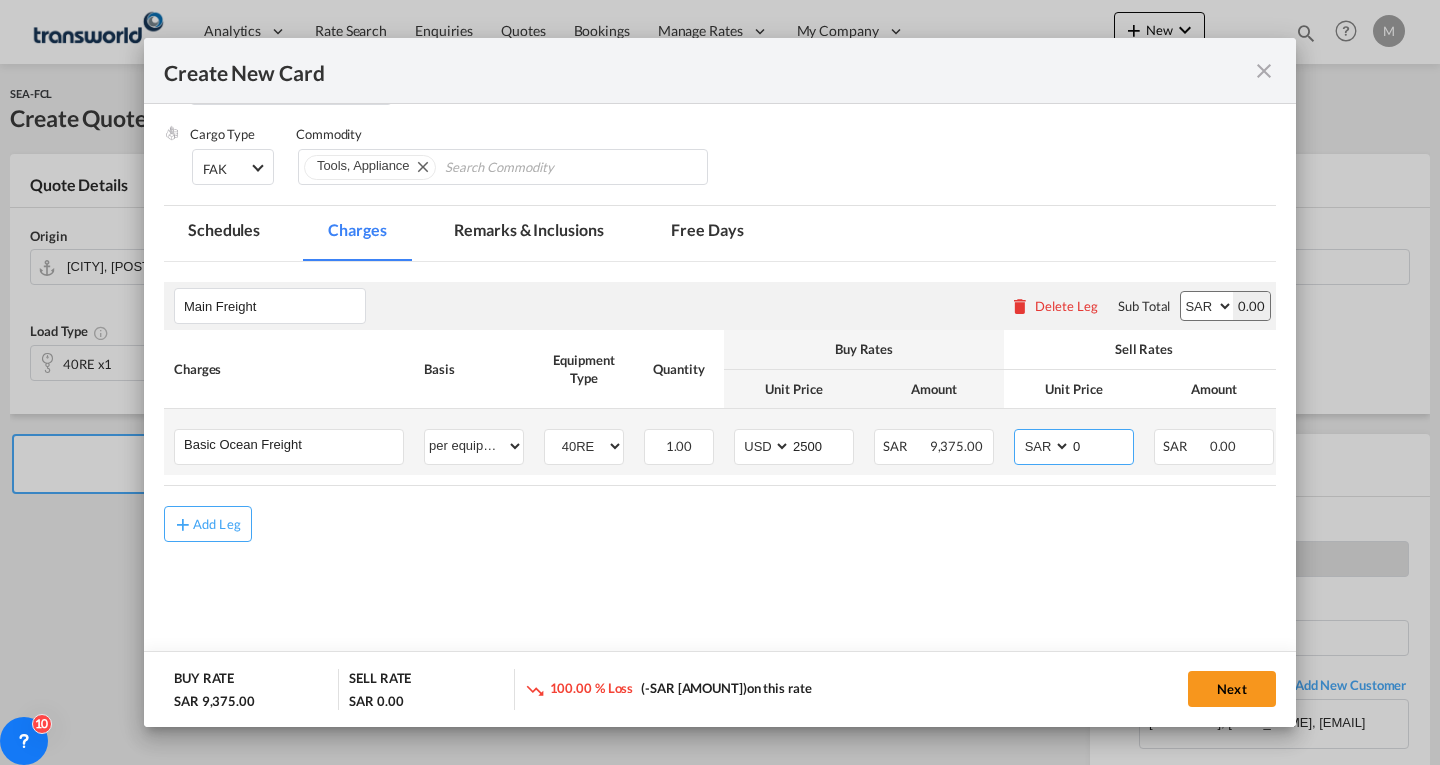 select on "string:USD" 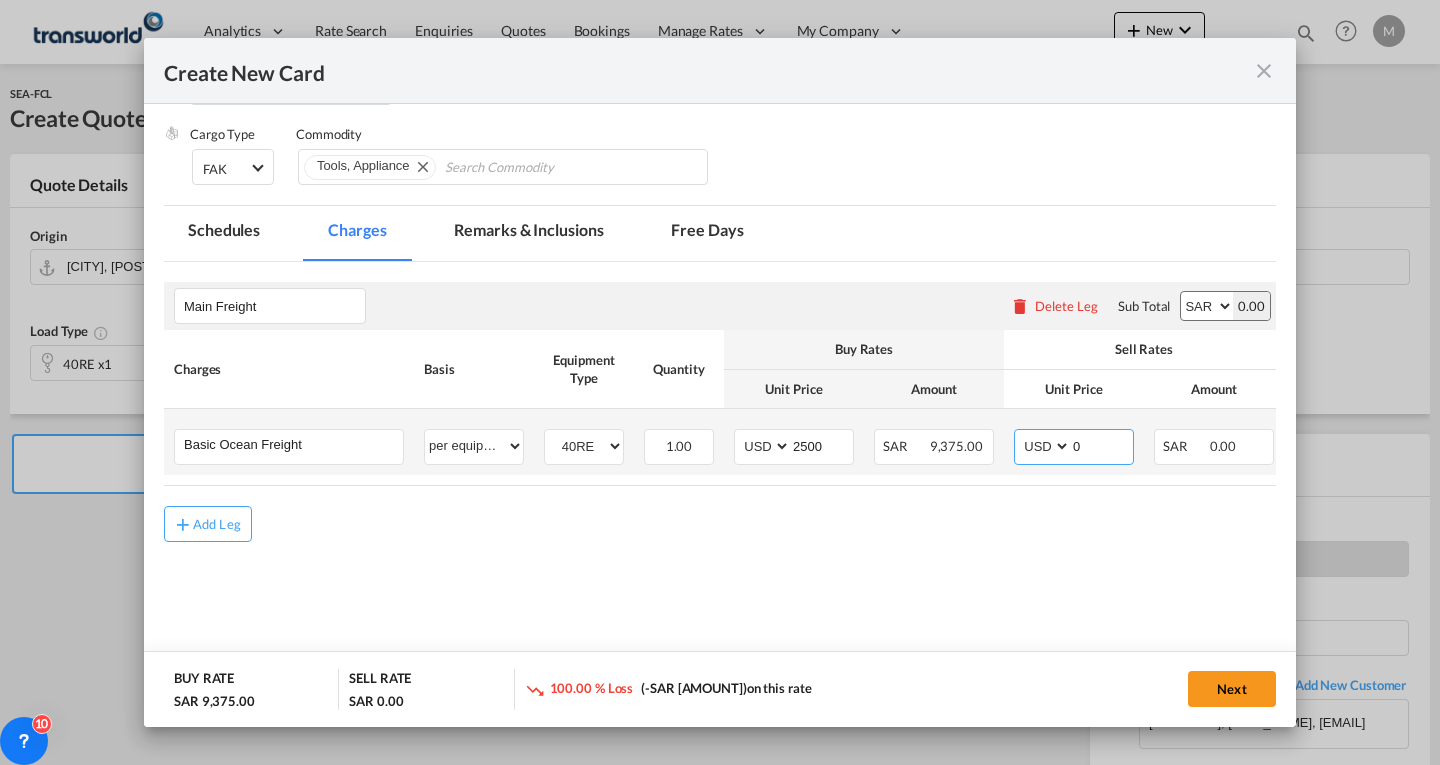 click on "AED AFN ALL AMD ANG AOA ARS AUD AWG AZN BAM BBD BDT BGN BHD BIF BMD BND BOB BRL BSD BTN BWP BYN BZD CAD CDF CHF CLP CNY COP CRC CUC CUP CVE CZK DJF DKK DOP DZD EGP ERN ETB EUR FJD FKP FOK GBP GEL GGP GHS GIP GMD GNF GTQ GYD HKD HNL HRK HTG HUF IDR ILS IMP INR IQD IRR ISK JMD JOD JPY KES KGS KHR KID KMF KRW KWD KYD KZT LAK LBP LKR LRD LSL LYD MAD MDL MGA MKD MMK MNT MOP MRU MUR MVR MWK MXN MYR MZN NAD NGN NIO NOK NPR NZD OMR PAB PEN PGK PHP PKR PLN PYG QAR RON RSD RUB RWF SAR SBD SCR SDG SEK SGD SHP SLL SOS SRD SSP STN SYP SZL THB TJS TMT TND TOP TRY TTD TVD TWD TZS UAH UGX USD UYU UZS VES VND VUV WST XAF XCD XDR XOF XPF YER ZAR ZMW" at bounding box center (1044, 446) 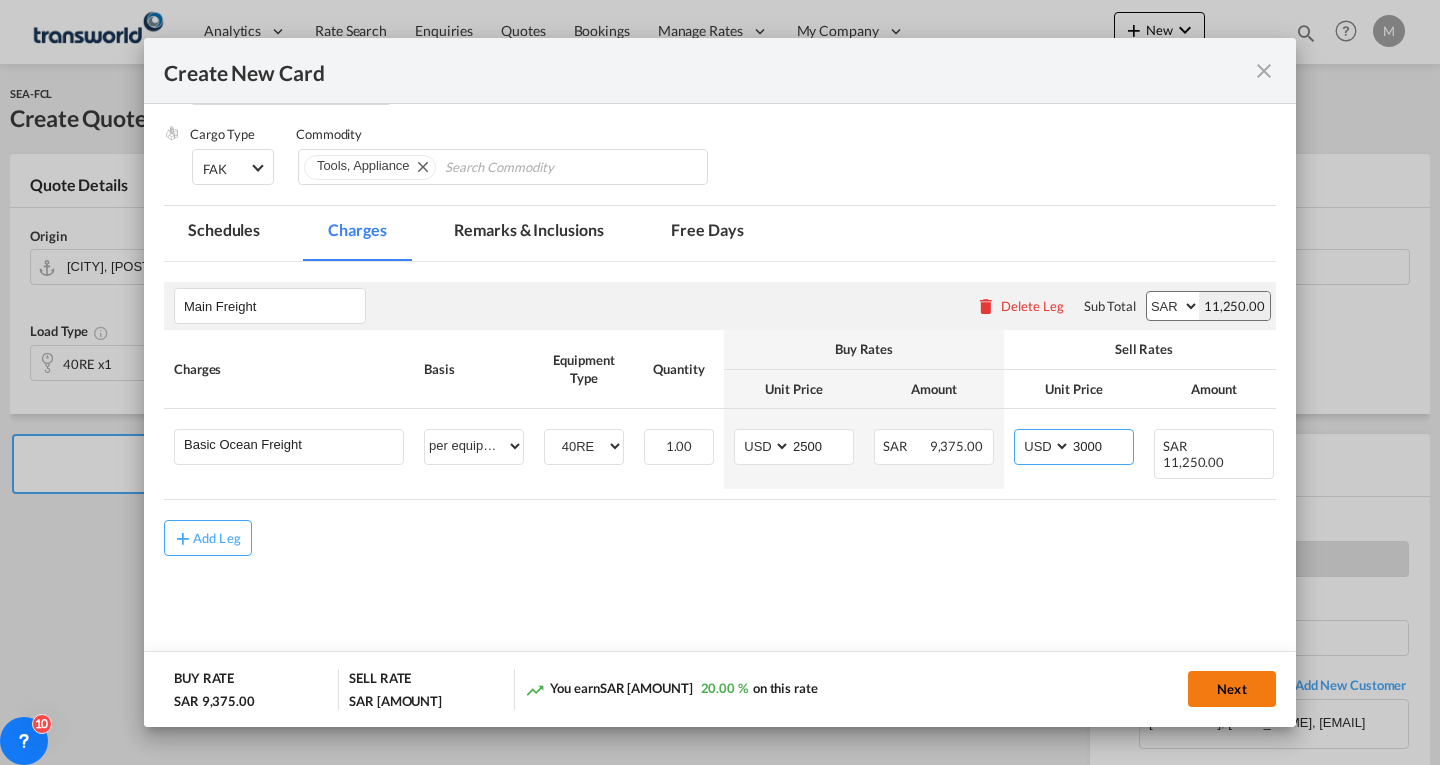 type on "3000" 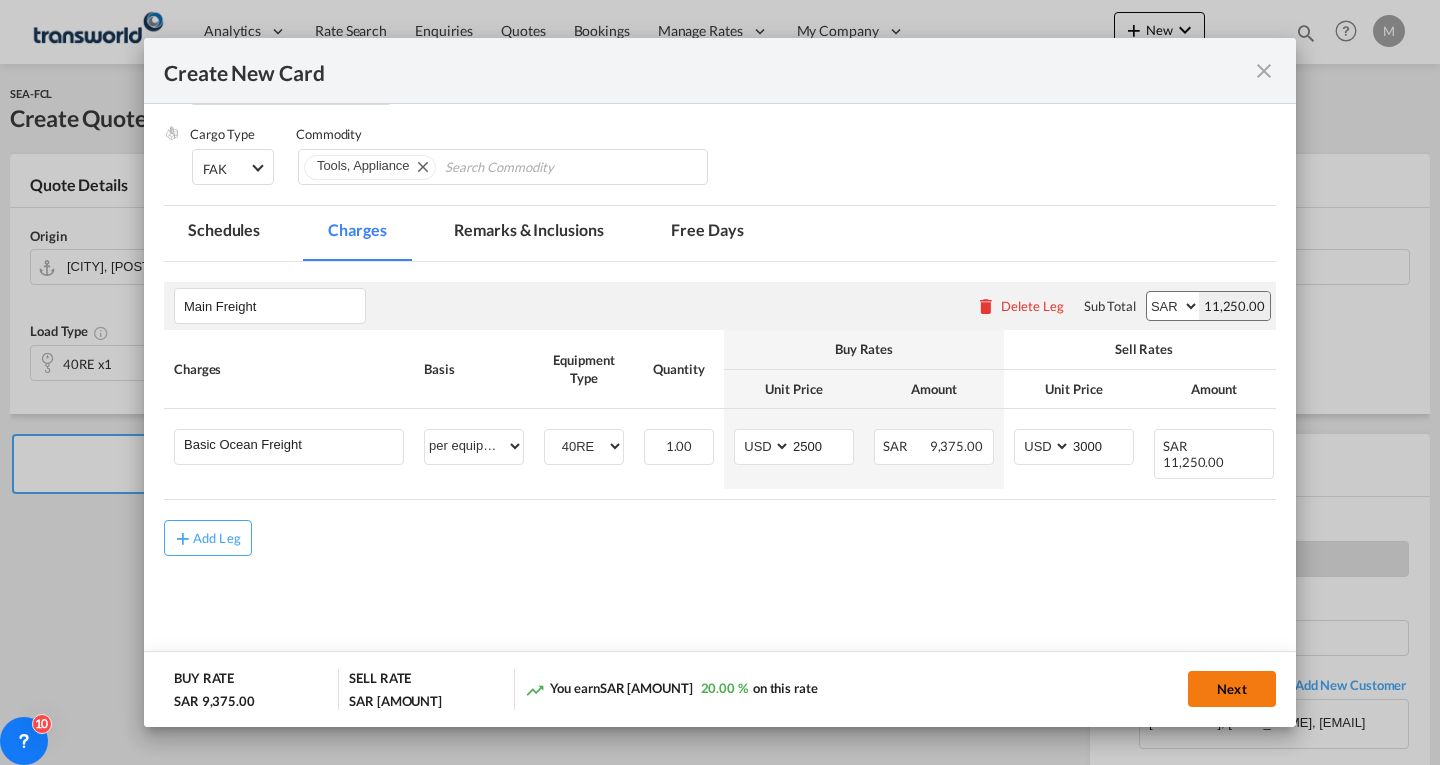 click on "Next" 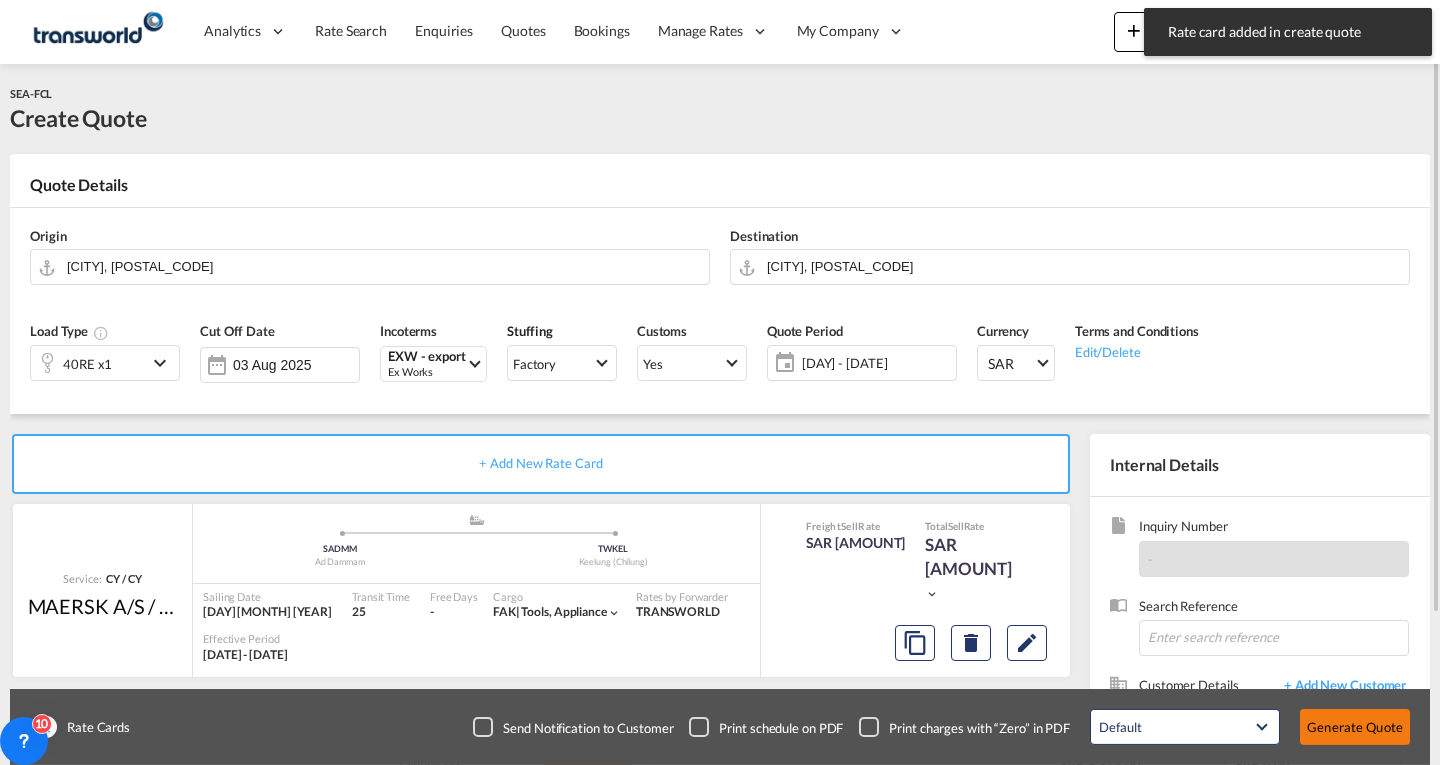 click on "Generate Quote" at bounding box center [1355, 727] 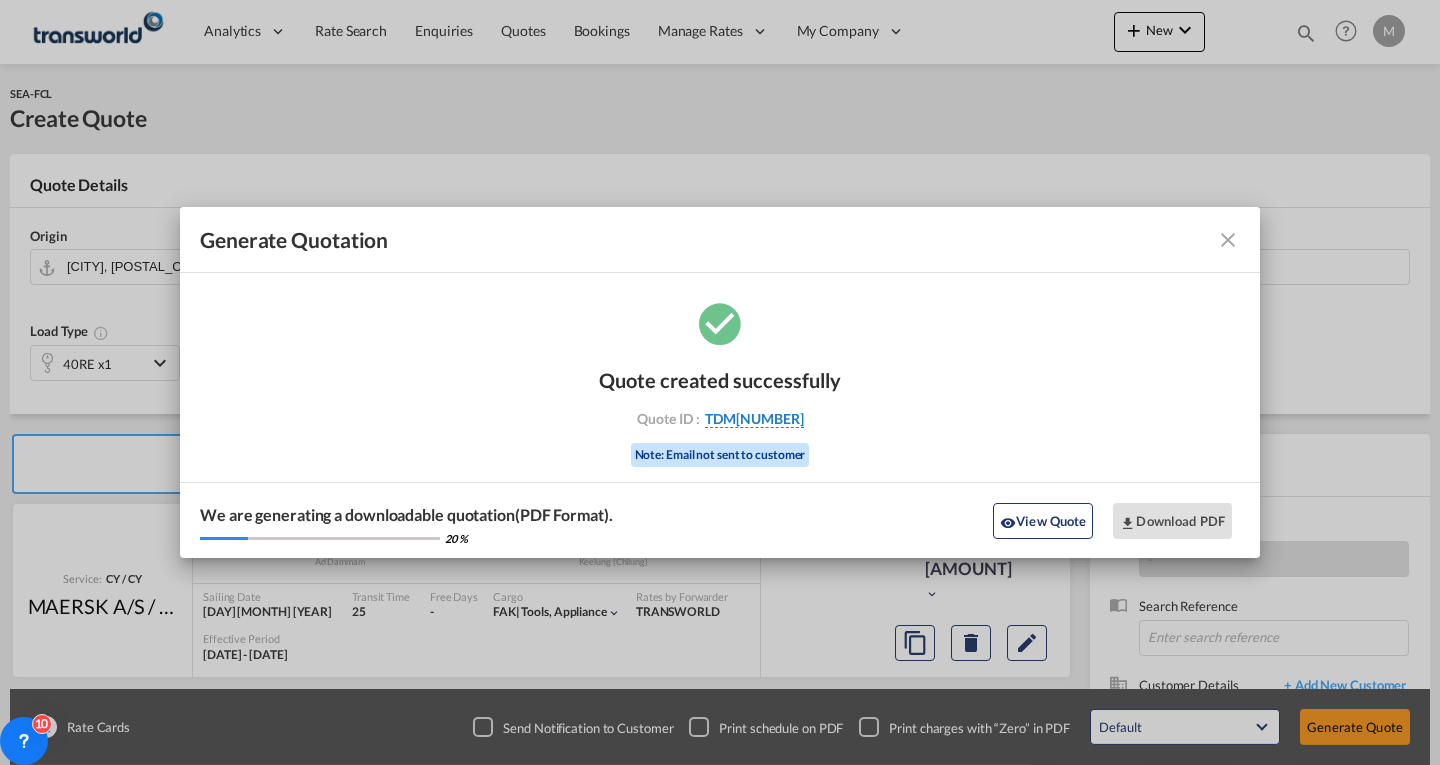 click on "TDM[NUMBER]" at bounding box center (754, 419) 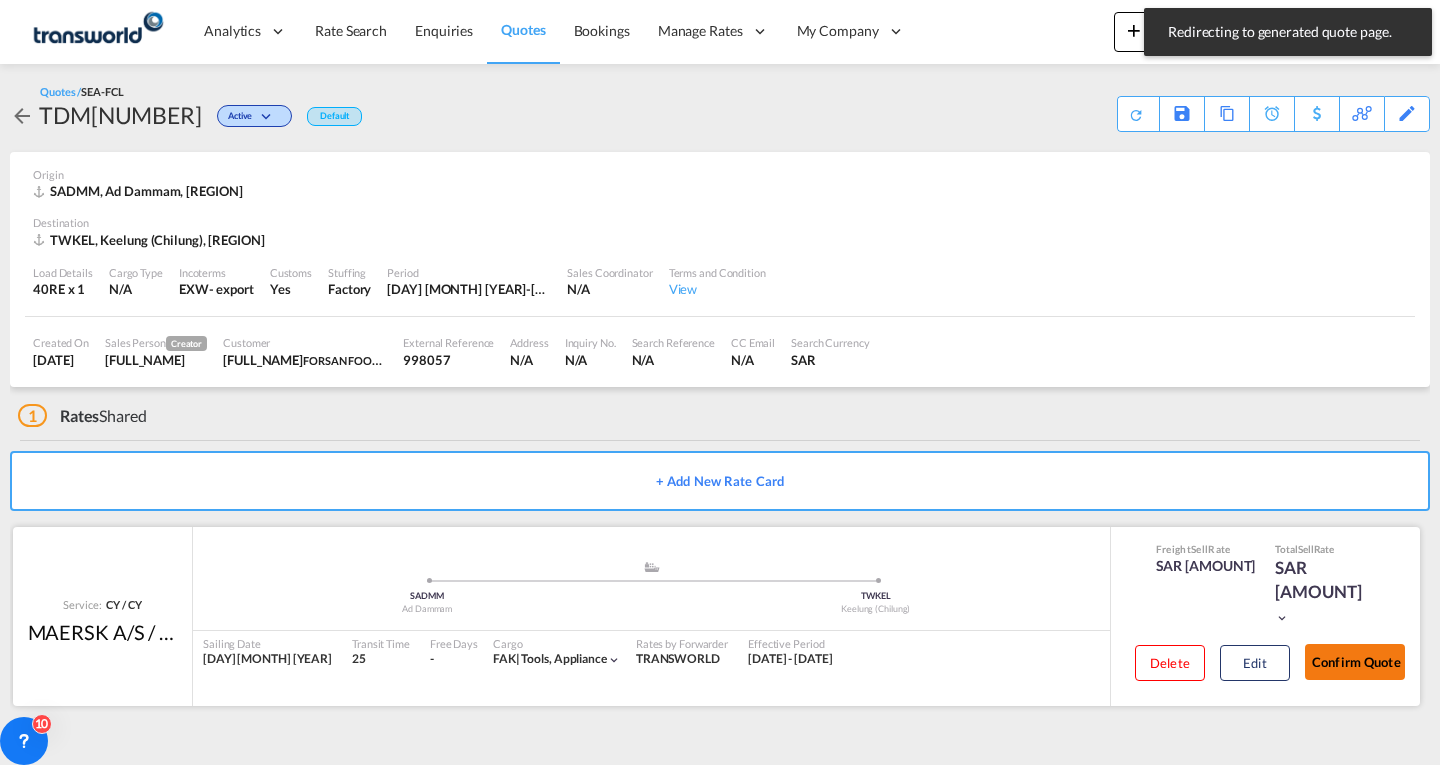 click on "Confirm Quote" at bounding box center (1355, 662) 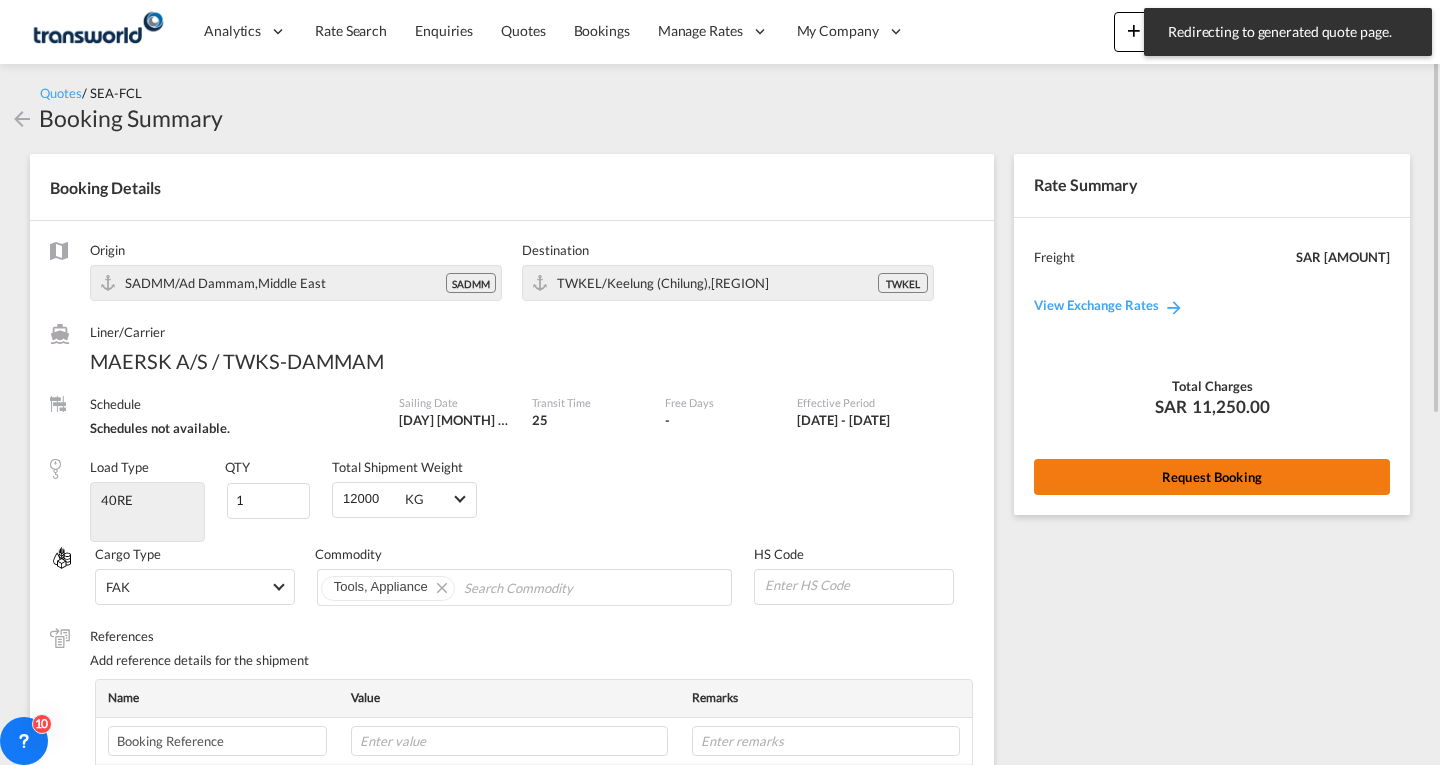 click on "Request Booking" at bounding box center (1212, 477) 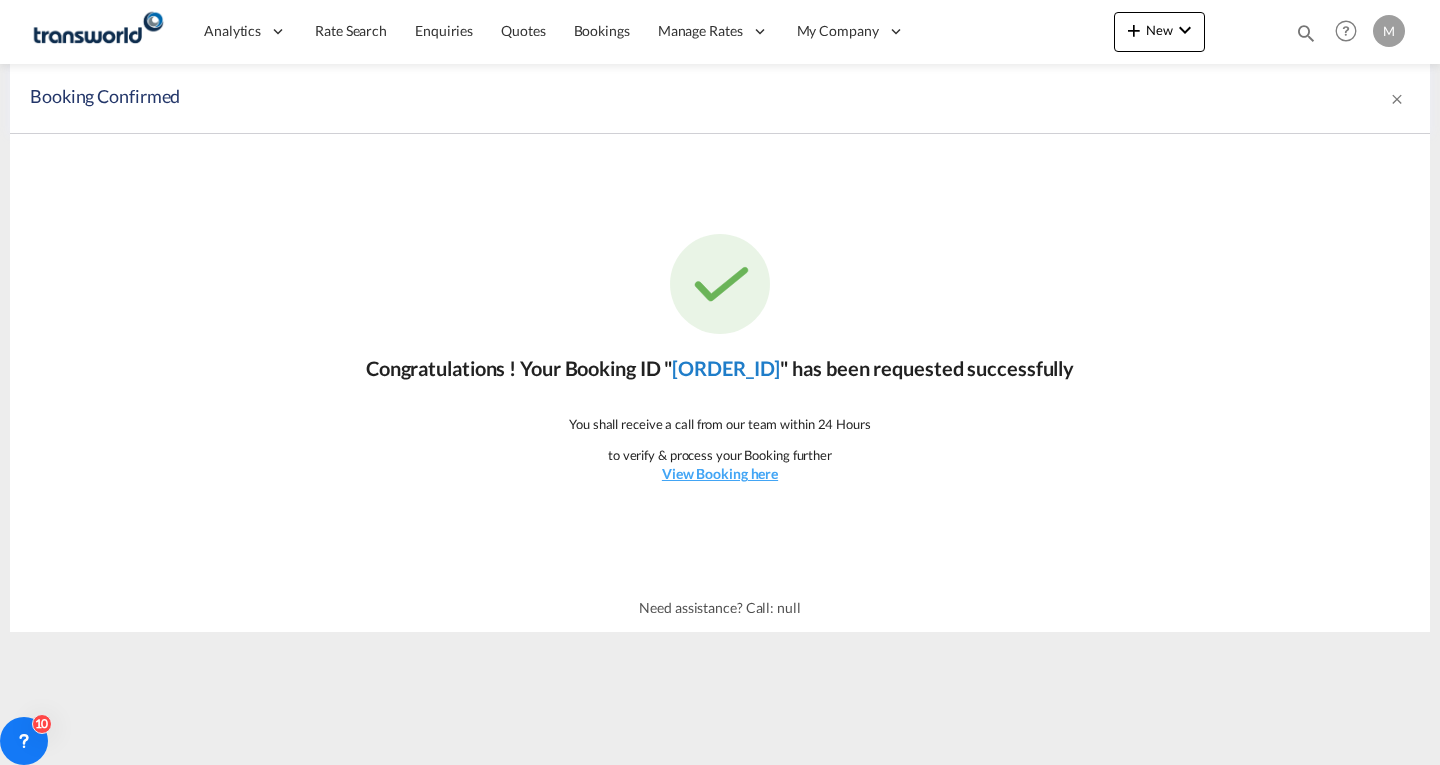click on "[ORDER_ID]" 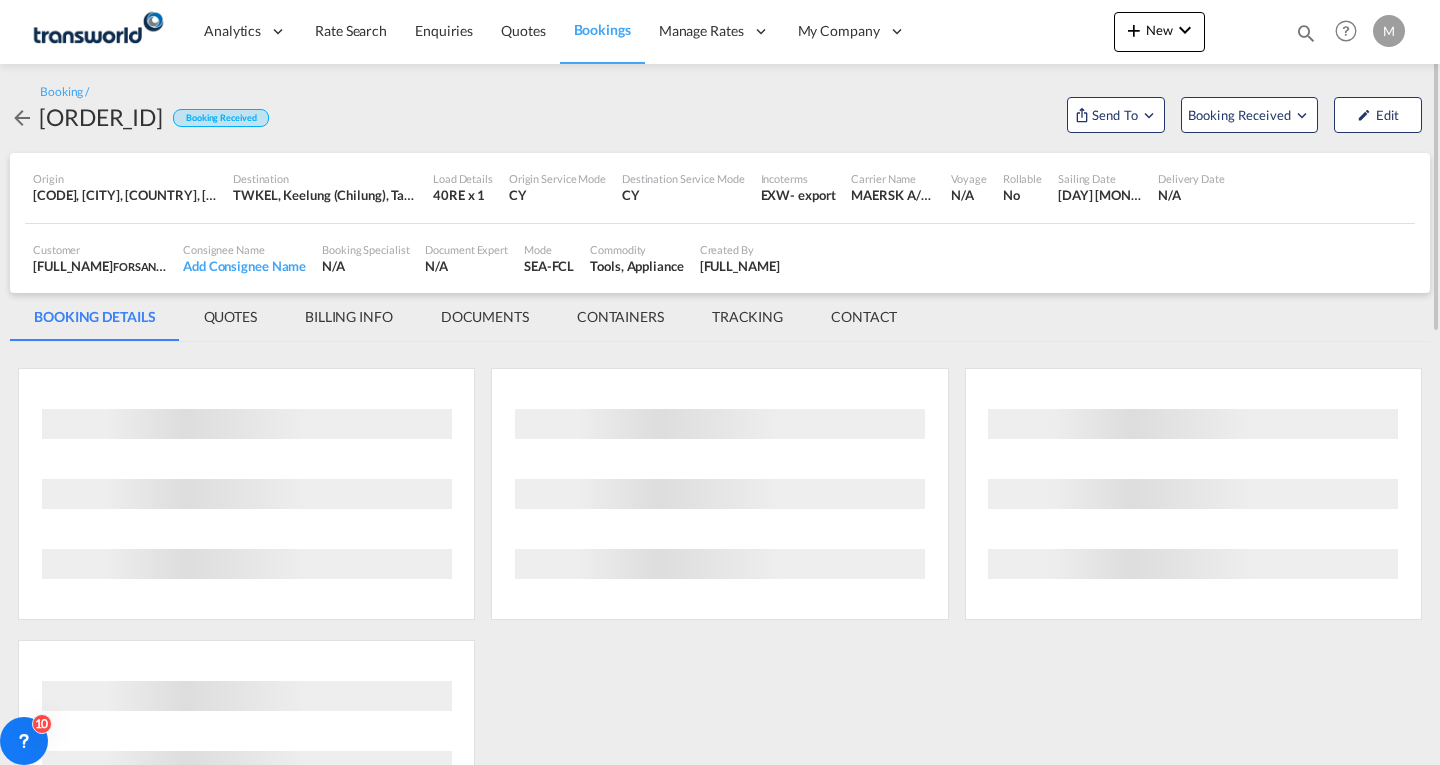 scroll, scrollTop: 0, scrollLeft: 0, axis: both 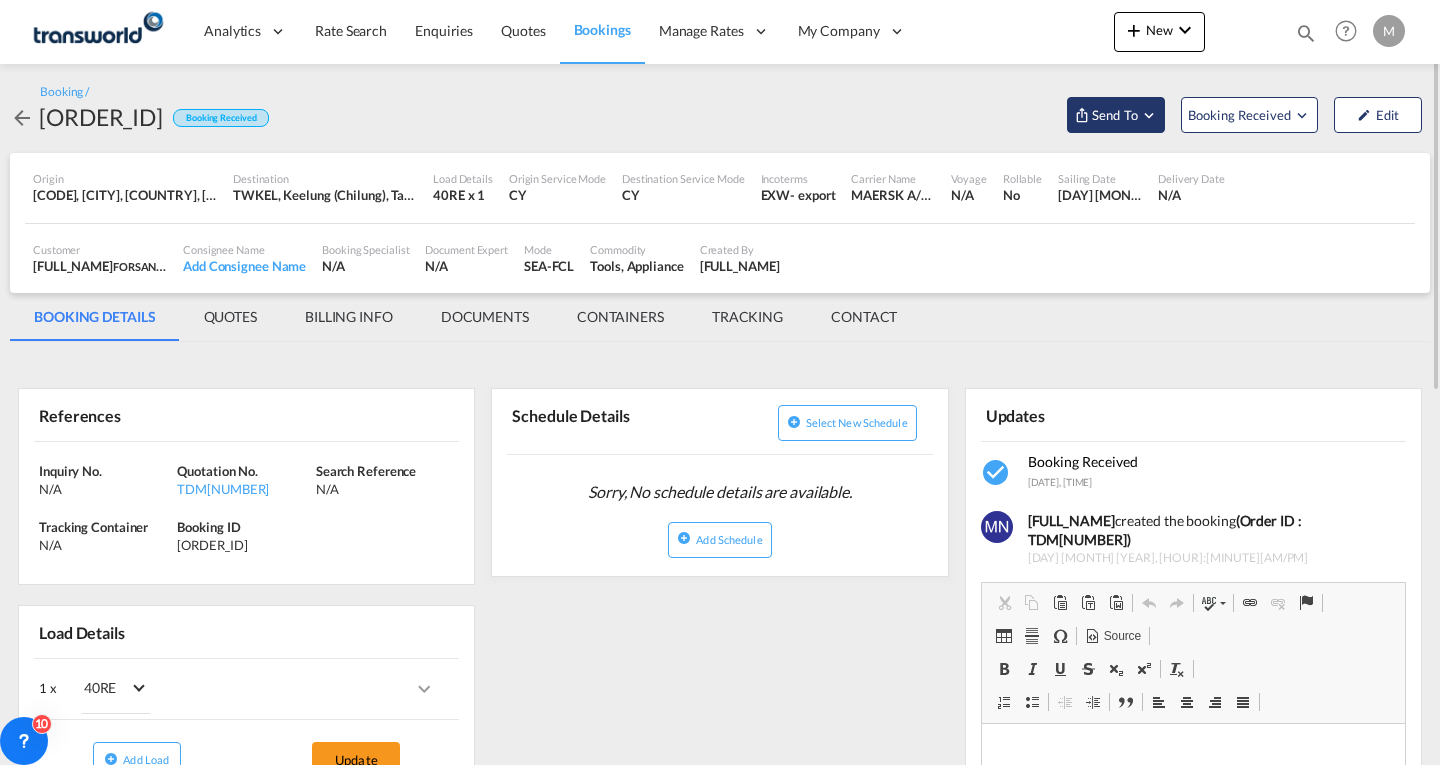click on "Send To" at bounding box center (1115, 115) 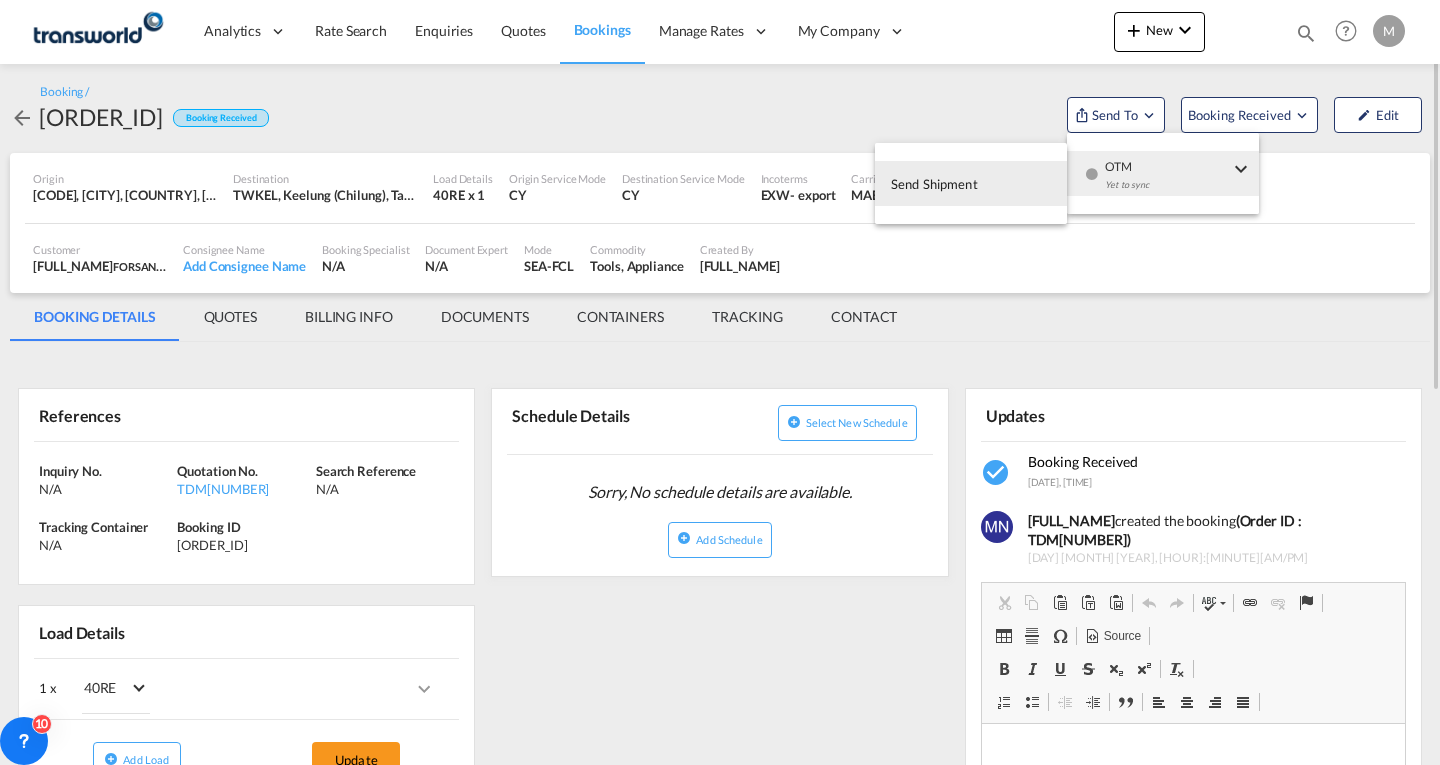 click on "Send Shipment" at bounding box center (934, 184) 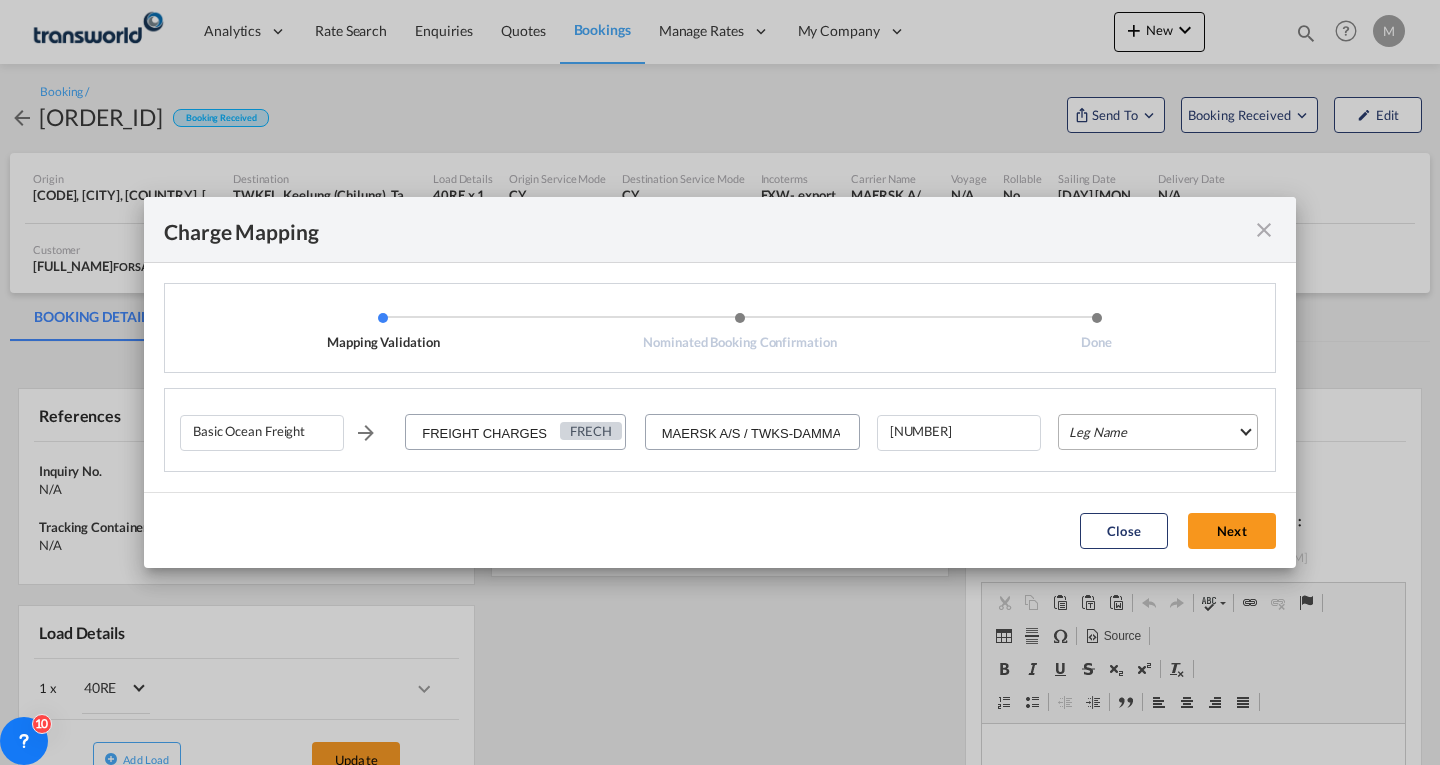 click on "Leg Name HANDLING ORIGIN VESSEL HANDLING DESTINATION OTHERS TL PICK UP CUSTOMS ORIGIN CUSTOMS DESTINATION TL DELIVERY" at bounding box center [1158, 432] 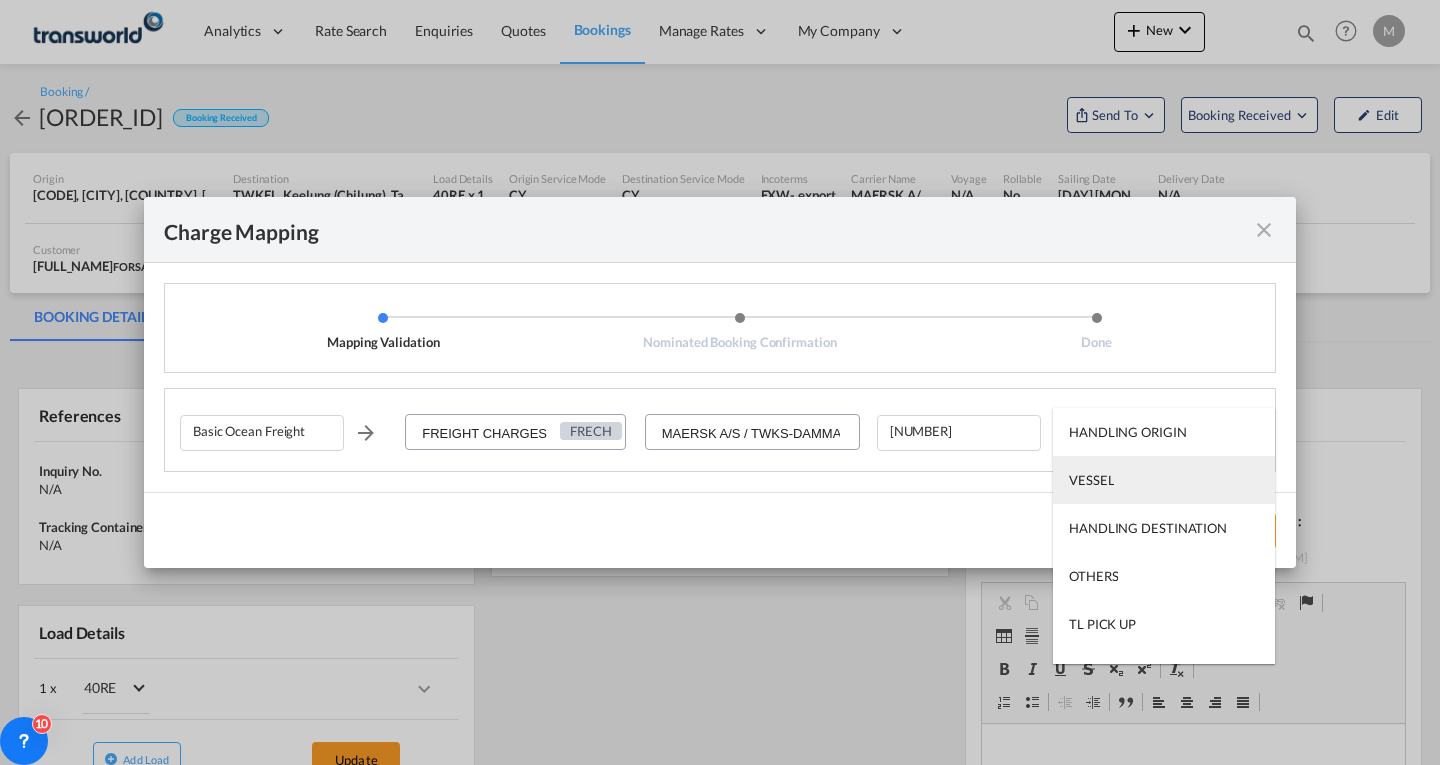 click on "VESSEL" at bounding box center (1091, 480) 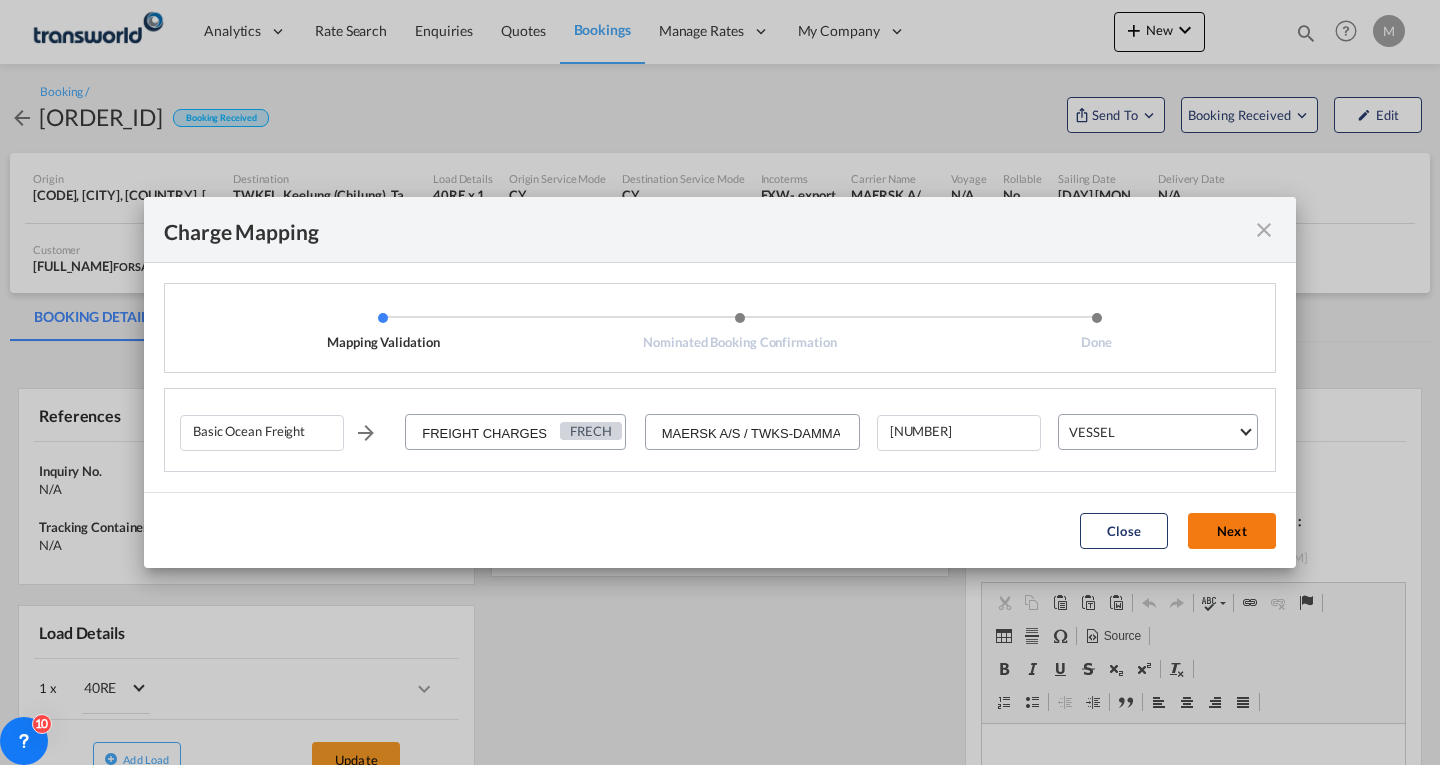 click on "Next" 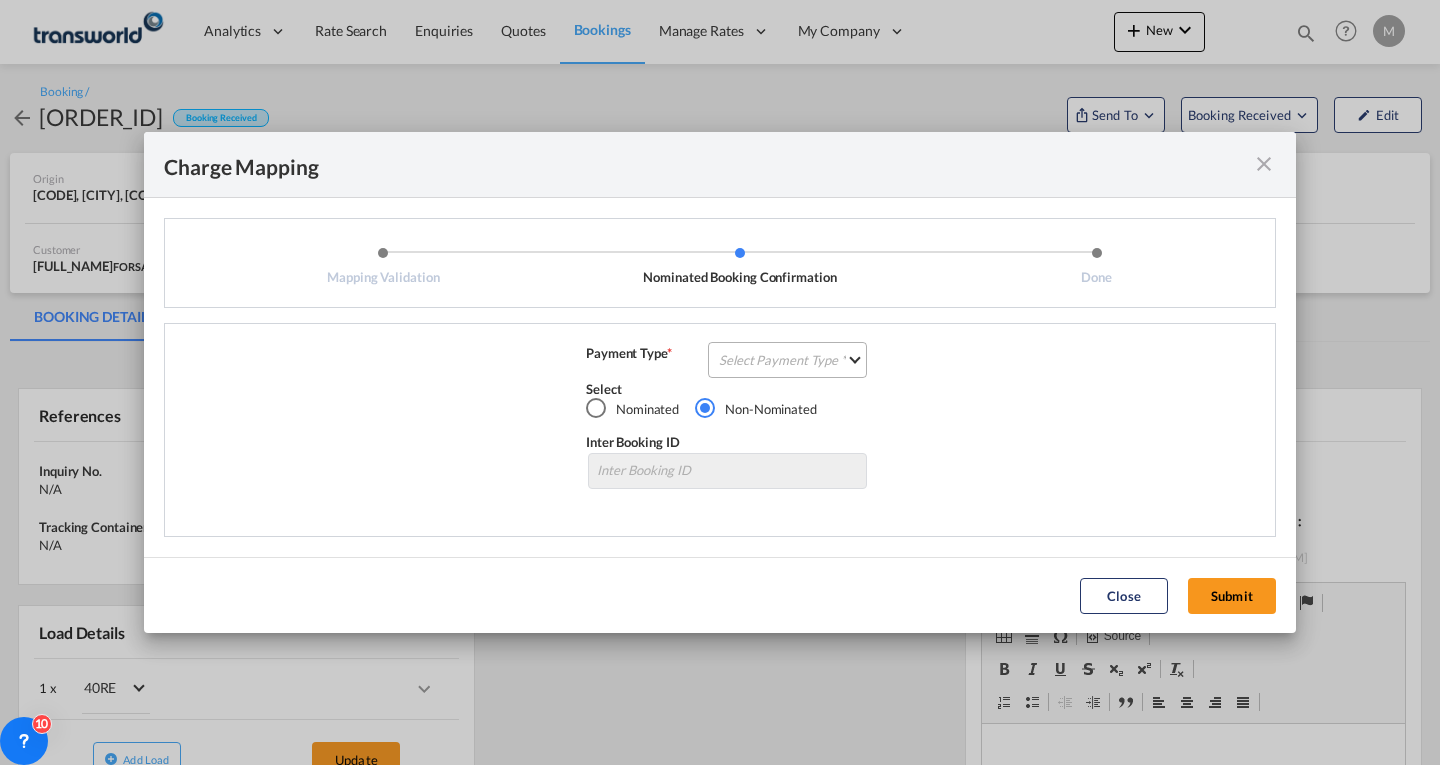 click on "Select Payment Type
COLLECT
PREPAID" at bounding box center (787, 360) 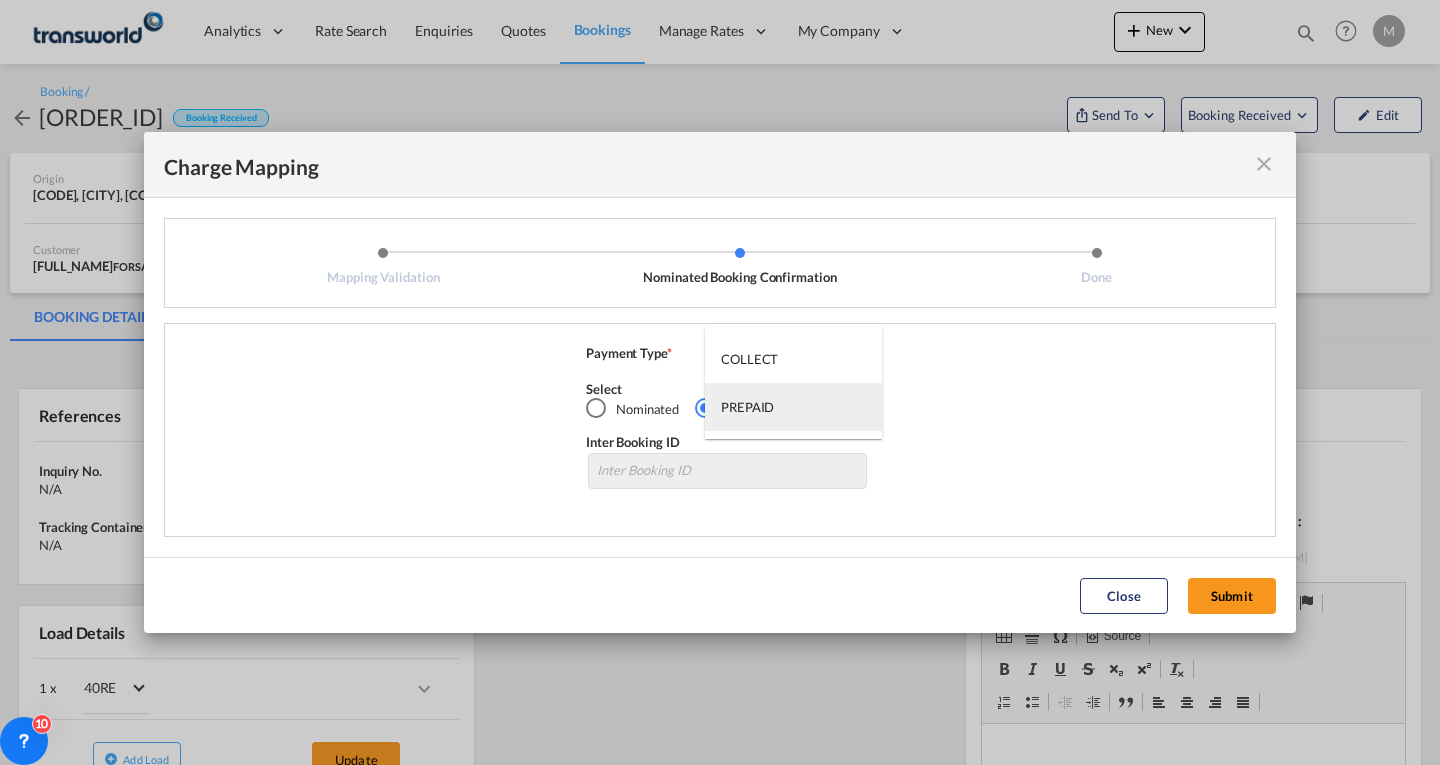 click on "PREPAID" at bounding box center (747, 407) 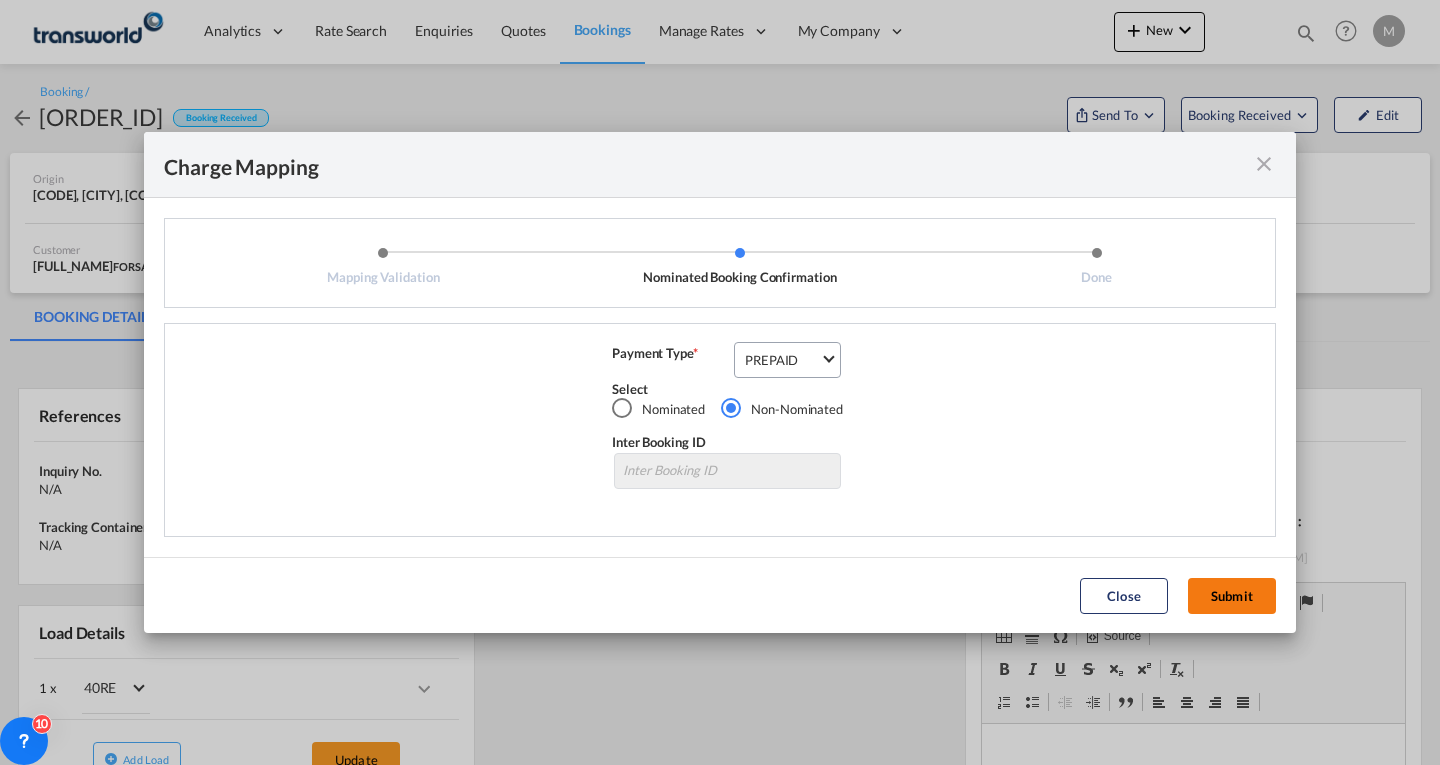 click on "Submit" 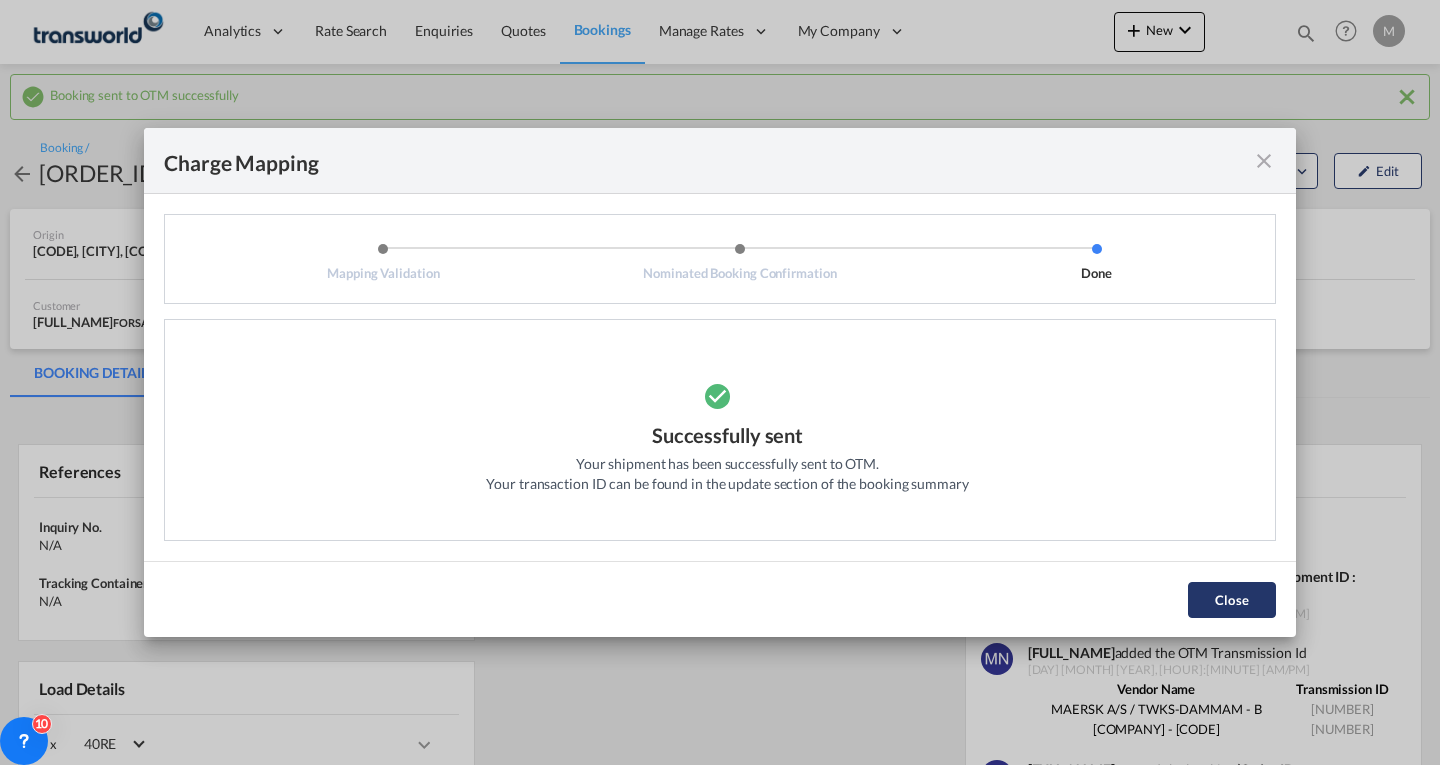 click on "Close" 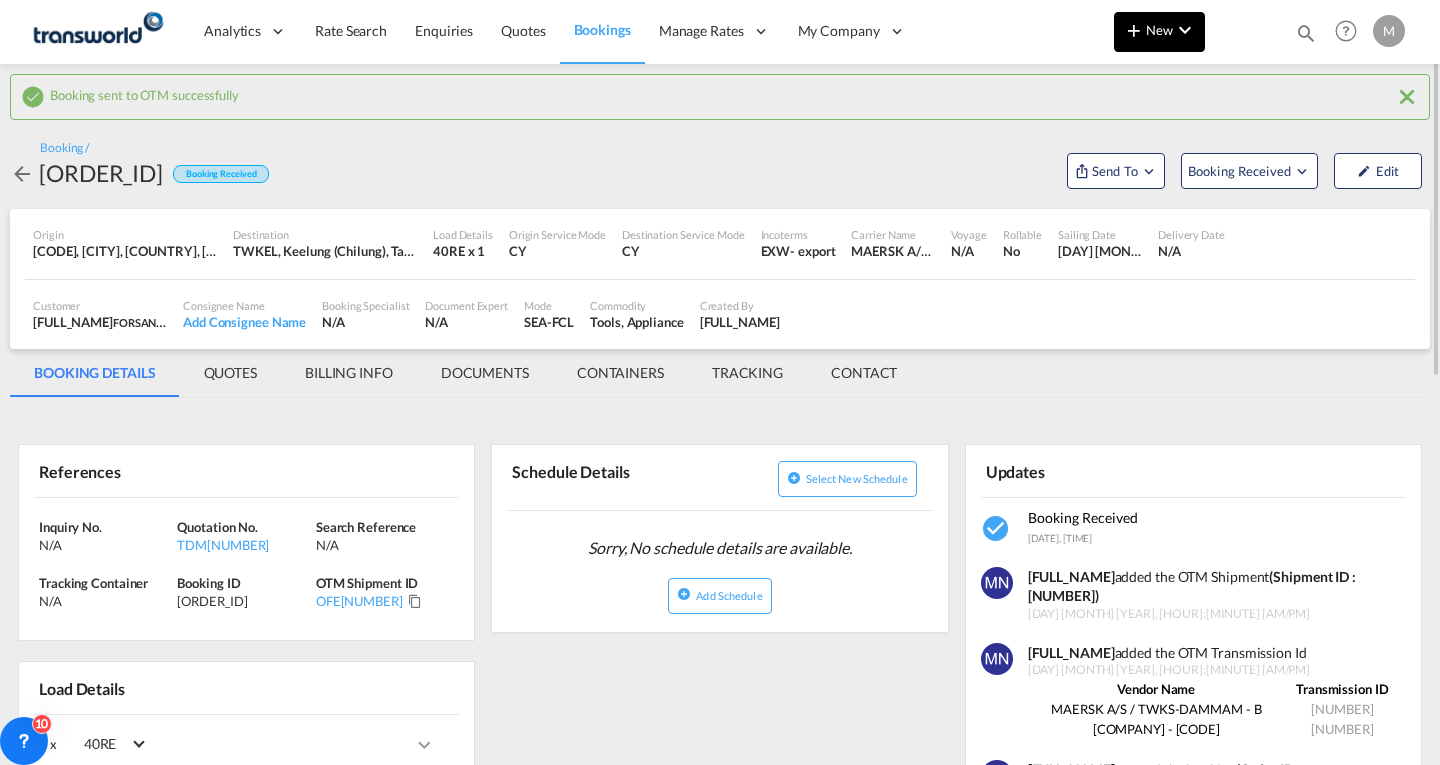 click at bounding box center (1134, 30) 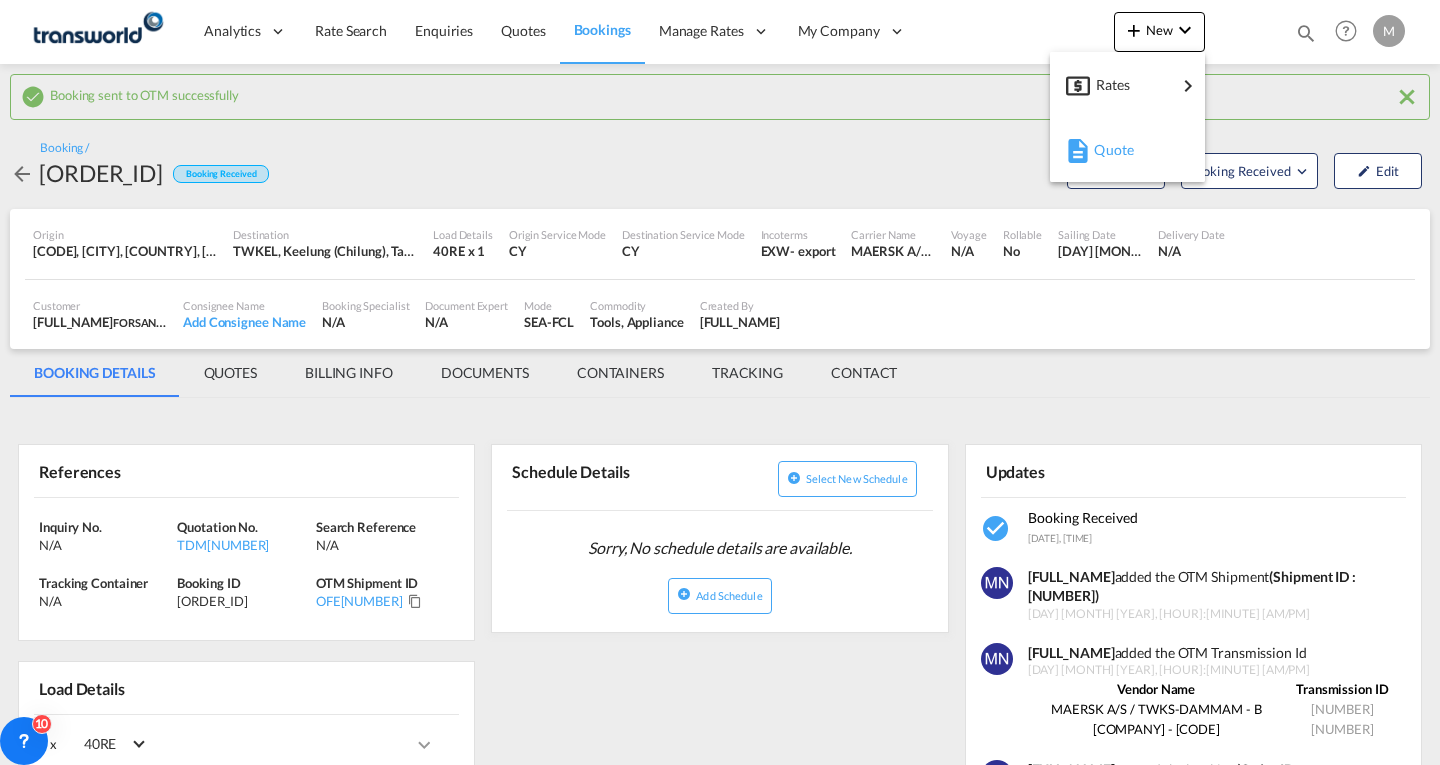click on "Quote" at bounding box center (1105, 150) 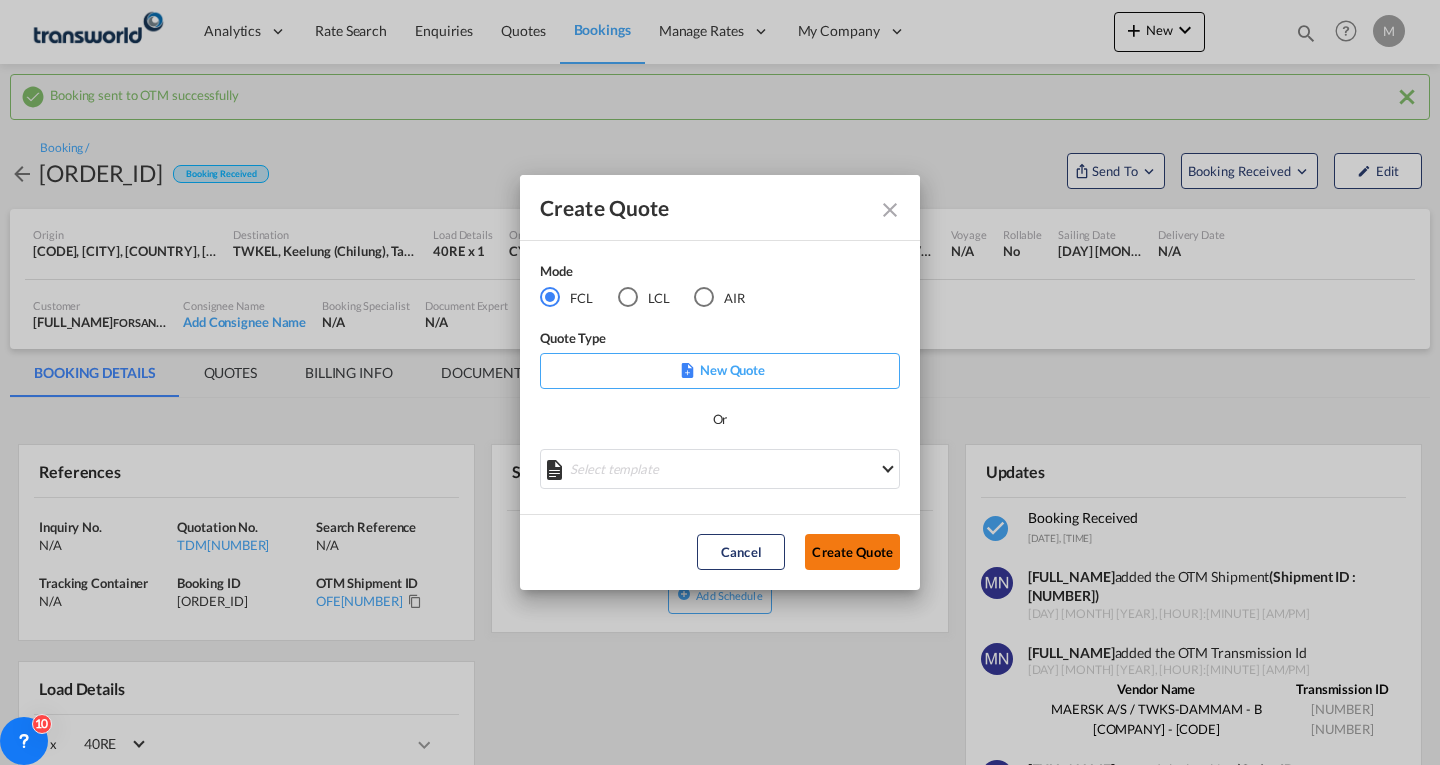 click on "Create Quote" 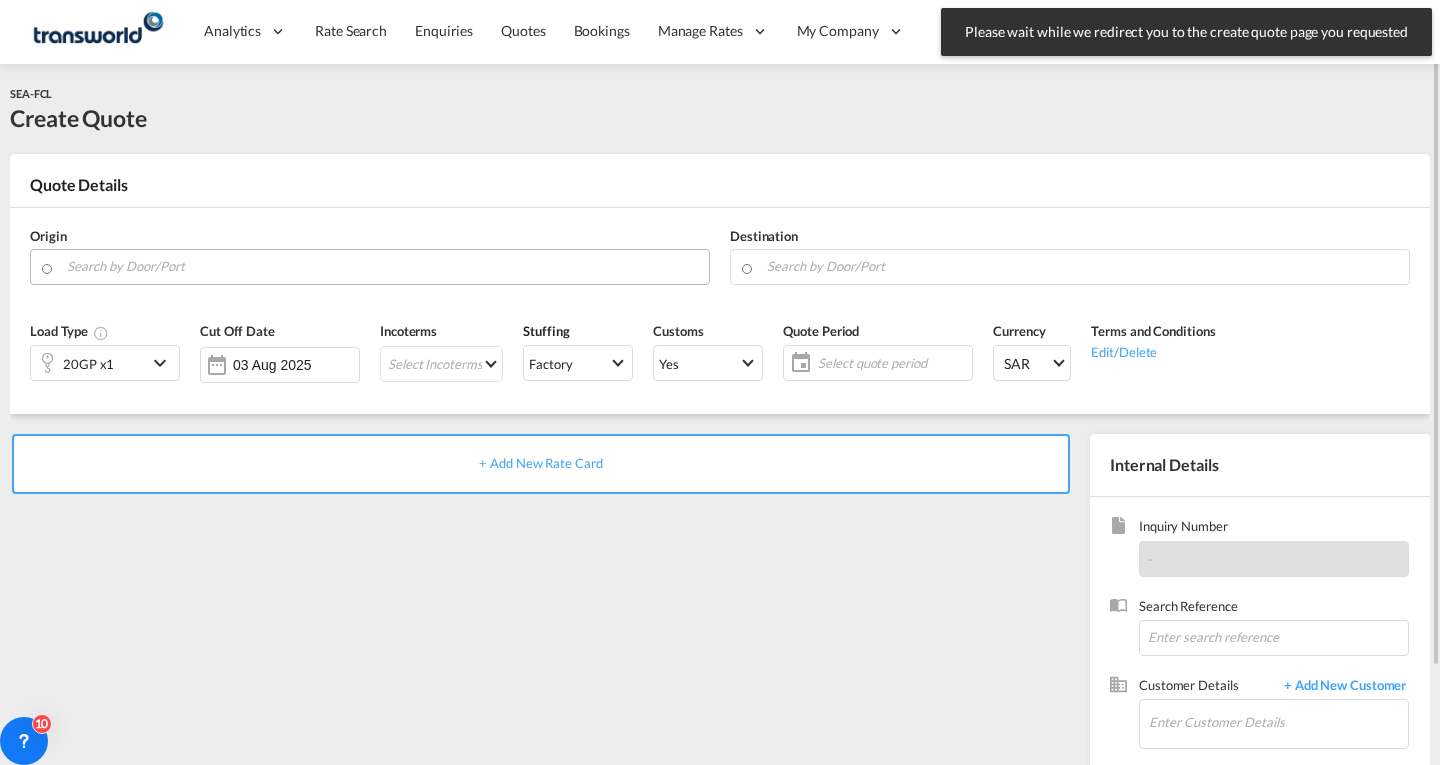 click at bounding box center (383, 266) 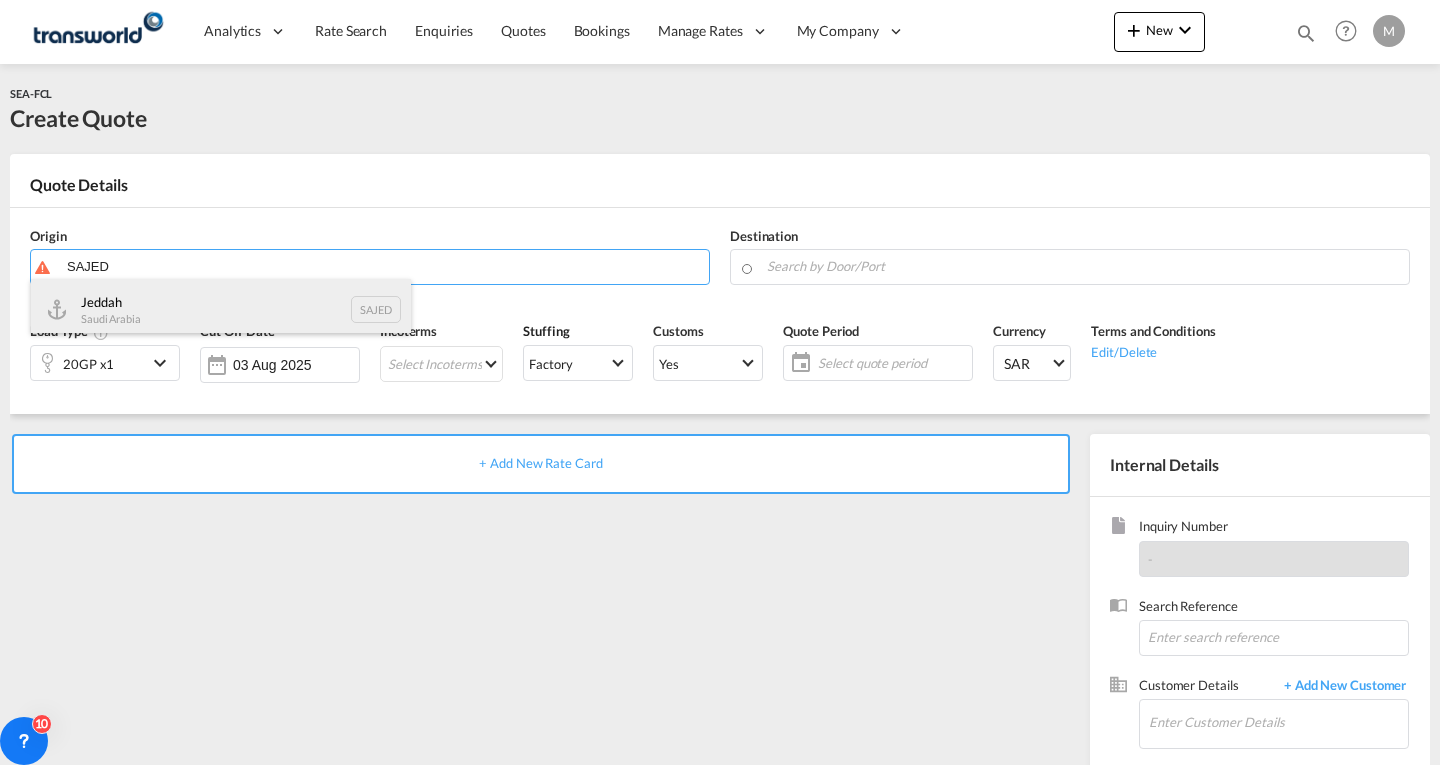 click on "[CITY] [COUNTRY]
[CODE]" at bounding box center [221, 309] 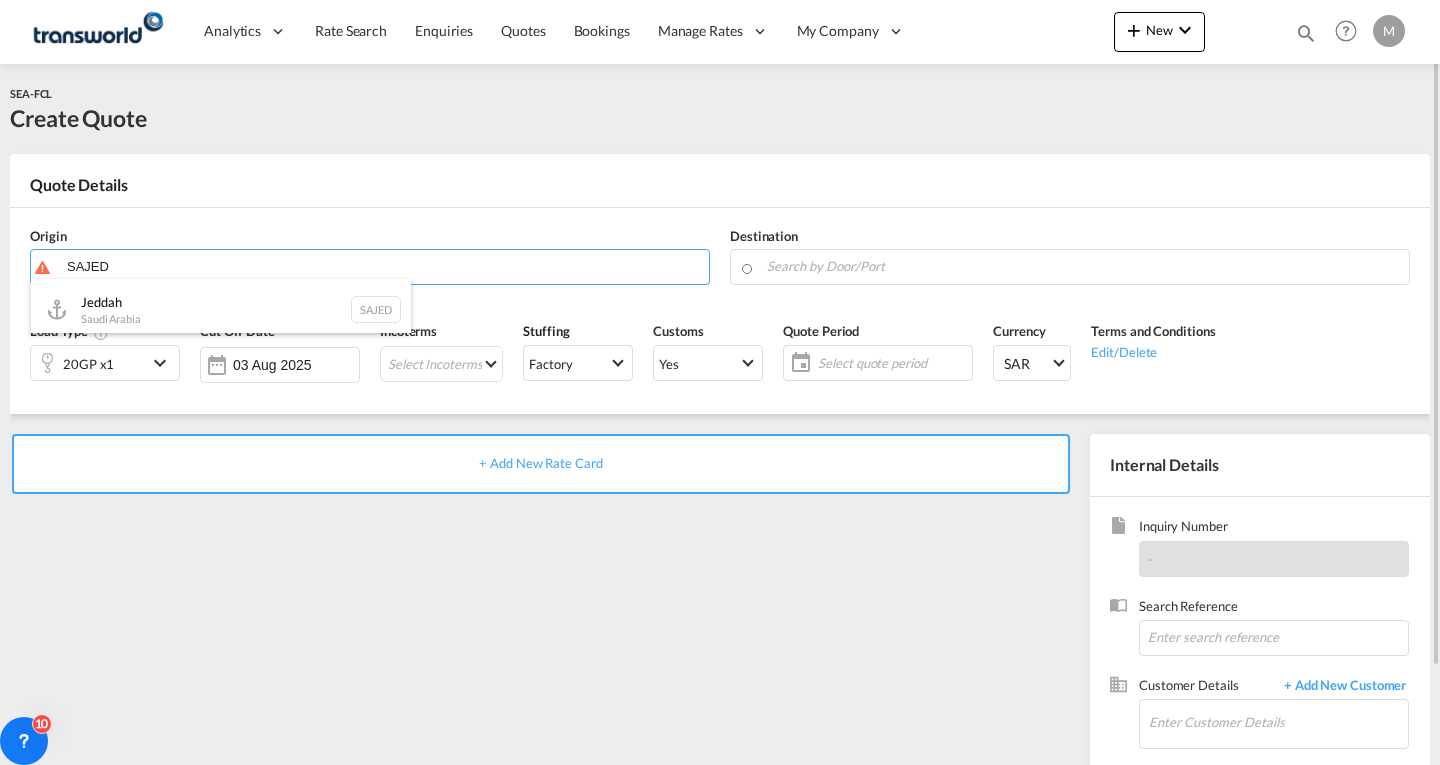 type on "Jeddah, SAJED" 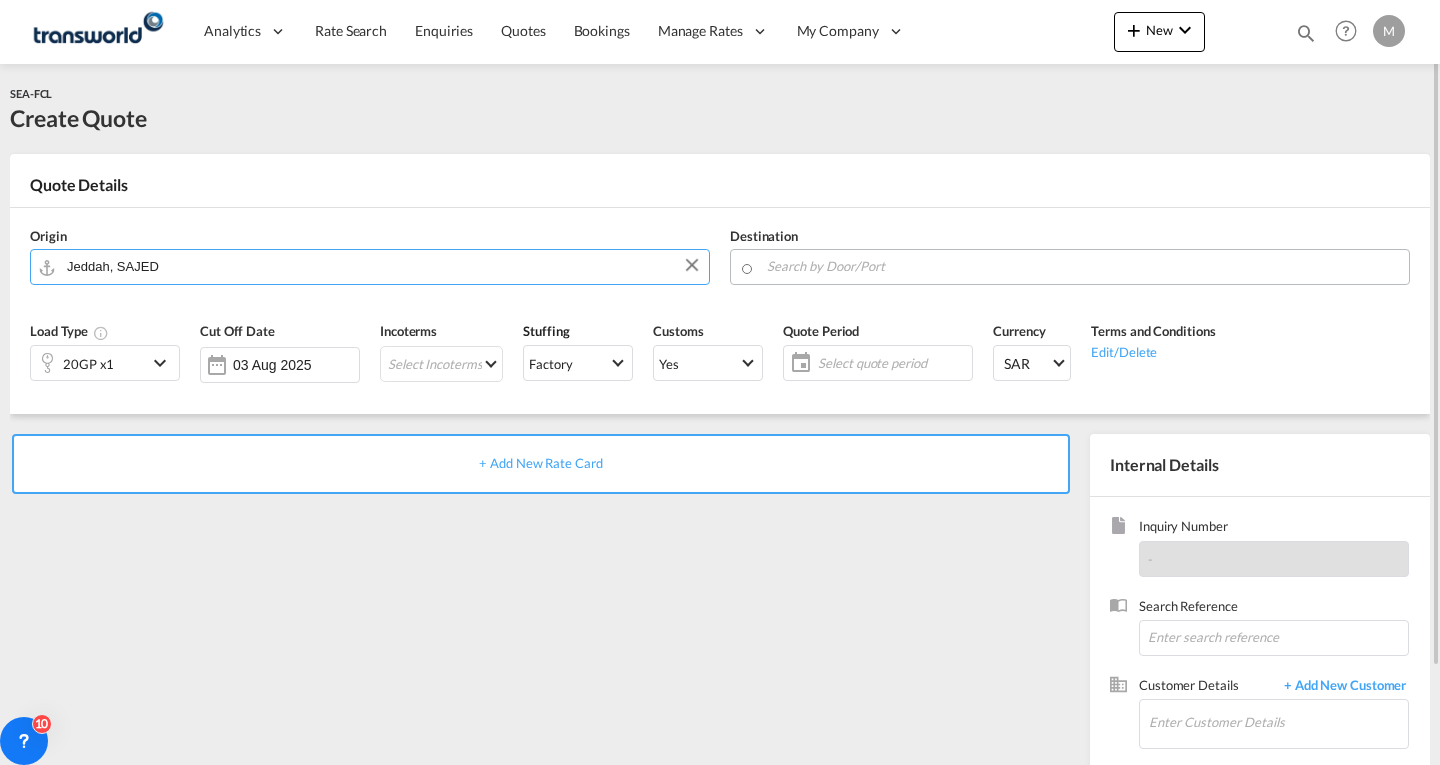 click at bounding box center (1083, 266) 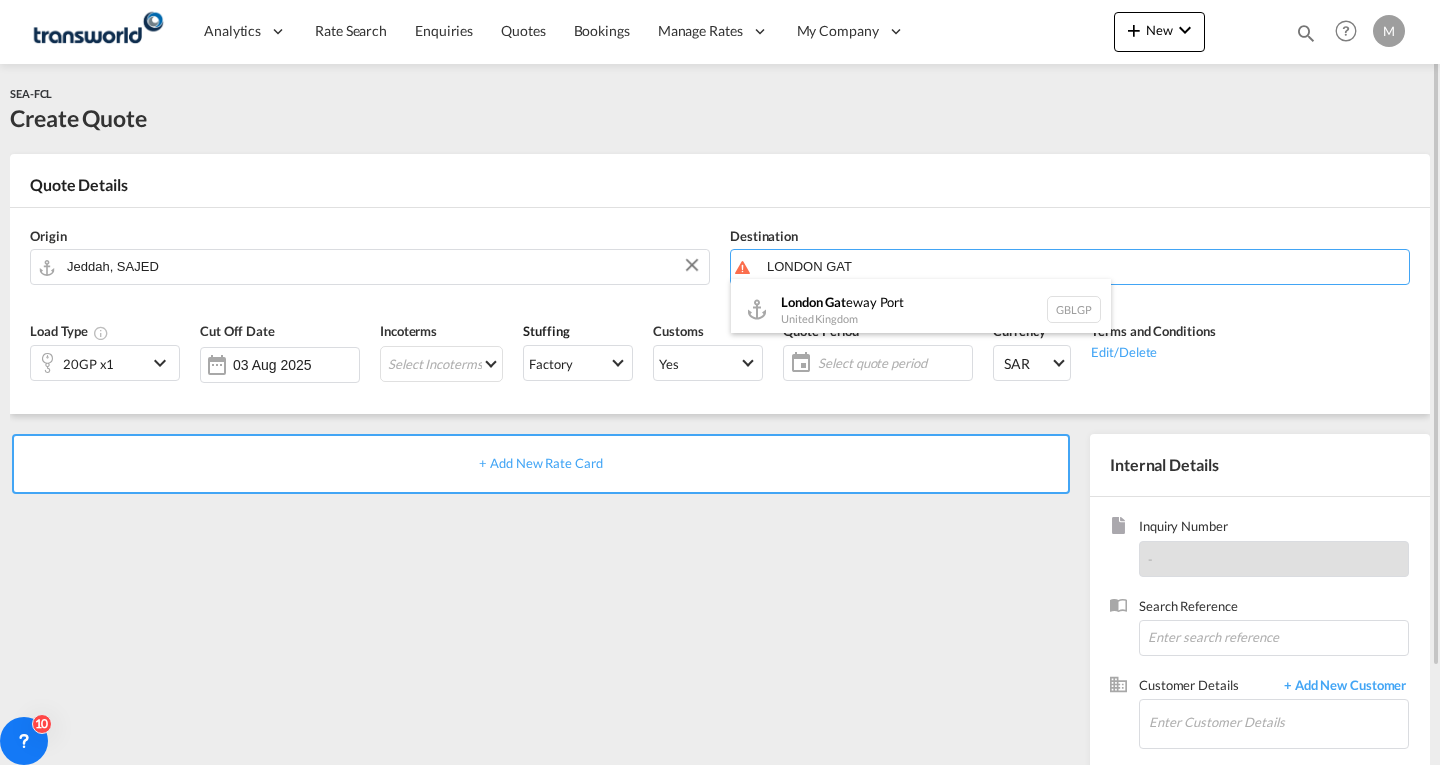 click on "[CITY] [COUNTRY]
[CODE]" at bounding box center [921, 309] 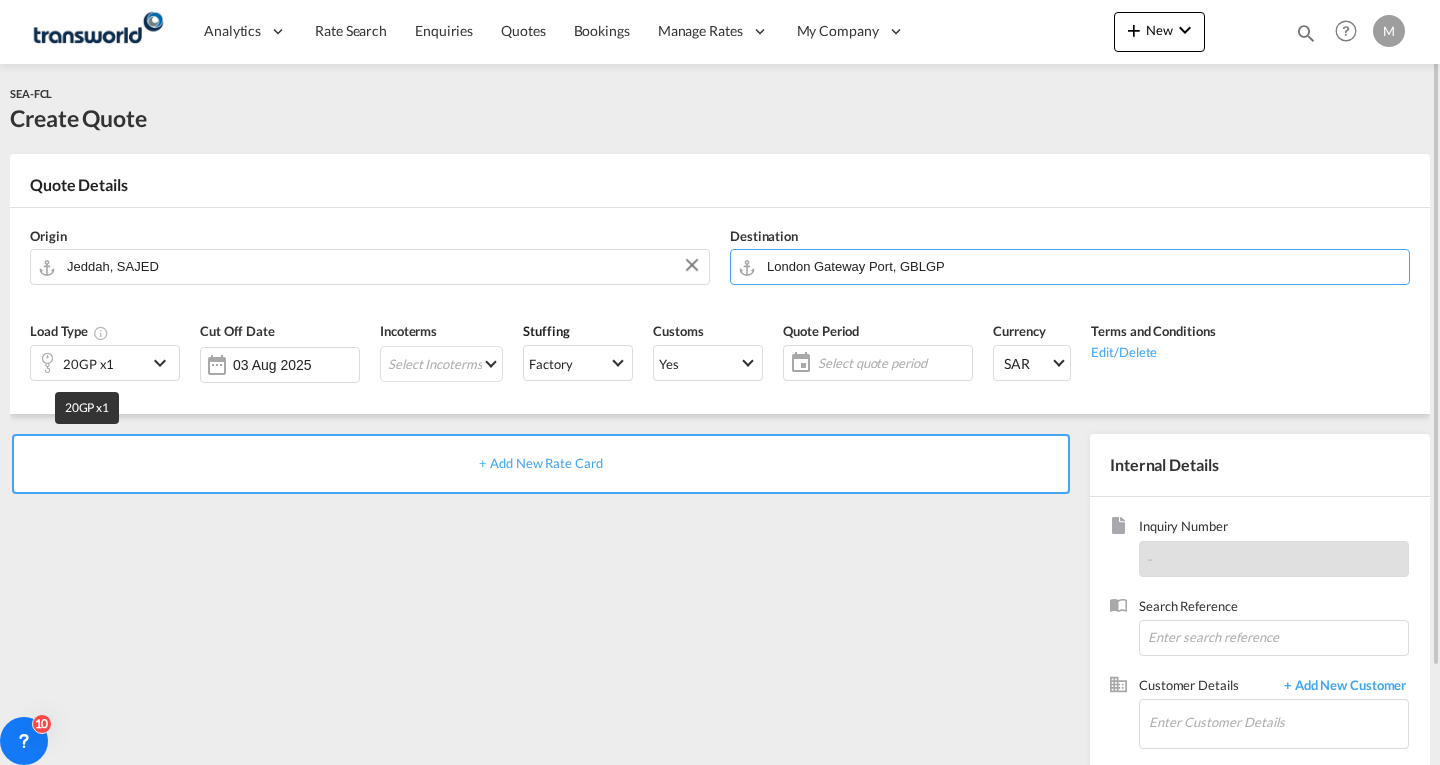 click on "20GP x1" at bounding box center (88, 364) 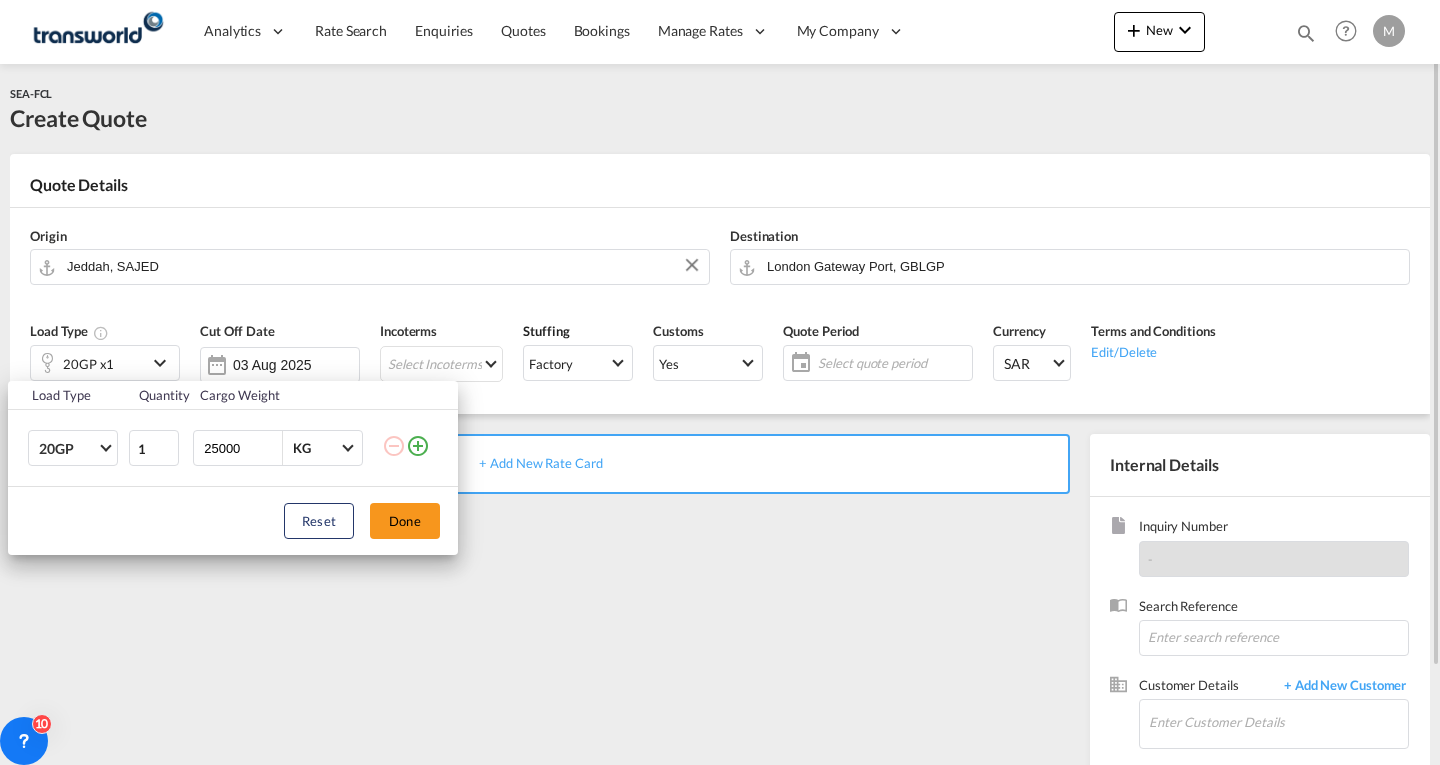 click on "Load Type
Quantity Cargo Weight
20GP
20GP
40GP
40HC
45HC
20RE
40RE
40HR
20OT
40OT
20FR
40FR
40NR
20NR
45S
20TK
40TK
OTHR
53HC
20HC
20FX
1 25000 KG KG
Load type addition is restricted to 4 Reset Done" at bounding box center [720, 382] 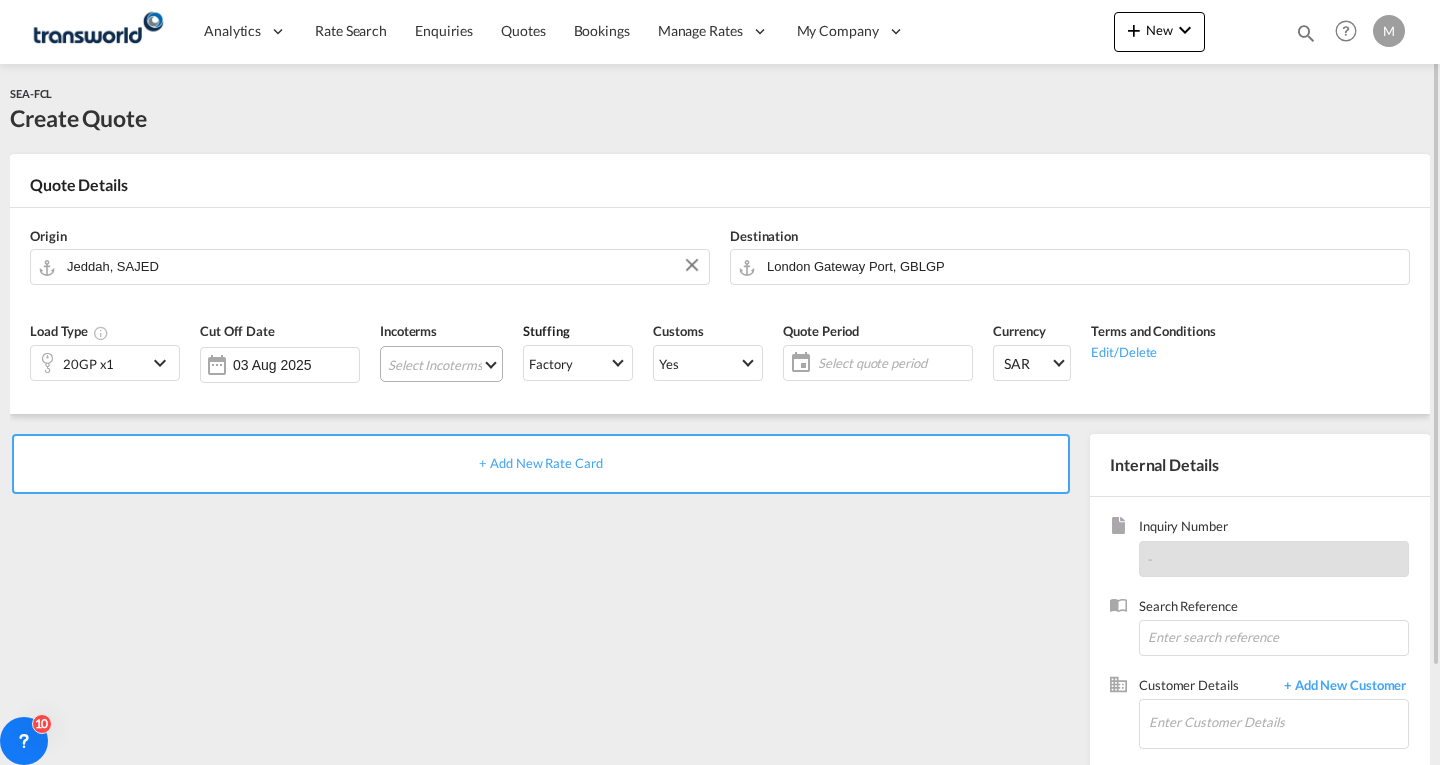 click on "Select Incoterms
CPT - import
Carrier Paid to DPU - import
Delivery at Place Unloaded DAP - export
Delivered at Place CIF - export
Cost,Insurance and Freight CIP - import
Carriage and Insurance Paid to DDP - export
Delivery Duty Paid DPU - export
Delivery at Place Unloaded EXW - import
Ex Works FAS - import
Free Alongside Ship FCA - export
Free Carrier FCA - import
Free Carrier DAP - import
Delivered at Place FOB - import
Free on Board FOB - export
Free on Board EXW - export
Ex Works CPT - export
Carrier Paid to CFR - import
Cost and Freight FAS - export
Free Alongside Ship CIF - import
Cost,Insurance and Freight CIP - export
Carriage and Insurance Paid to CFR - export
Cost and Freight" at bounding box center (441, 364) 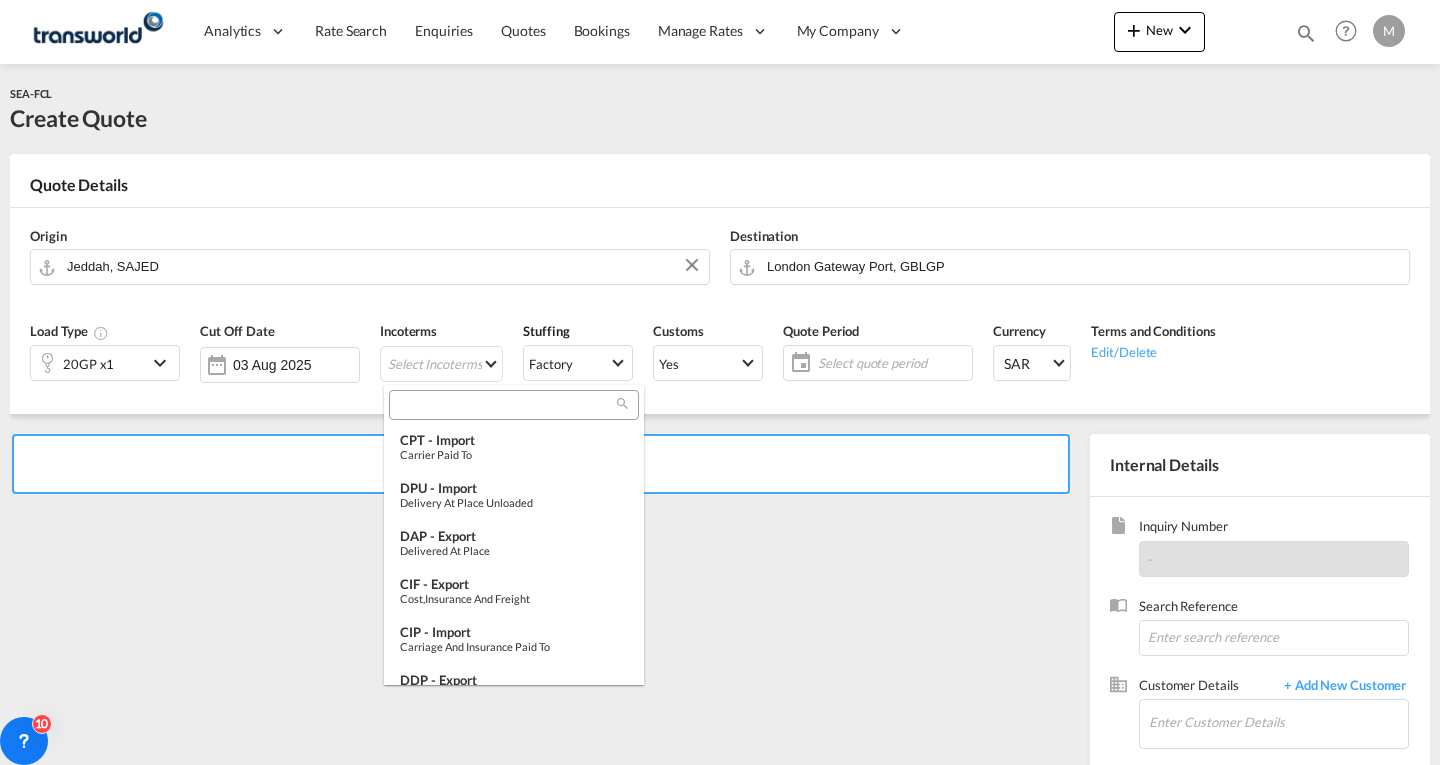 click at bounding box center [506, 405] 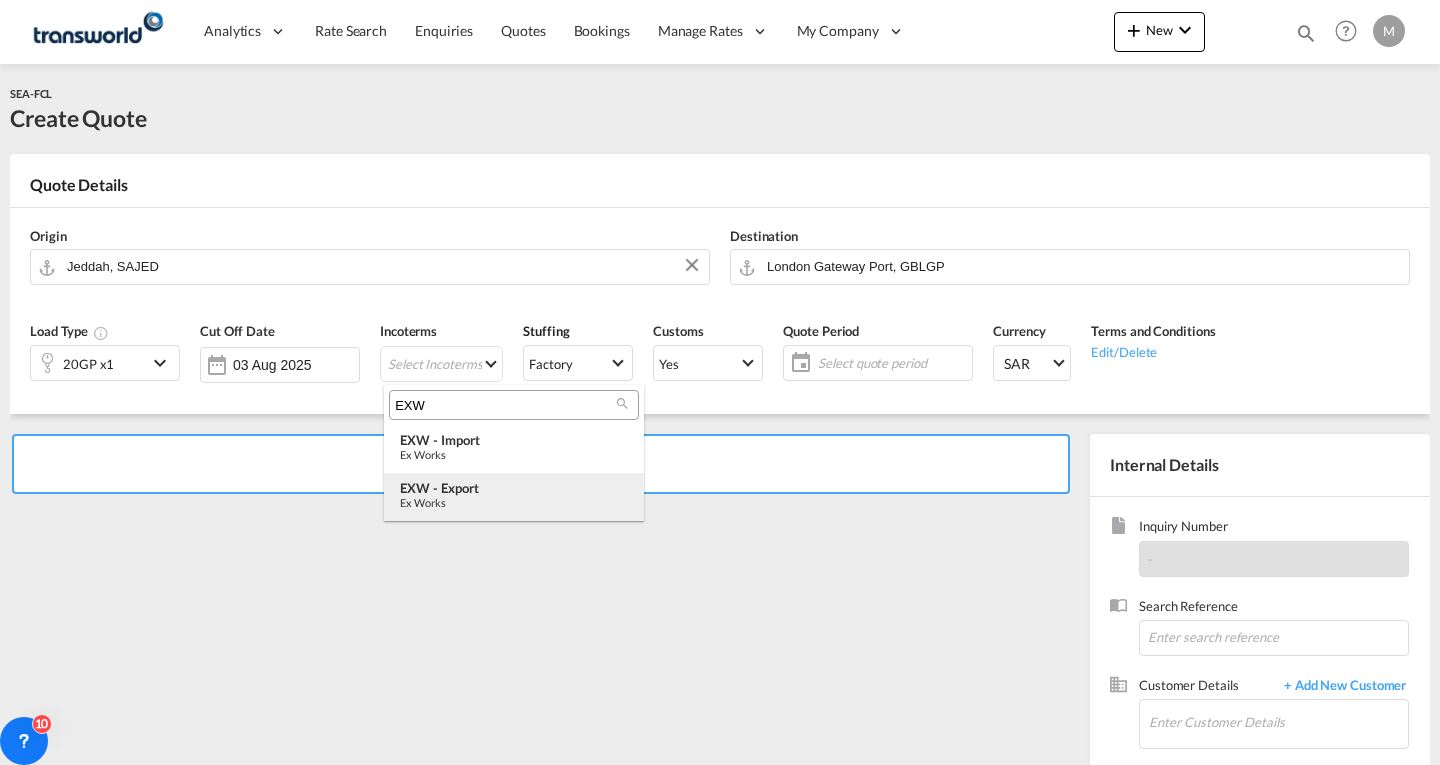 type on "EXW" 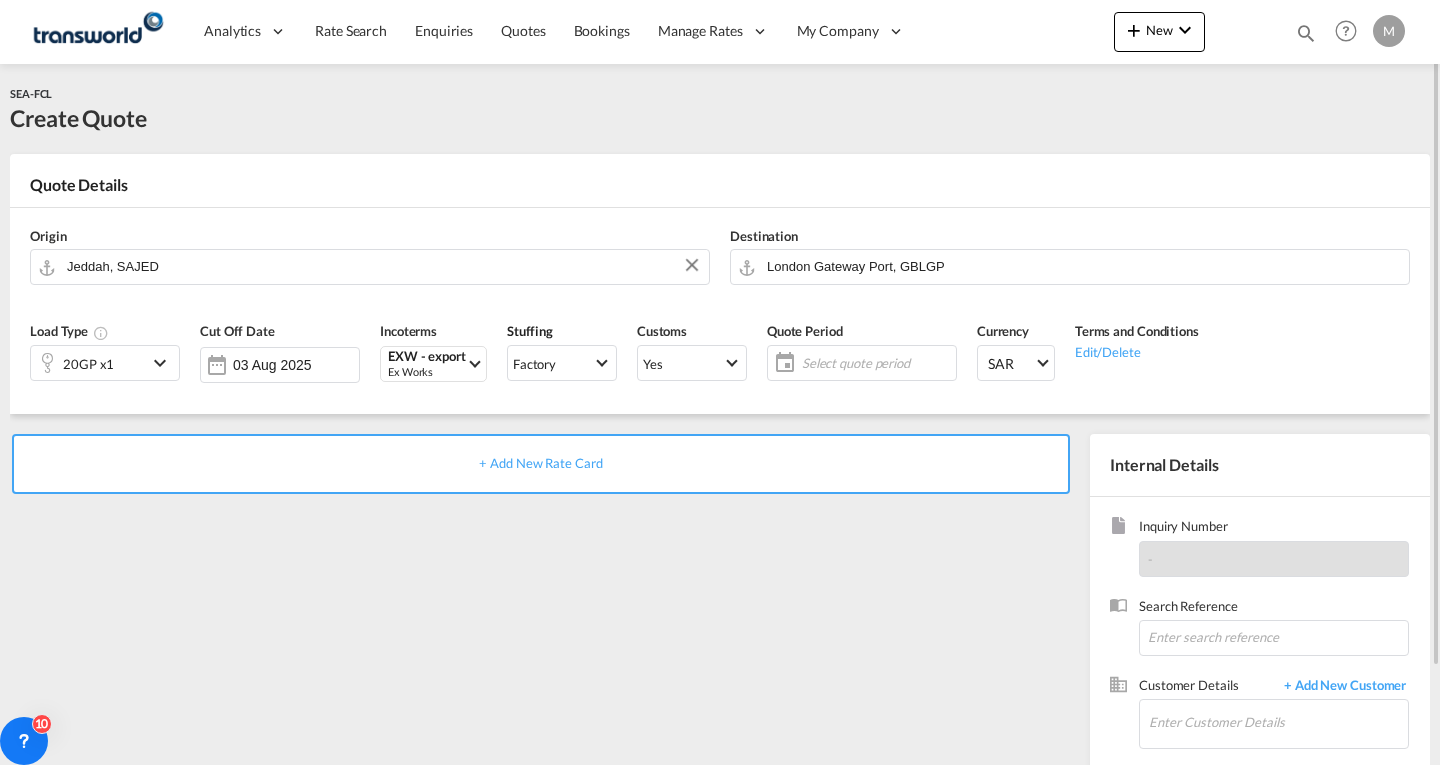 click at bounding box center (780, 363) 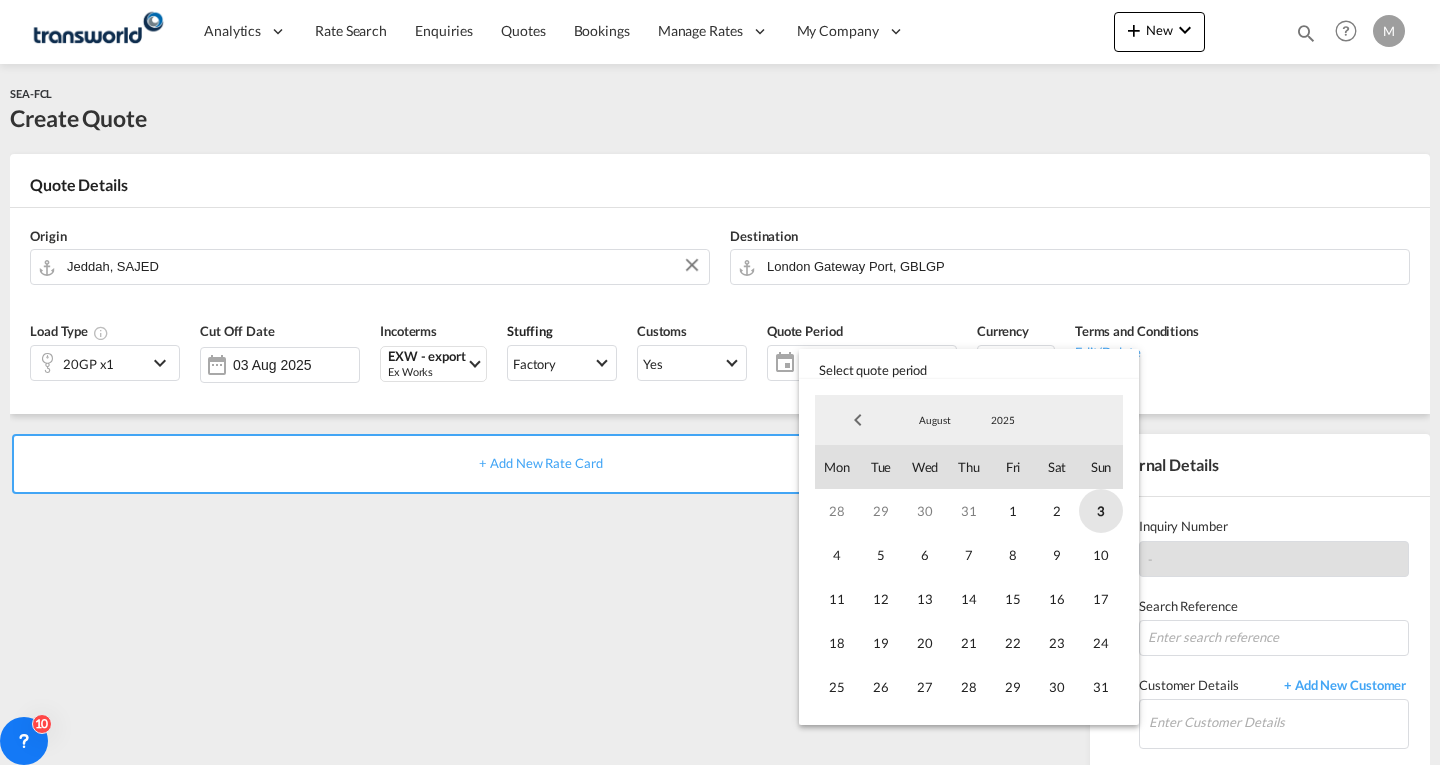 click on "3" at bounding box center [1101, 511] 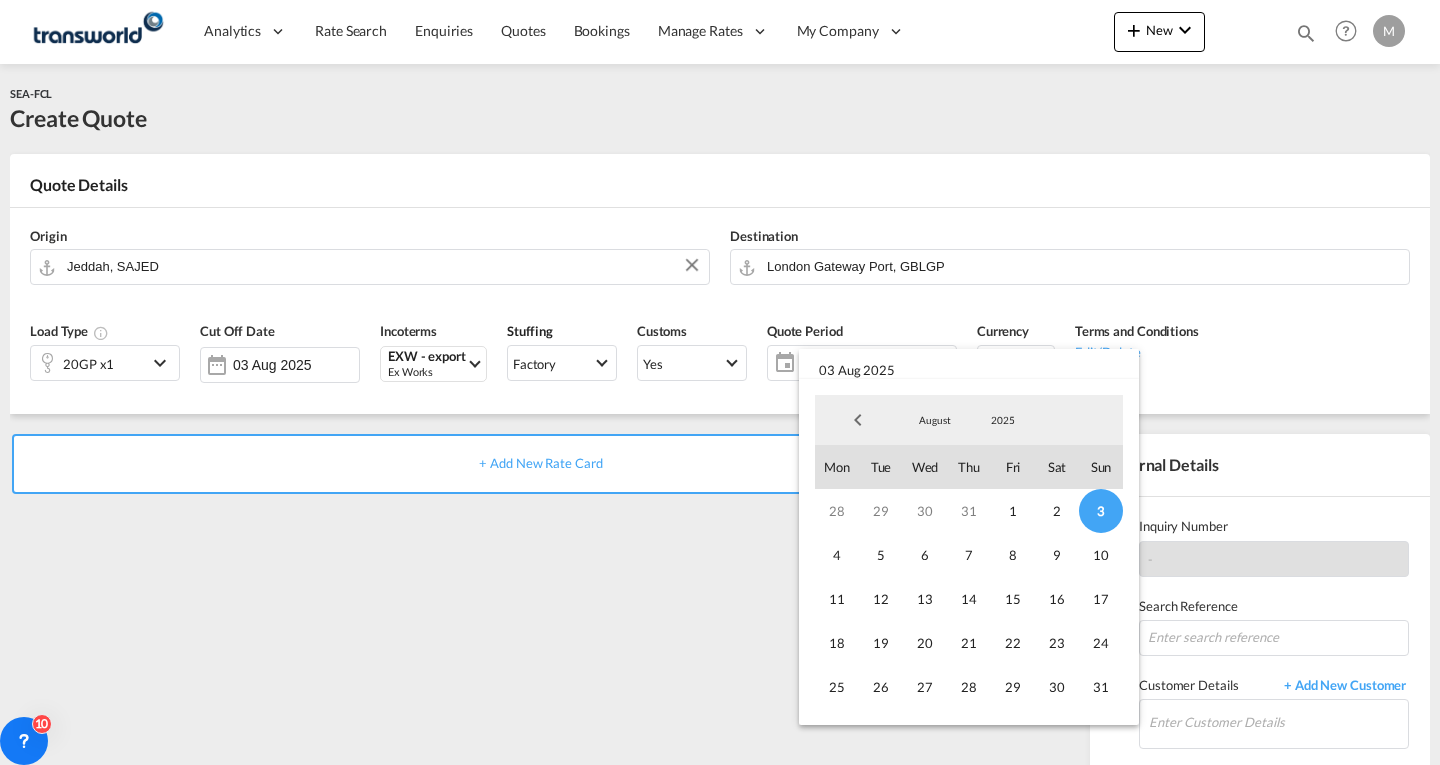 click at bounding box center (720, 382) 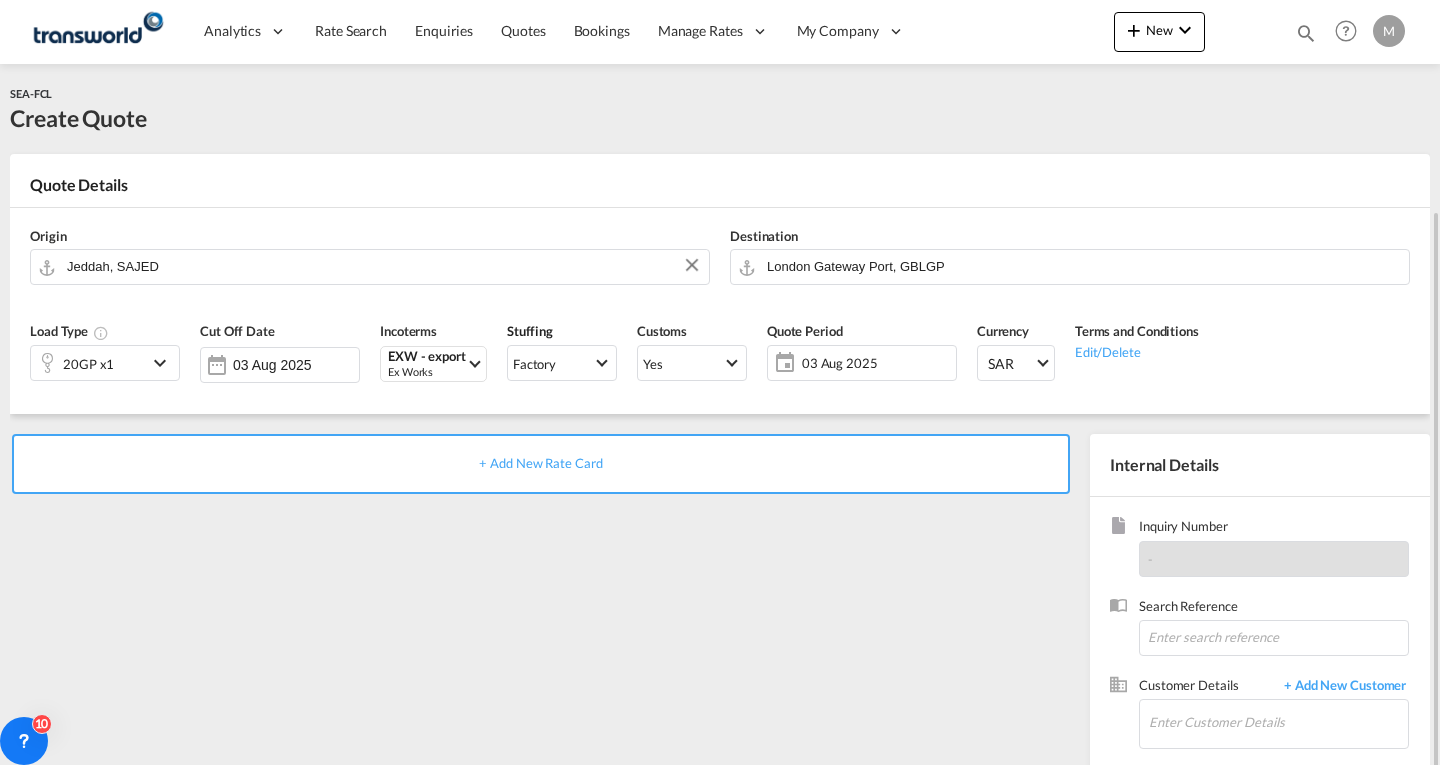 scroll, scrollTop: 112, scrollLeft: 0, axis: vertical 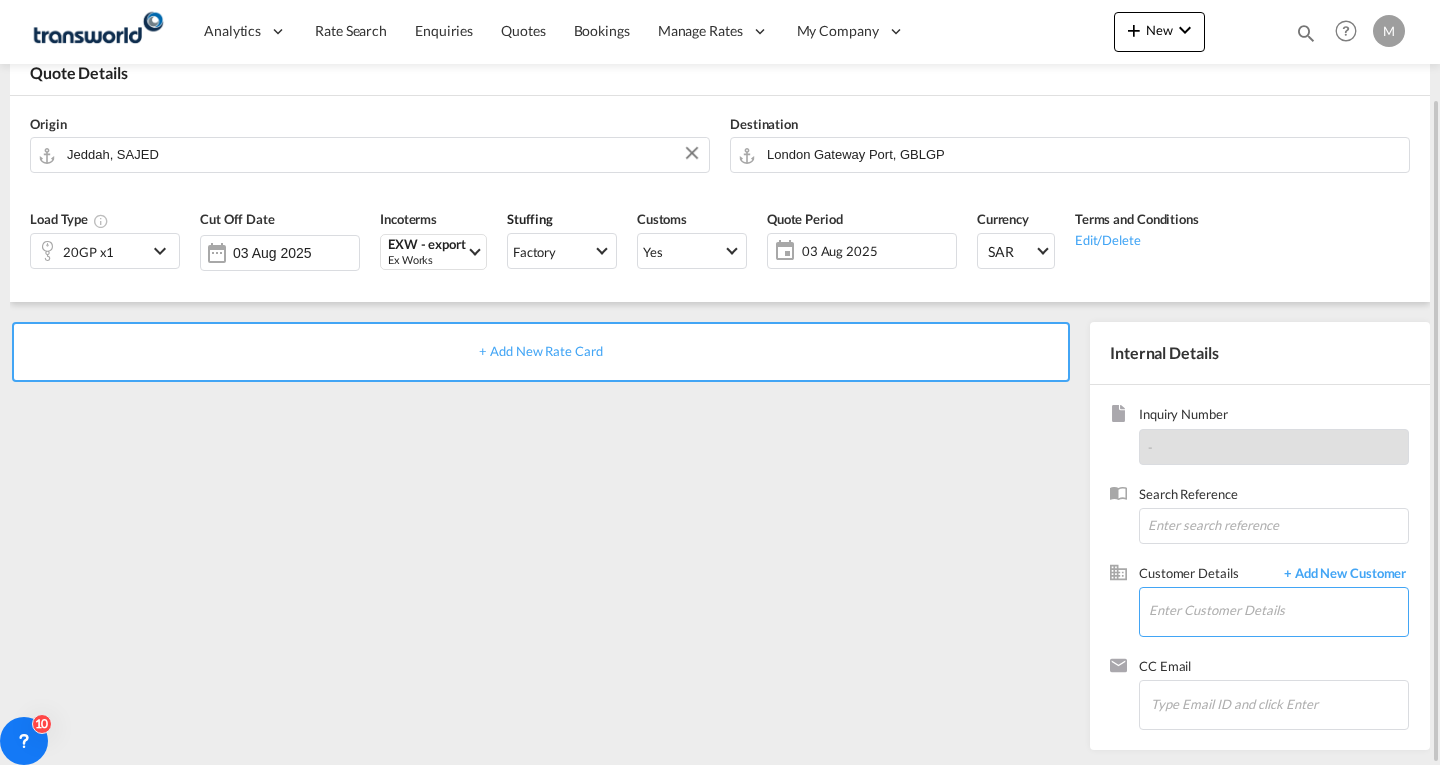 click on "Enter Customer Details" at bounding box center [1278, 610] 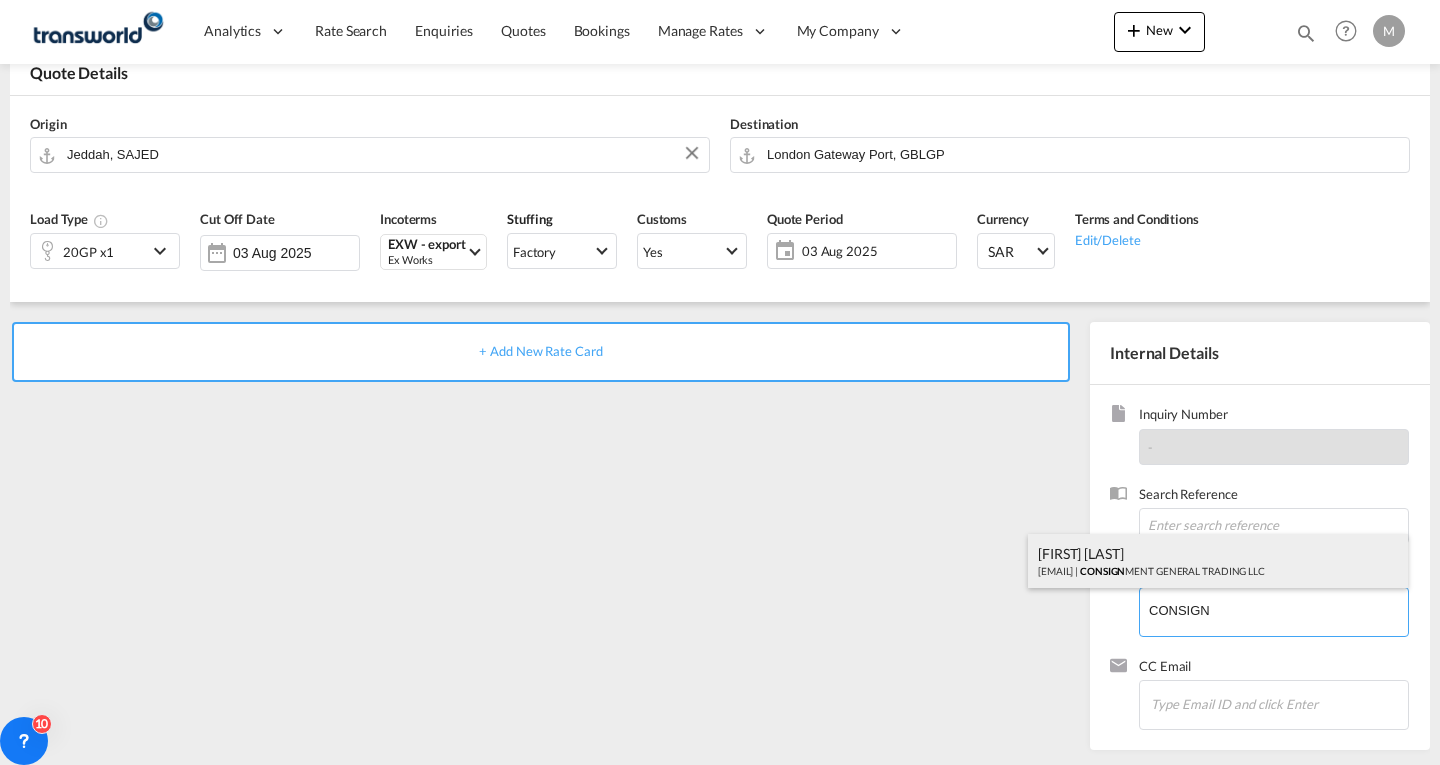 click on "[NAME] [EMAIL]    |    [COMPANY]" at bounding box center (1218, 561) 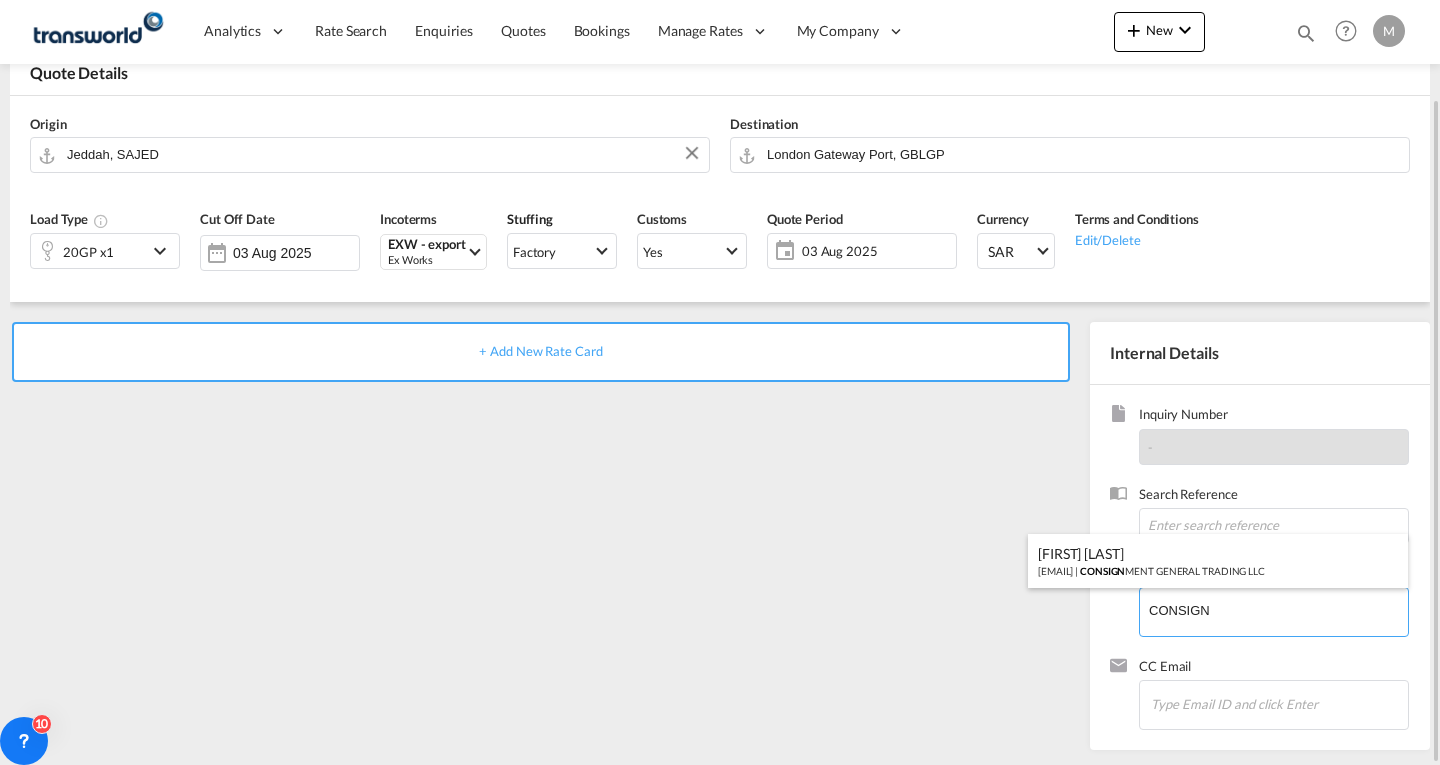 type on "[COMPANY], [FULL_NAME], [EMAIL]" 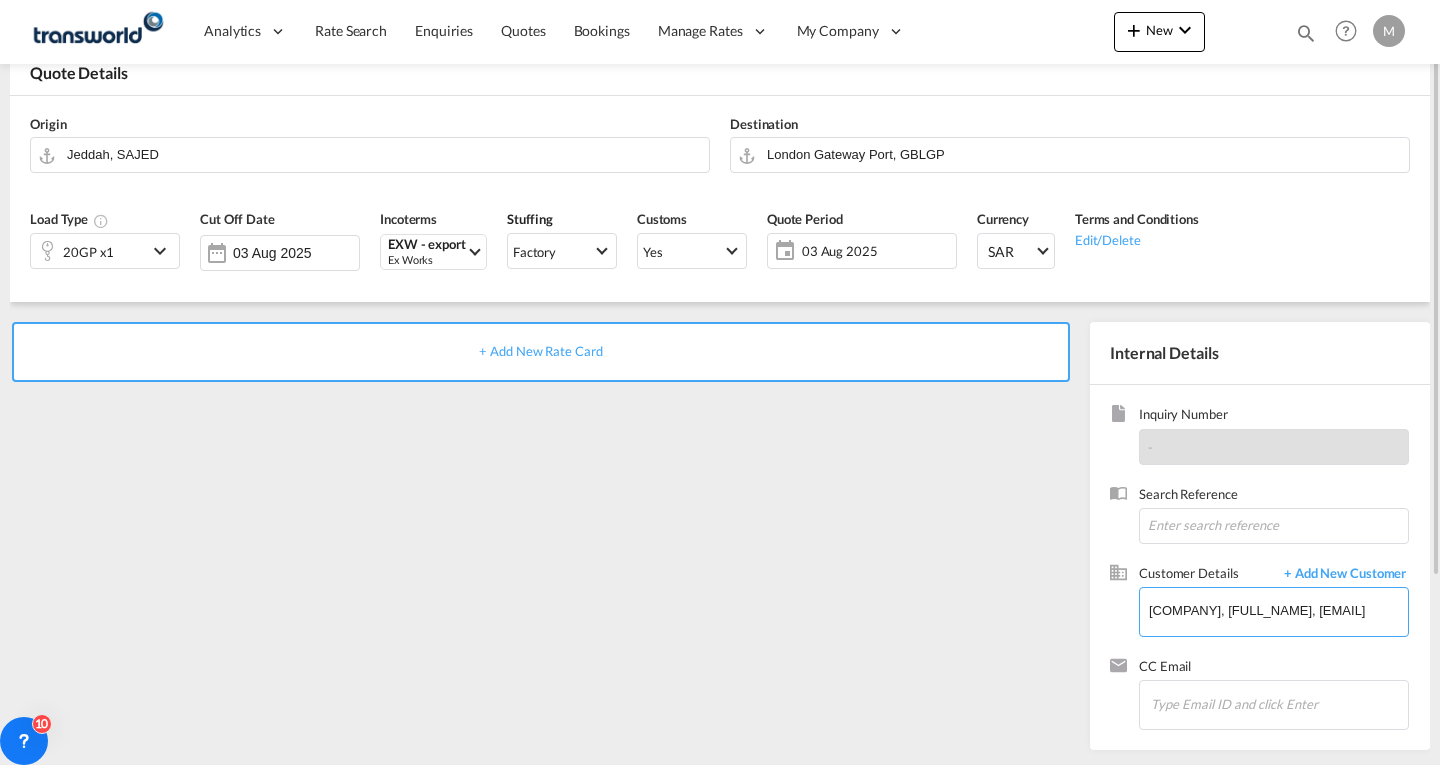 scroll, scrollTop: 12, scrollLeft: 0, axis: vertical 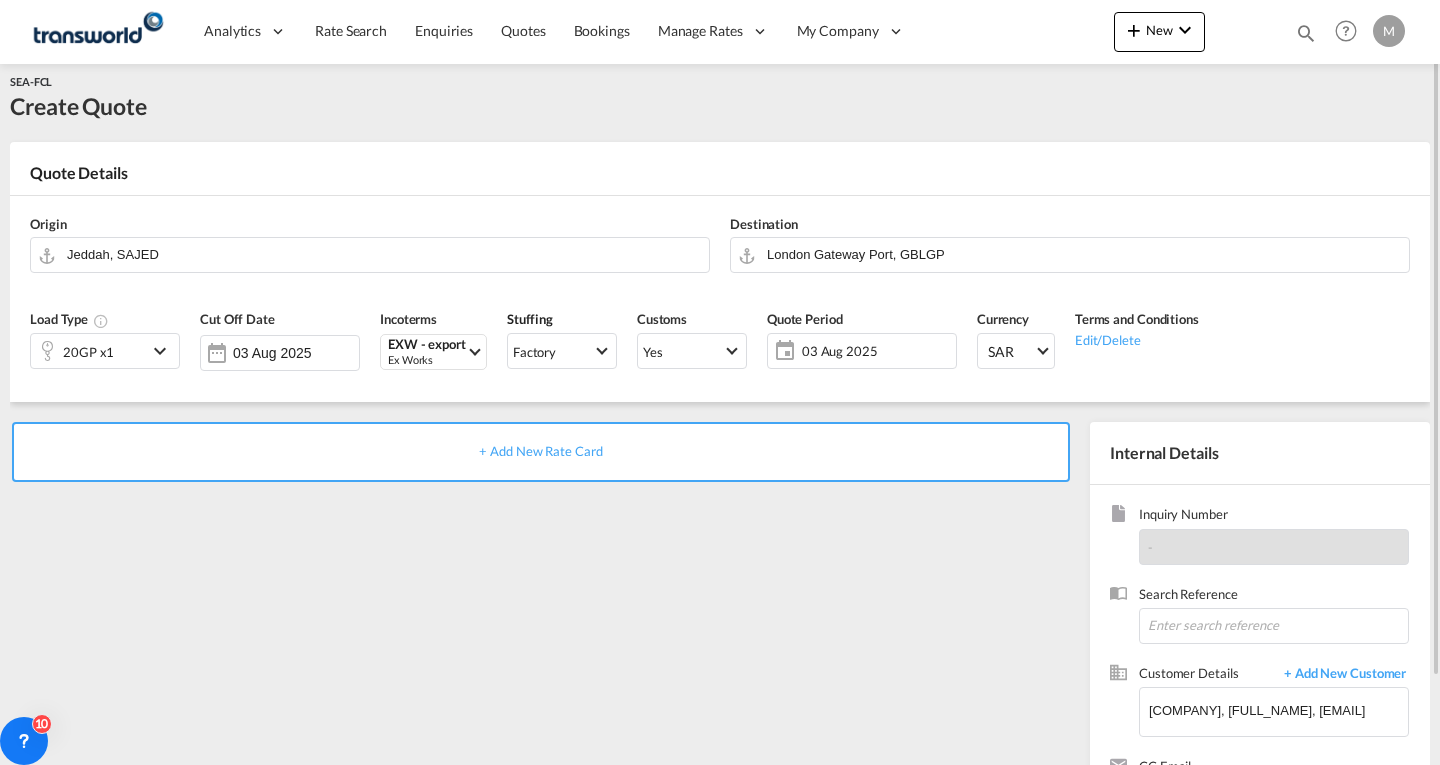 click on "+ Add New Rate Card" at bounding box center [540, 451] 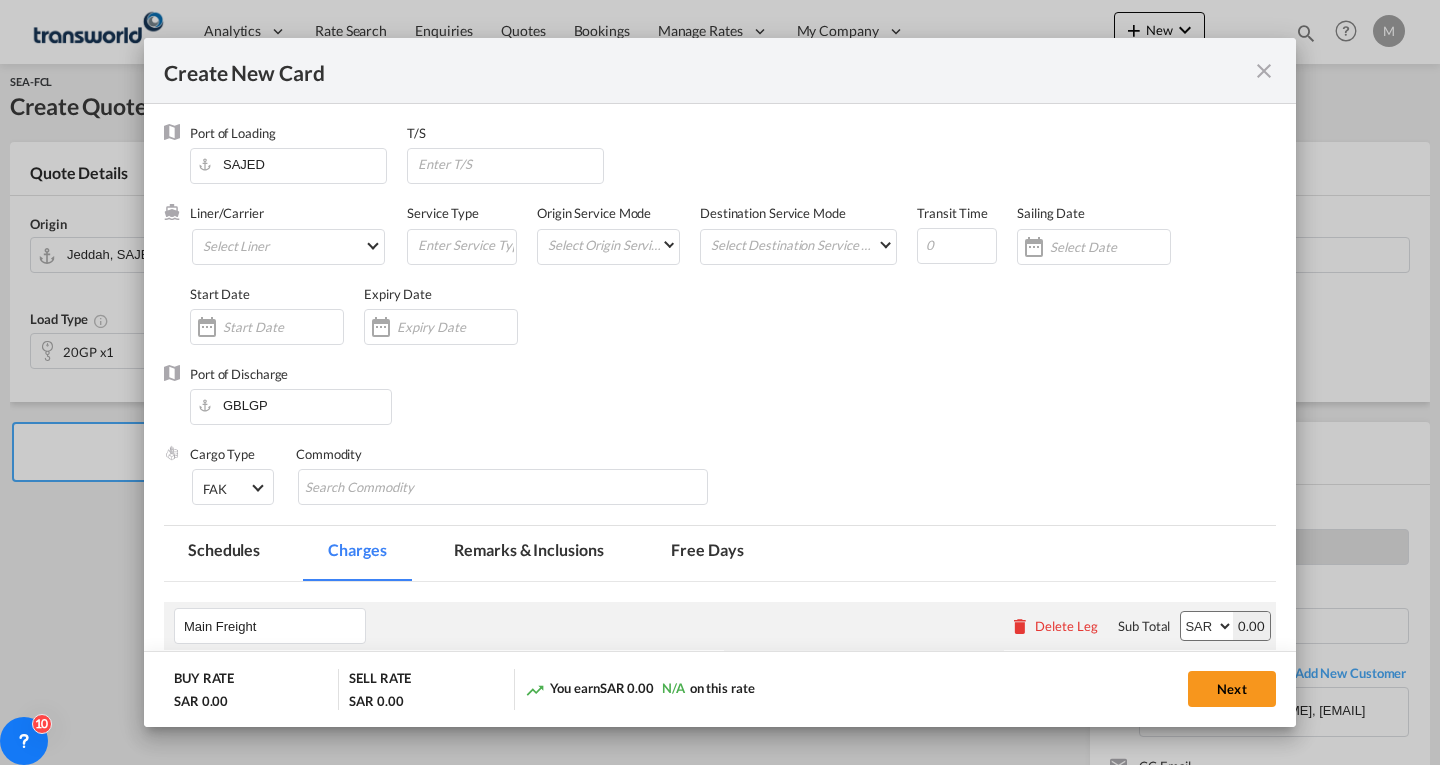 type on "Basic Ocean Freight" 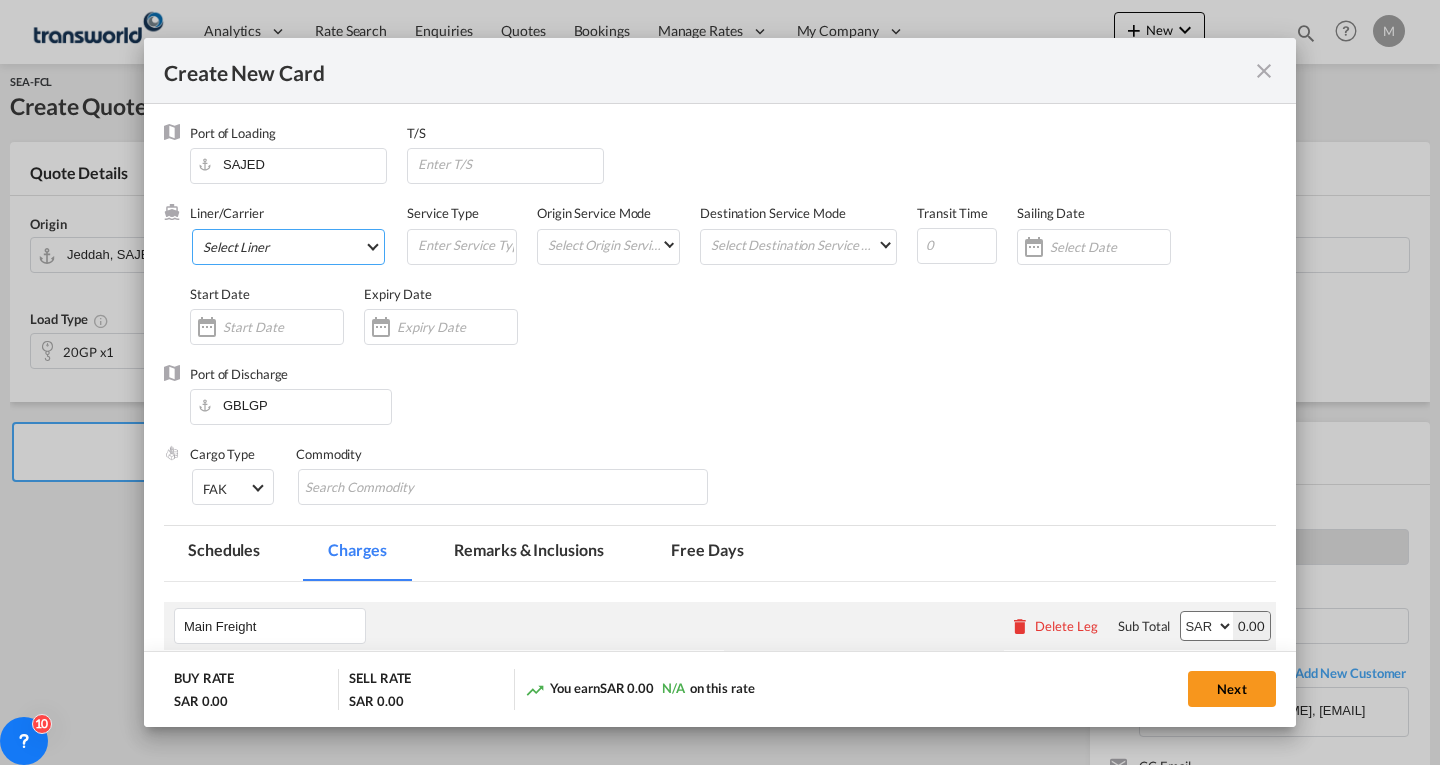 click on "Select Liner   2HM LOGISTICS D.O.O 2HM LOGISTICS D.O.O. / TWKS-KOPER 3P LOGISTICS / TWKS-LITHUANIA A J WORLDWIDE SERVICES INC / TWKS-LIGHTING WAY A.J WORLDWIDE SERVICES LTD / TWKS-WESTDRAYTO AA AND S SHIPPING LLC / TWKS-DUBAI AAA CHINA LIMITED / TWKS-SHENZHEN AAS FREIGHT EUROPE GMBH / TWKS-FRANKFURT AAS SHIPPING LLC / TWKS-DUBAI AAXL GLOBAL SHIPPING LINES LLC ABDALLAH AL OBAILI CUSTOM CLEARANCE ES / TWKS-DAMM ABDUL MUHSEN SHIPPING LLC Abdul Razzaq Al Tahir For Custom Clear / TWKS-RIYA ABDULLA FOUAD COMPANY / TWKS-DHAHRAN ABDULLAH AL OTHAIM MARKETS COMPANY / TWKS-RIYADH ABOU SHAHEEN FOR CUSTOMS CLEARANCE EST / TWKS-JEDD ABRAG AL MENA OFFICE FOR / TWKS-DAMMAM ABX Air / TWKS-UNITED STA ADD CARGO SOLUTIONS SRL / TWKS-NAPOCA ADRIATIC CARGO TRANS D.O.O / TWKS-KOPER ADVANCED AIRSEA S R O / TWKS-PRAHA ADVANTAGE WORLDWIDE UK LTD / TWKS-MANCHESTER Aegean Airlines / TWKS-GREECE AEO FREIGHT SDN BHD / TWKS-PENANG Aer Lingus / TWKS-IRELAND Aero Republica / TWKS-COLOMBIA" at bounding box center [288, 247] 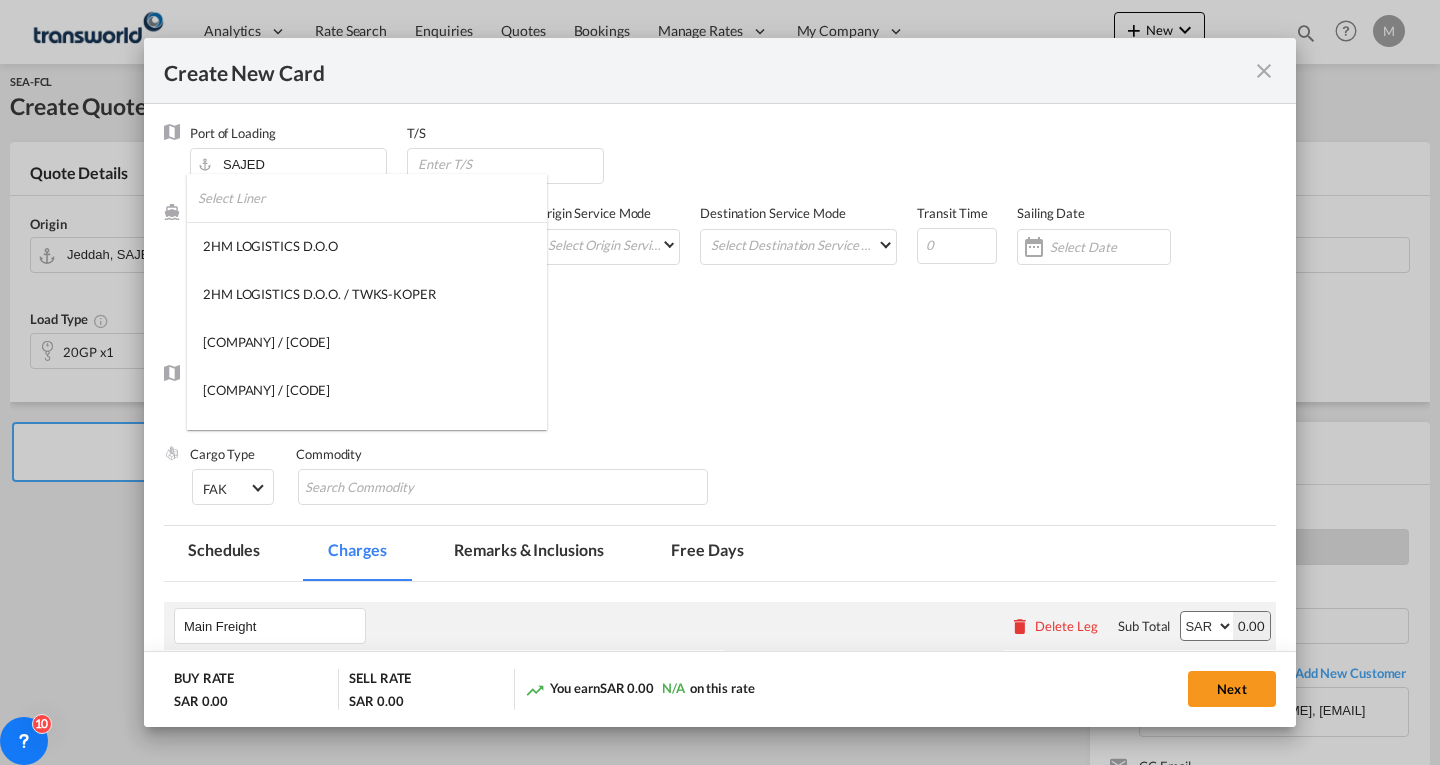 click at bounding box center [372, 198] 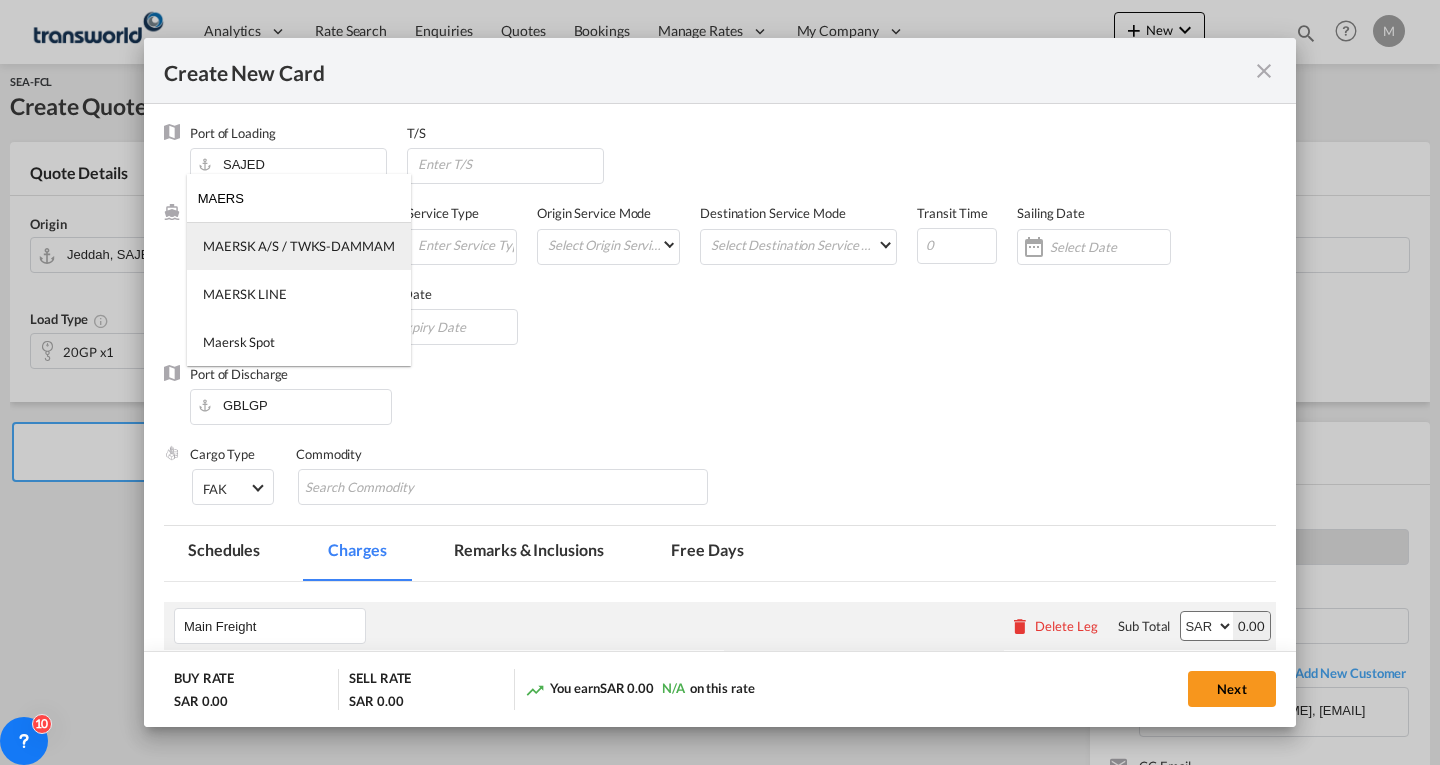 type on "MAERS" 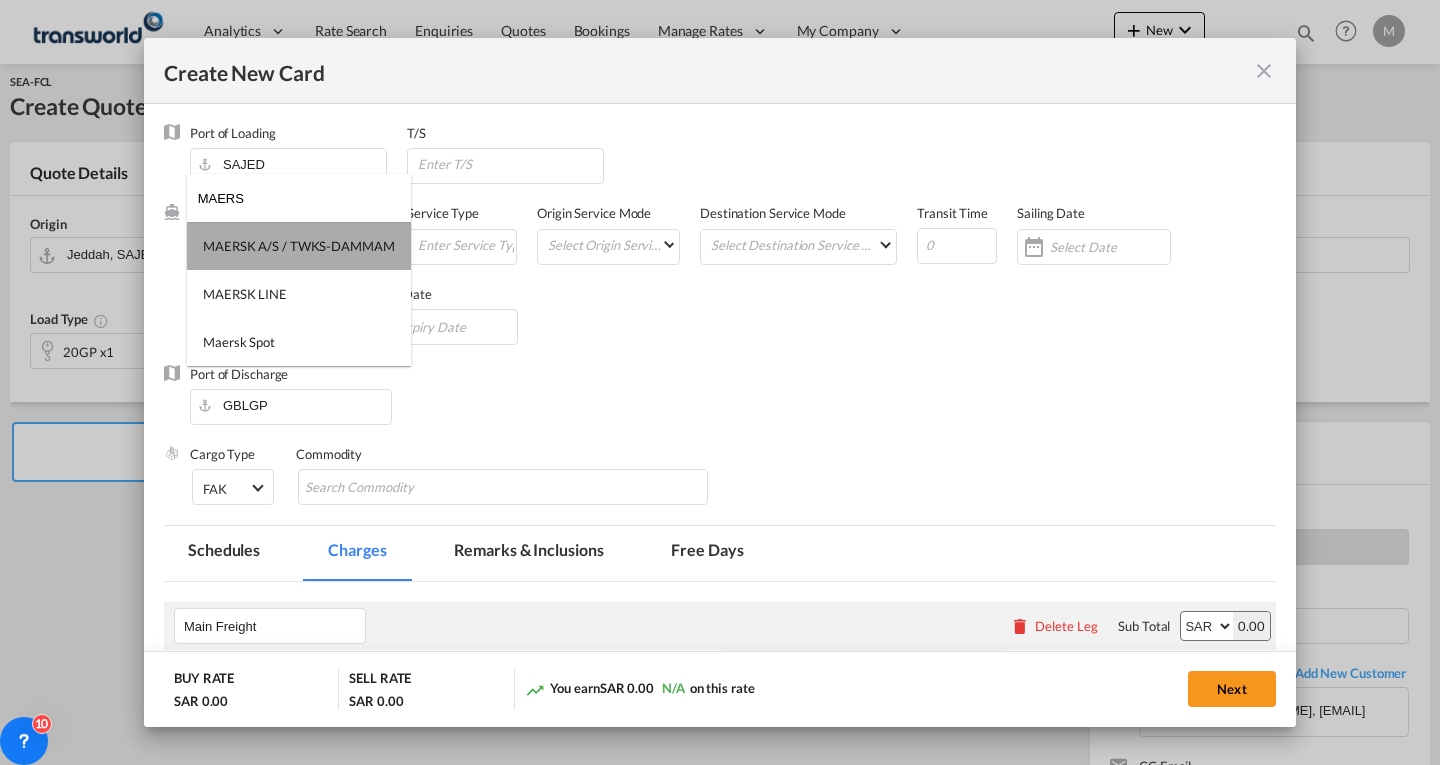 drag, startPoint x: 324, startPoint y: 244, endPoint x: 457, endPoint y: 267, distance: 134.97408 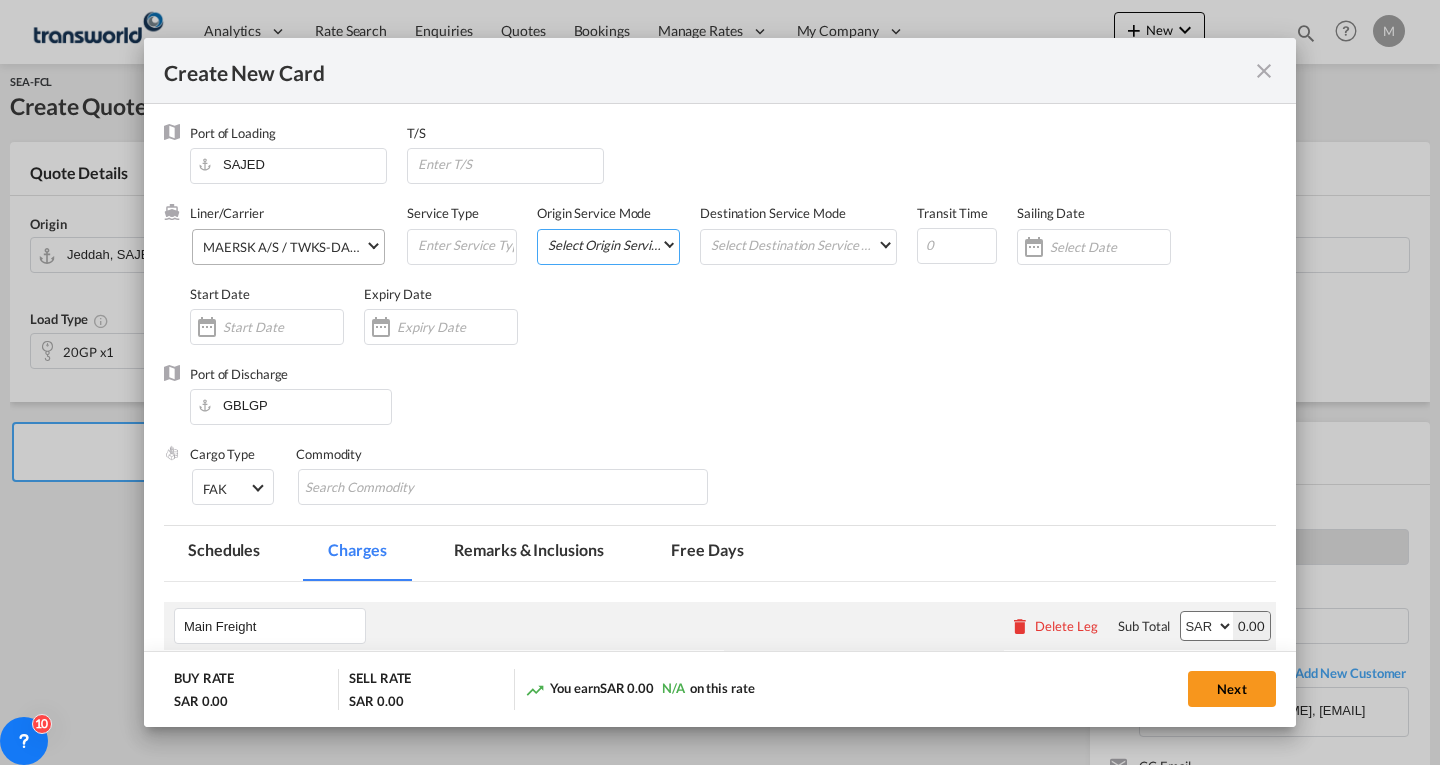 click on "Select Origin Service Mode SD CY" at bounding box center [612, 244] 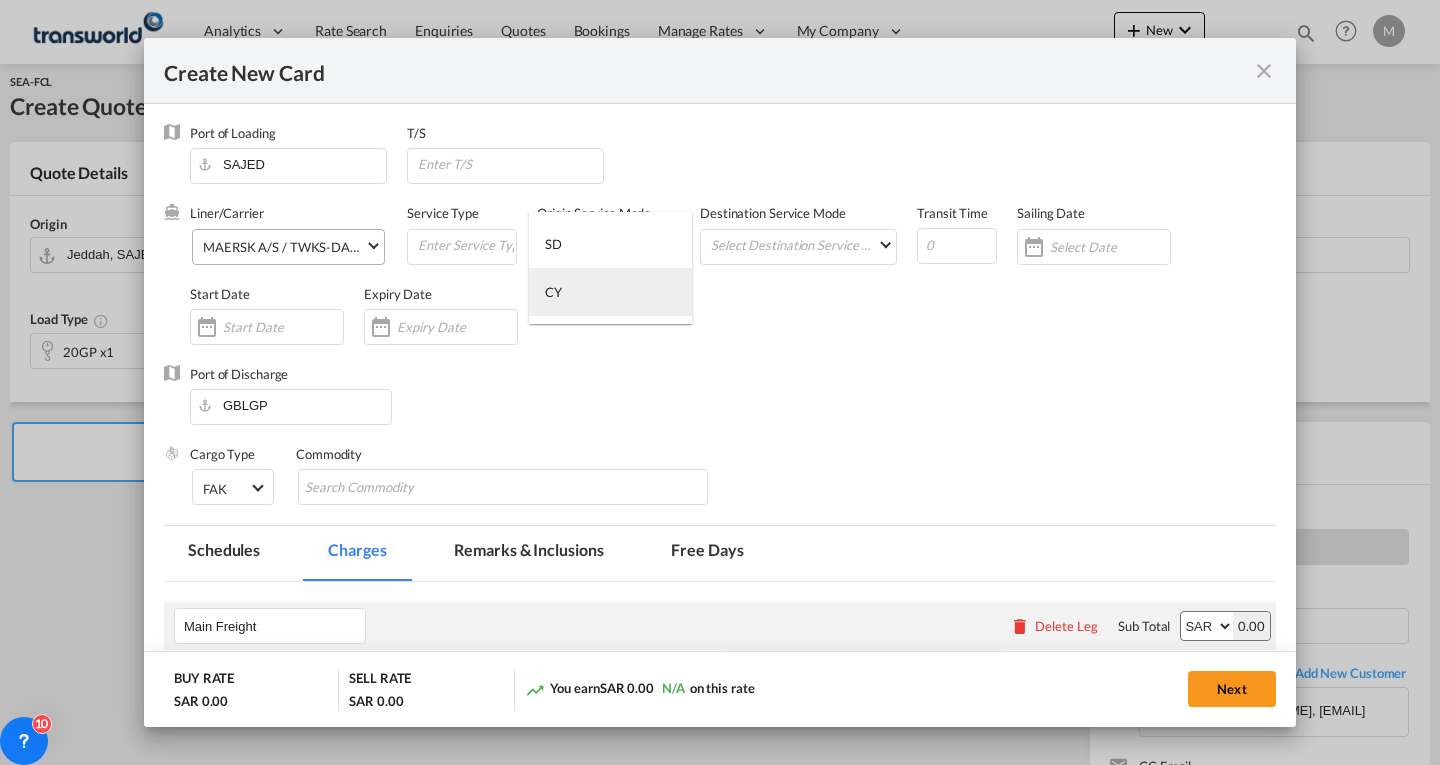 drag, startPoint x: 580, startPoint y: 294, endPoint x: 667, endPoint y: 280, distance: 88.11924 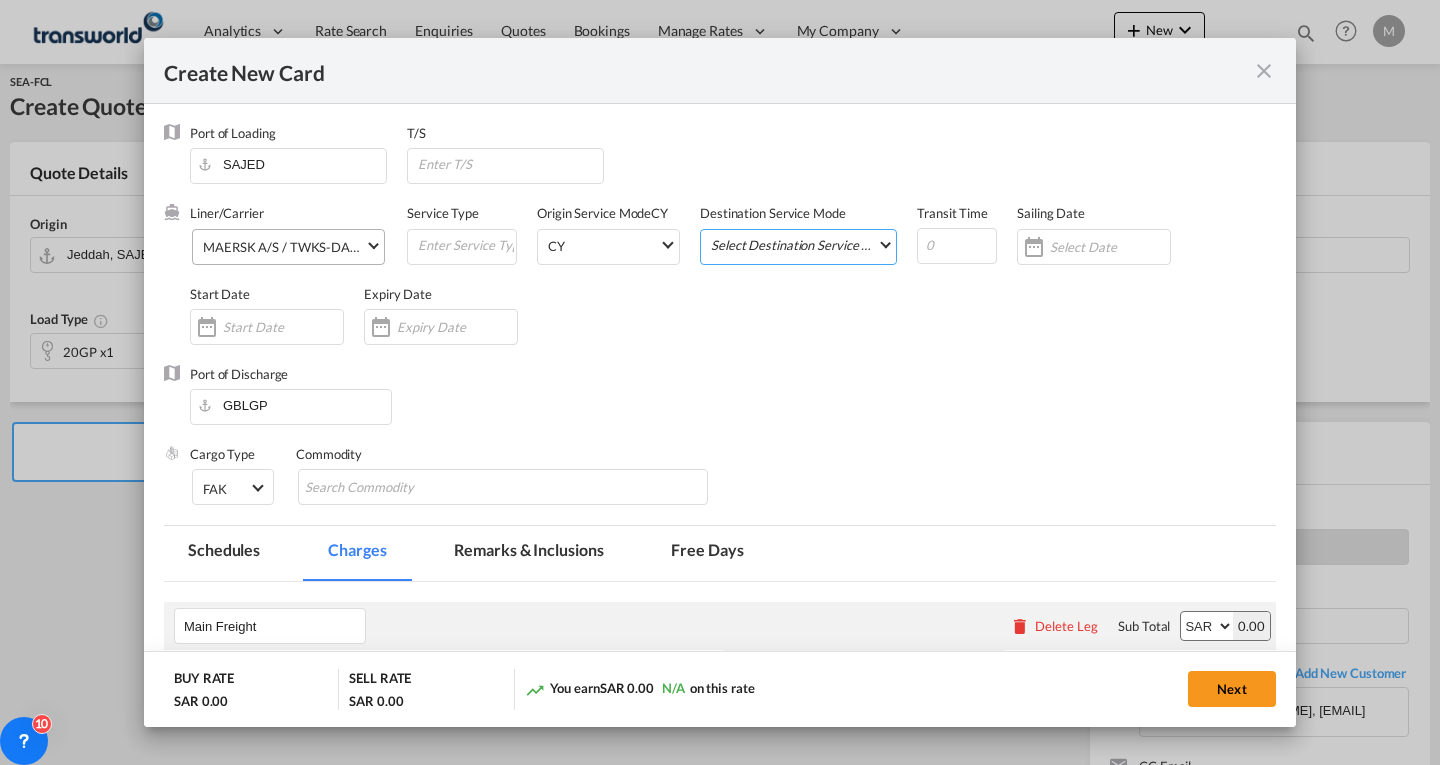 click on "Select Destination Service Mode SD CY" at bounding box center (802, 244) 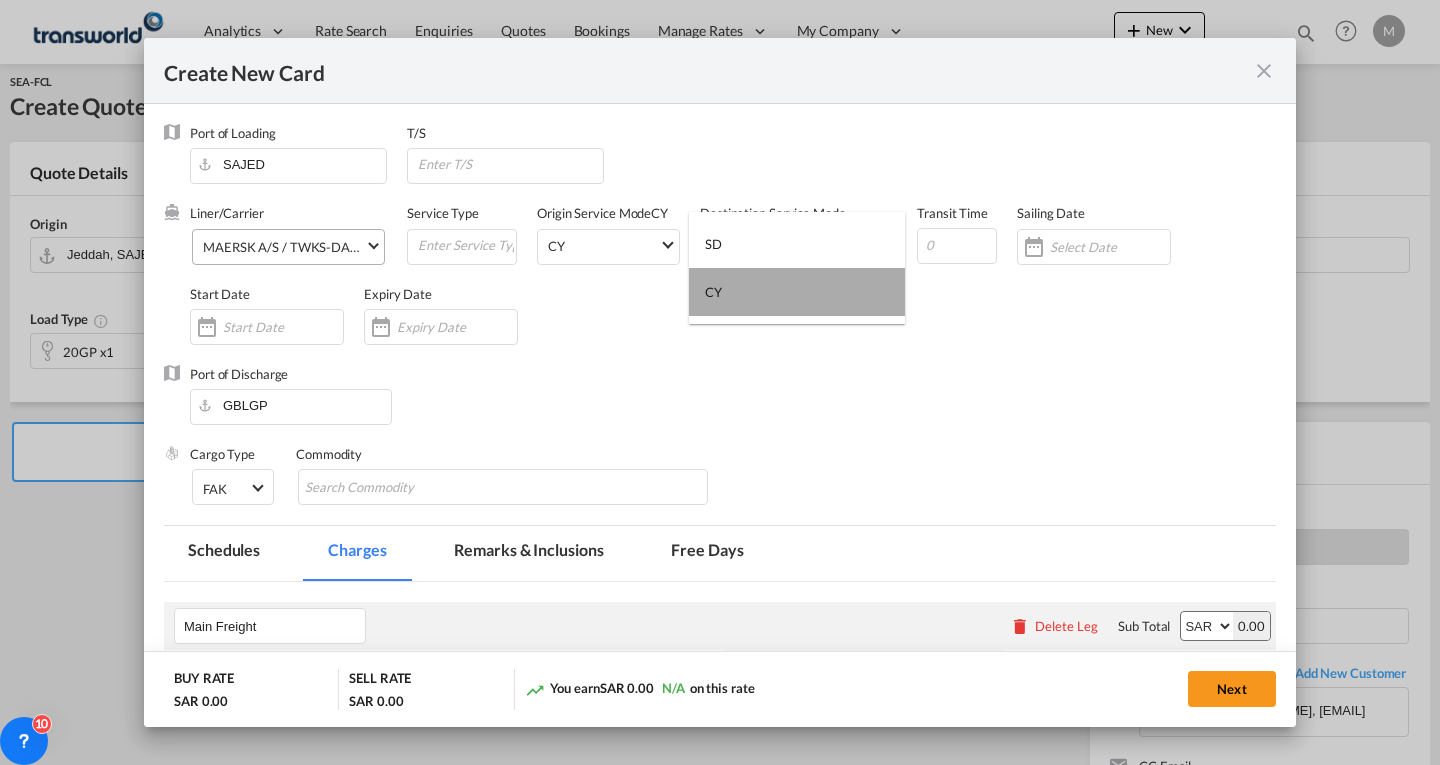 click on "CY" at bounding box center (797, 292) 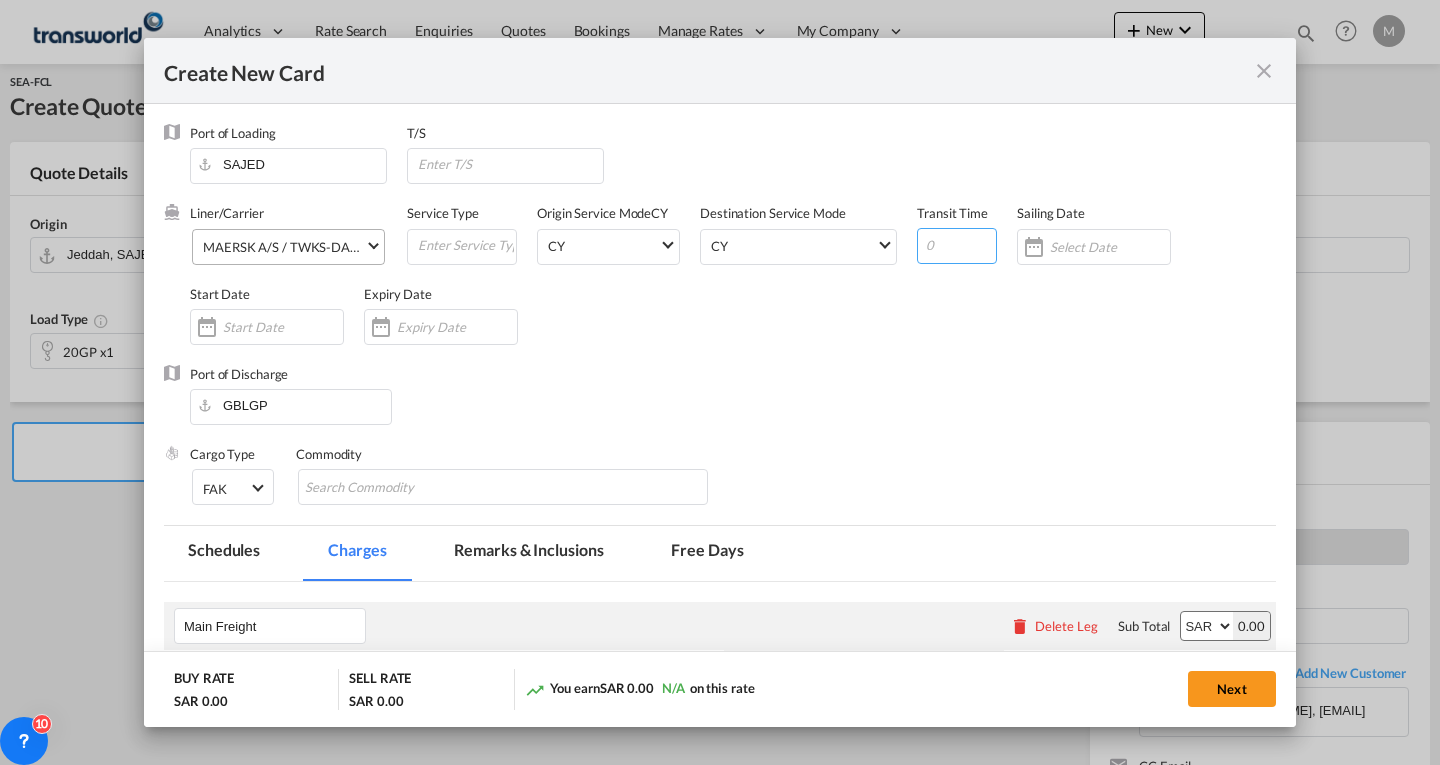 click at bounding box center [957, 246] 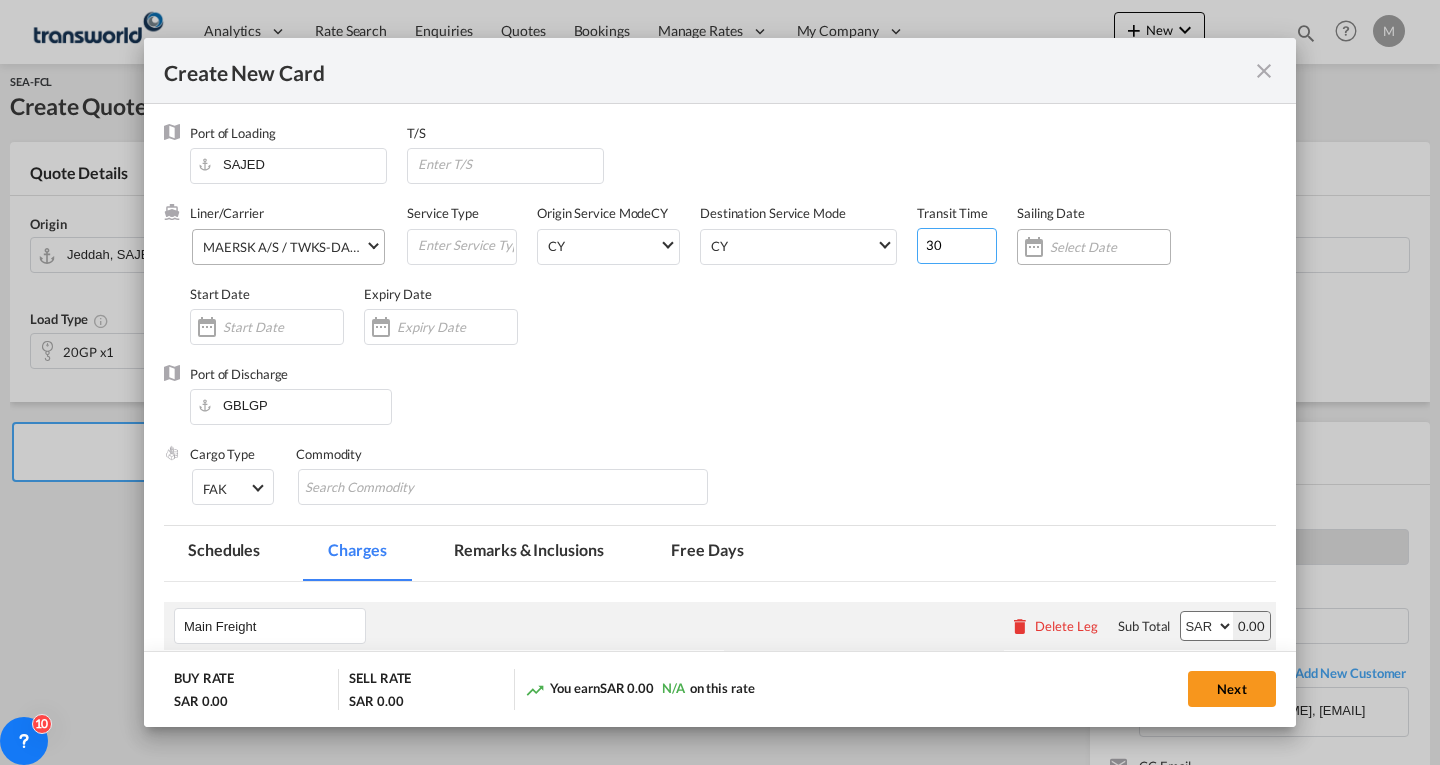 type on "30" 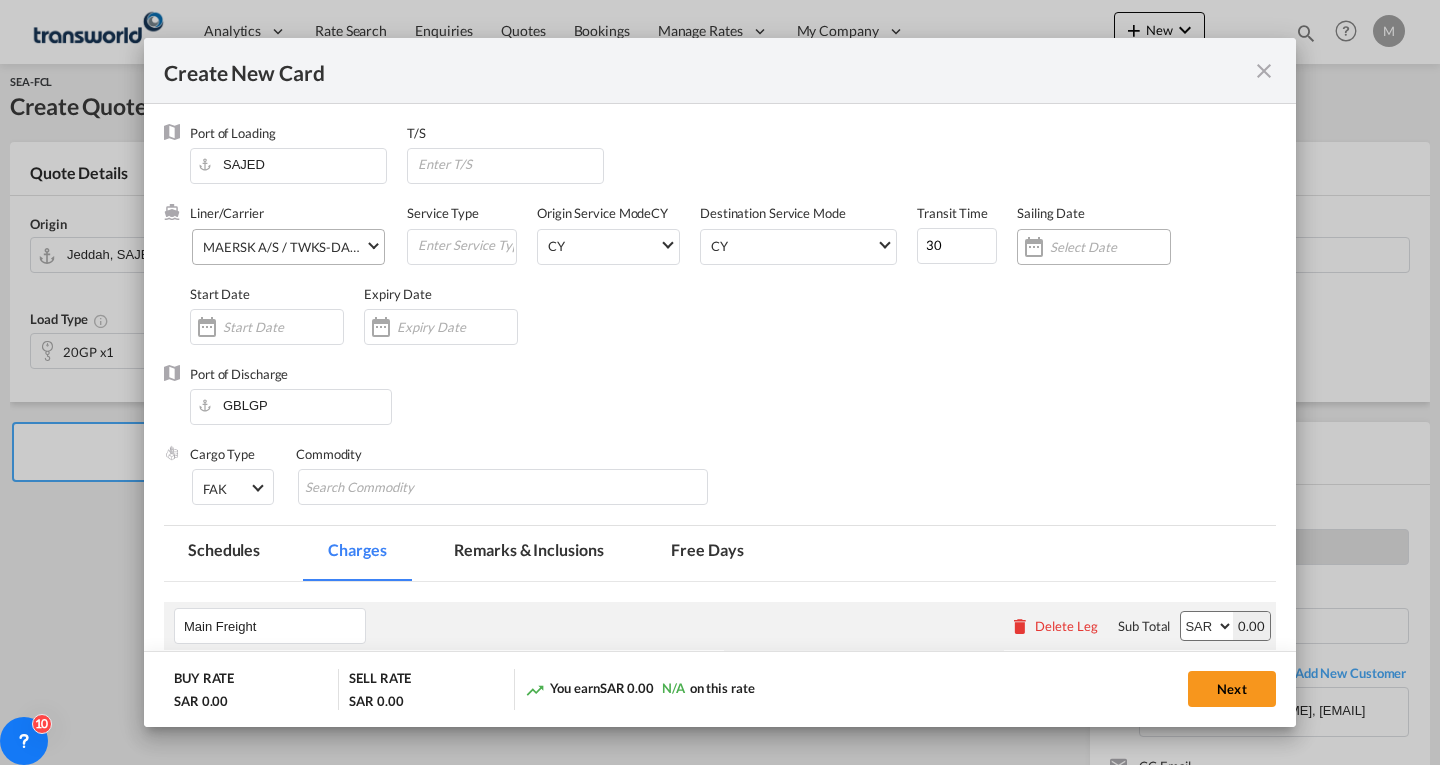 click at bounding box center (1110, 247) 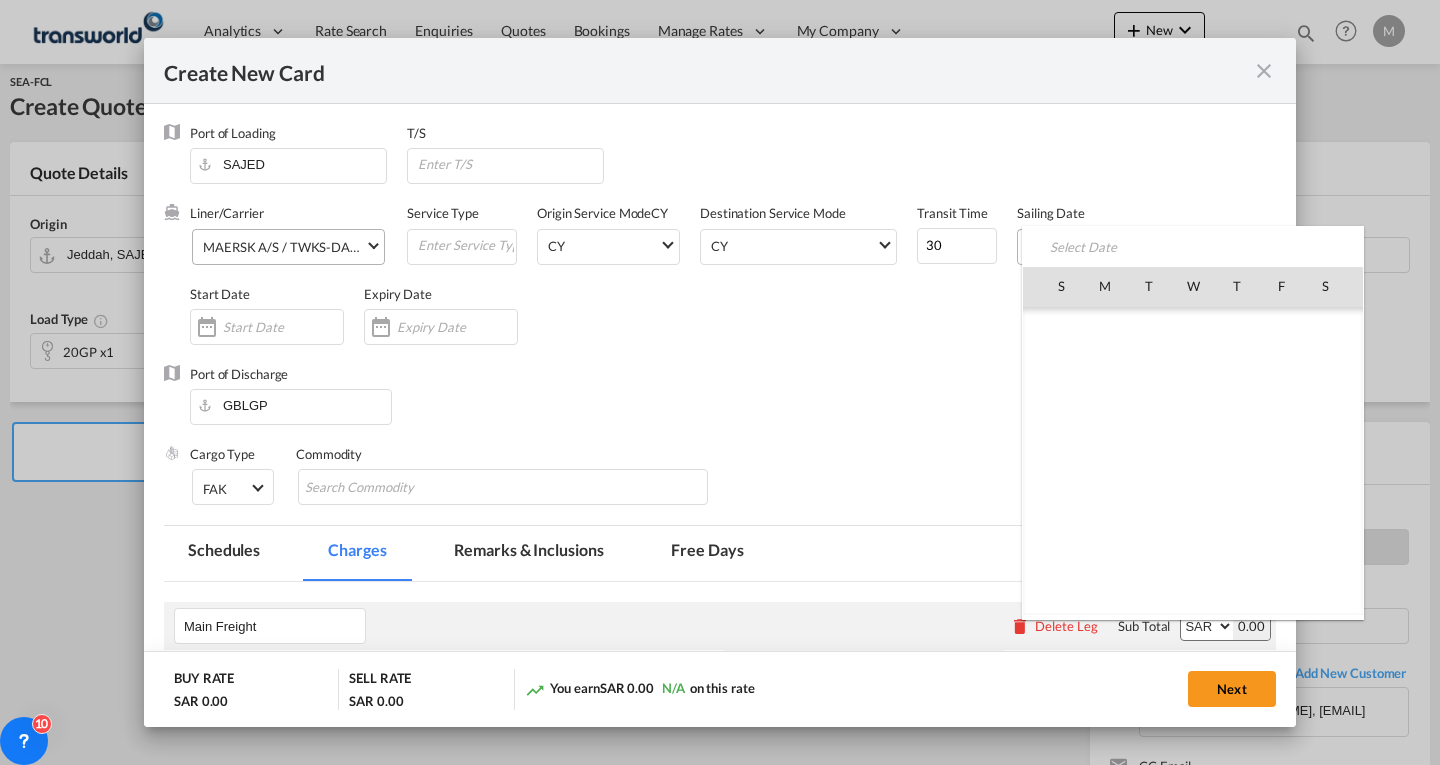 scroll, scrollTop: 462955, scrollLeft: 0, axis: vertical 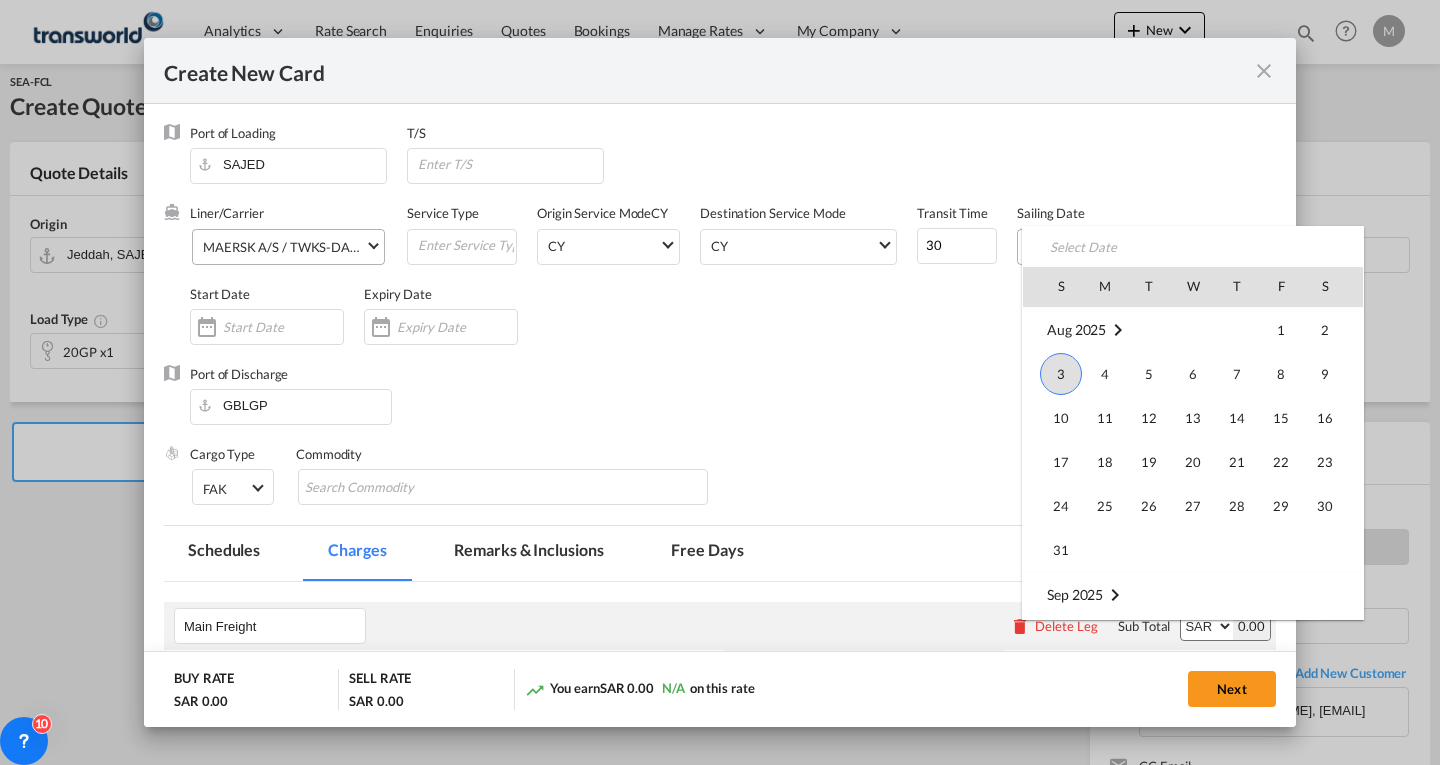 click on "3" at bounding box center (1061, 374) 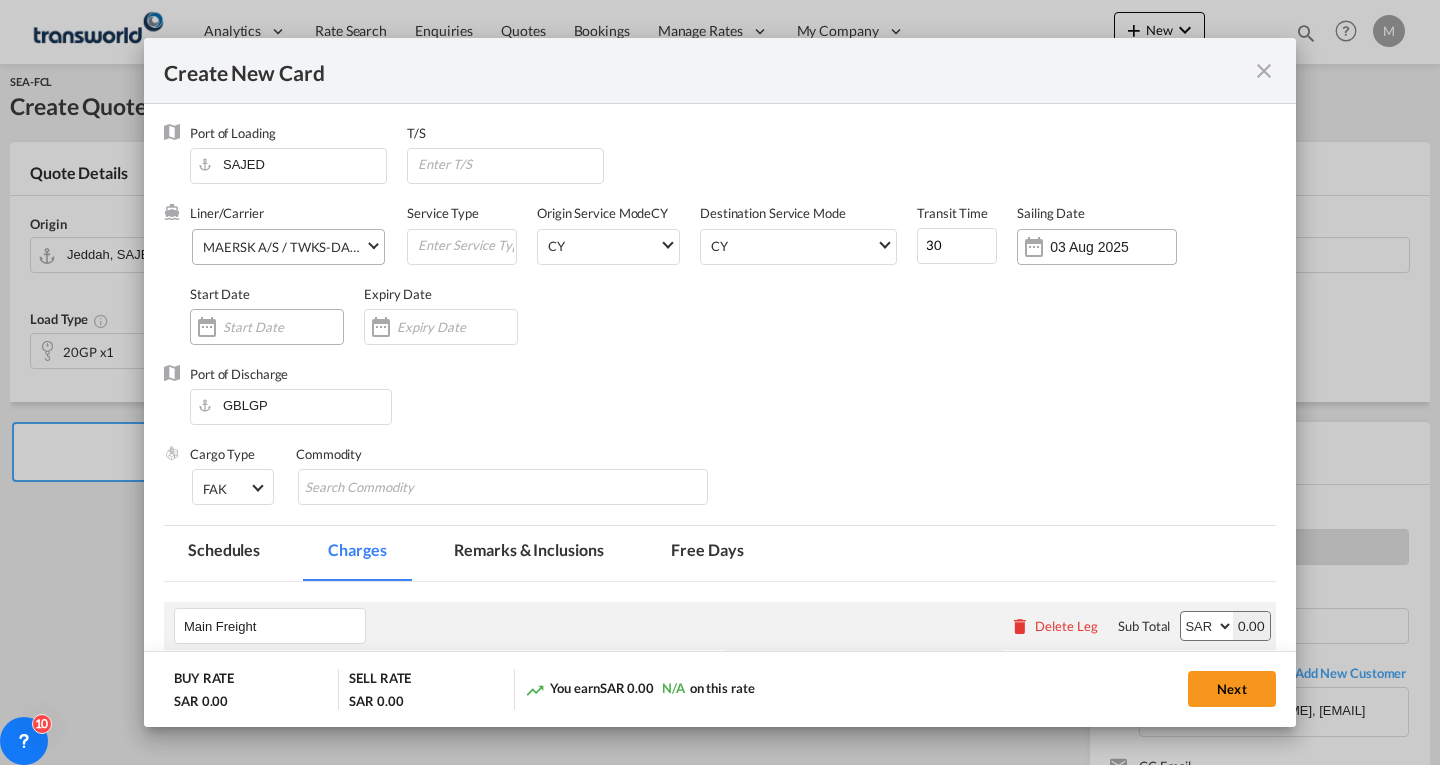click at bounding box center [267, 327] 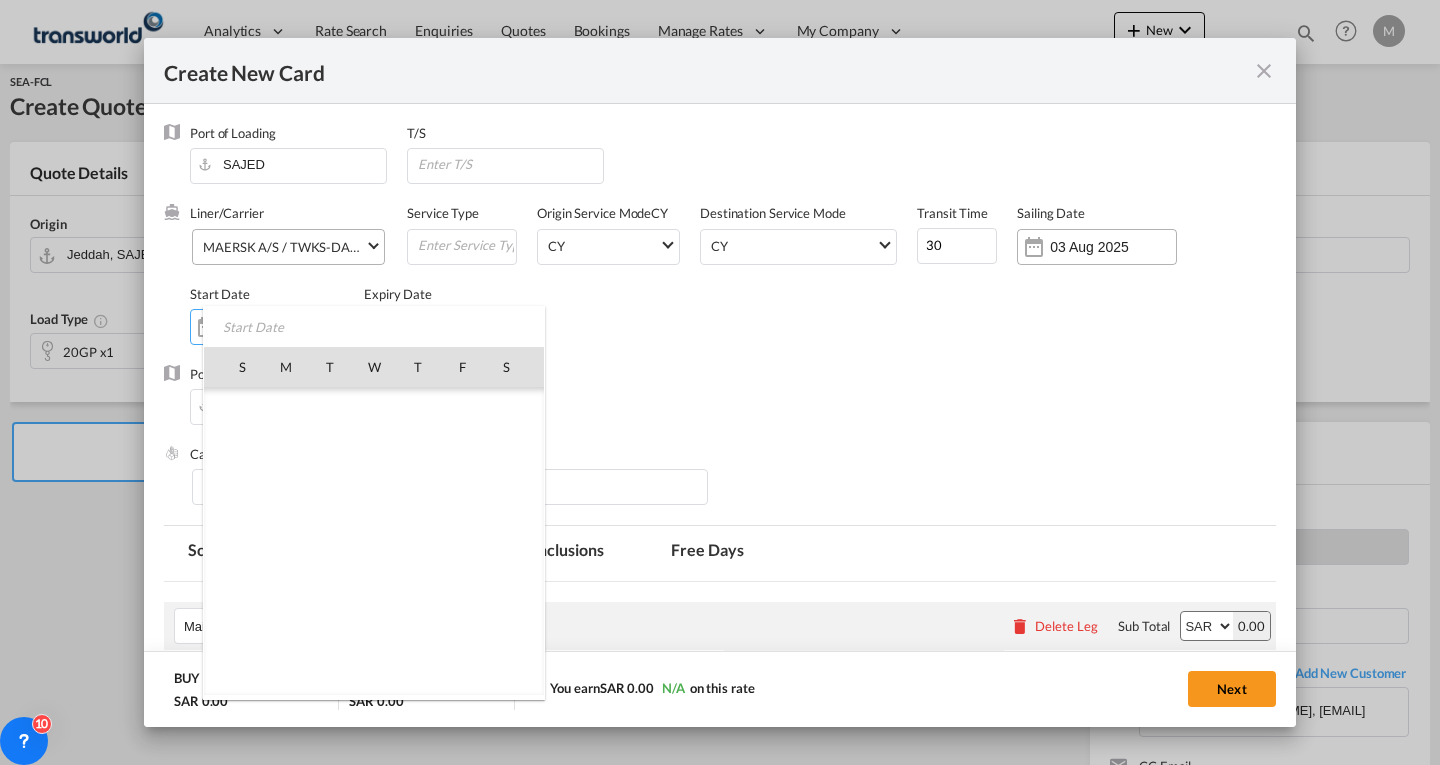scroll, scrollTop: 462955, scrollLeft: 0, axis: vertical 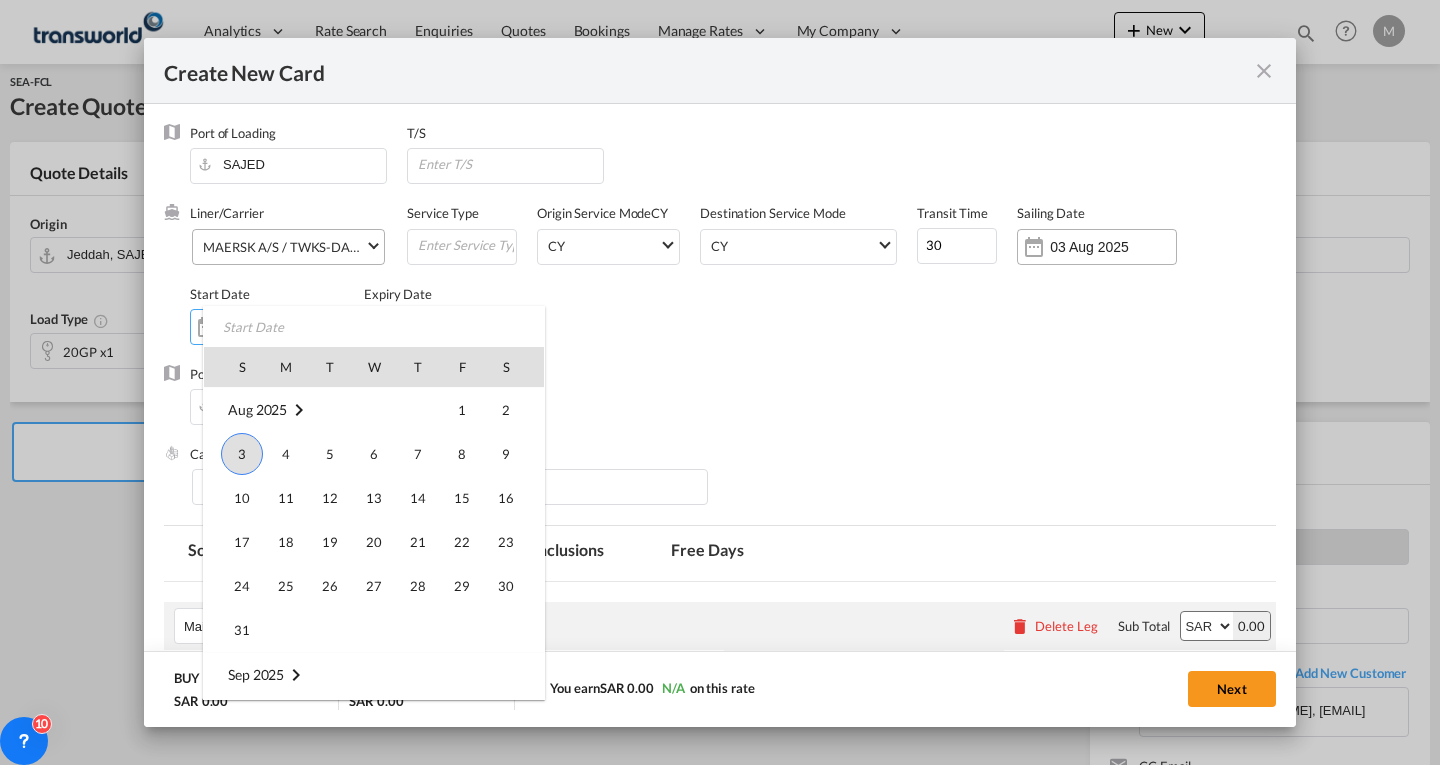 click on "3" at bounding box center (242, 454) 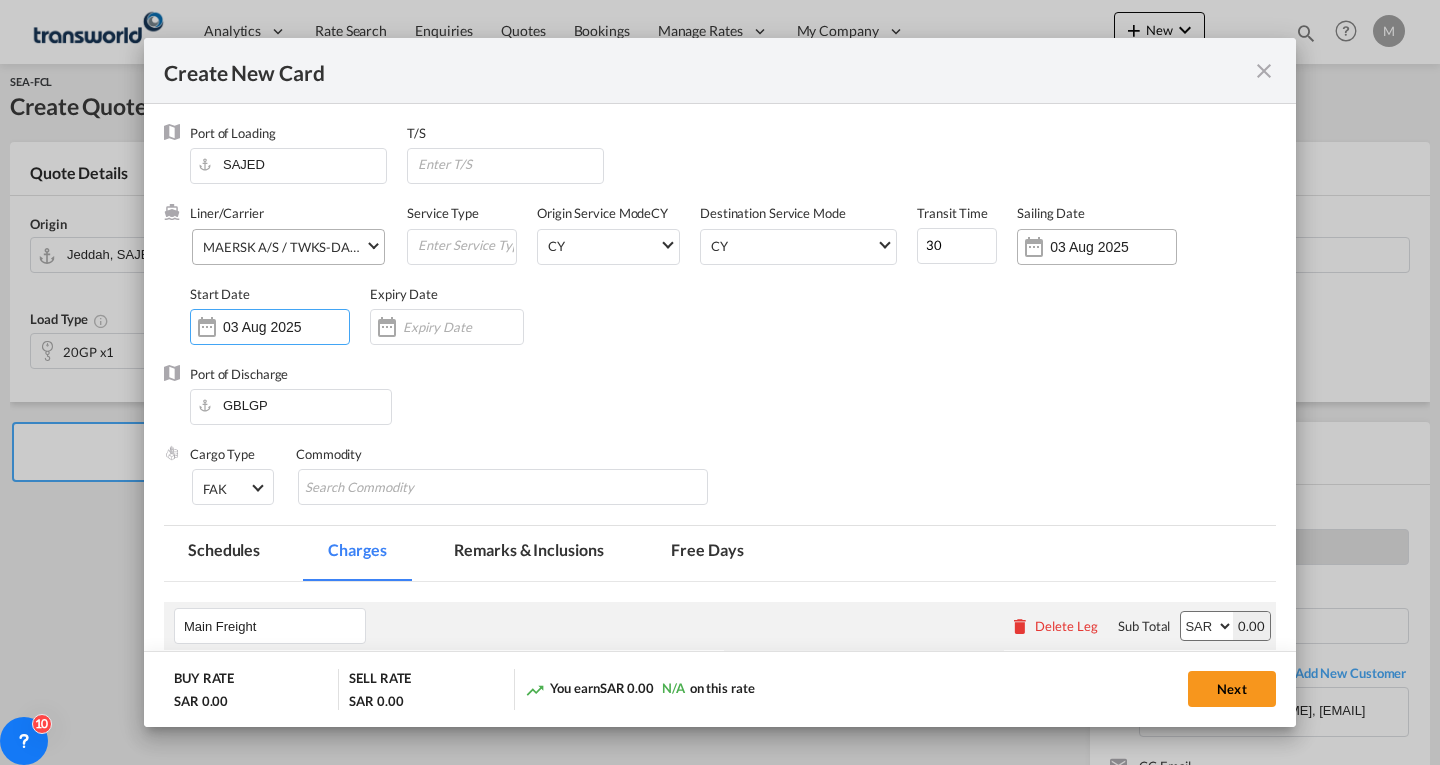 click at bounding box center [463, 327] 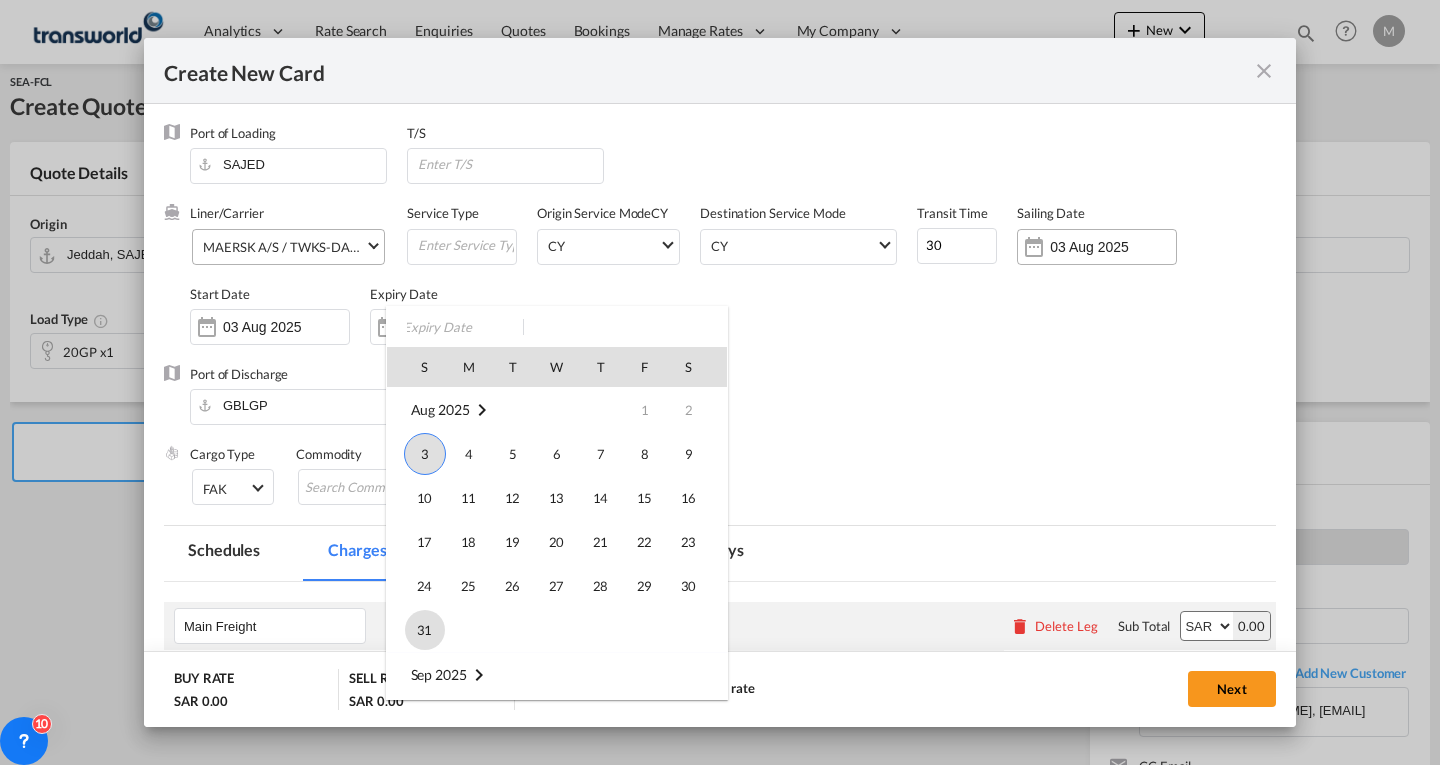click on "31" at bounding box center [425, 630] 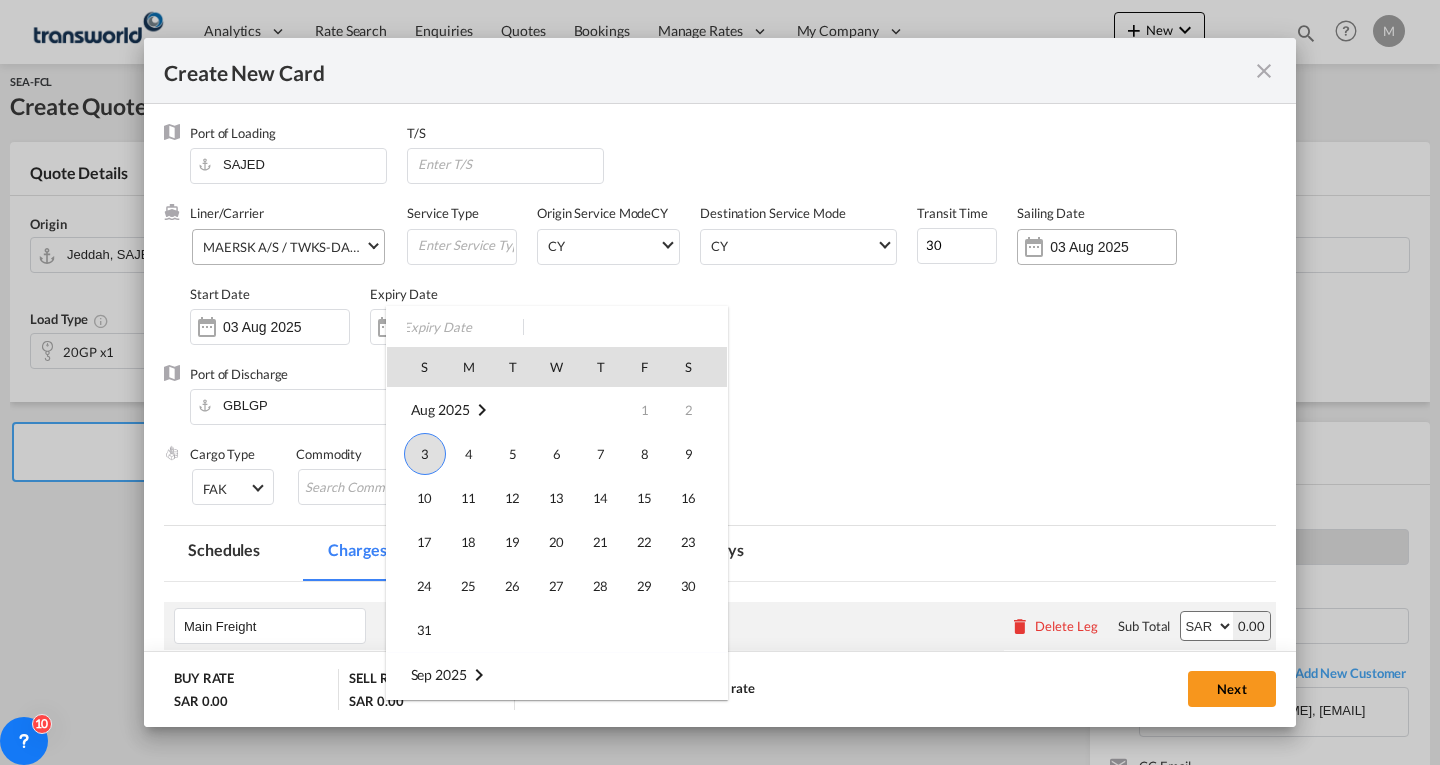 type on "31 Aug 2025" 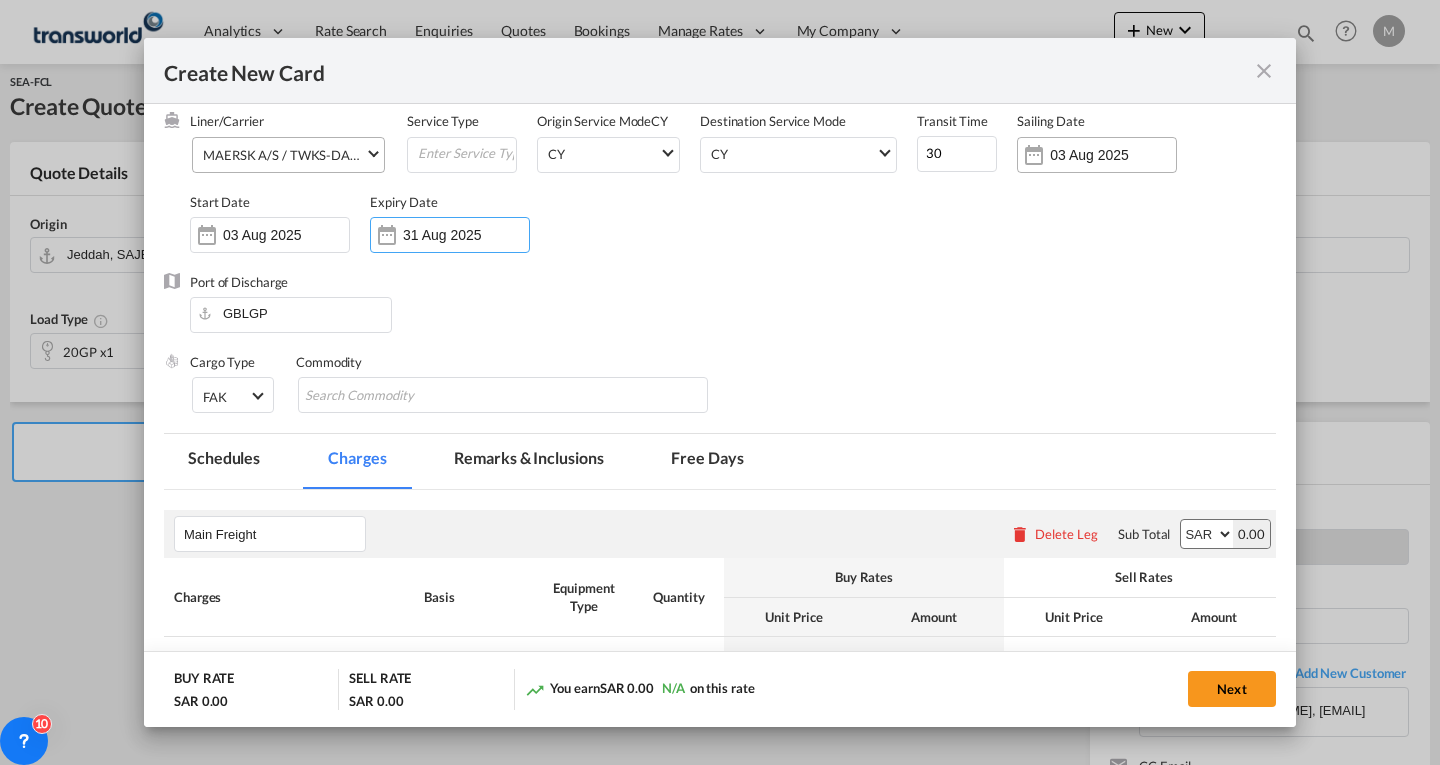 scroll, scrollTop: 200, scrollLeft: 0, axis: vertical 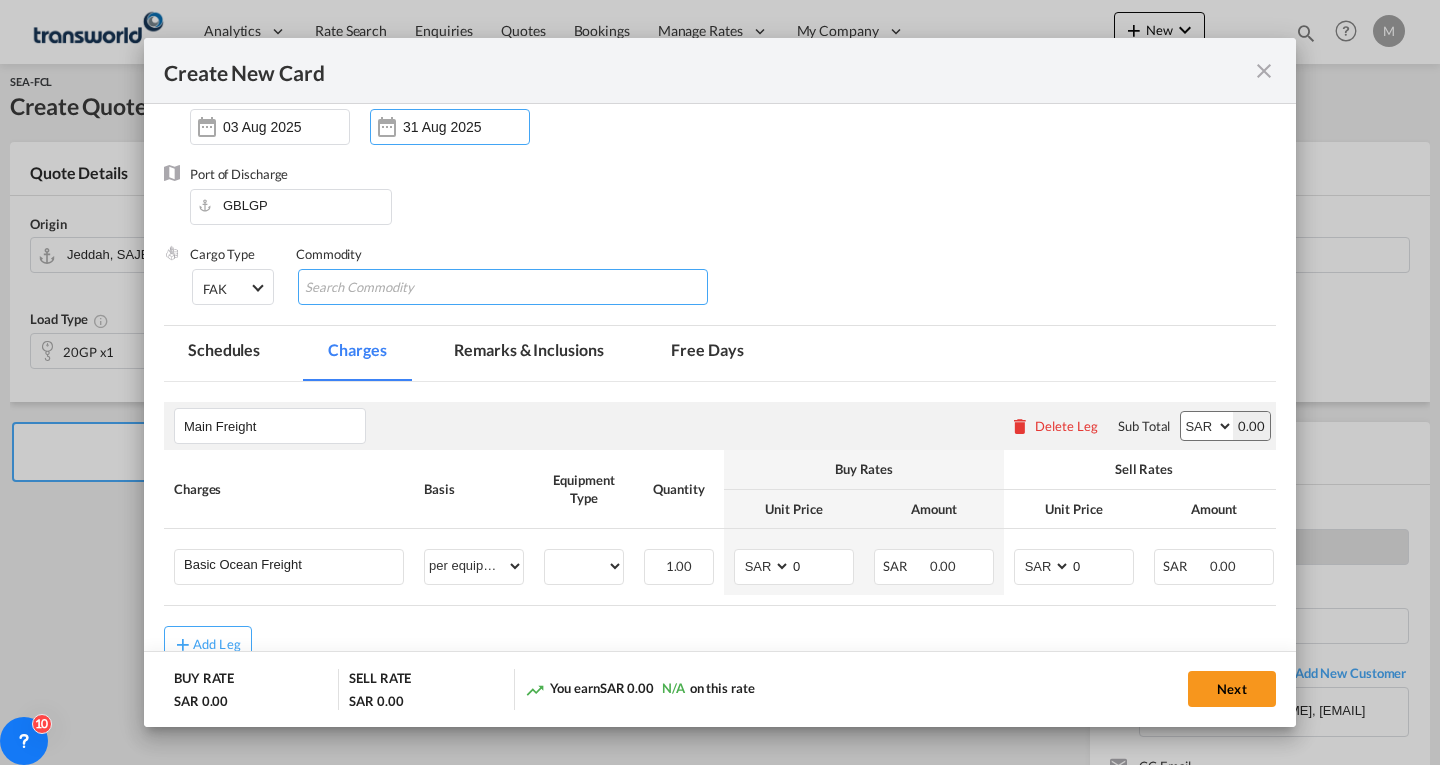 click at bounding box center [396, 288] 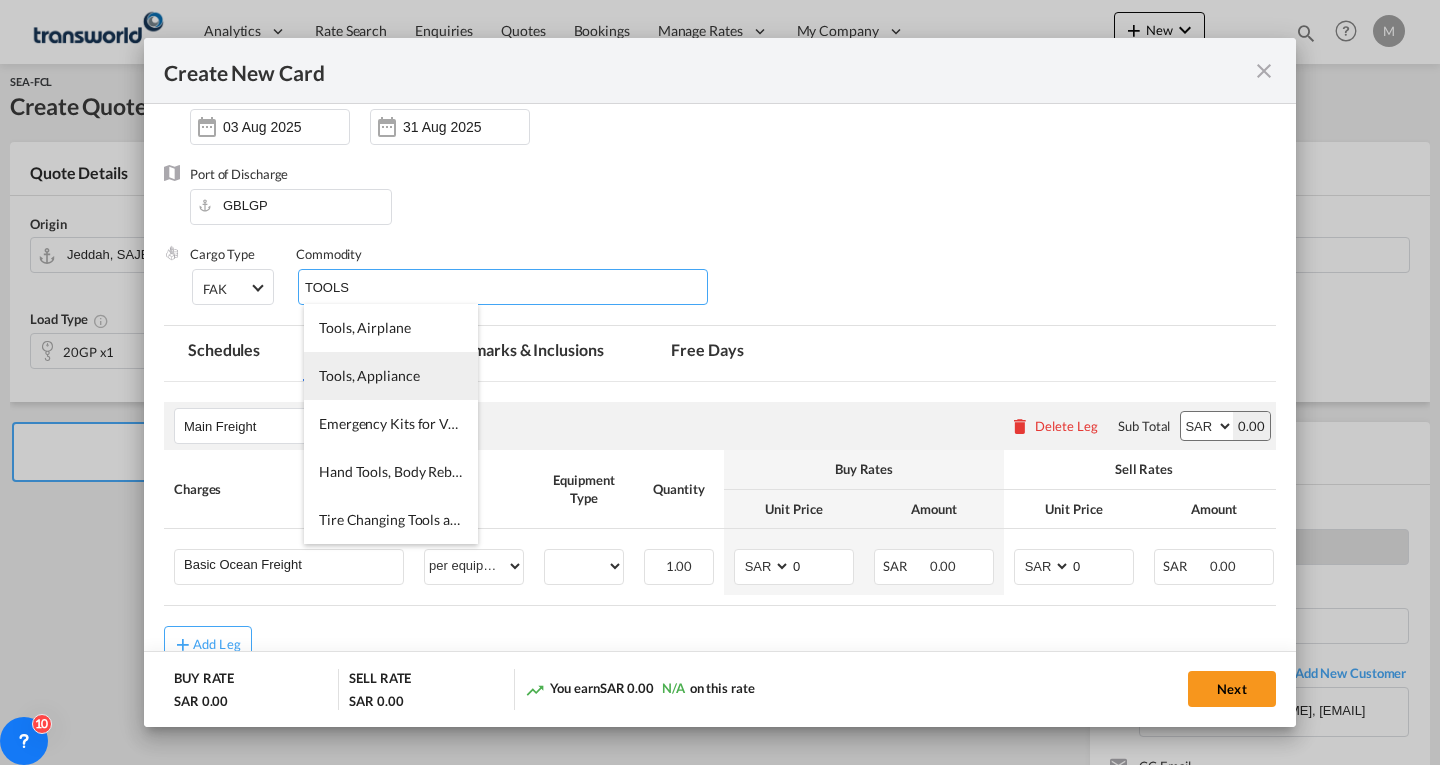 type on "TOOLS" 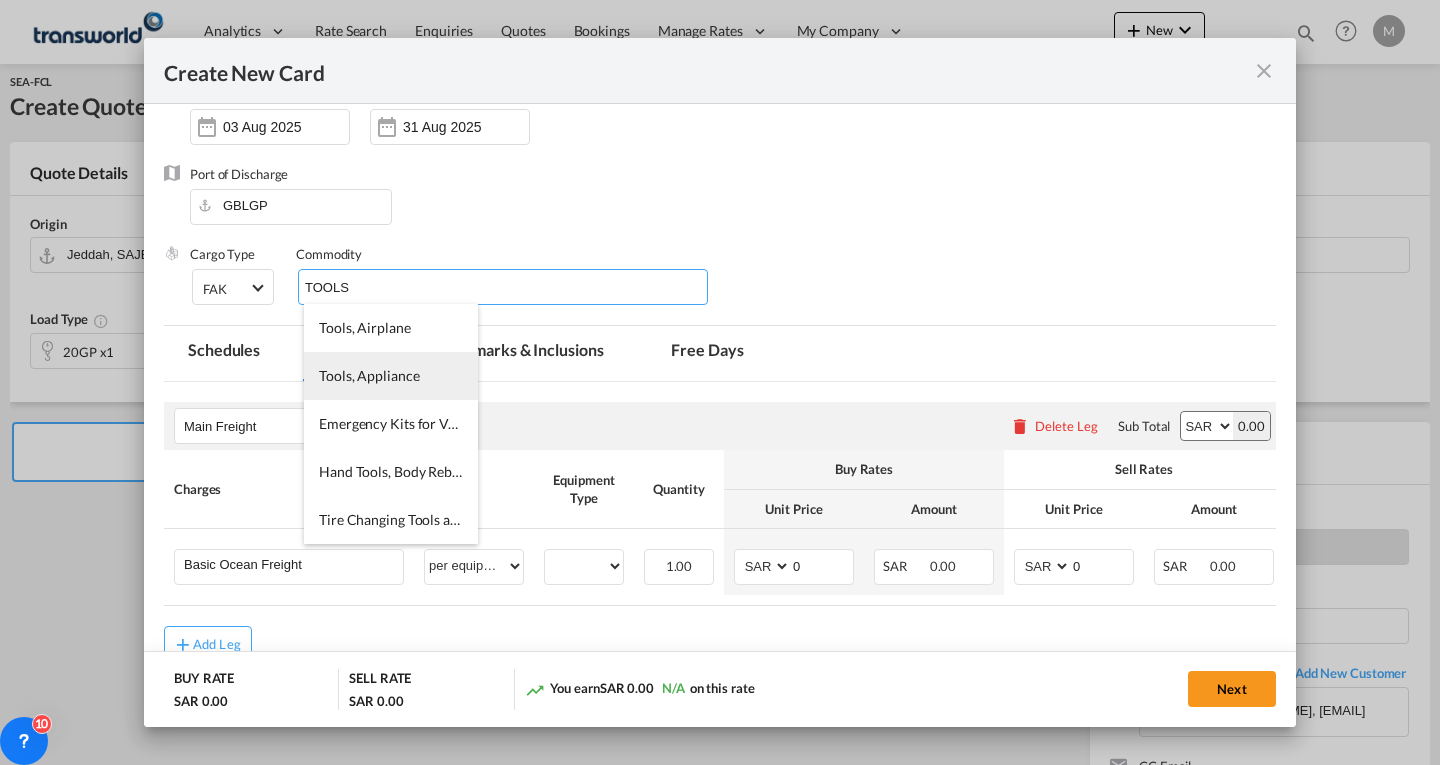 click on "Tools, Appliance" at bounding box center [369, 375] 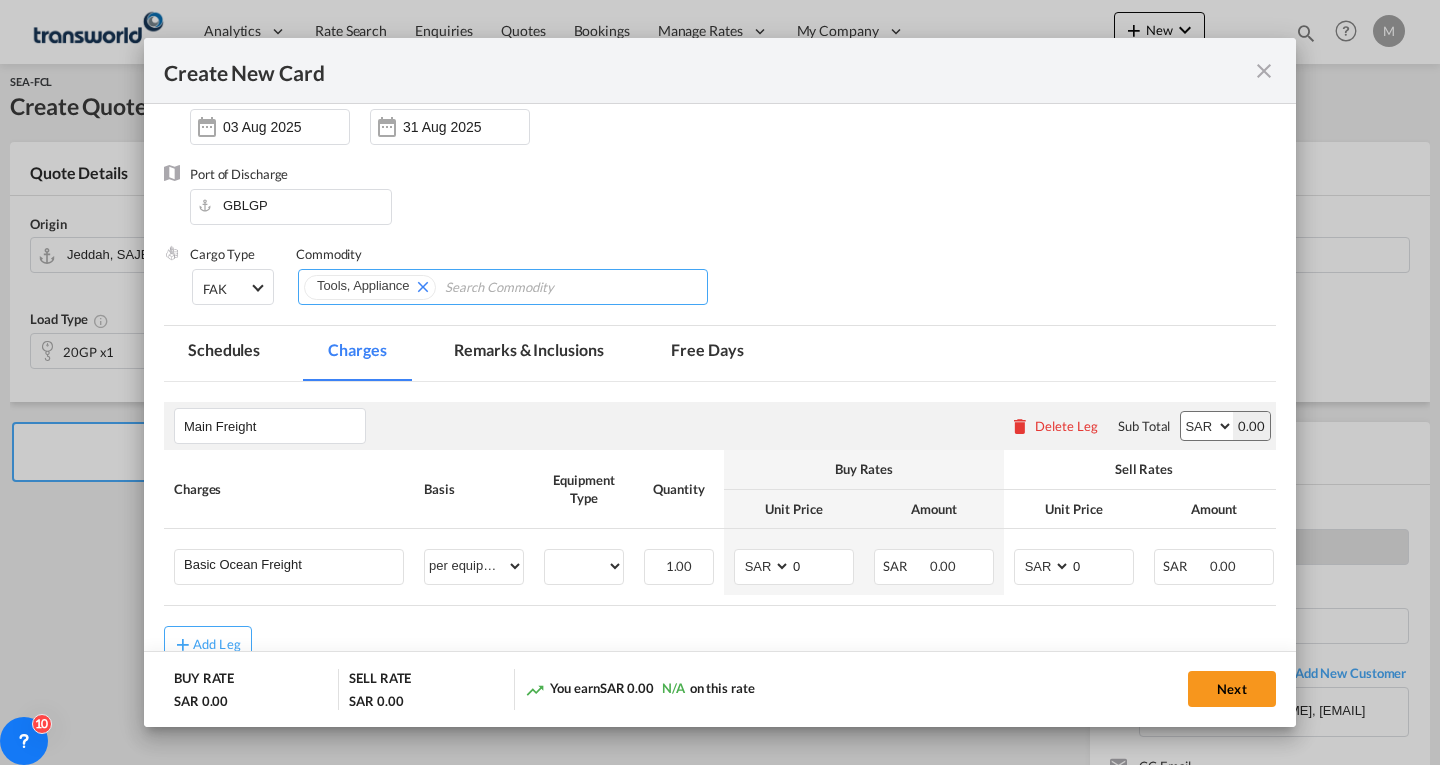 scroll, scrollTop: 320, scrollLeft: 0, axis: vertical 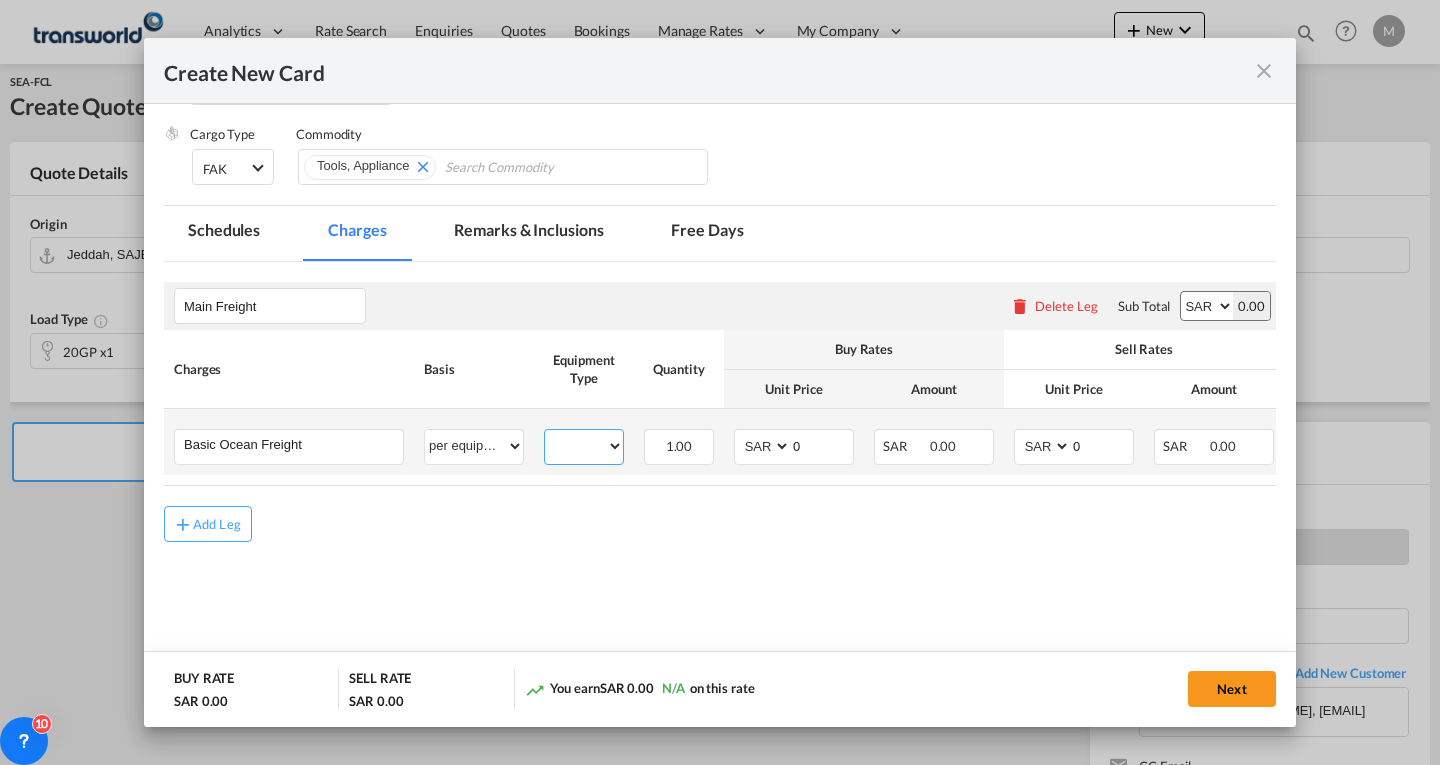 click on "20GP" at bounding box center [584, 446] 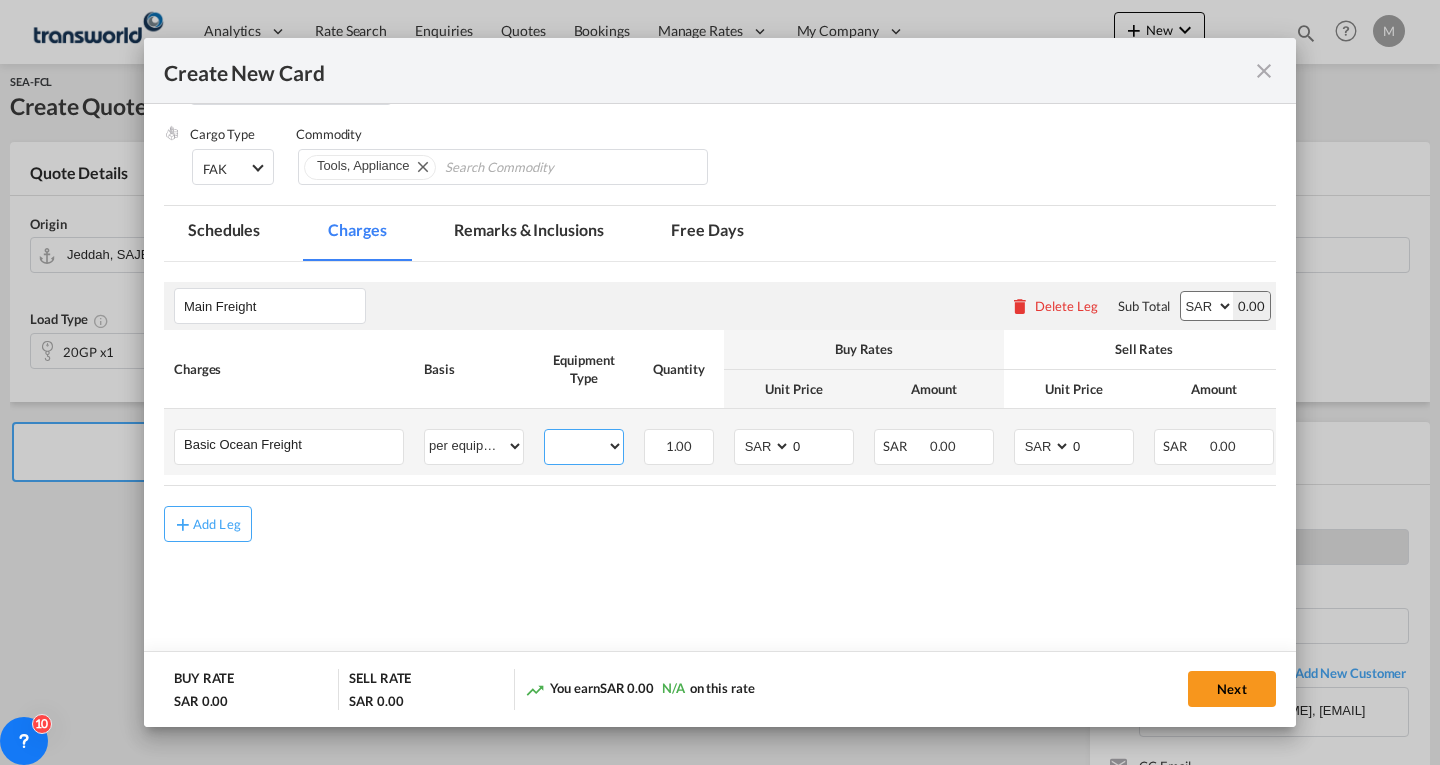 select on "20GP" 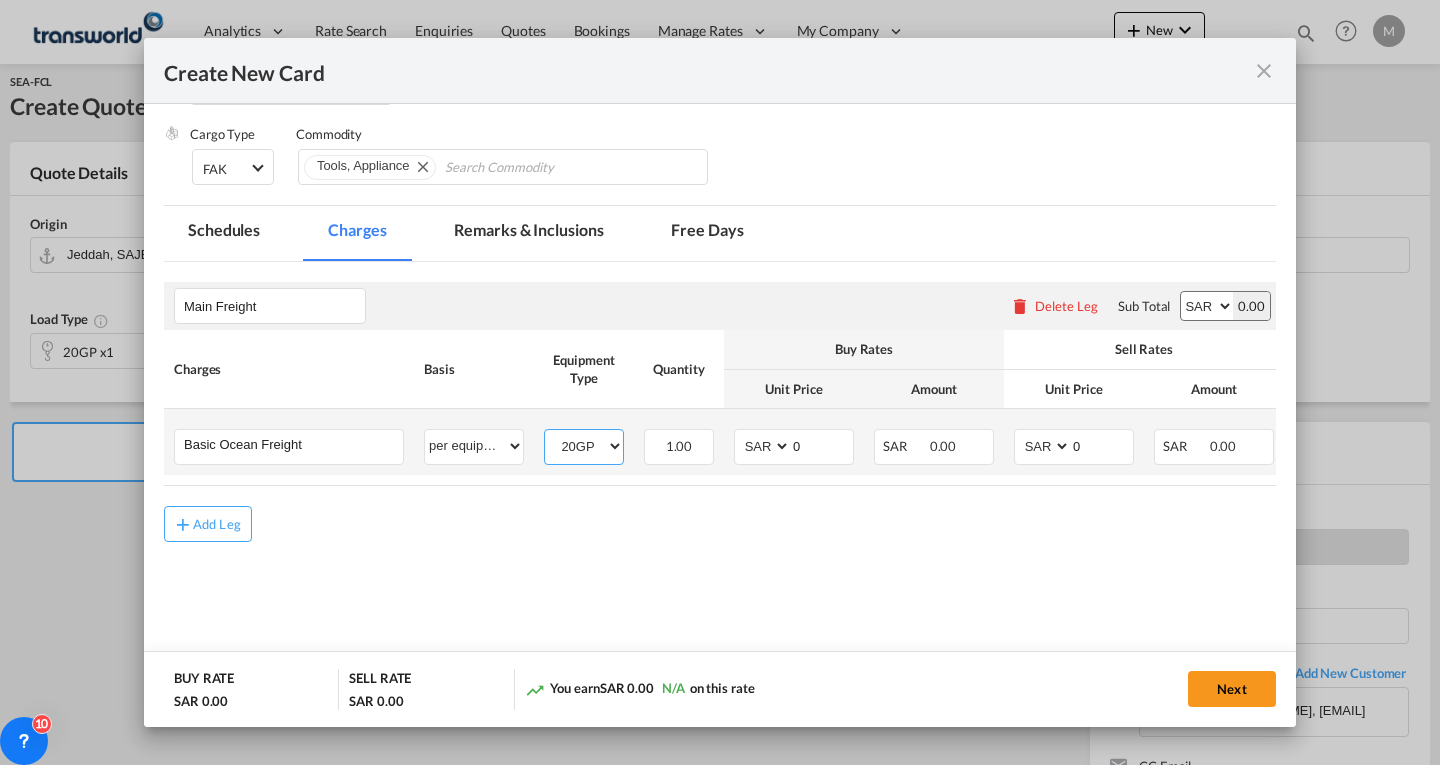 click on "20GP" at bounding box center (584, 446) 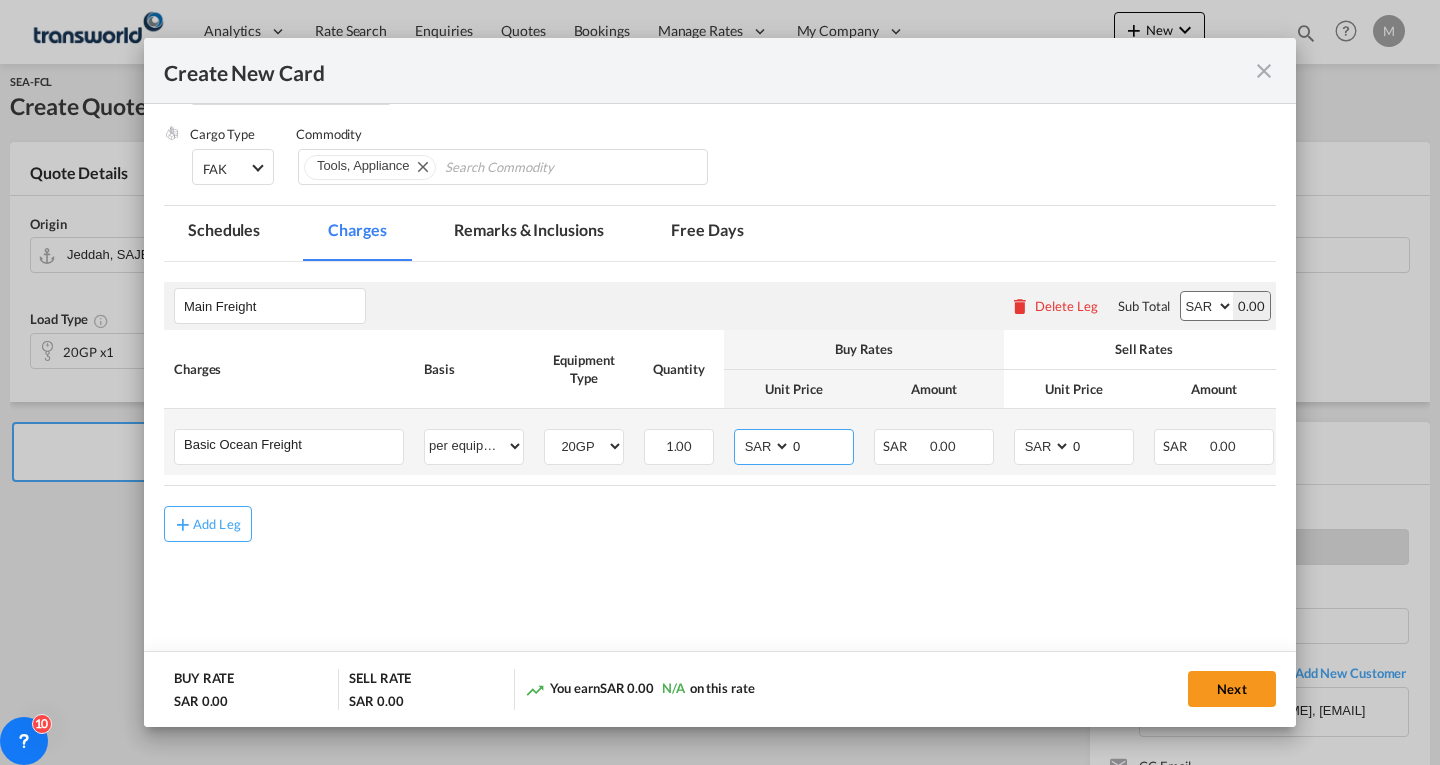 drag, startPoint x: 822, startPoint y: 441, endPoint x: 767, endPoint y: 445, distance: 55.145264 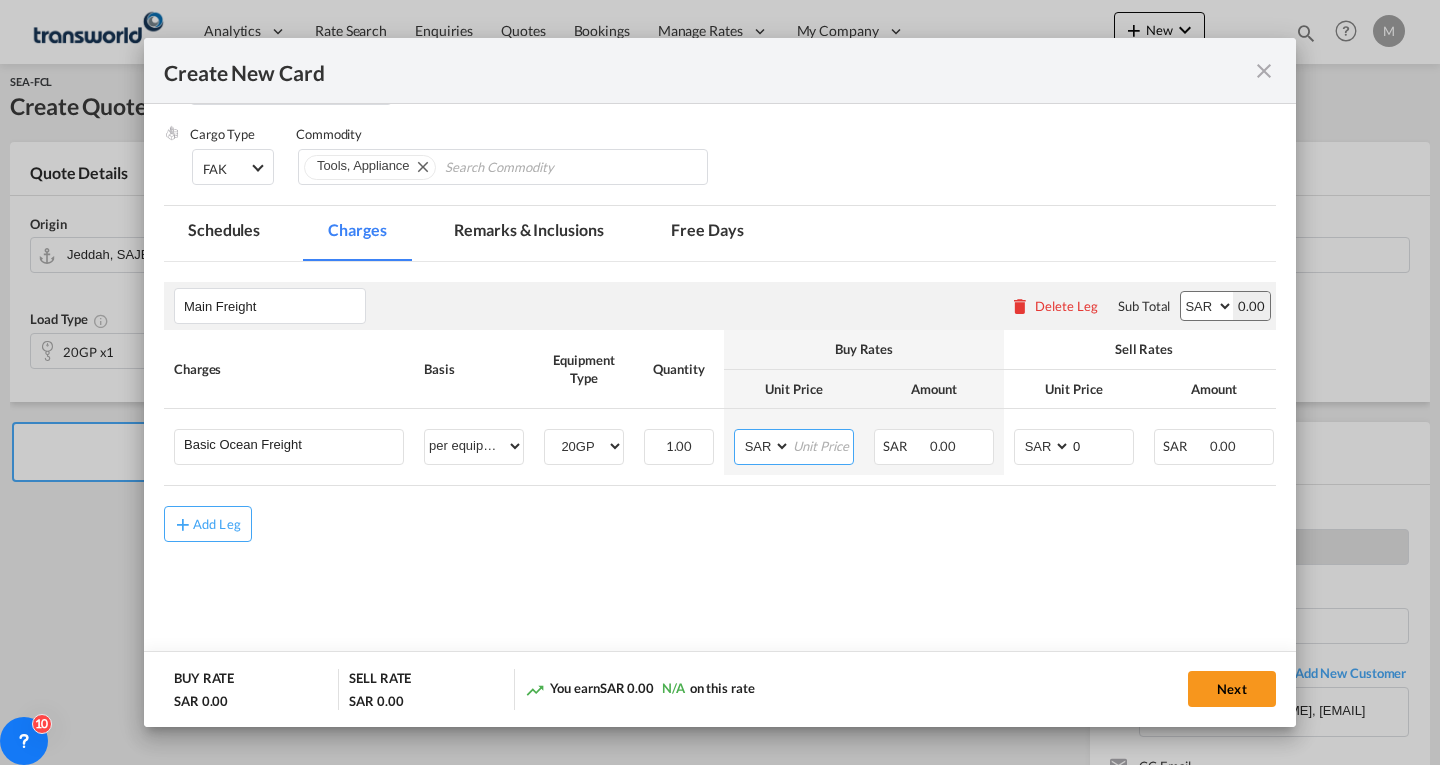 type 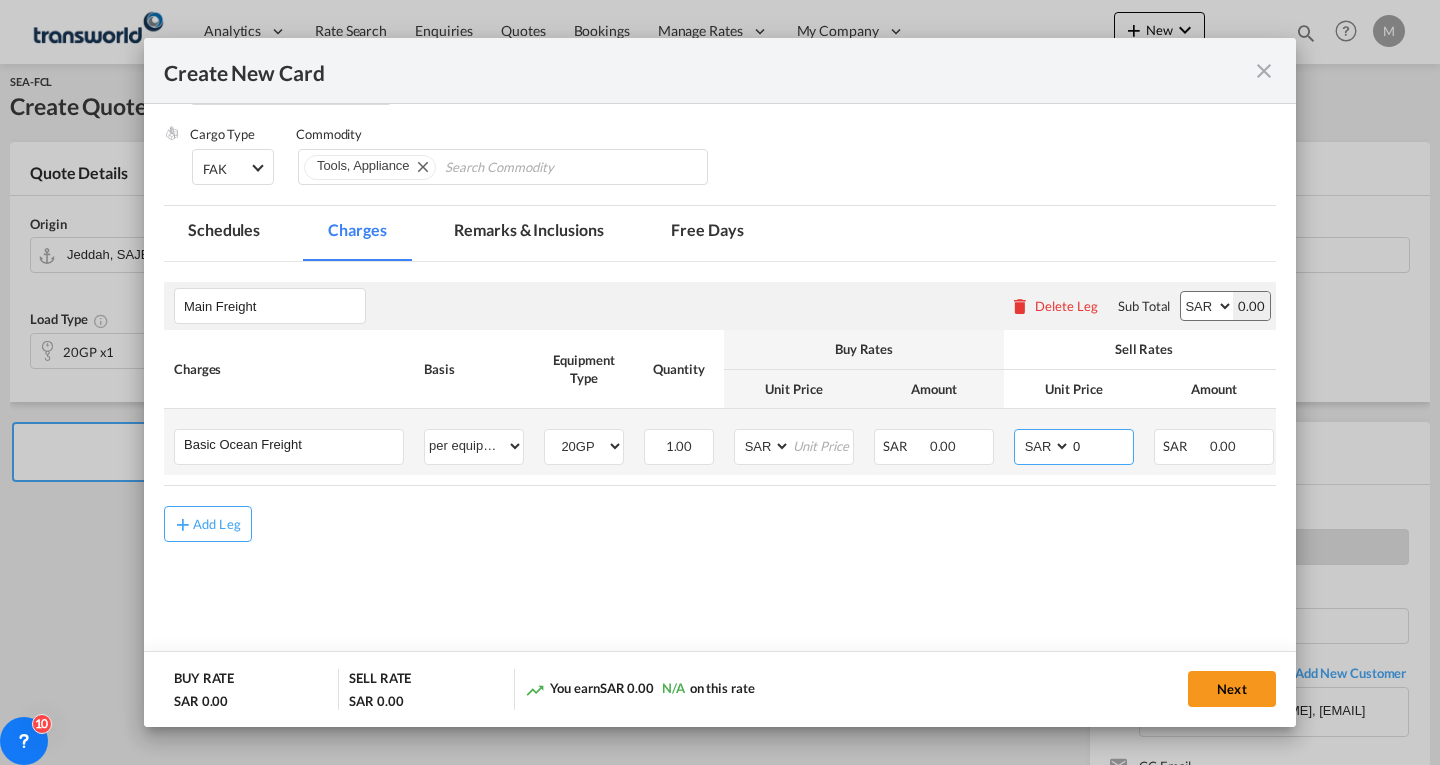 click on "0" at bounding box center (1102, 445) 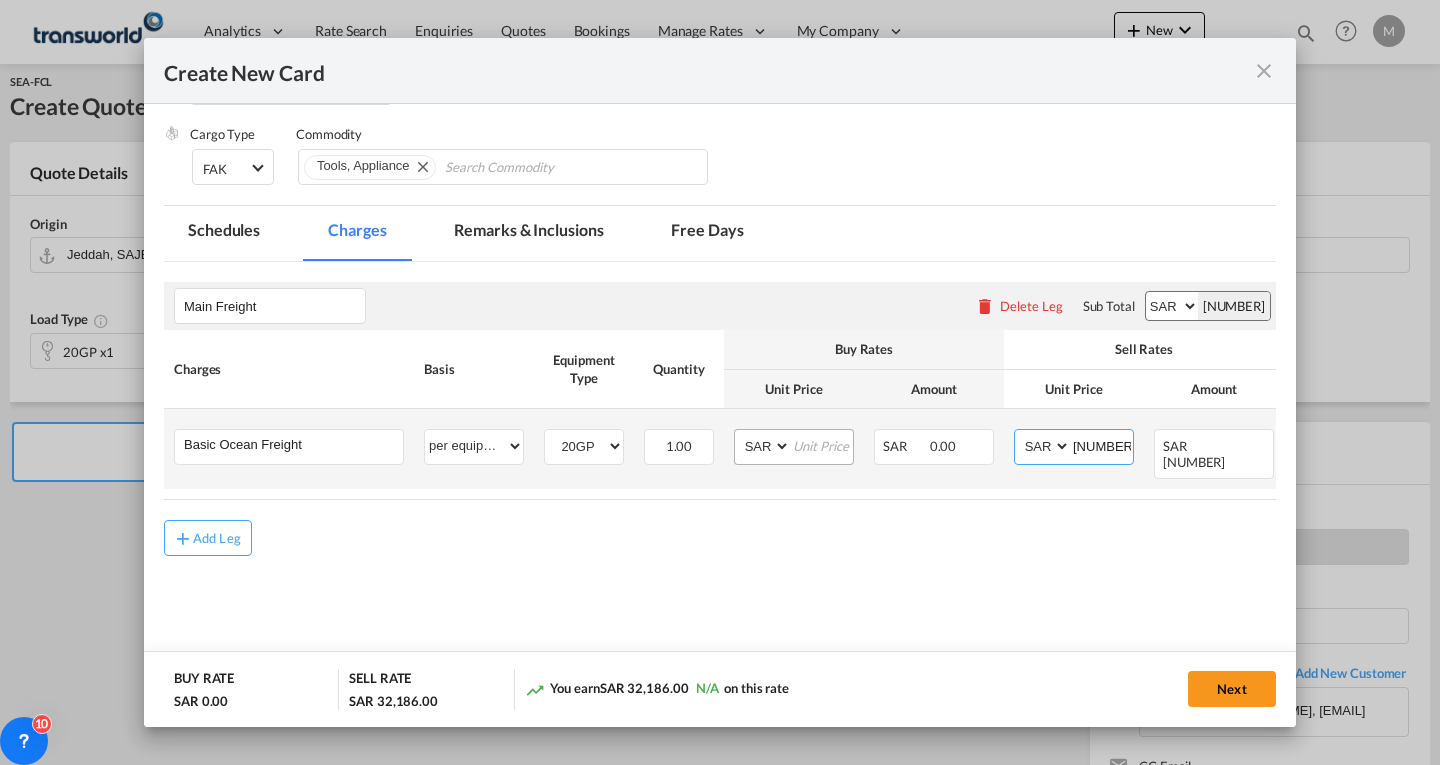 type on "[NUMBER]" 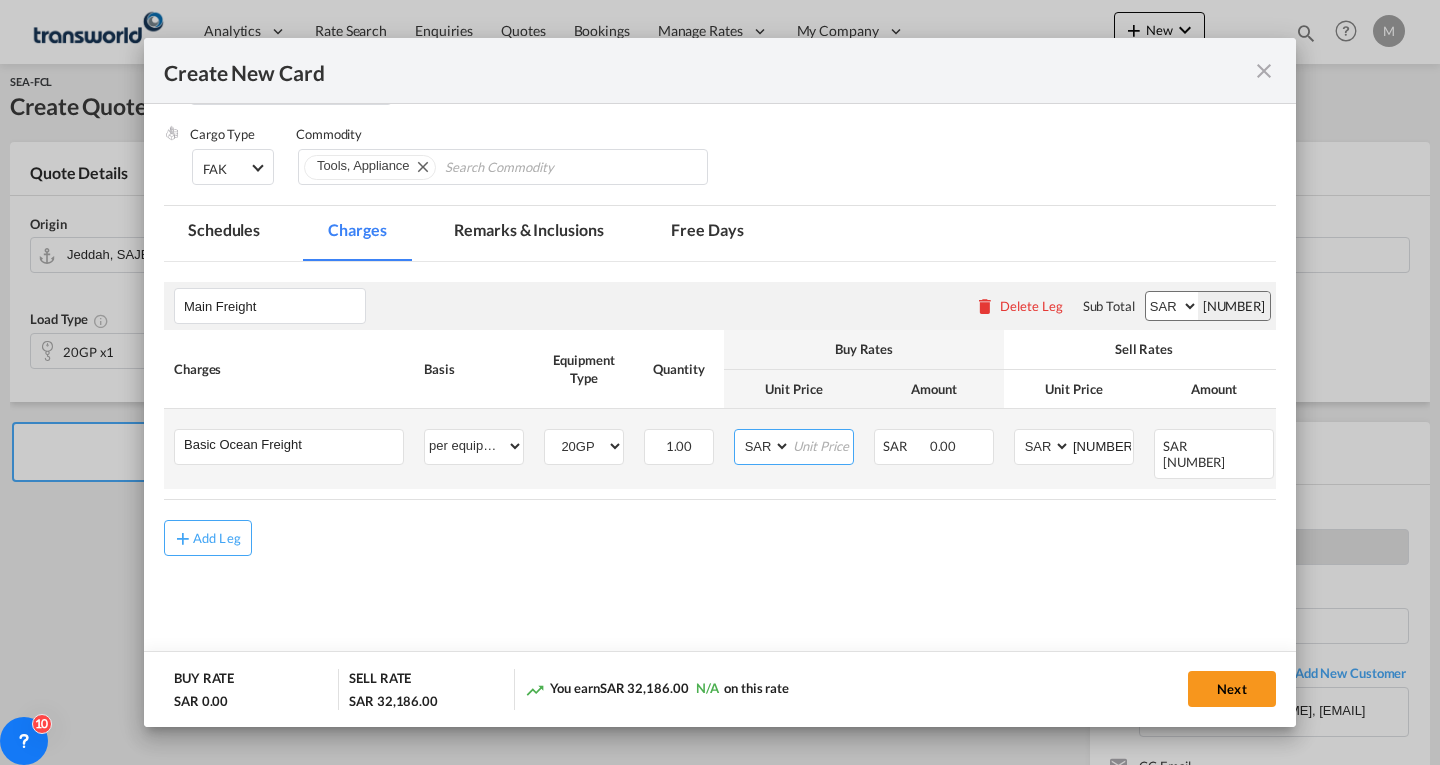 click at bounding box center [822, 445] 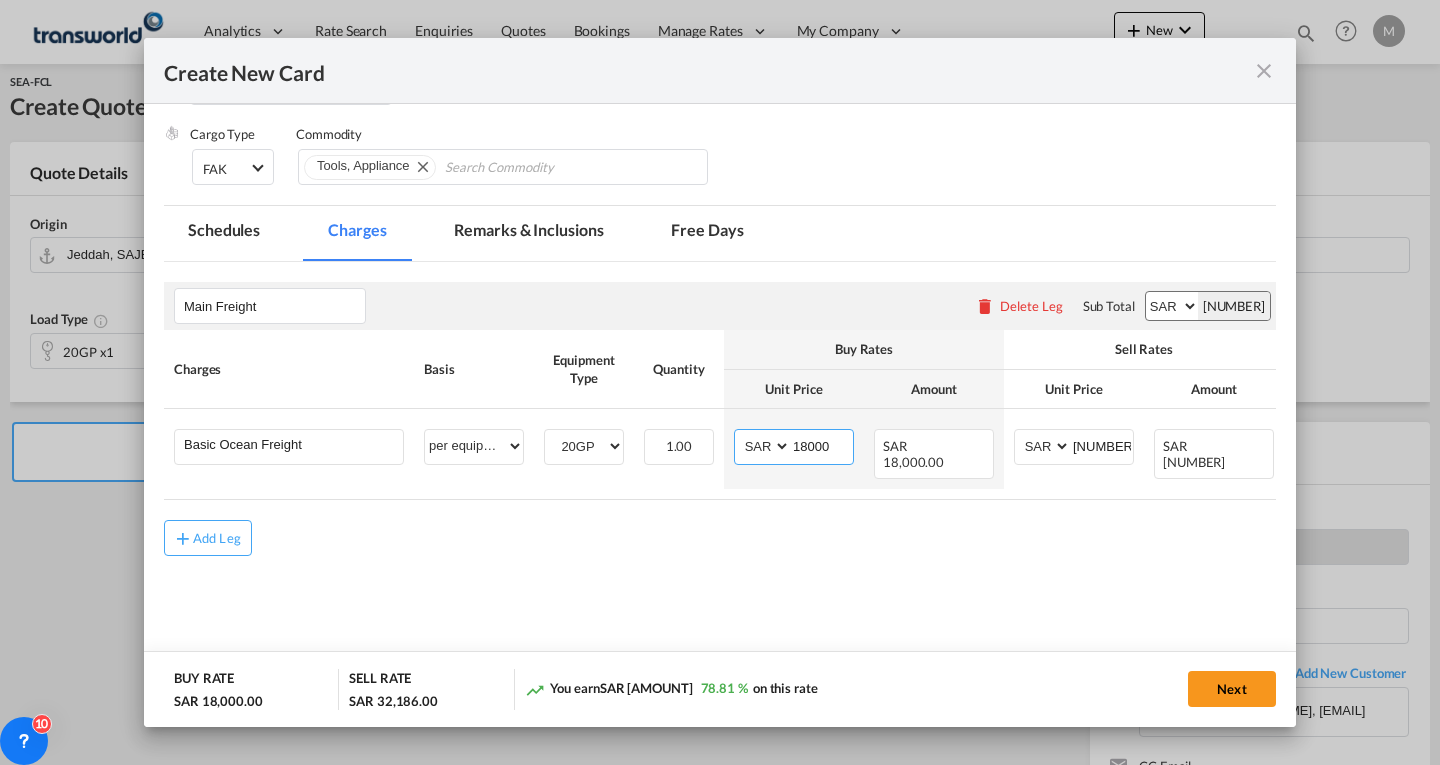 type on "18000" 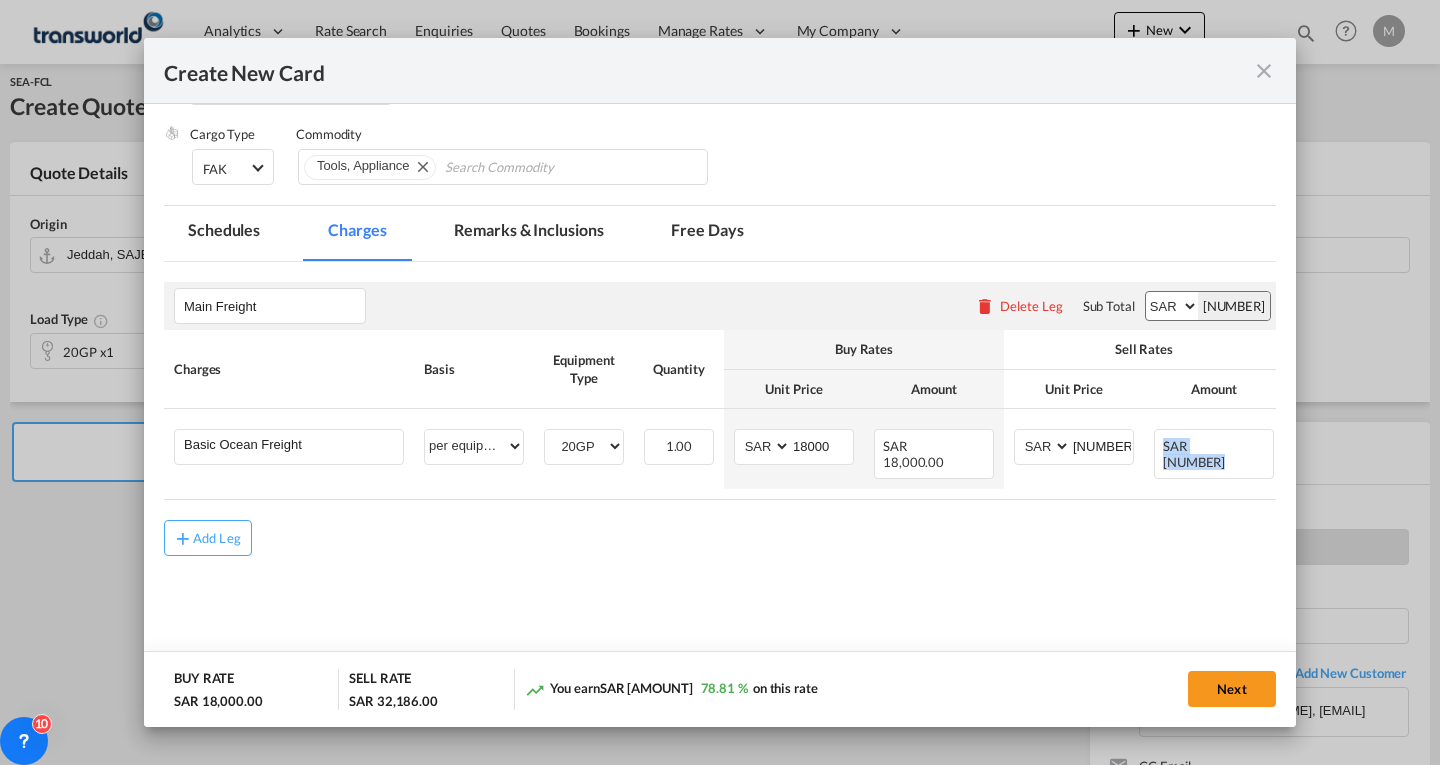 drag, startPoint x: 1109, startPoint y: 497, endPoint x: 1277, endPoint y: 498, distance: 168.00298 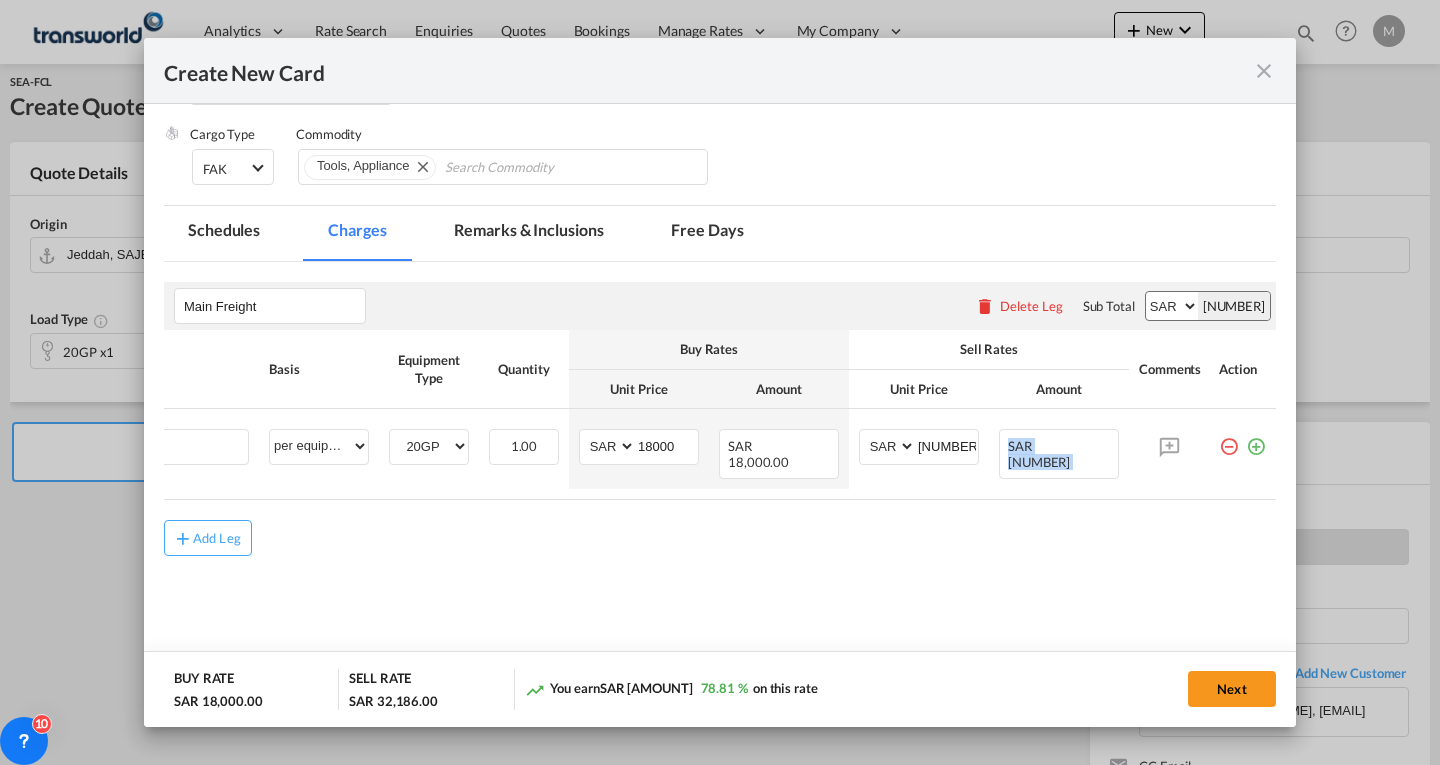 click on "Next" 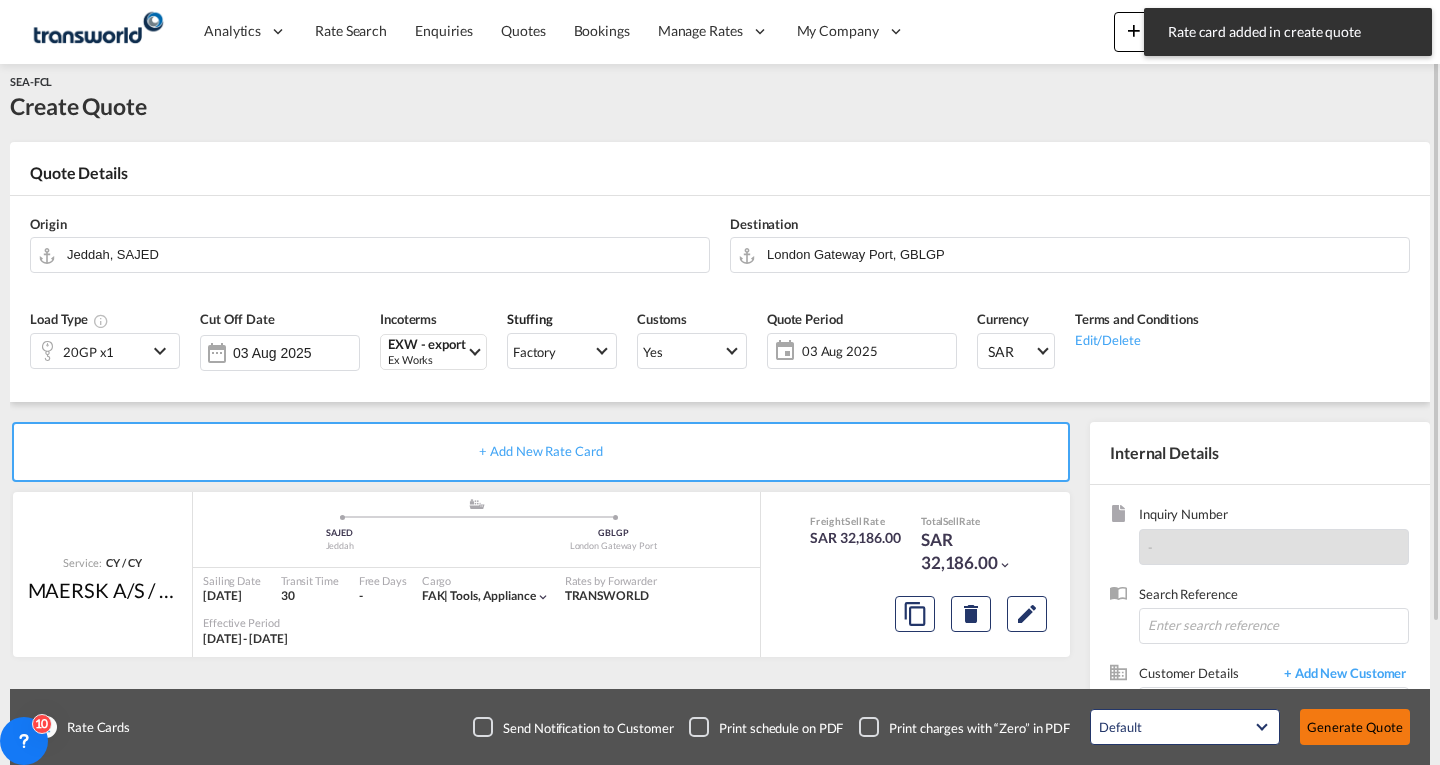 click on "Generate Quote" at bounding box center [1355, 727] 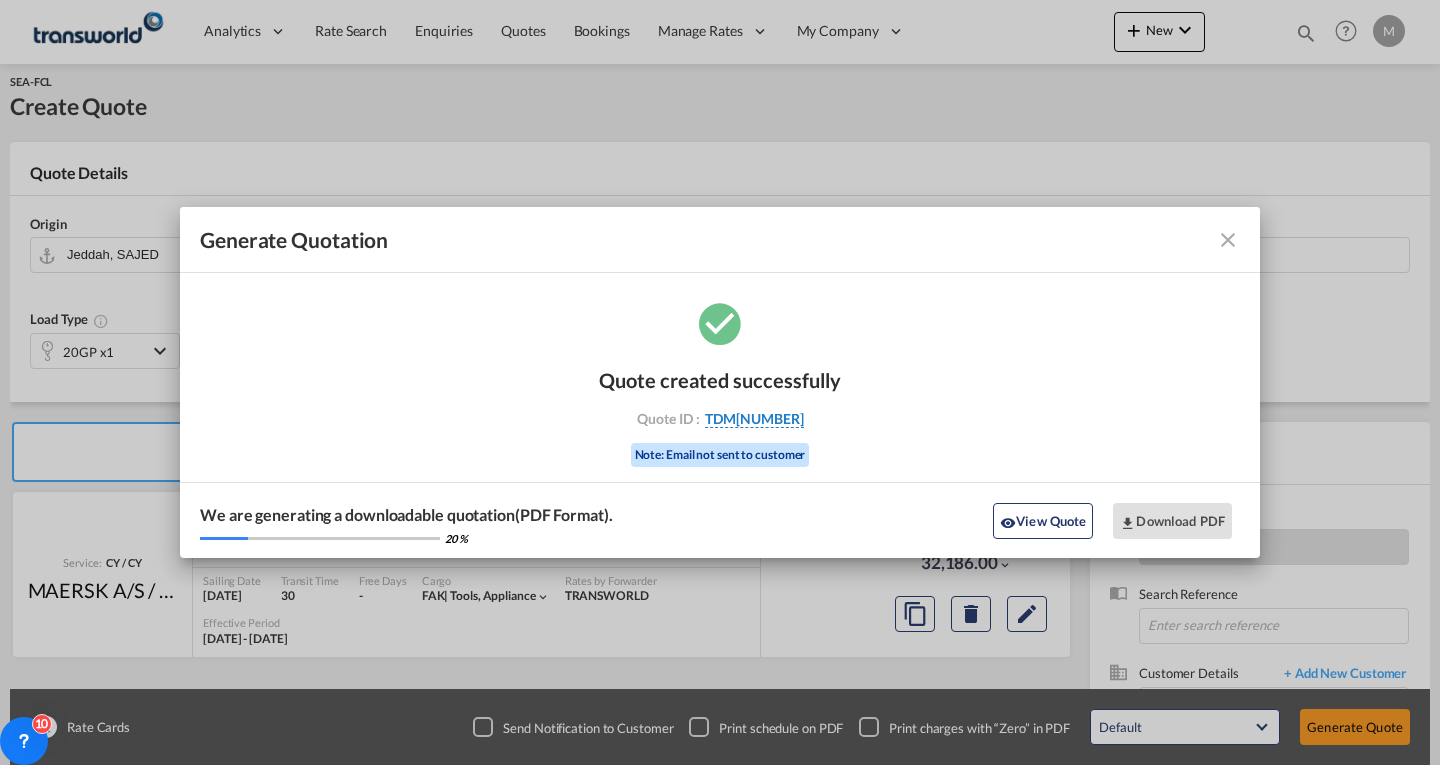 click on "TDM[NUMBER]" at bounding box center (754, 419) 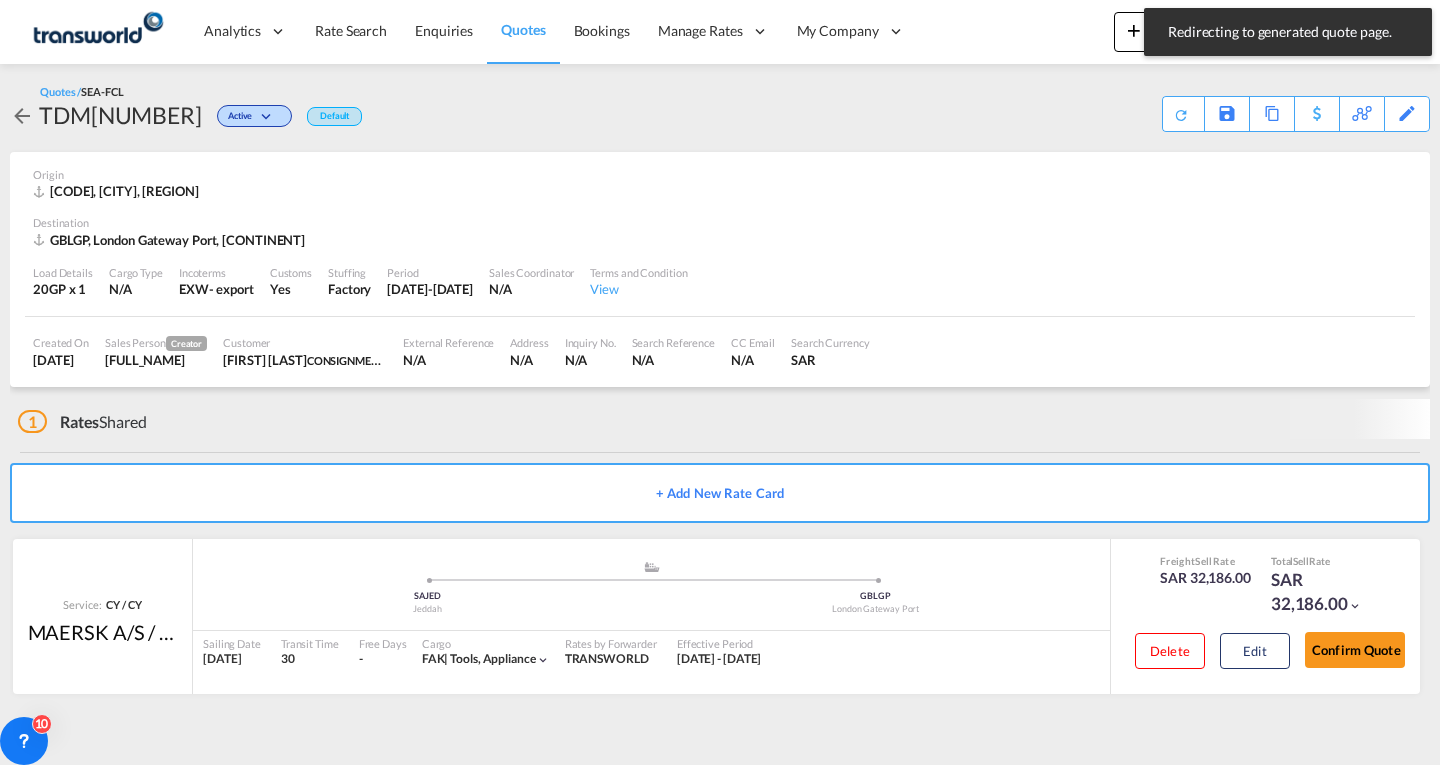 scroll, scrollTop: 0, scrollLeft: 0, axis: both 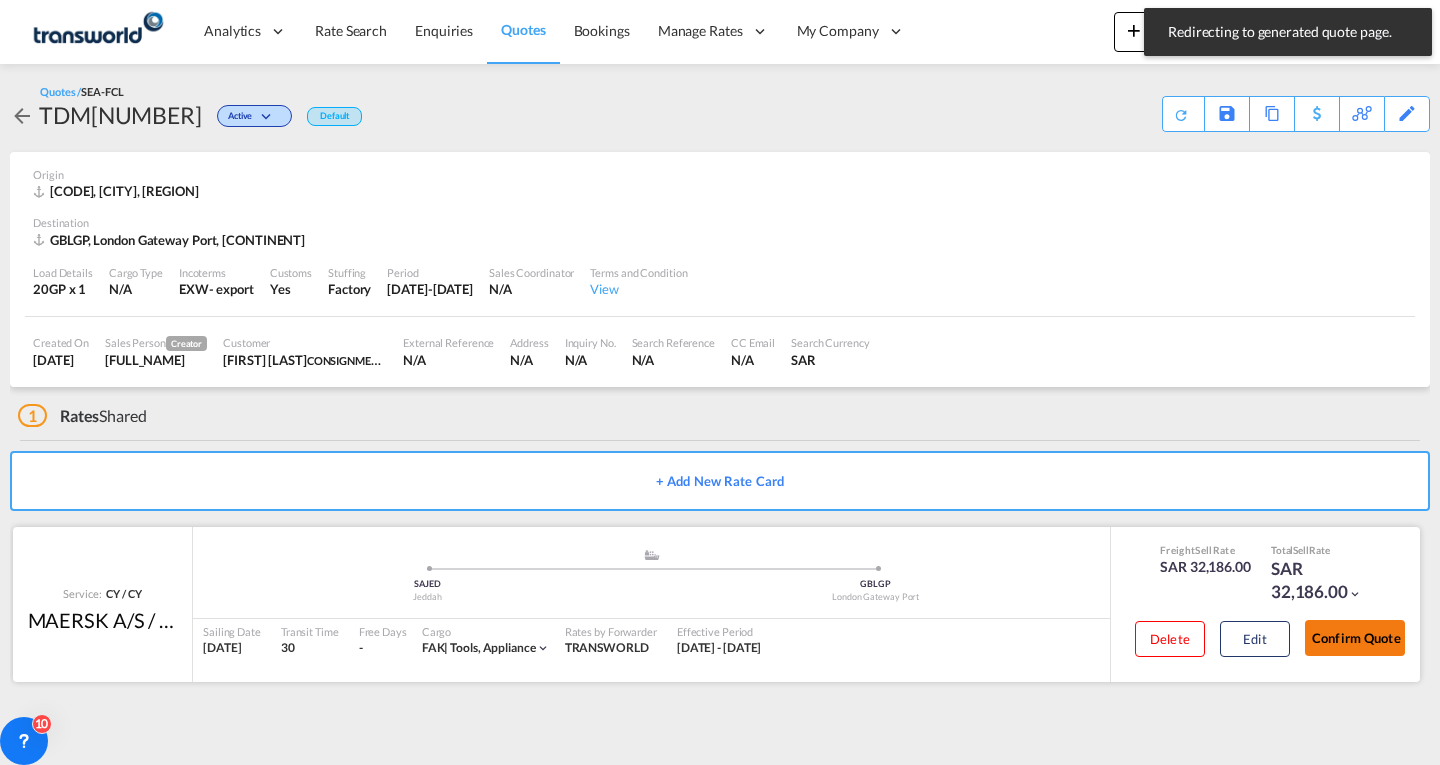 click on "Confirm Quote" at bounding box center (1355, 638) 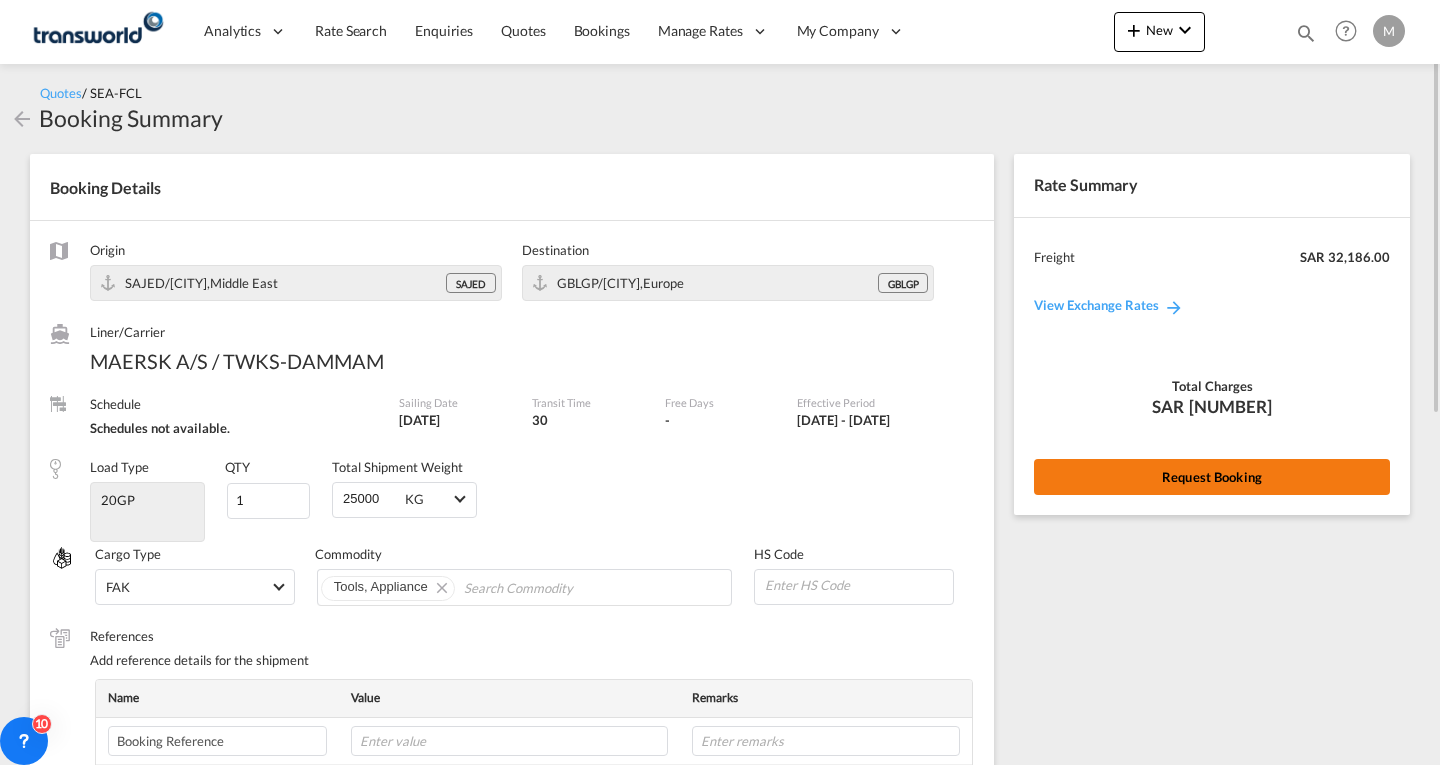 click on "Request Booking" at bounding box center [1212, 477] 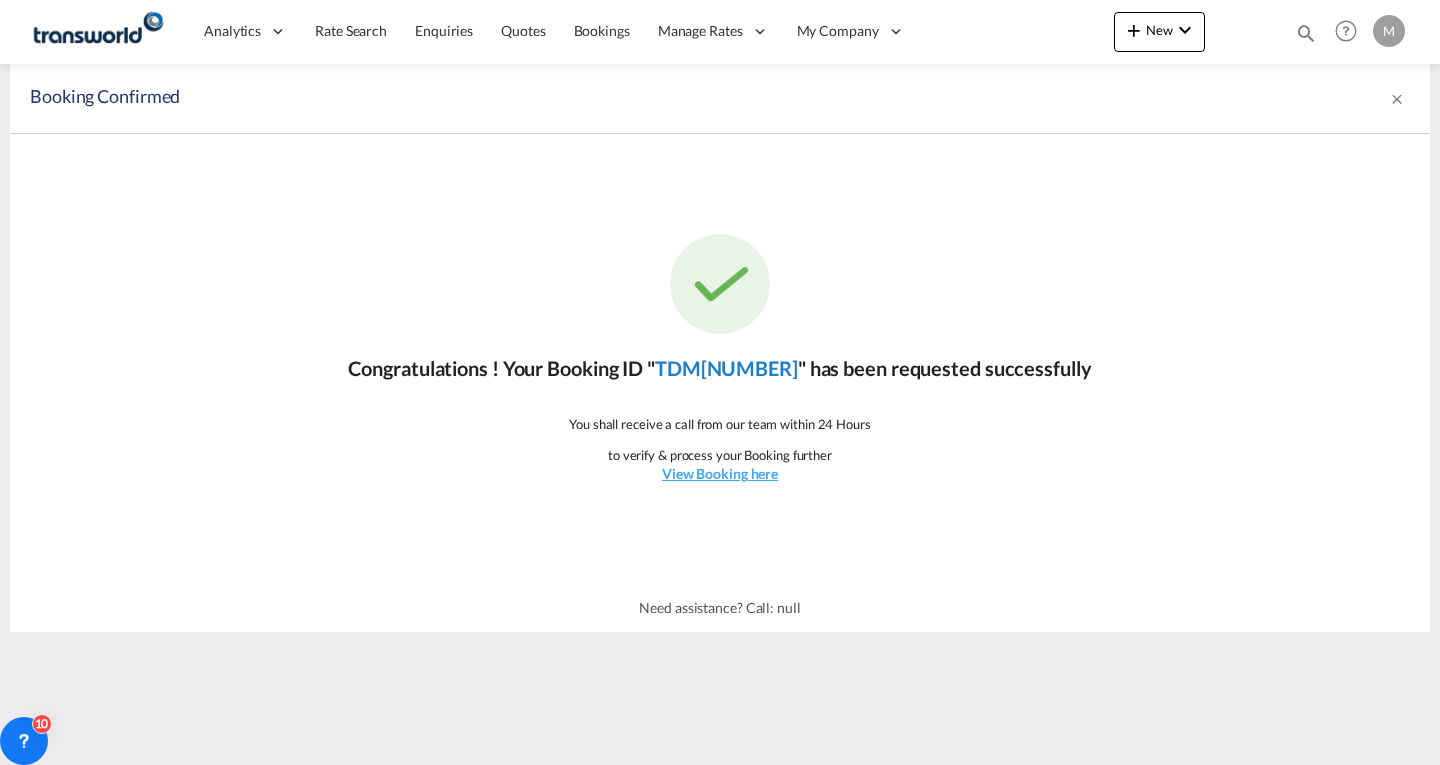 click on "TDM[NUMBER]" 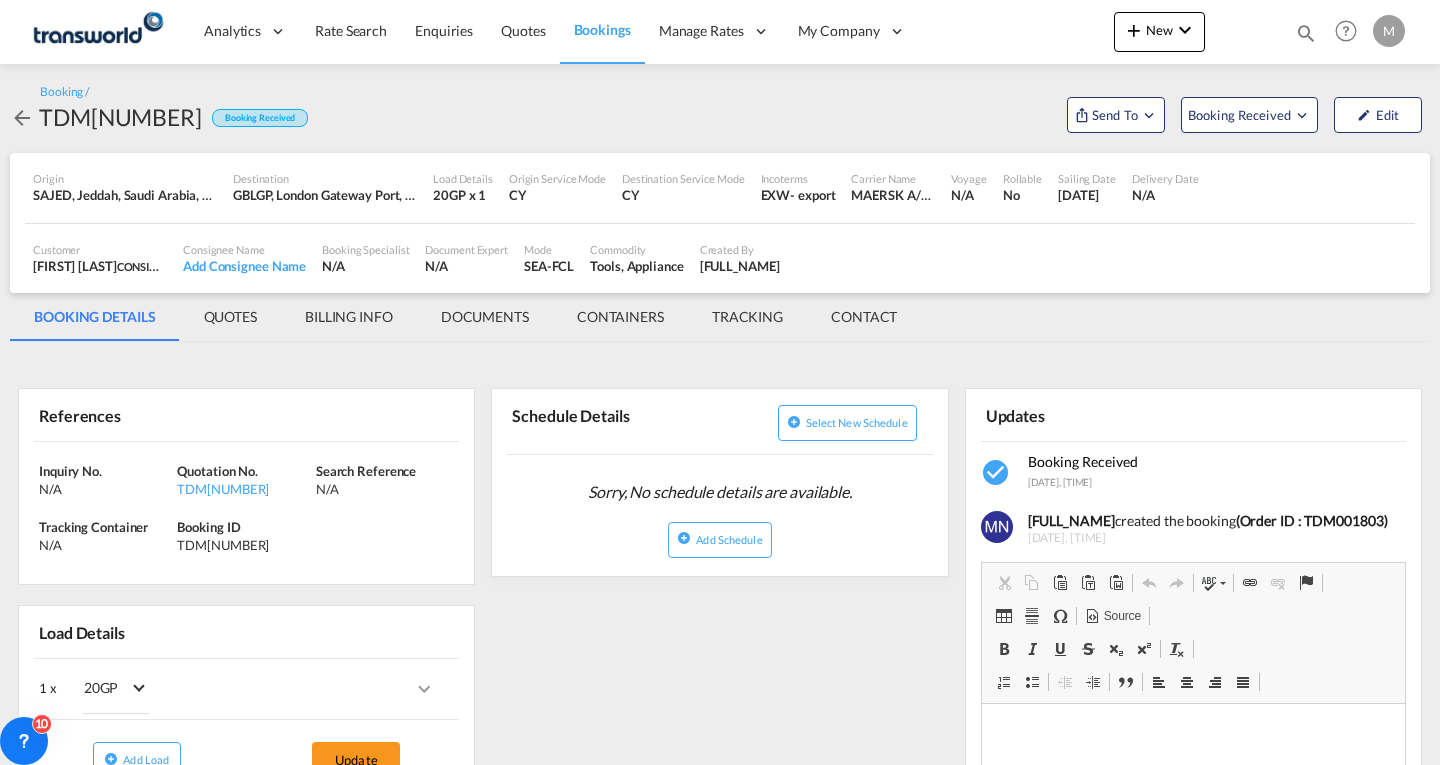 scroll, scrollTop: 0, scrollLeft: 0, axis: both 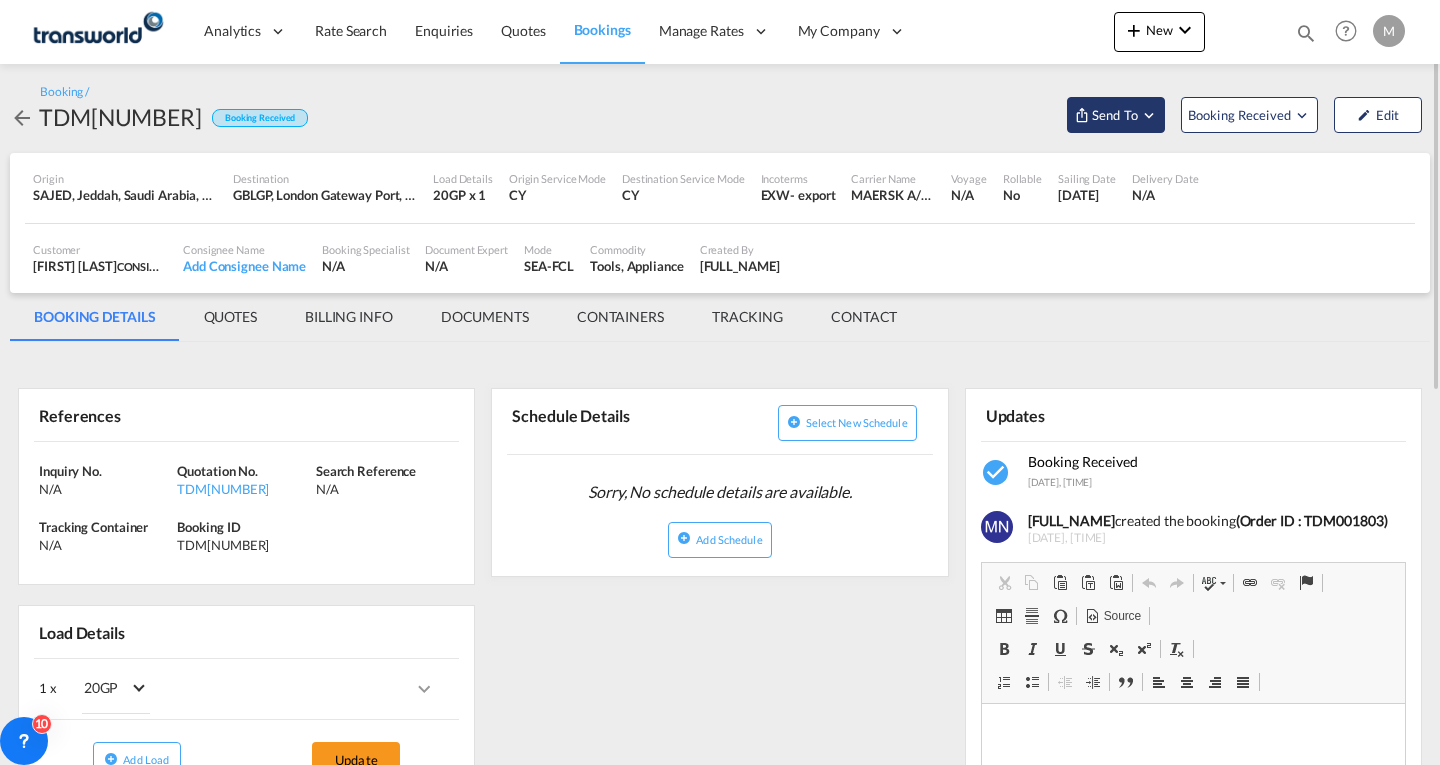 click on "Send To" at bounding box center [1115, 115] 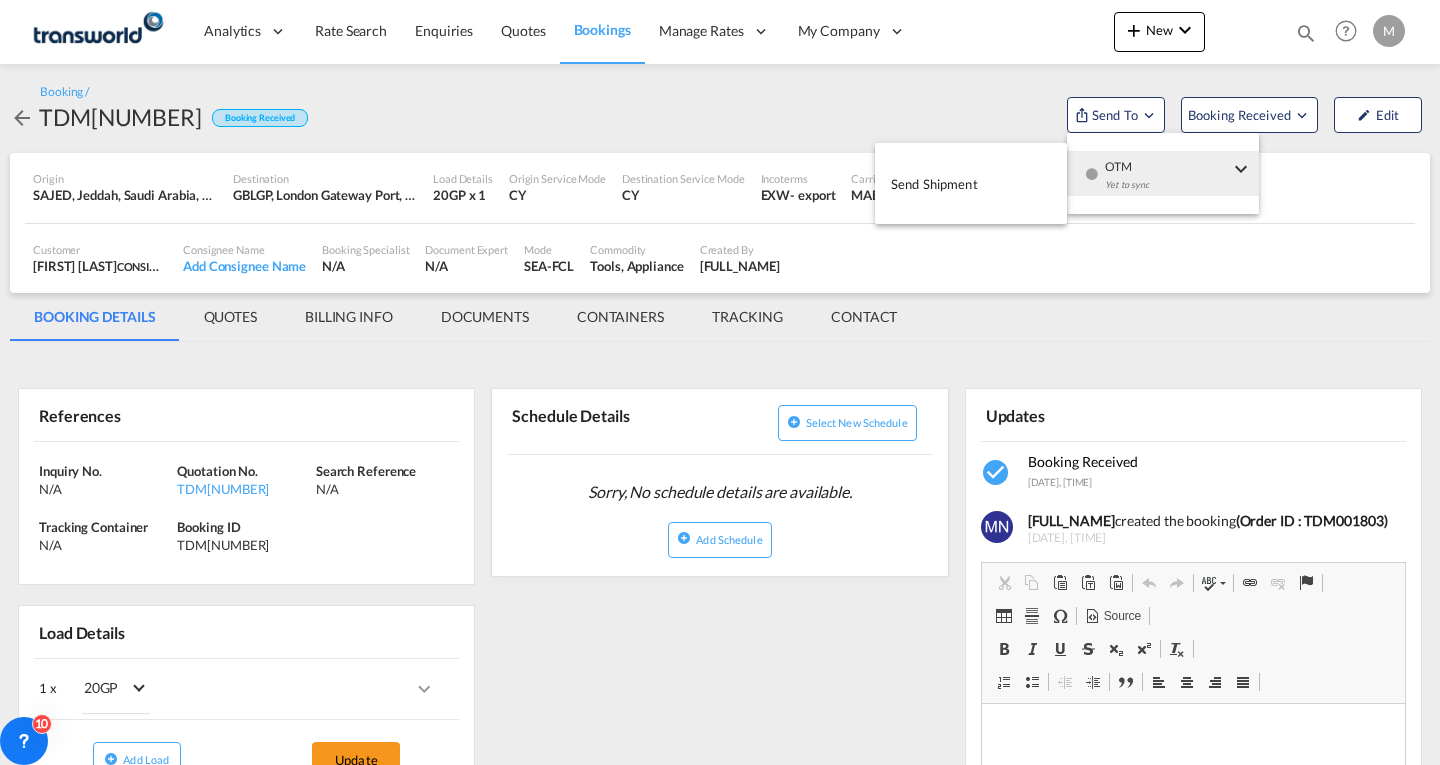 click on "Send Shipment" at bounding box center (934, 184) 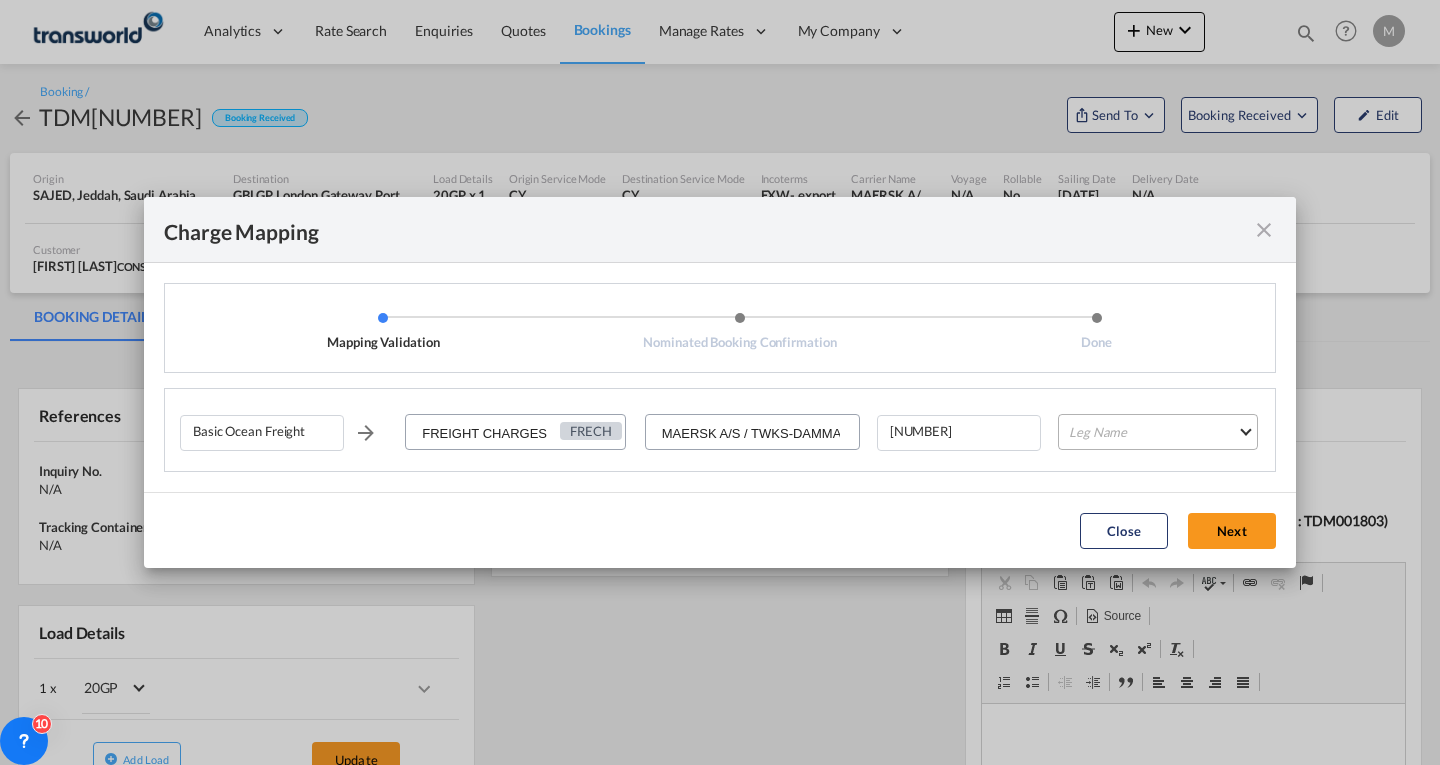 click on "Leg Name HANDLING ORIGIN VESSEL HANDLING DESTINATION OTHERS TL PICK UP CUSTOMS ORIGIN CUSTOMS DESTINATION TL DELIVERY" at bounding box center (1158, 432) 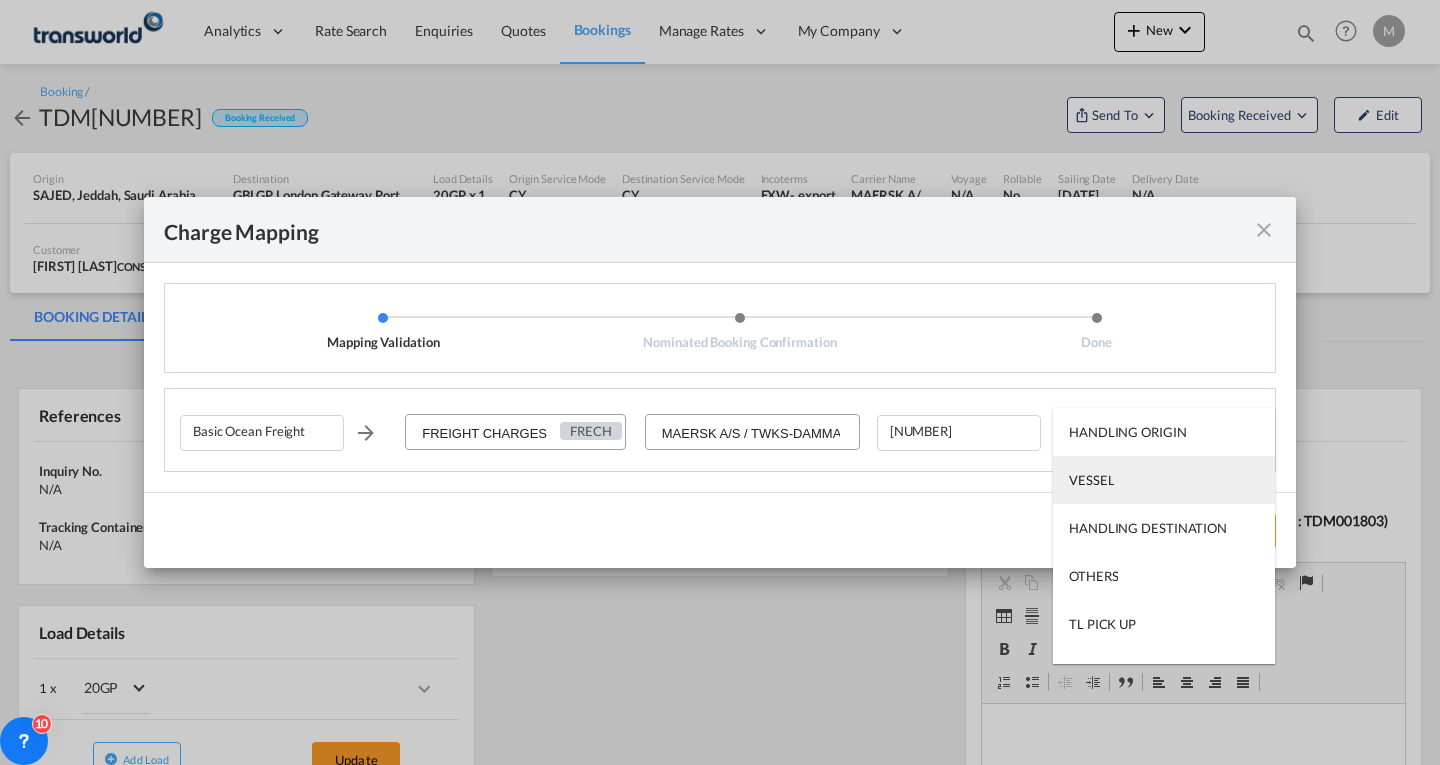 click on "VESSEL" at bounding box center (1091, 480) 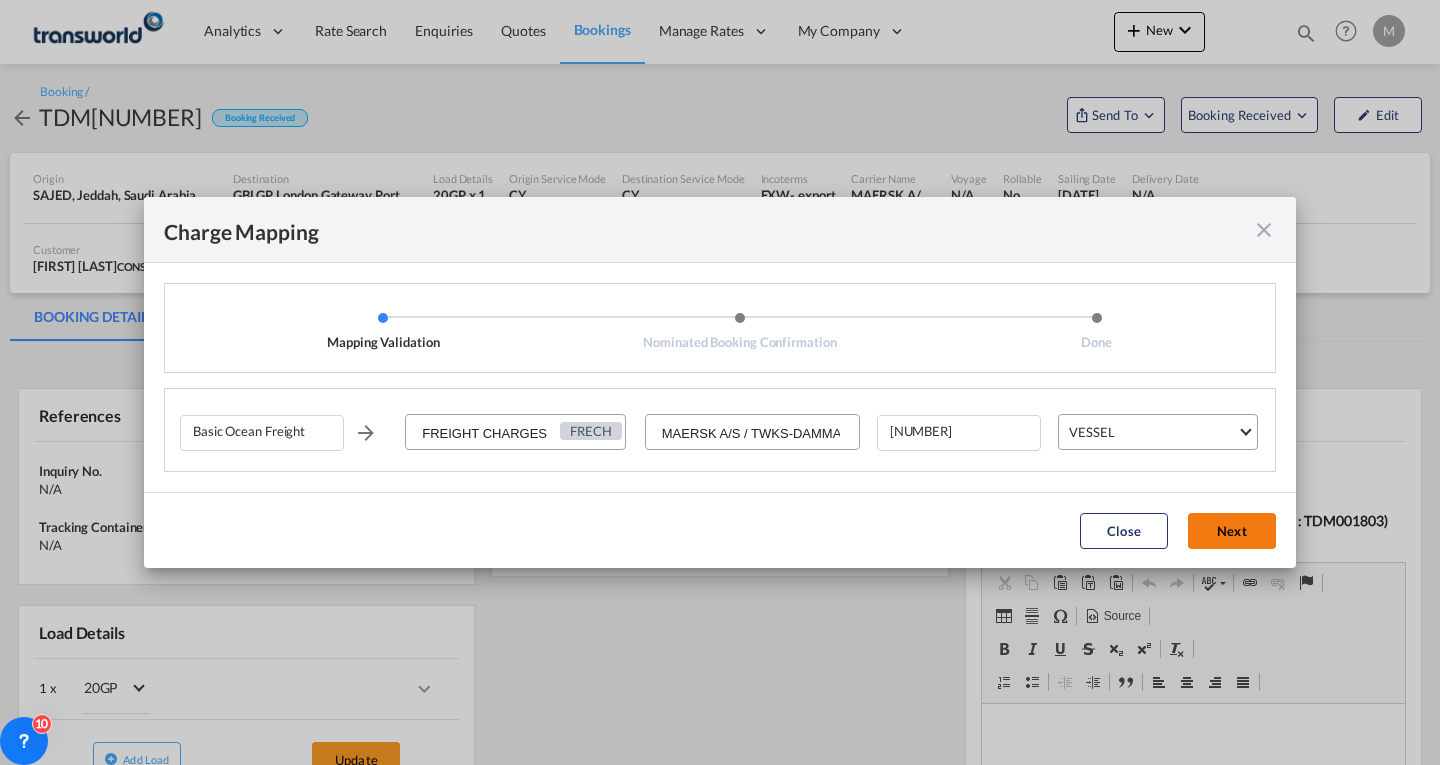 click on "Next" 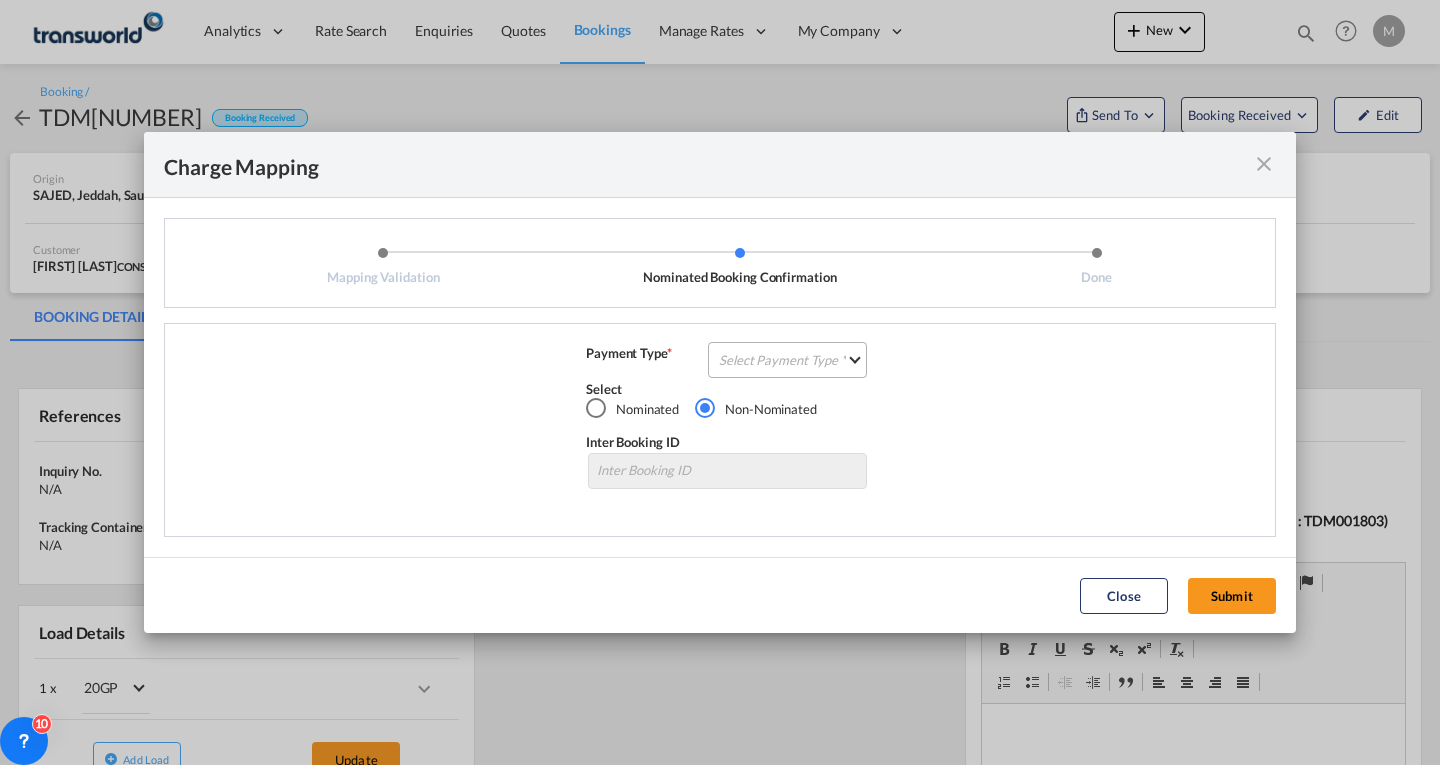 click on "Select Payment Type
COLLECT
PREPAID" at bounding box center (787, 360) 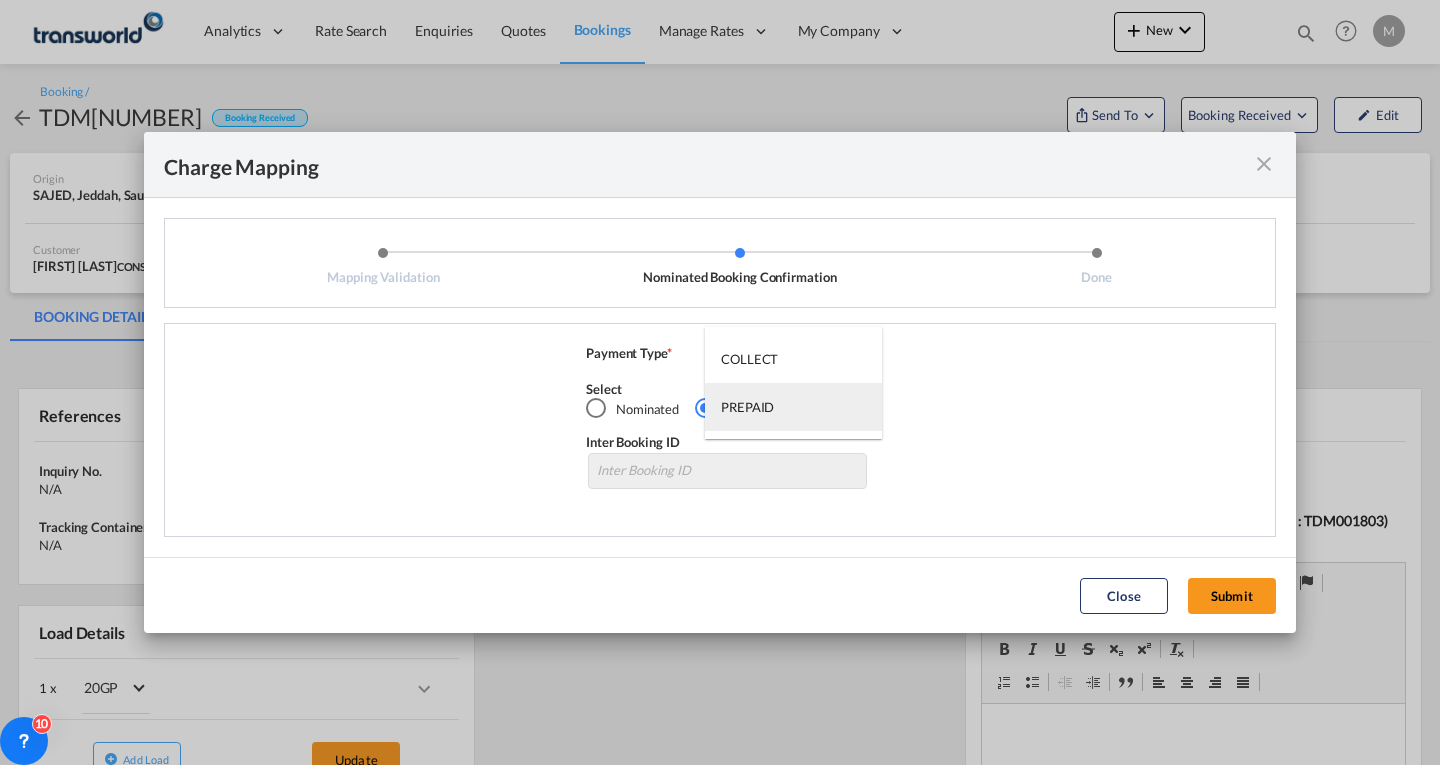 click on "PREPAID" at bounding box center (747, 407) 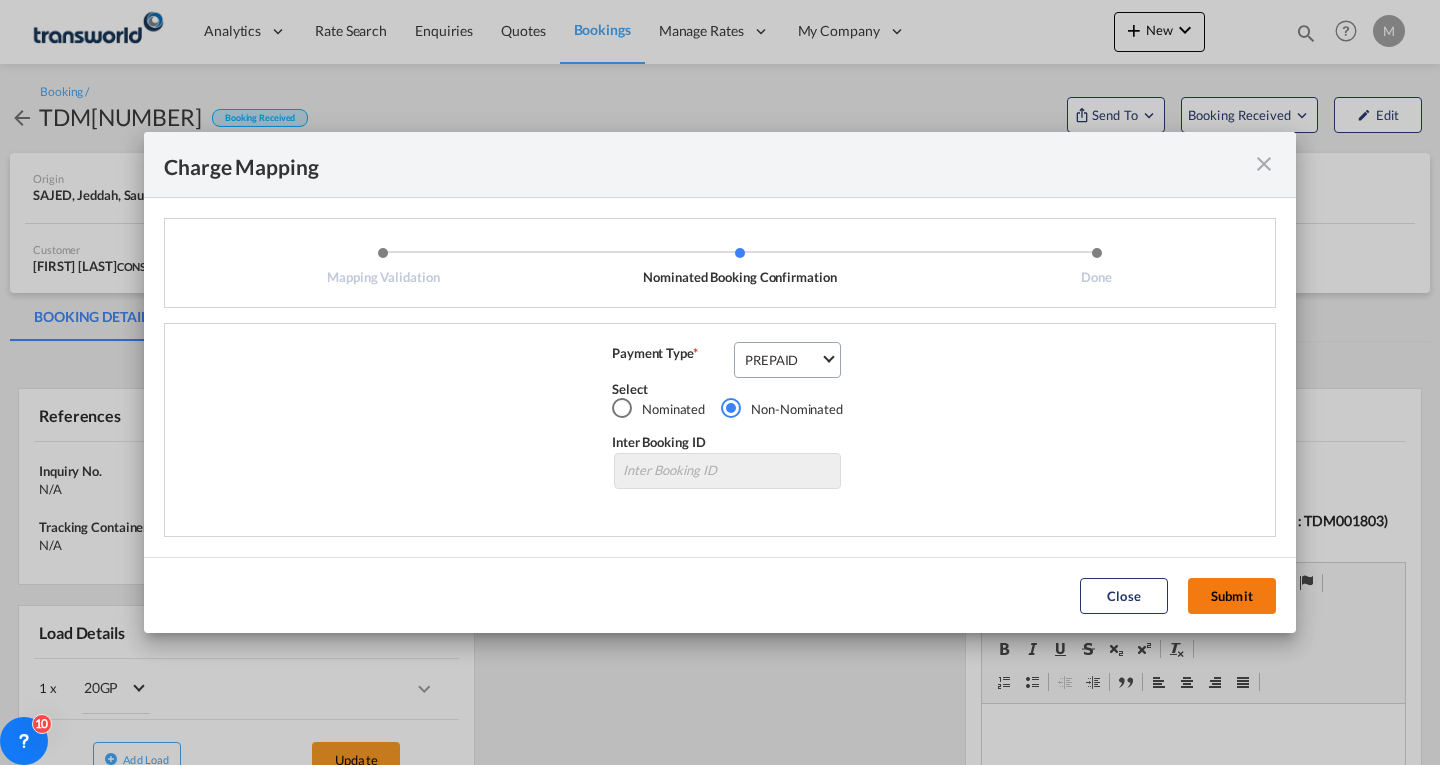 click on "Submit" 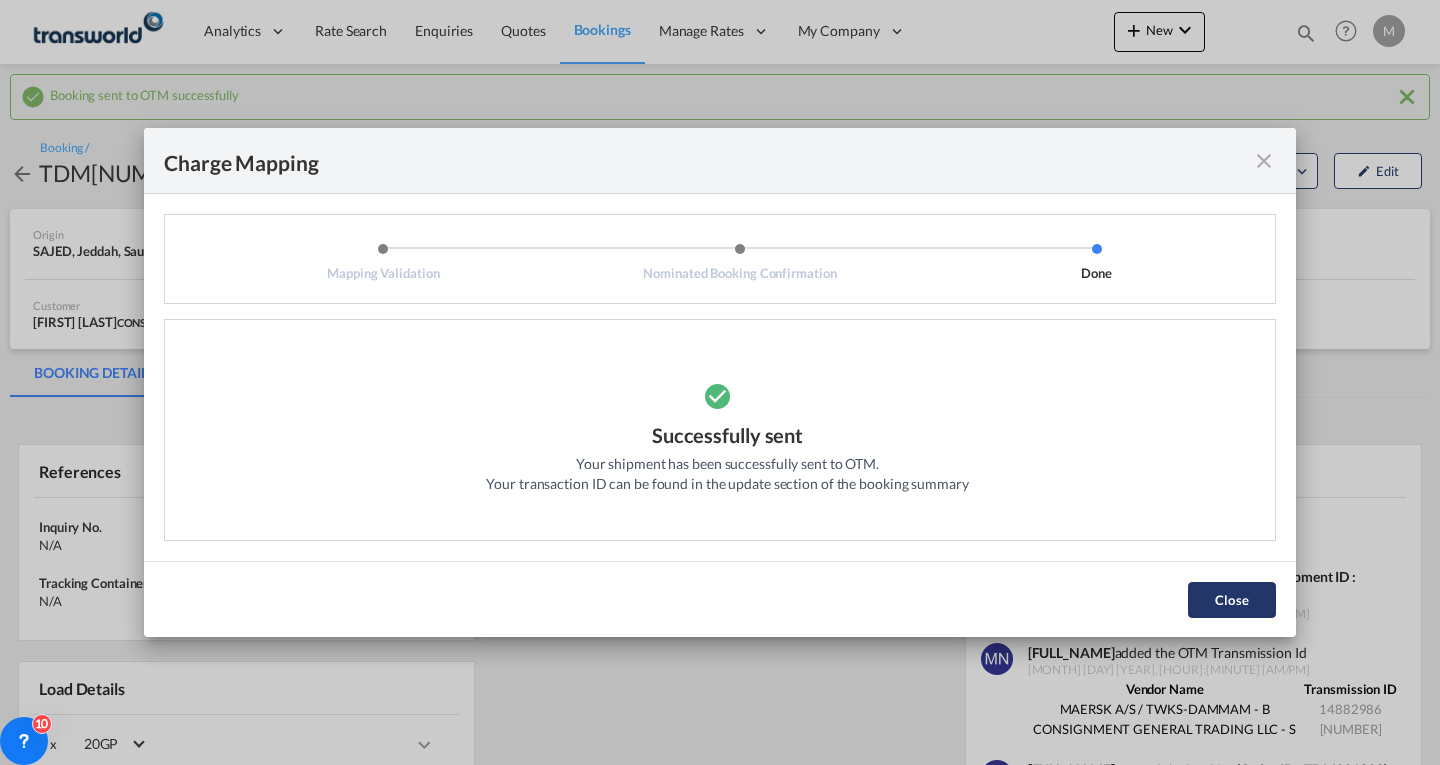 click on "Close" 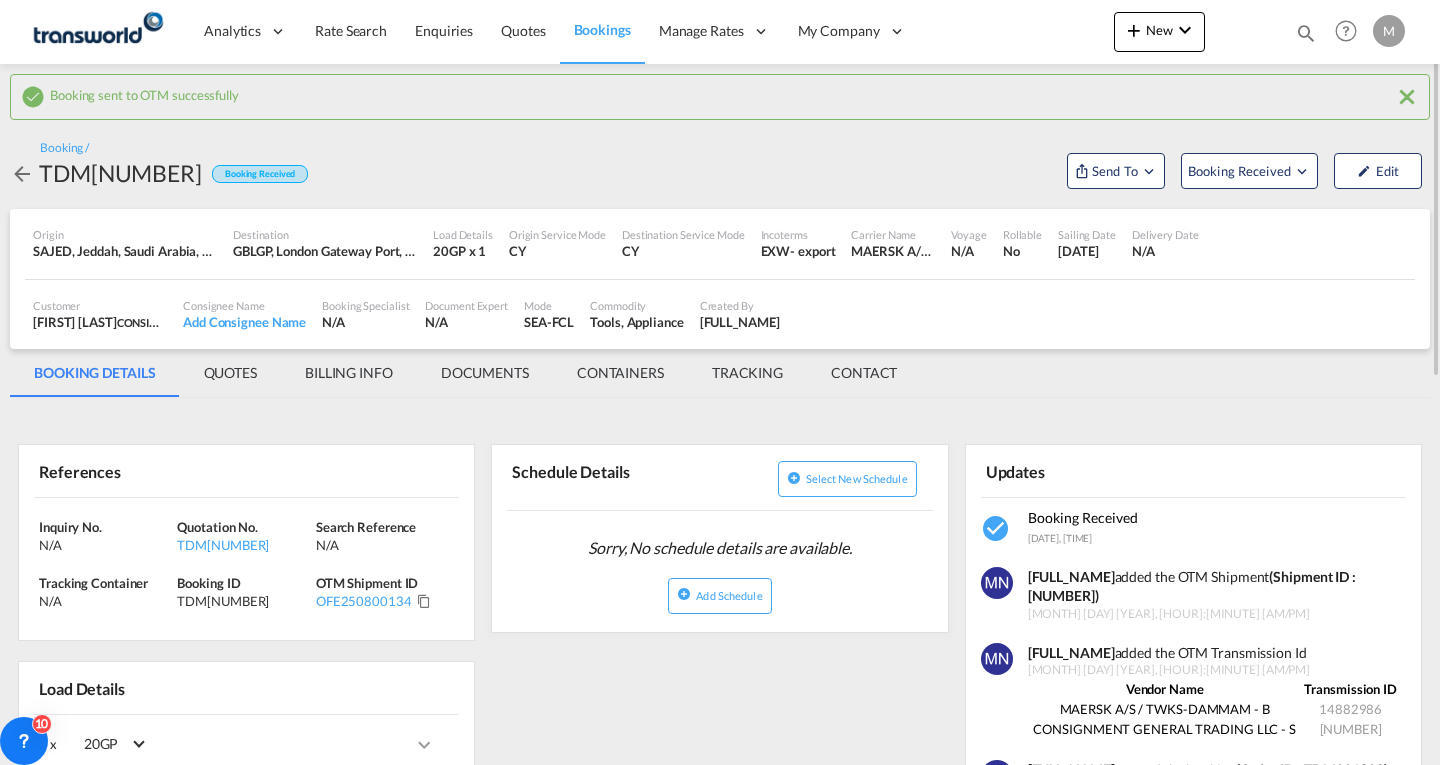 click on "(Shipment ID : [NUMBER])" at bounding box center (1192, 586) 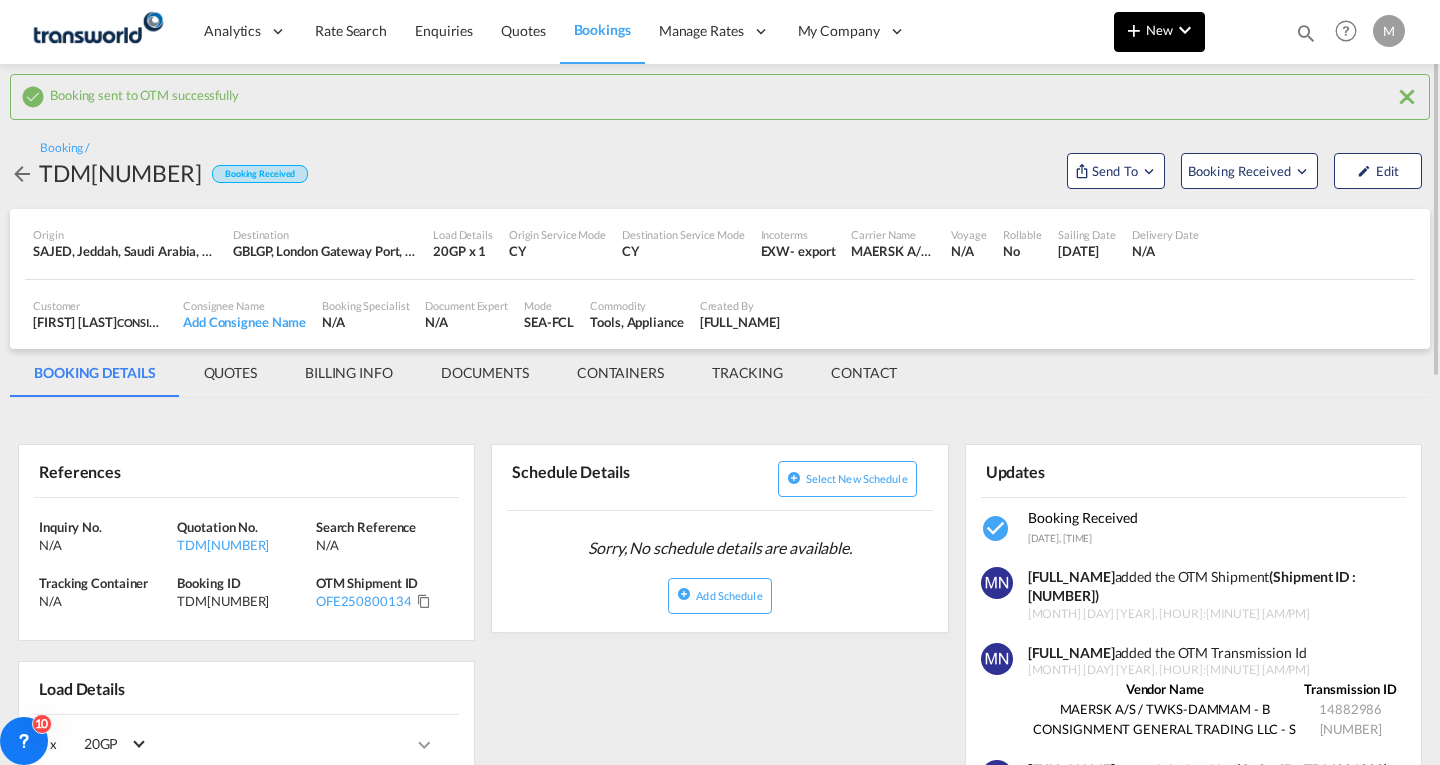 click on "New" at bounding box center [1159, 30] 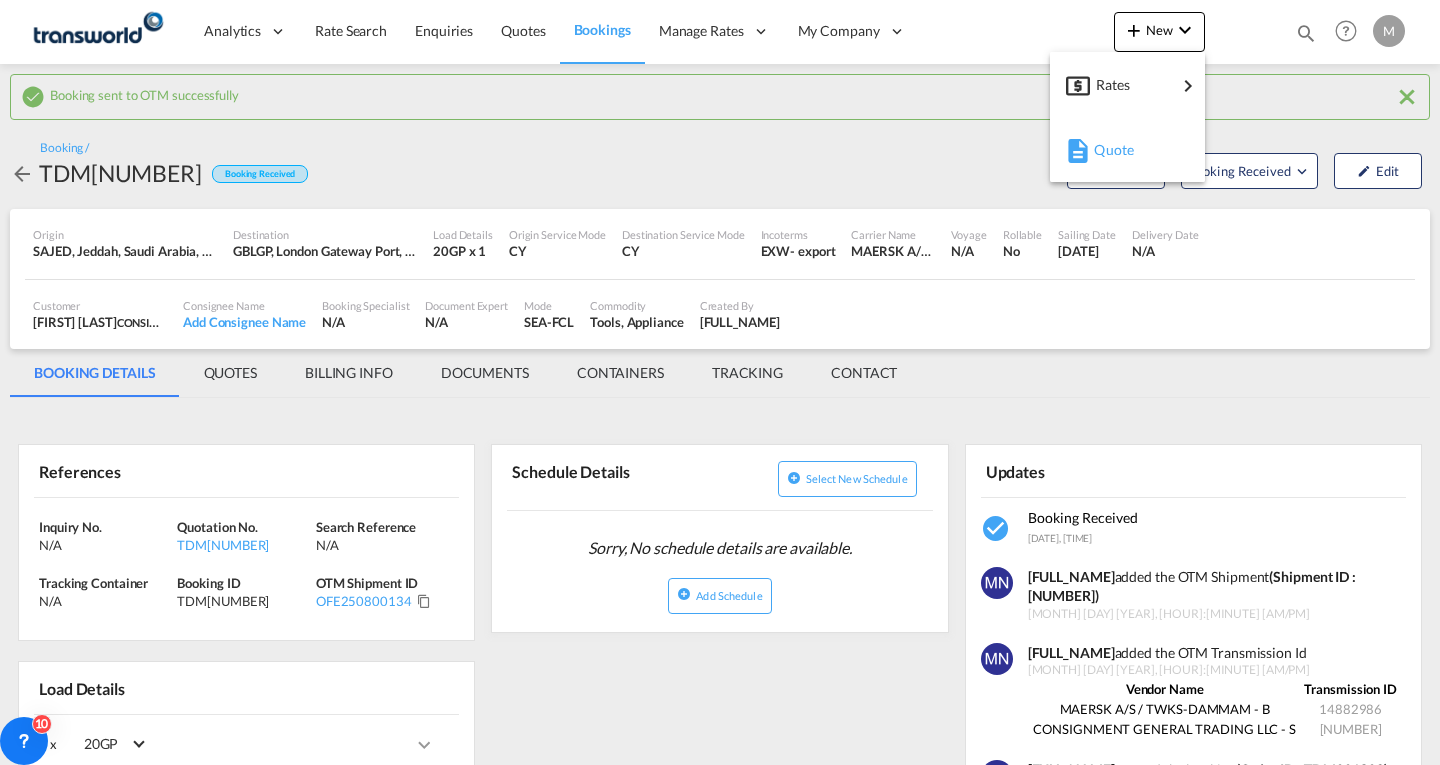 click on "Quote" at bounding box center [1105, 150] 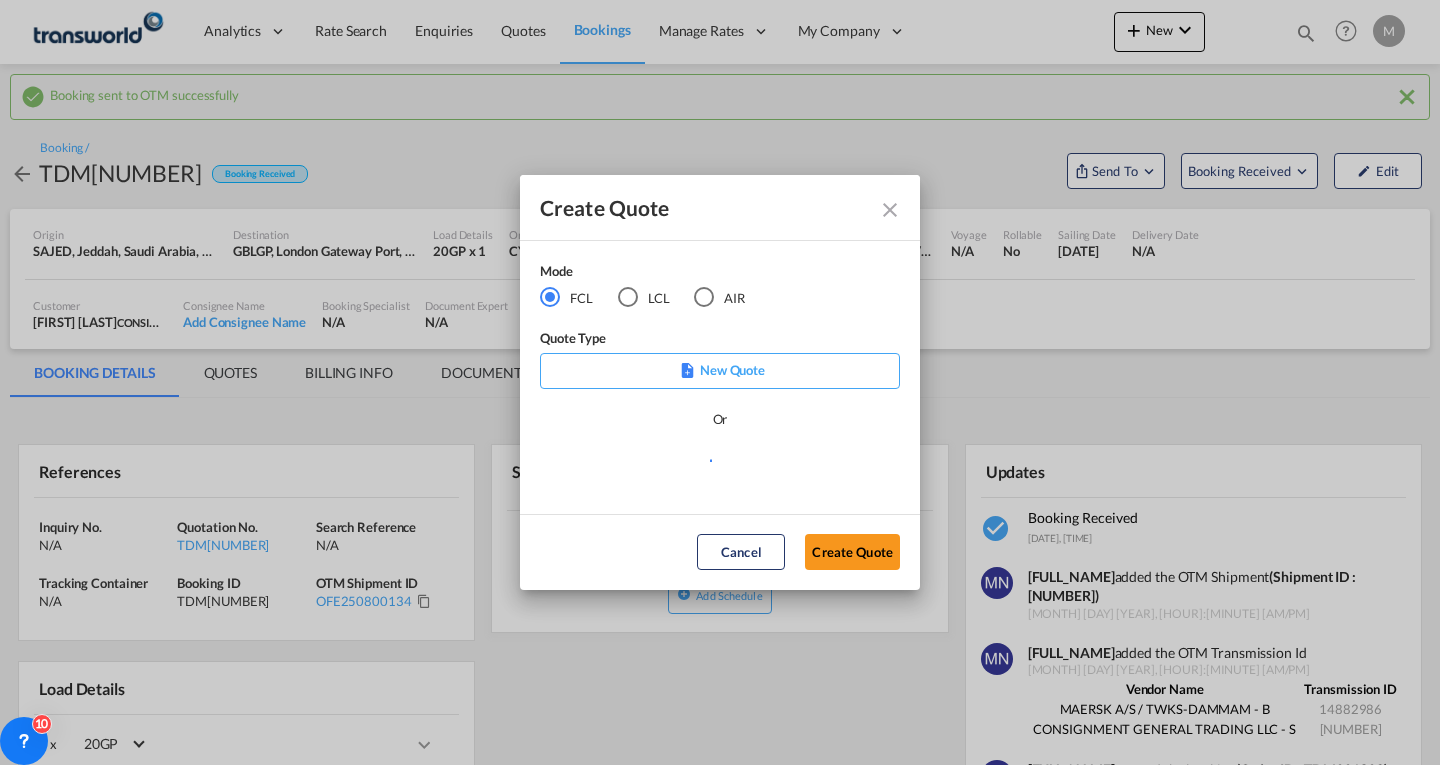 click on "New Quote" 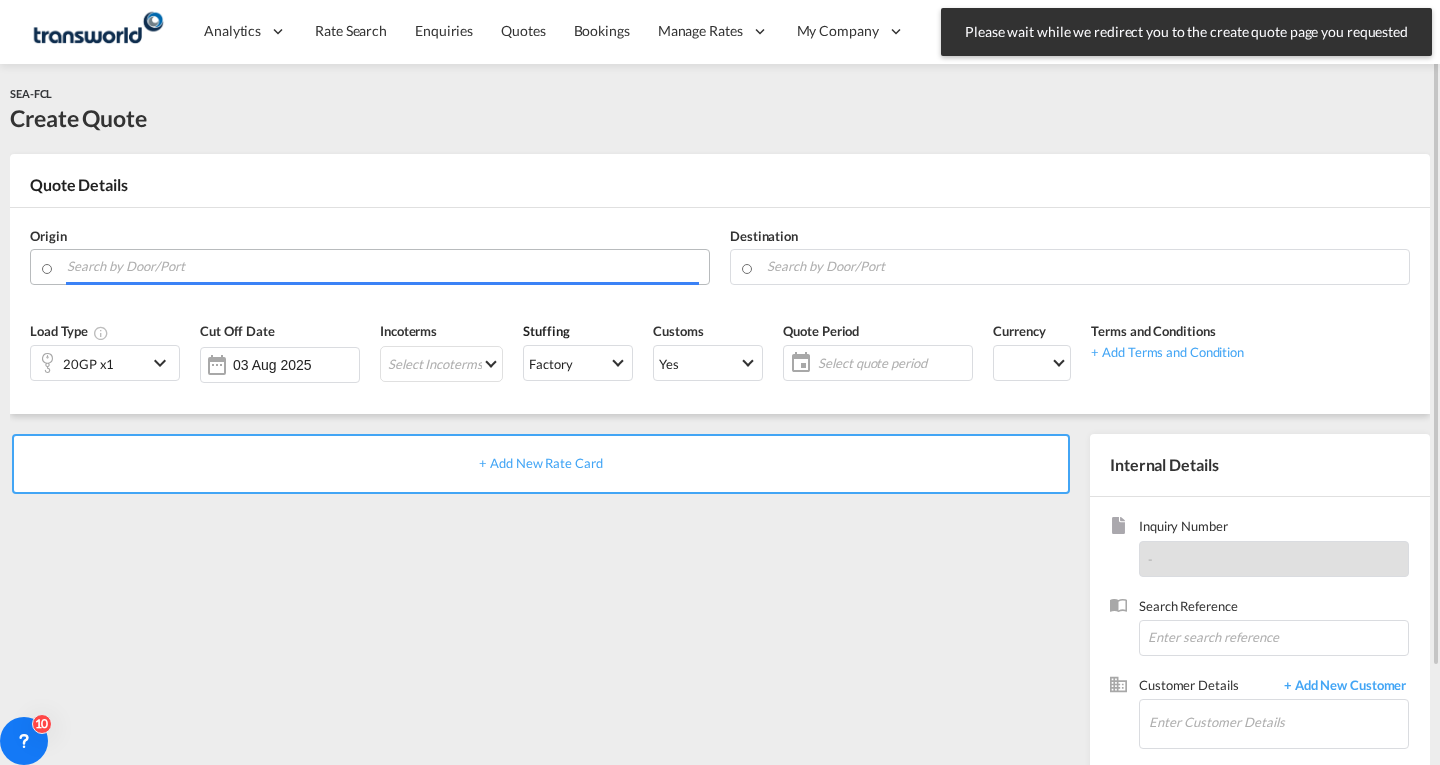 click at bounding box center [383, 266] 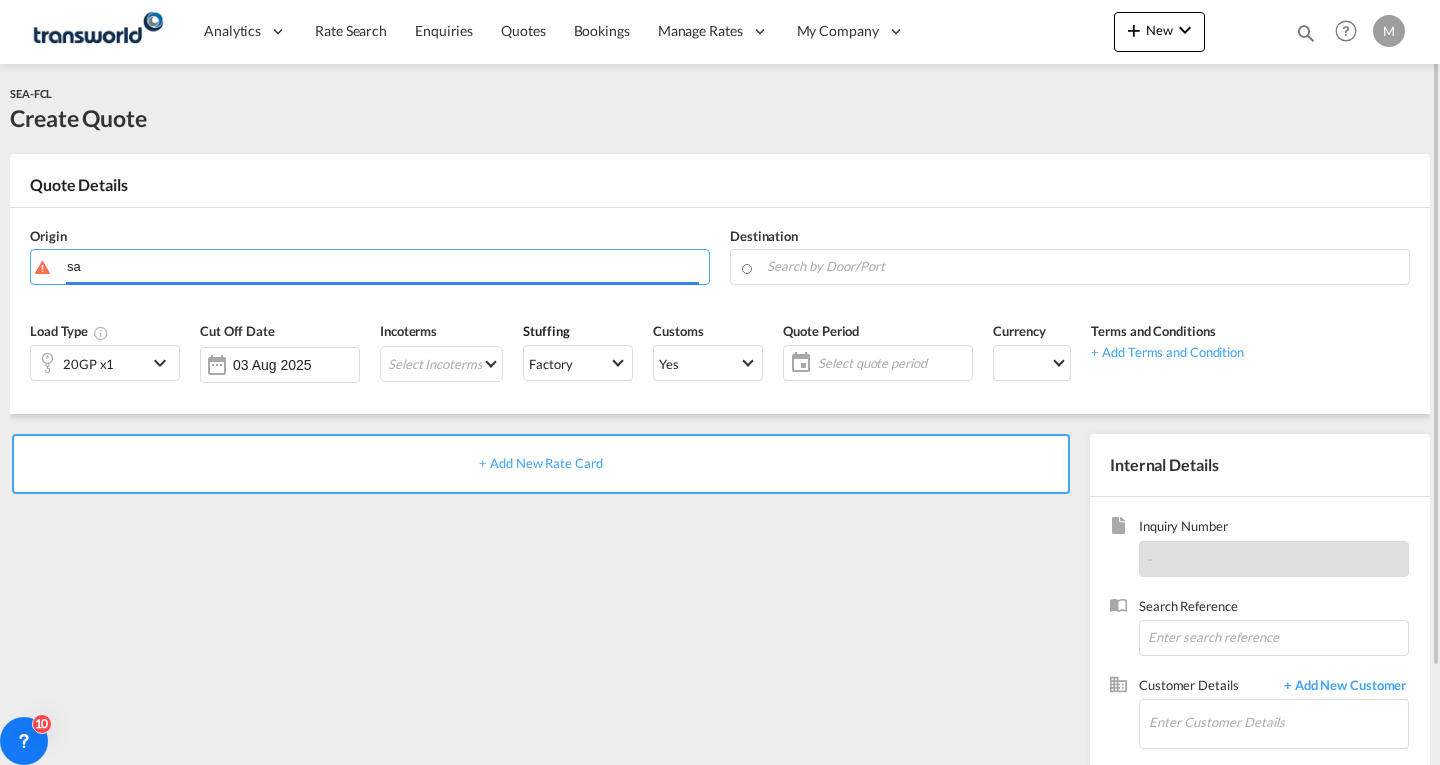 type on "s" 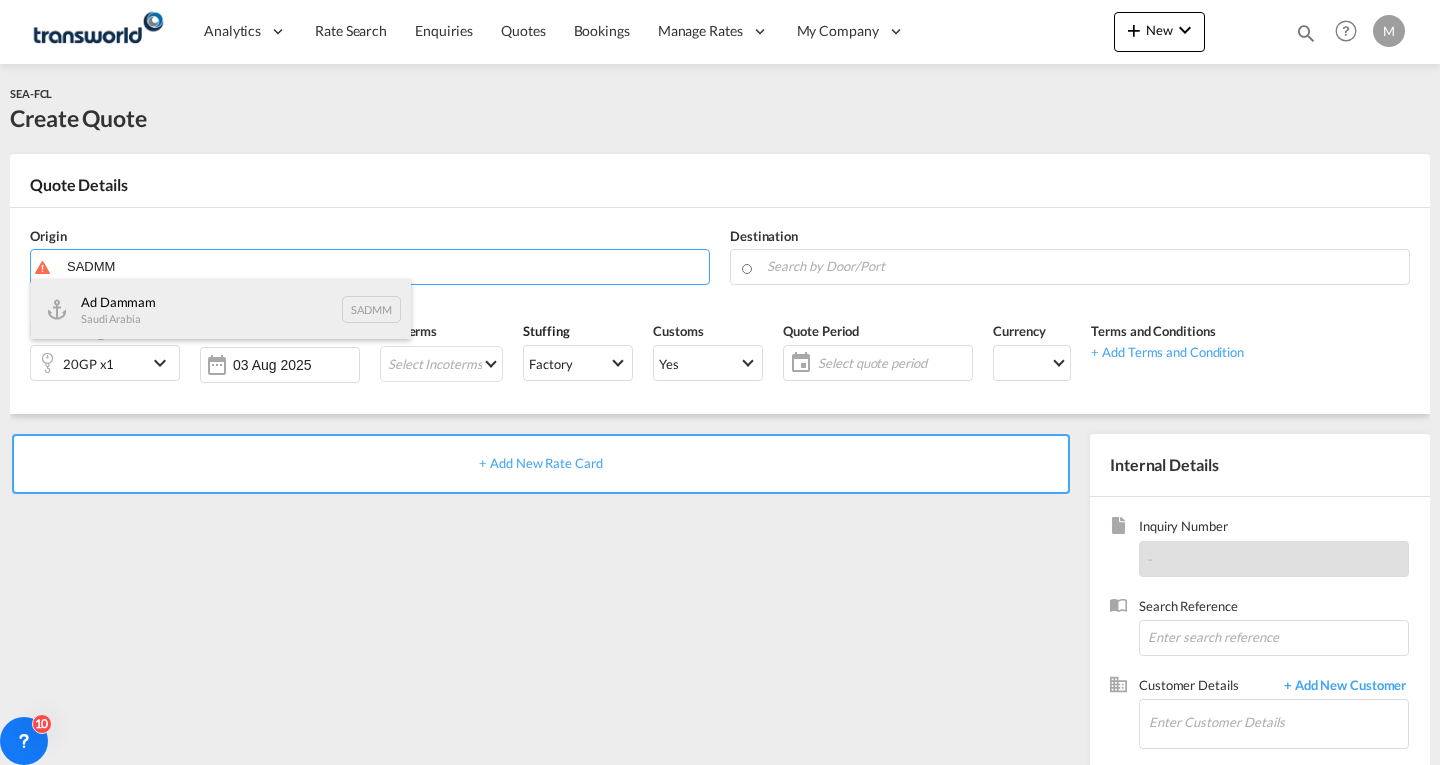 click on "Ad Dammam Saudi Arabia
SADMM" at bounding box center (221, 309) 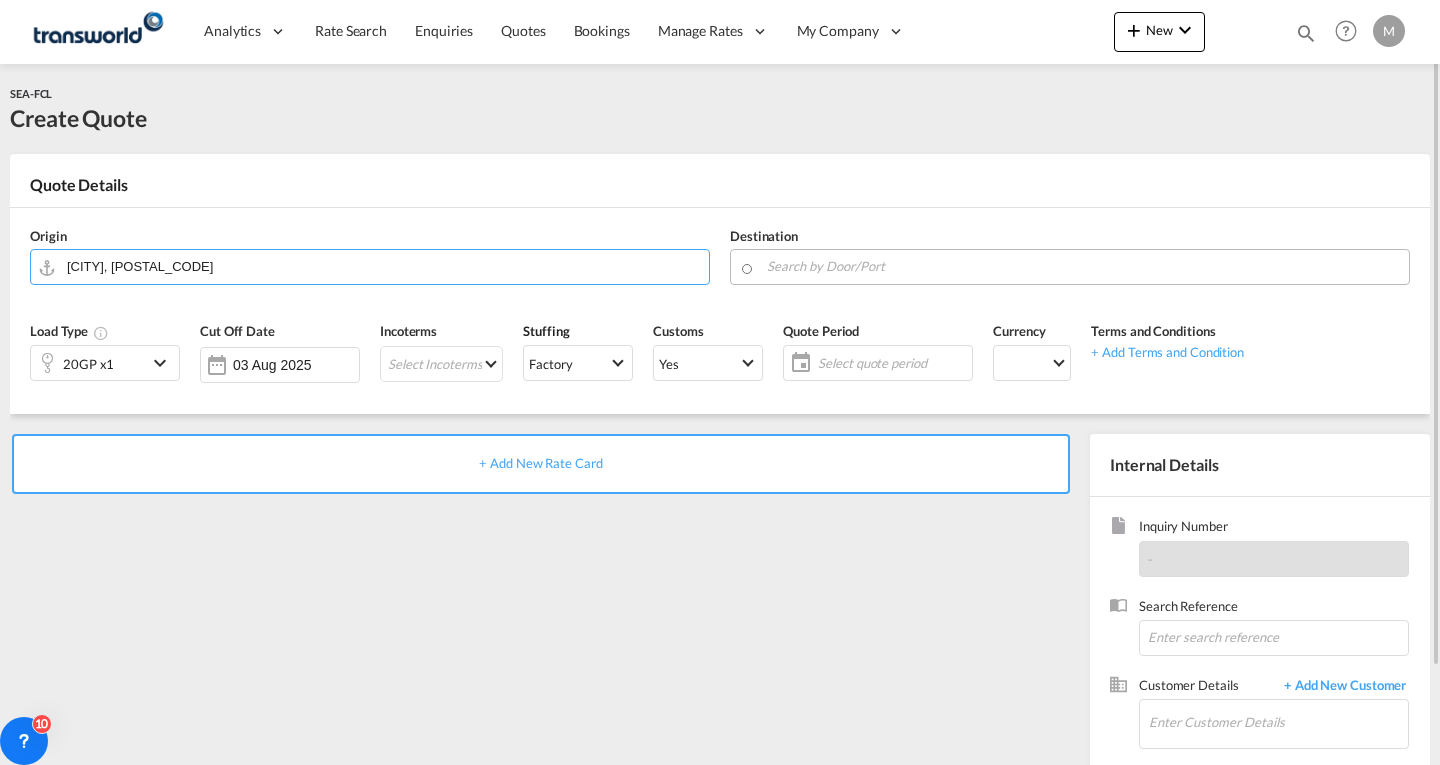 click at bounding box center (1083, 266) 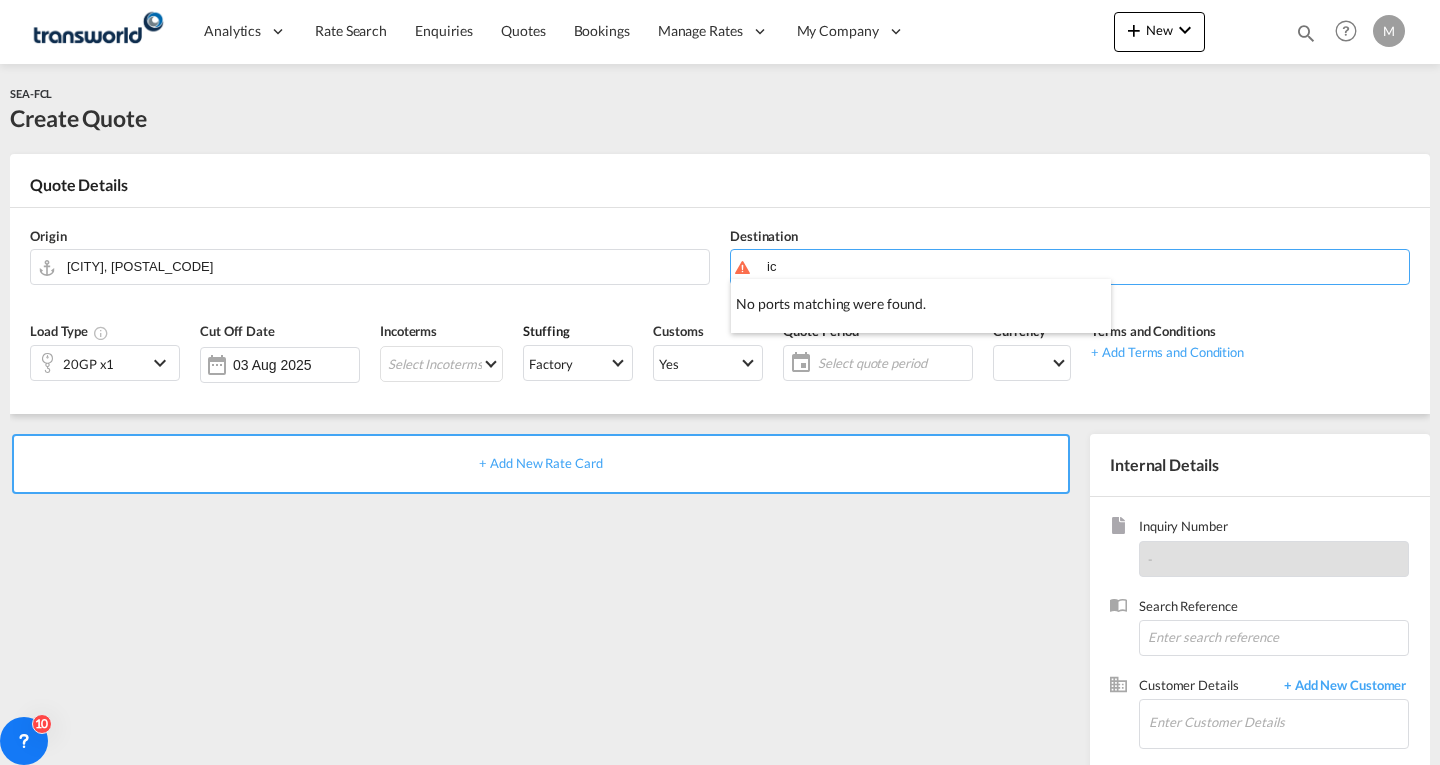 type on "i" 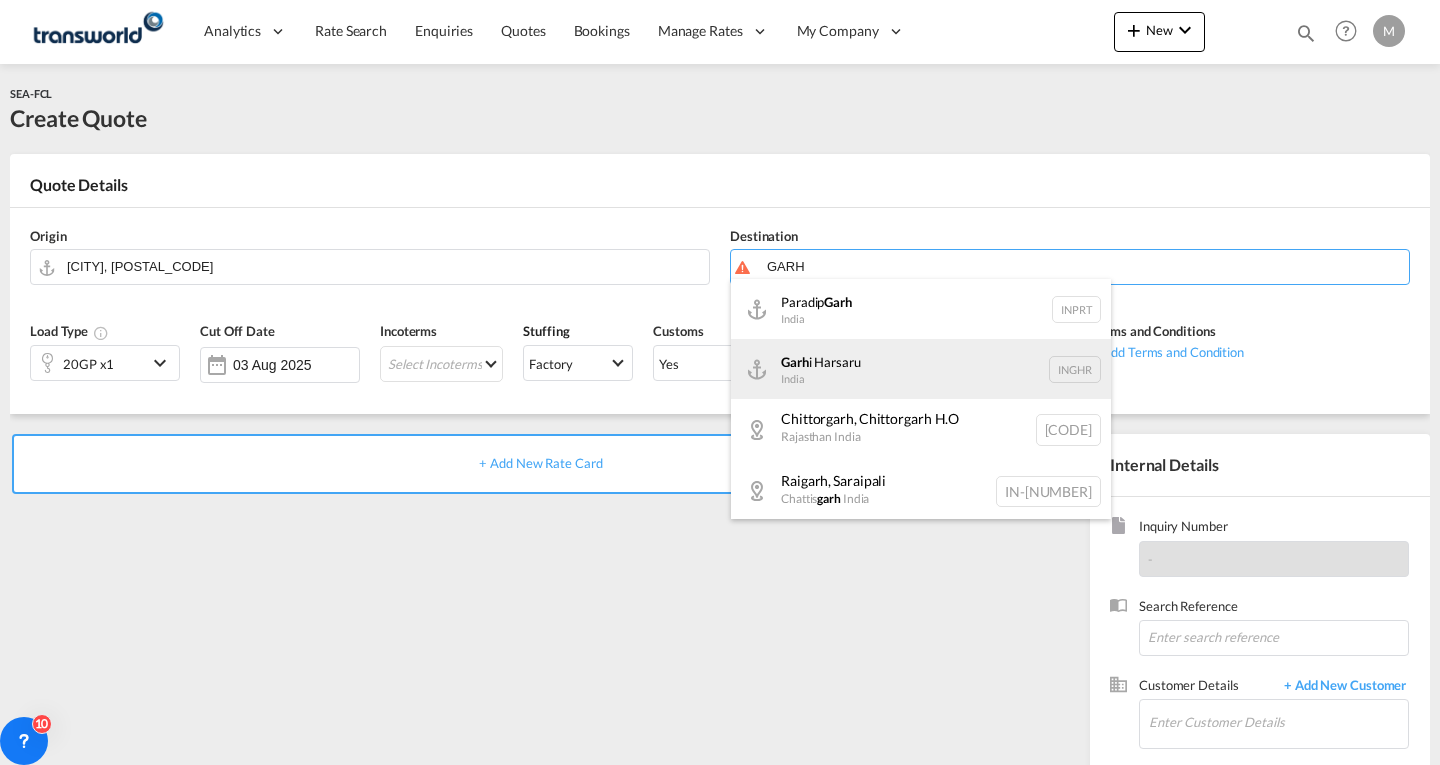click on "Garhi Harsaru
India
INGHR" at bounding box center (921, 369) 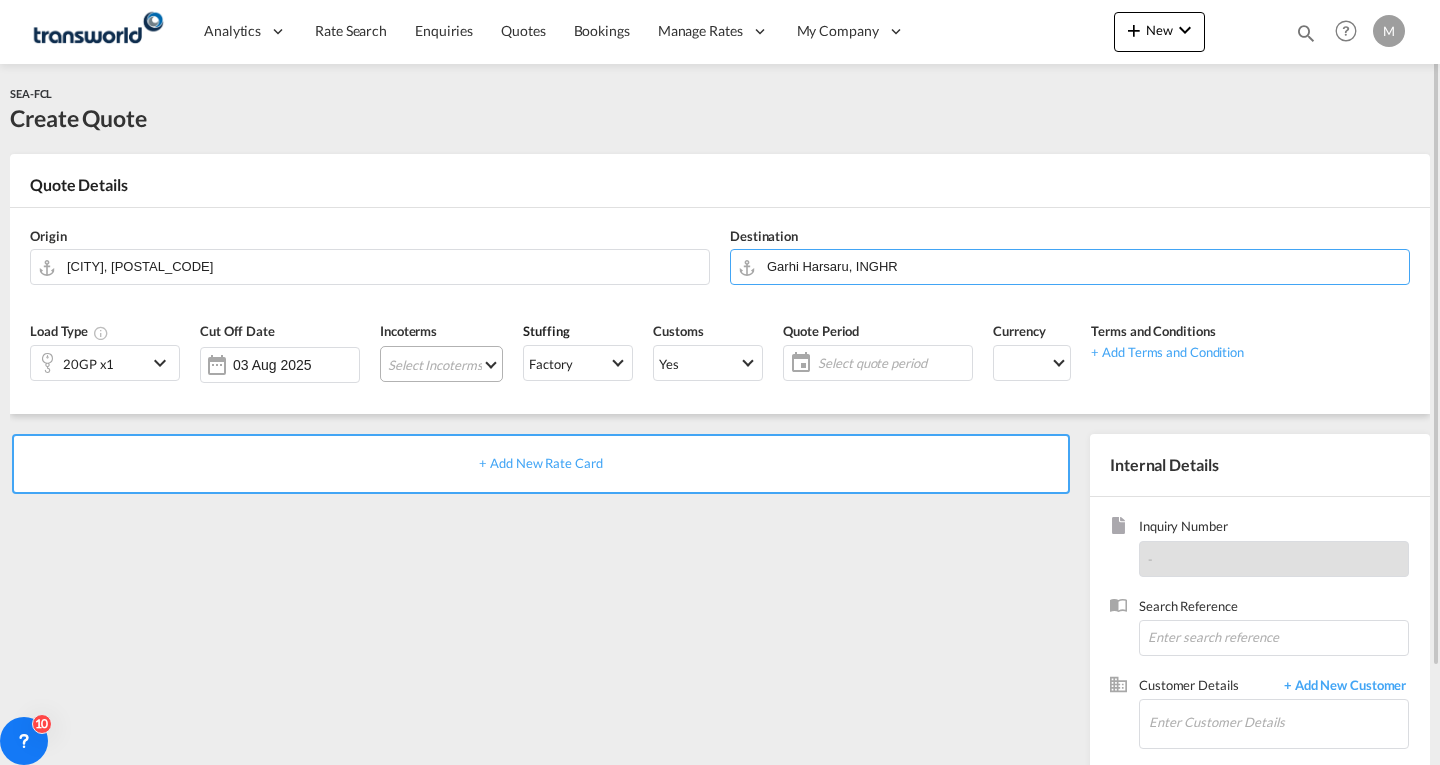 click on "Select Incoterms
CPT - import
Carrier Paid to DPU - import
Delivery at Place Unloaded DAP - export
Delivered at Place CIF - export
Cost,Insurance and Freight CIP - import
Carriage and Insurance Paid to DDP - export
Delivery Duty Paid DPU - export
Delivery at Place Unloaded EXW - import
Ex Works FAS - import
Free Alongside Ship FCA - export
Free Carrier FCA - import
Free Carrier DAP - import
Delivered at Place FOB - import
Free on Board FOB - export
Free on Board EXW - export
Ex Works CPT - export
Carrier Paid to CFR - import
Cost and Freight FAS - export
Free Alongside Ship CIF - import
Cost,Insurance and Freight CIP - export
Carriage and Insurance Paid to CFR - export
Cost and Freight" at bounding box center (441, 364) 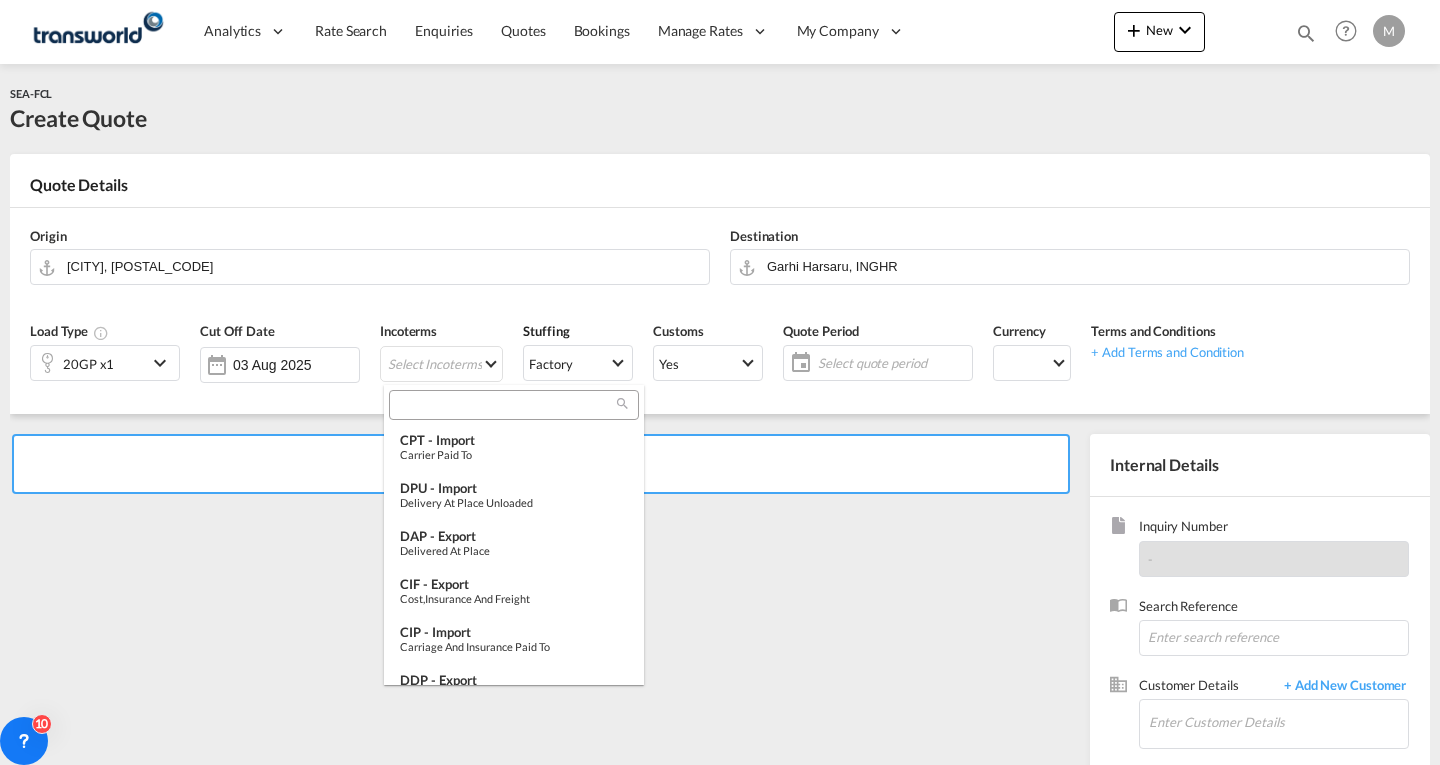 click at bounding box center (506, 405) 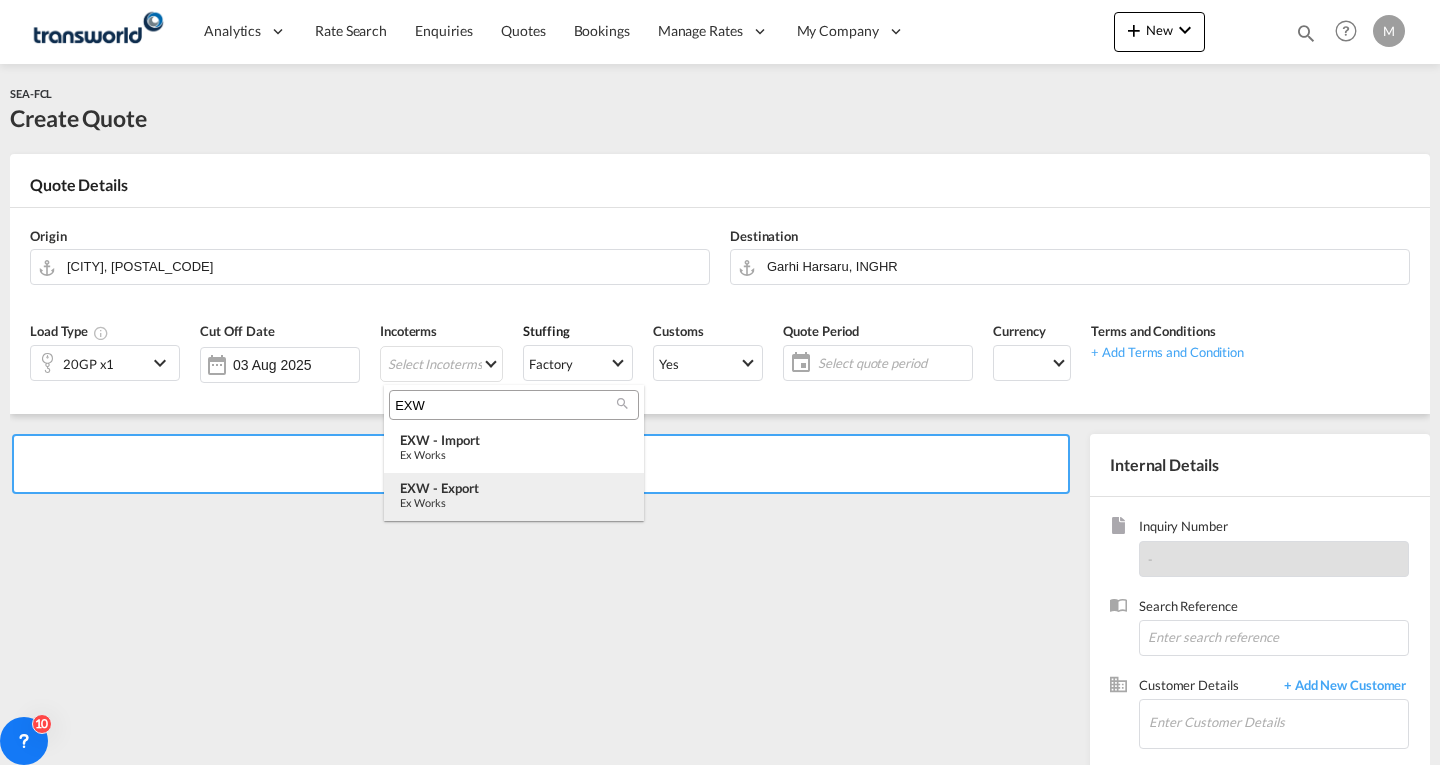 type on "EXW" 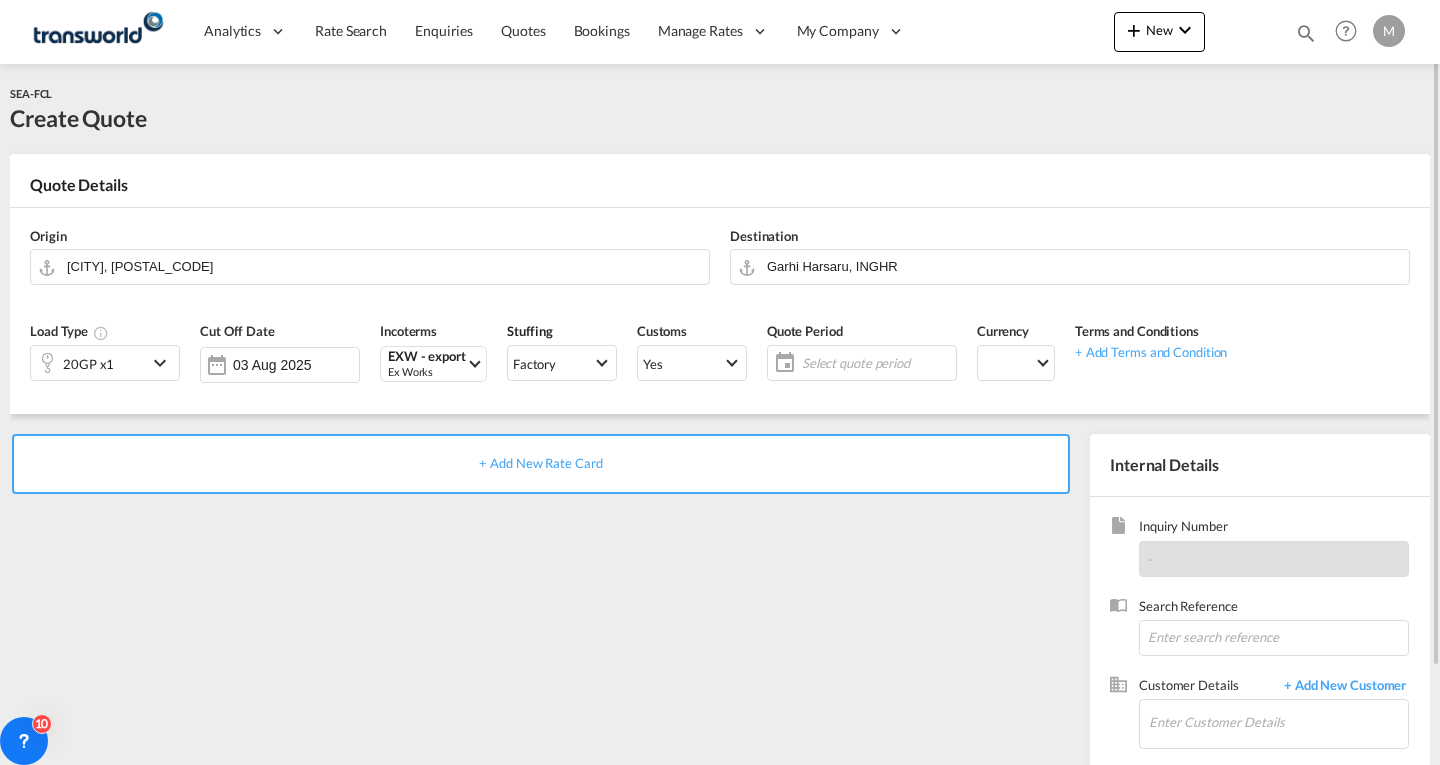 click on "Select quote period" 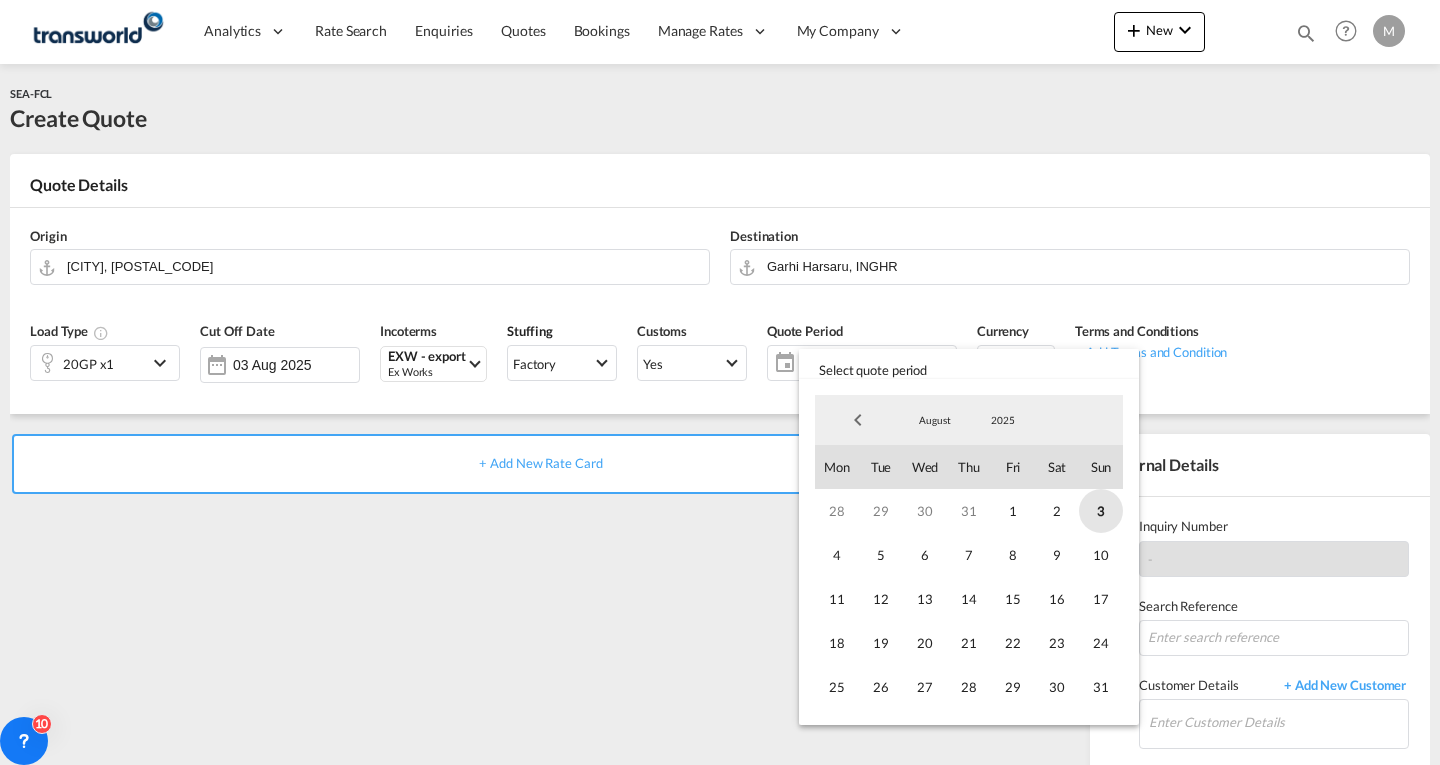 click on "3" at bounding box center [1101, 511] 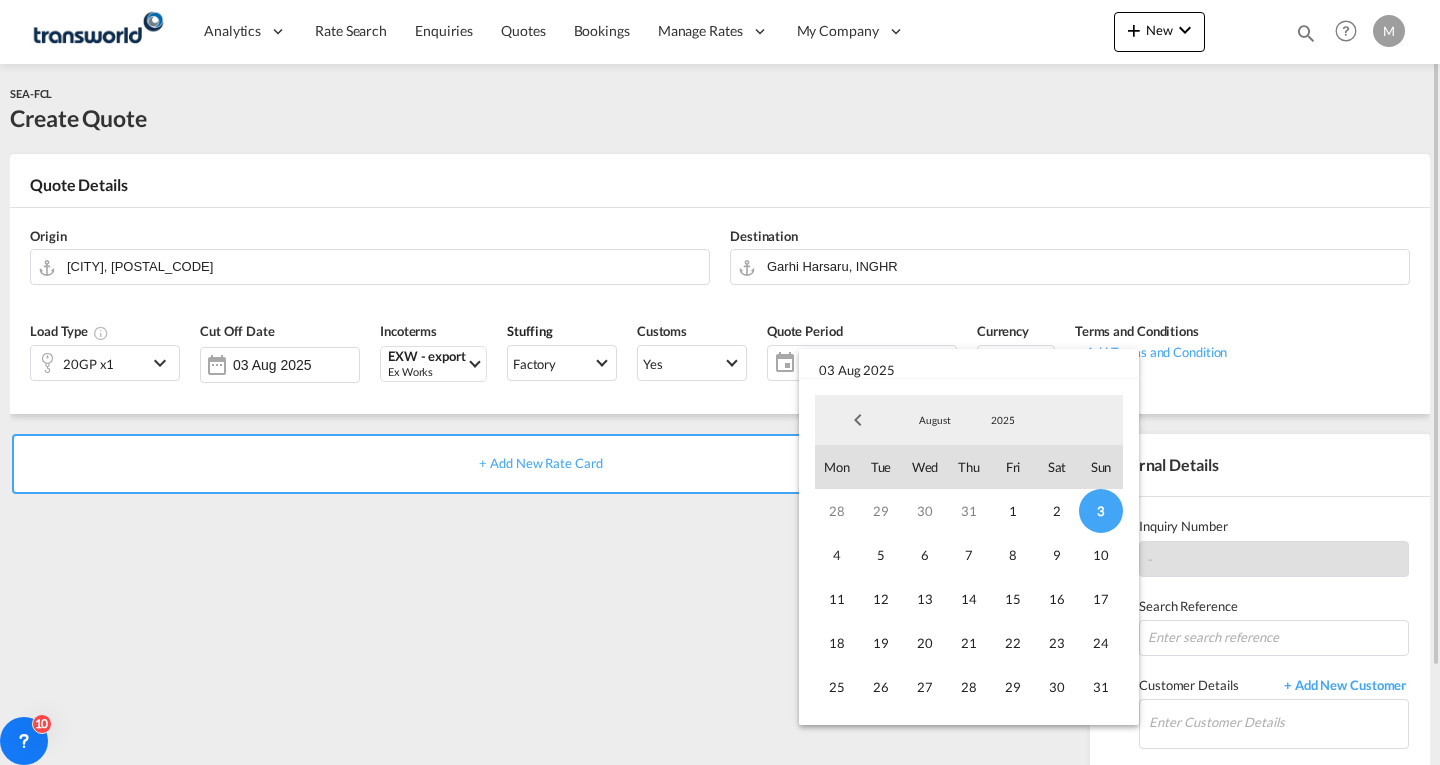 drag, startPoint x: 1103, startPoint y: 681, endPoint x: 1092, endPoint y: 678, distance: 11.401754 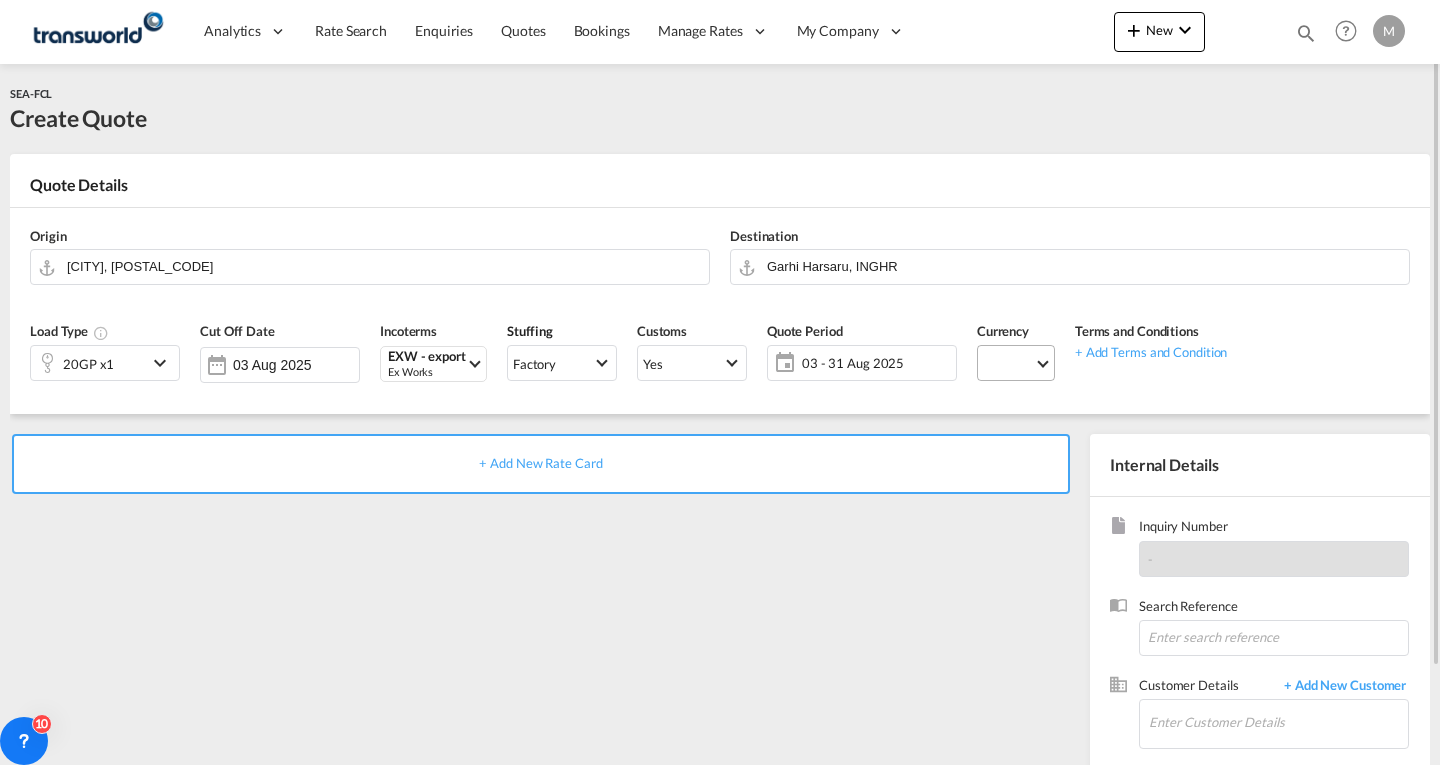 click on "د.إ  AED United Arab Emirates Dirham Af  AFN Afghan afghani Lek  ALL Albania Lek ֏  AMD Armenia ƒ  ANG Netherlands Antilles Guilder Kz  AOA Angolan Kwanza $  ARS Argentina Peso $  AUD Australia Dollar ƒ  AWG Aruban florin ман  AZN Azerbaijan New Manat KM  BAM Bosnia and Herzegovina convertible mark $  BBD Barbados Dollar ৳  BDT Bangladesh Taka лв  BGN Bulgaria Lev $  BHD Bahraini Dinar FBu  BIF Burundi franc $  BMD Bermudian dollar $  BND Brunei dollar $b  BOB Bolivian boliviano R$  BRL Brazil Real $  BSD Bahamas Dollar Nu.  BTN Bhutanese ngultrum P  BWP Botswana Pula Br  BYN Belarusian ruble BZ$  BZD Belize dollar $  CAD Canada Dollar FC  CDF Congolese franc CHF  CHF Switzerland Franc $  CLP Chile Peso ¥  CNY China Yuan Renminbi $  COP Colombia Peso ₡  CRC Costa Rican colon ₱  CUC Cuban convertible peso ⃌  CUP Cuban peso $  CVE Cabo Verde Escudo Kč  CZK Czech  Koruna Fdj  DJF Djiboutian franc kr  DKK Denmark Krone RD$  DOP Dominican Peso دج  DZD Algerian Dinar £  EGP Egypt Pound Br" at bounding box center [1016, 363] 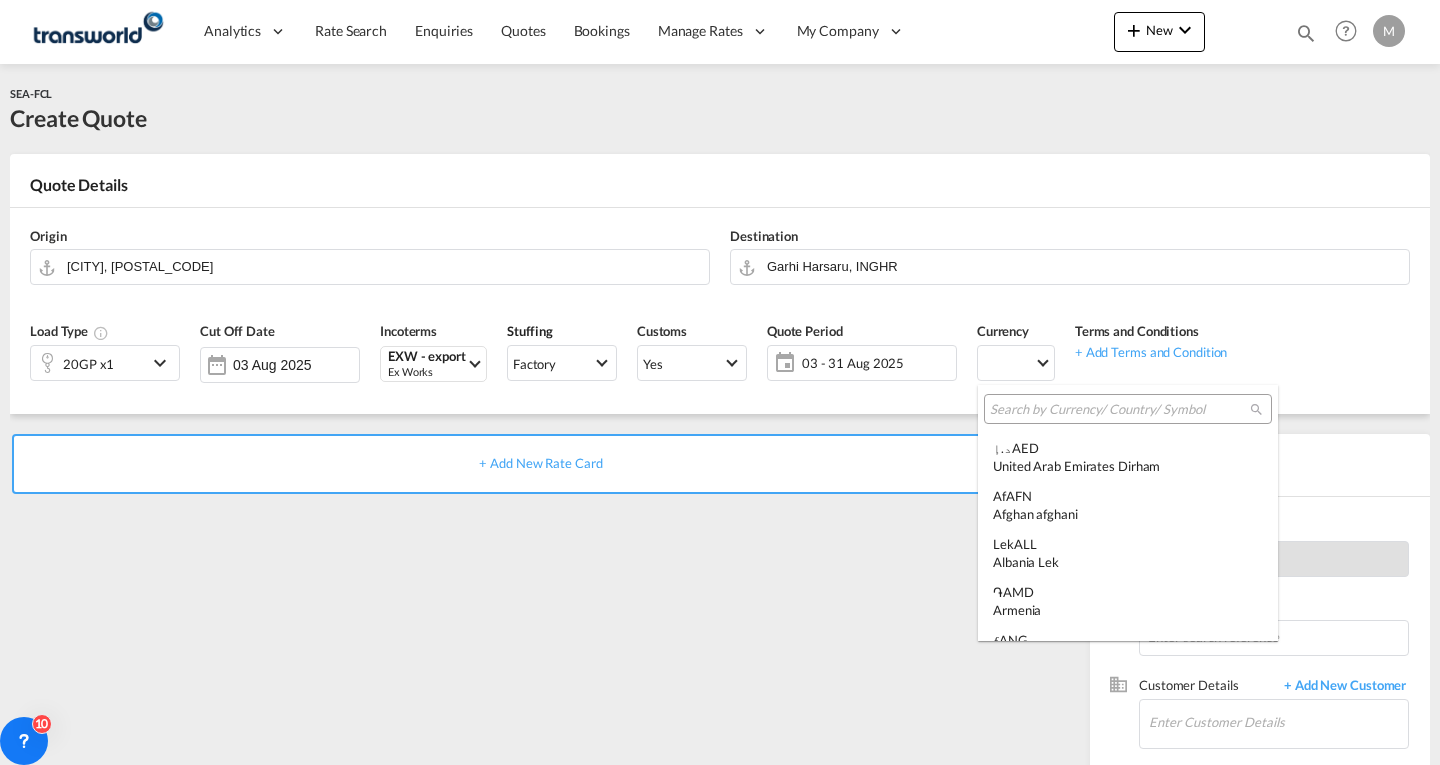 click at bounding box center (720, 382) 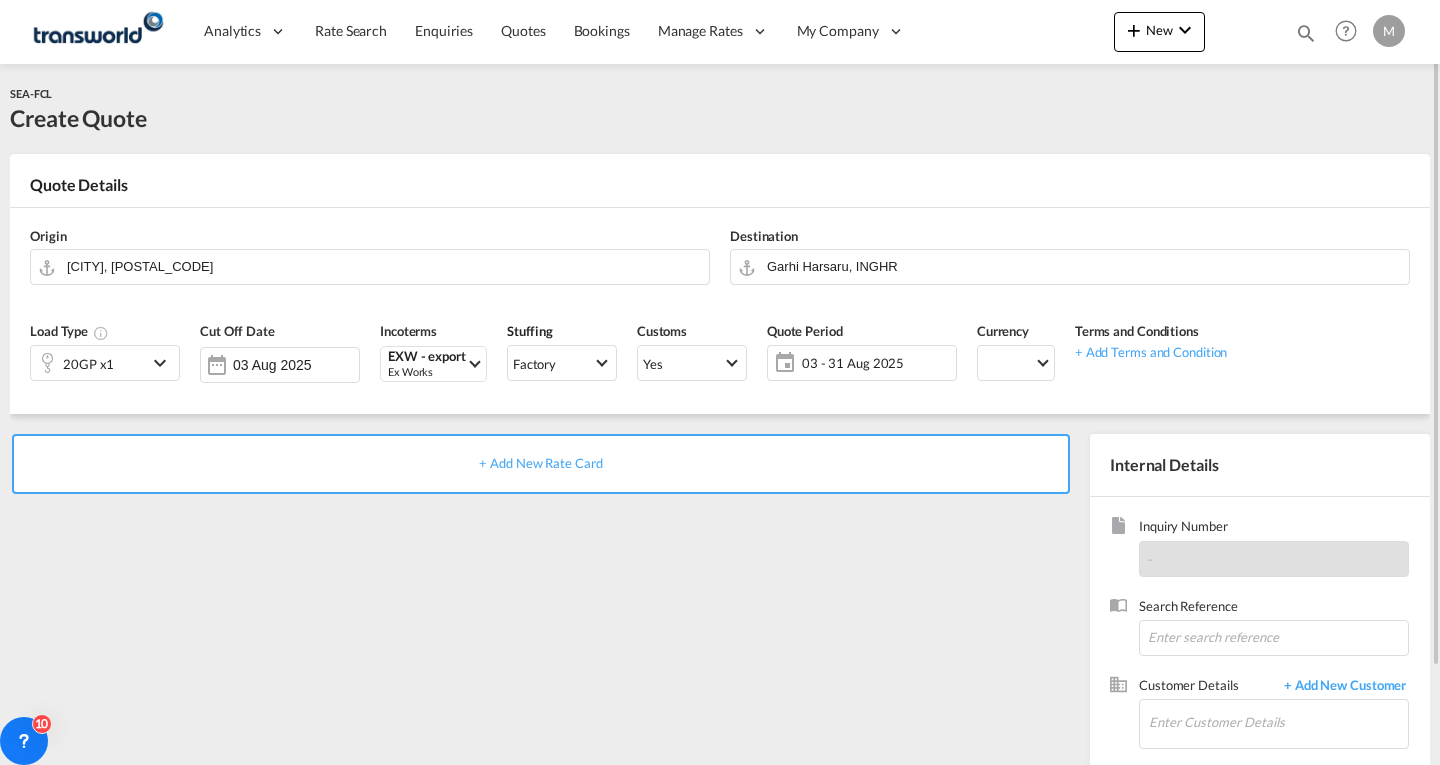 scroll, scrollTop: 112, scrollLeft: 0, axis: vertical 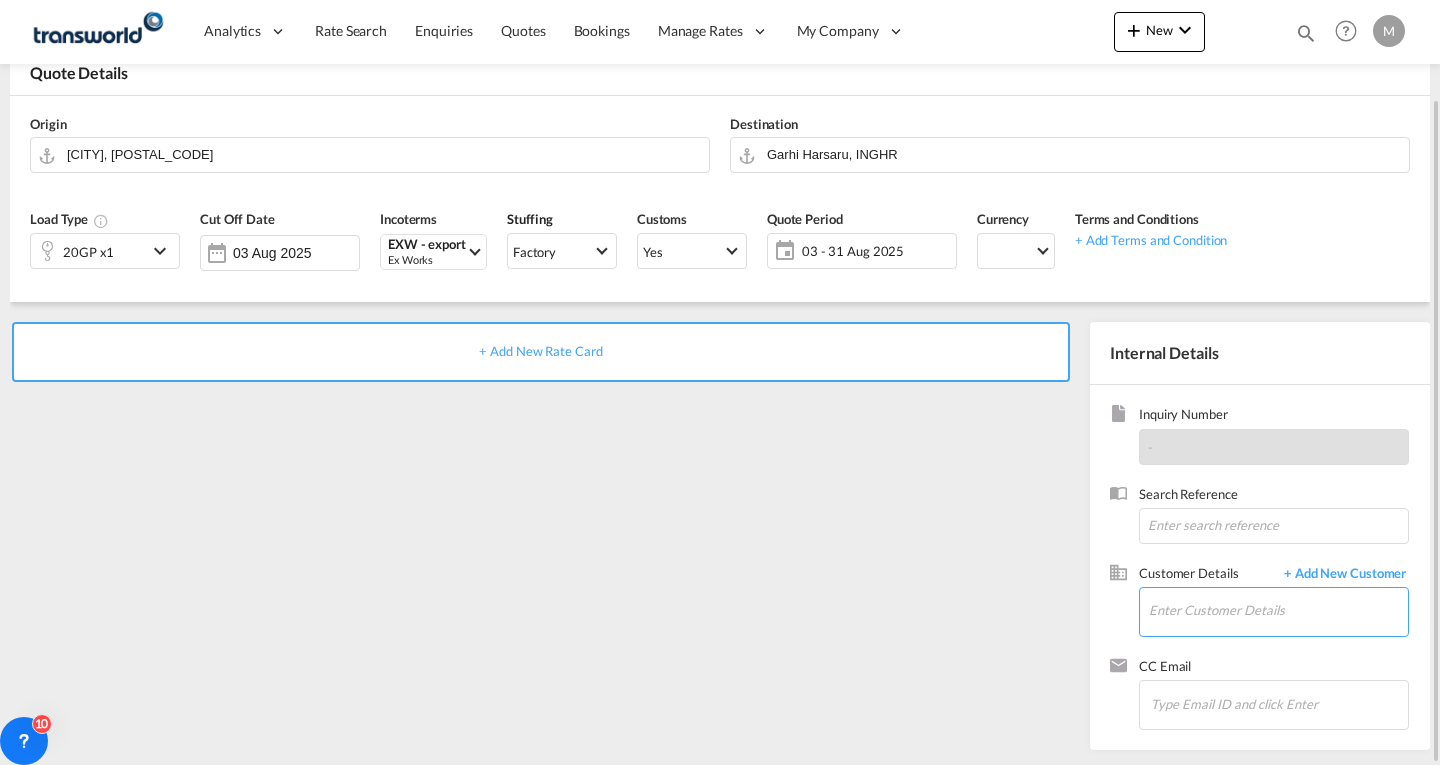 click on "Enter Customer Details" at bounding box center [1278, 610] 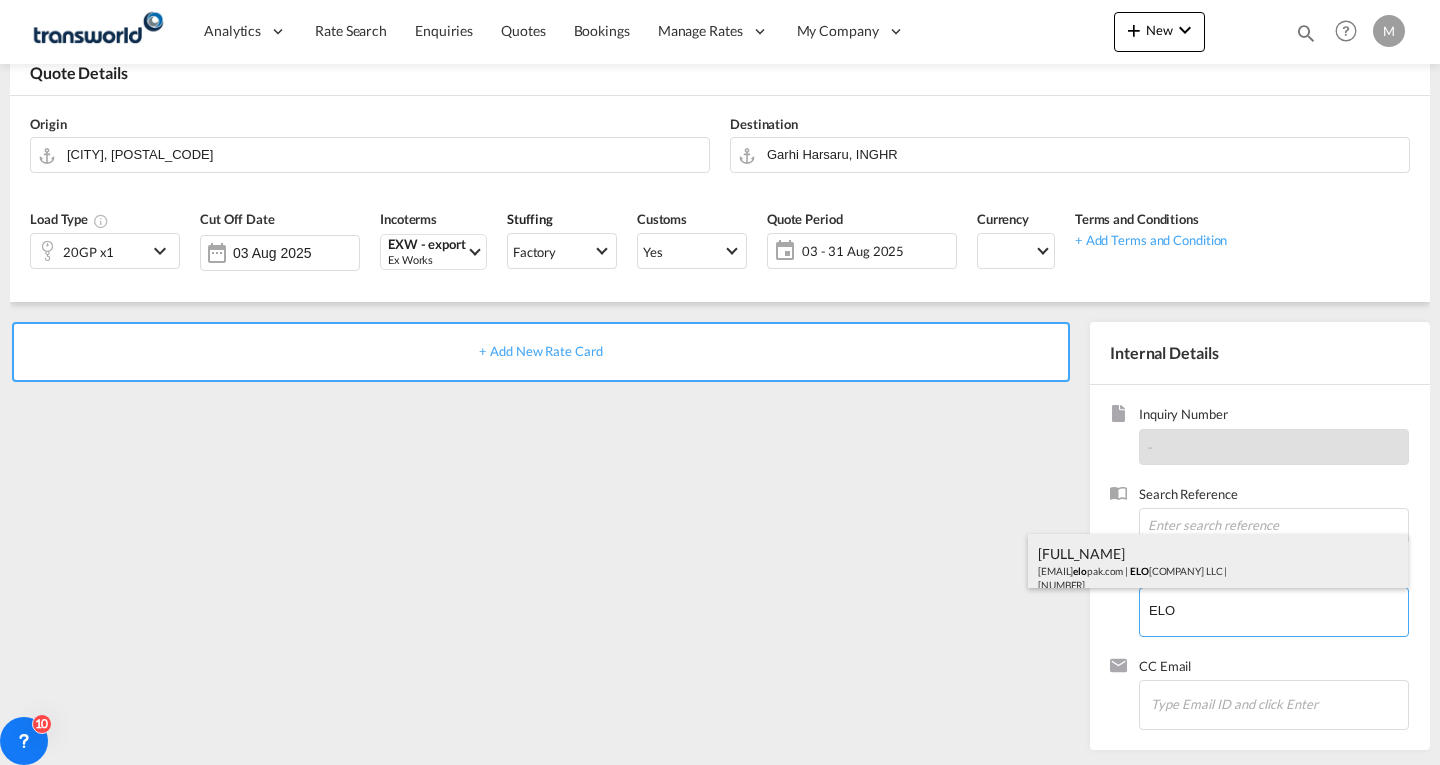 click on "[FULL_NAME] [EMAIL] | [COMPANY] | [NUMBER]" at bounding box center [1218, 568] 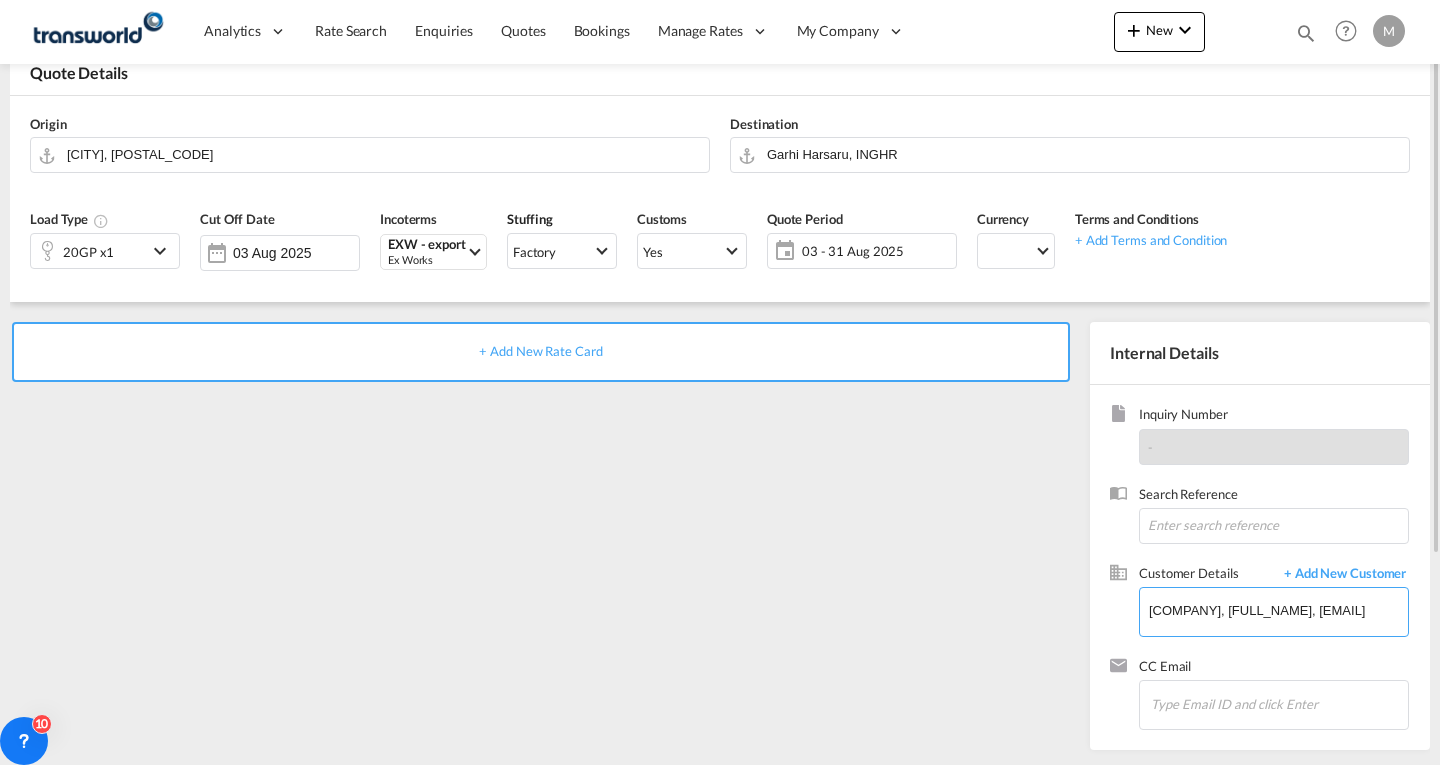 scroll, scrollTop: 0, scrollLeft: 0, axis: both 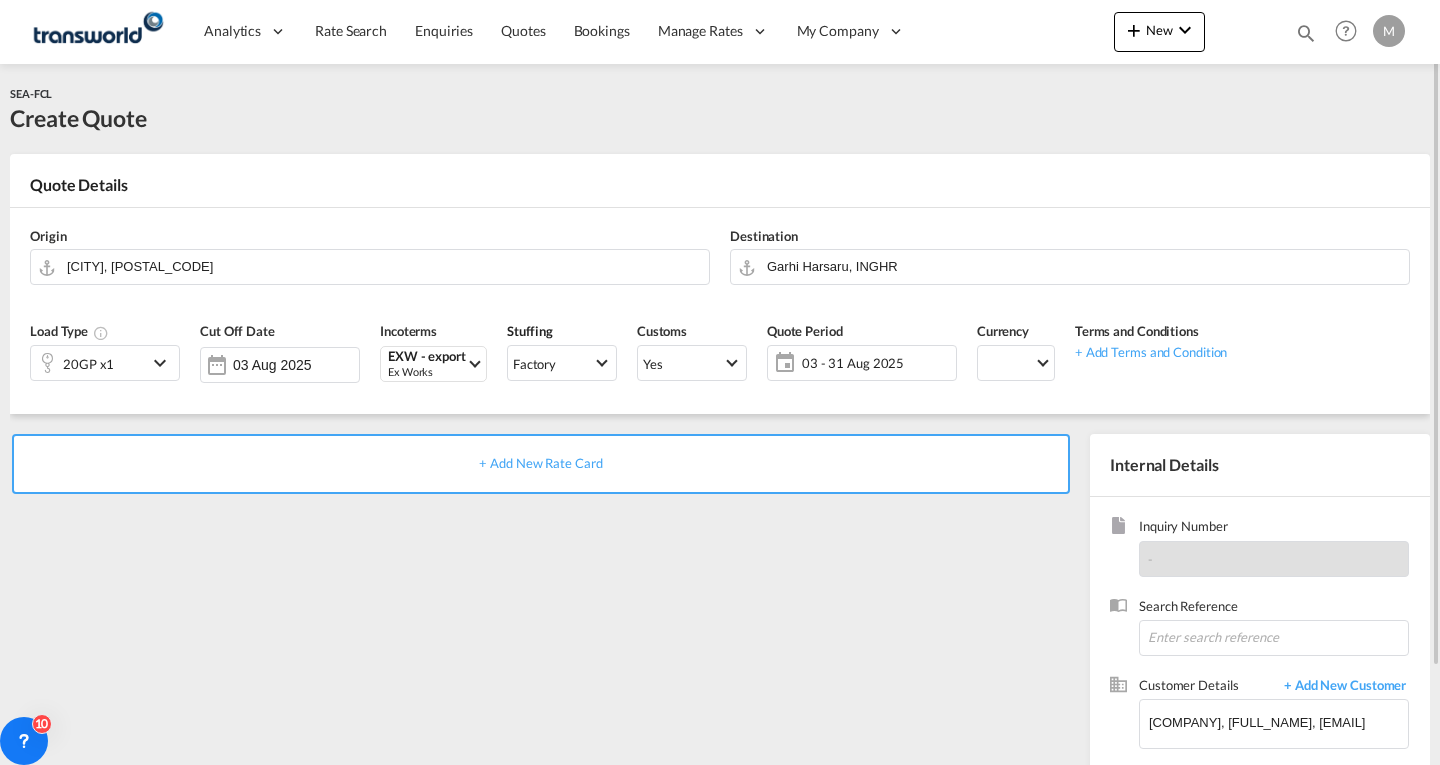 click on "+ Add New Rate Card" at bounding box center (540, 463) 